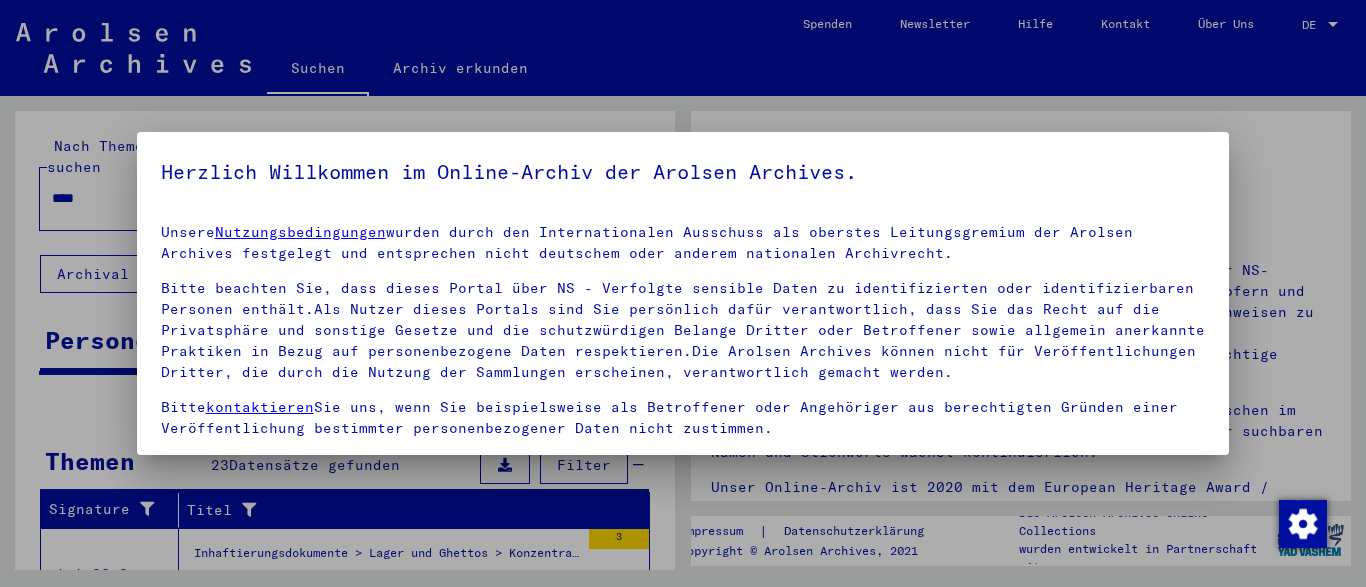 scroll, scrollTop: 0, scrollLeft: 0, axis: both 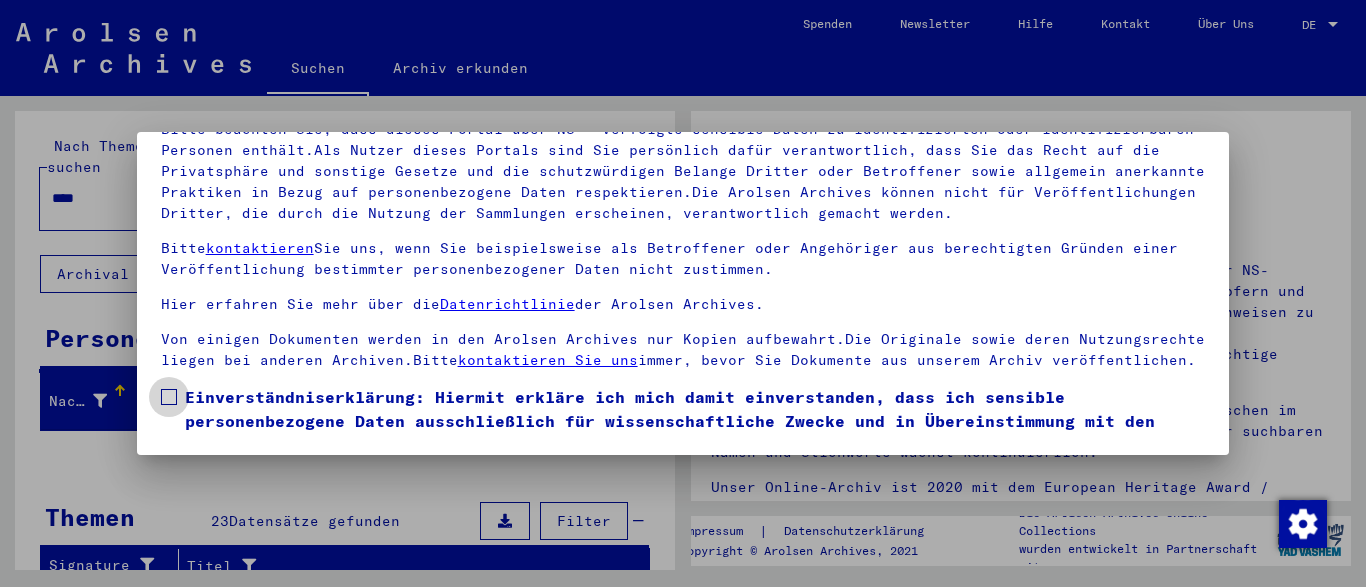 click at bounding box center (169, 397) 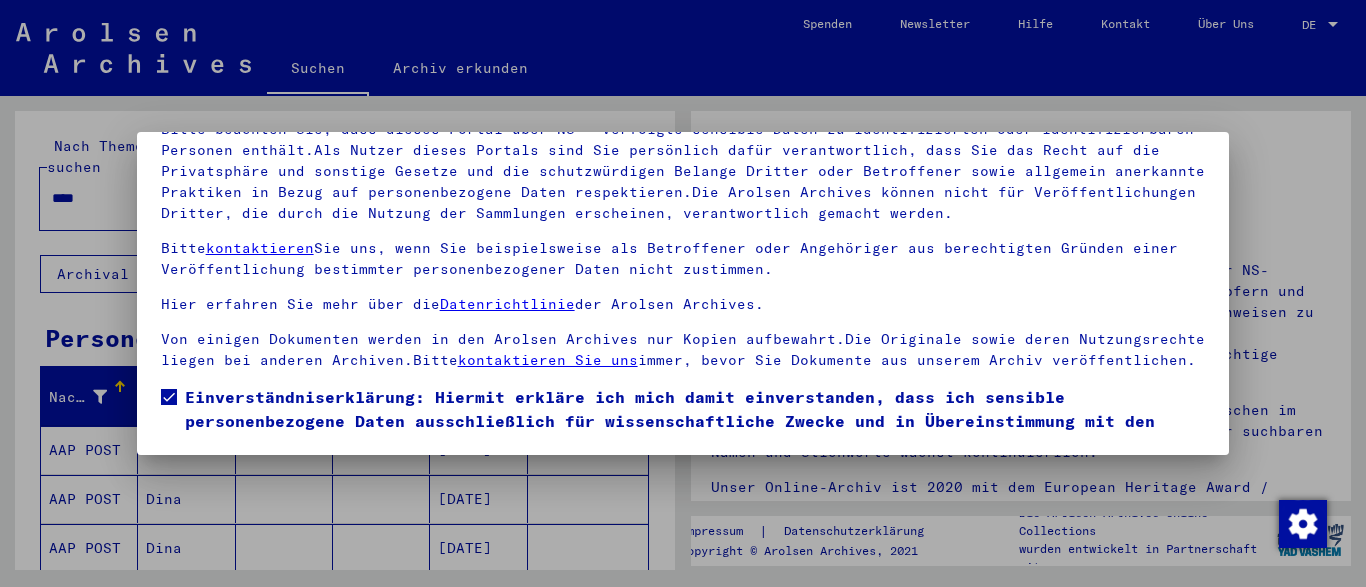 click on "Ich stimme zu" at bounding box center (236, 510) 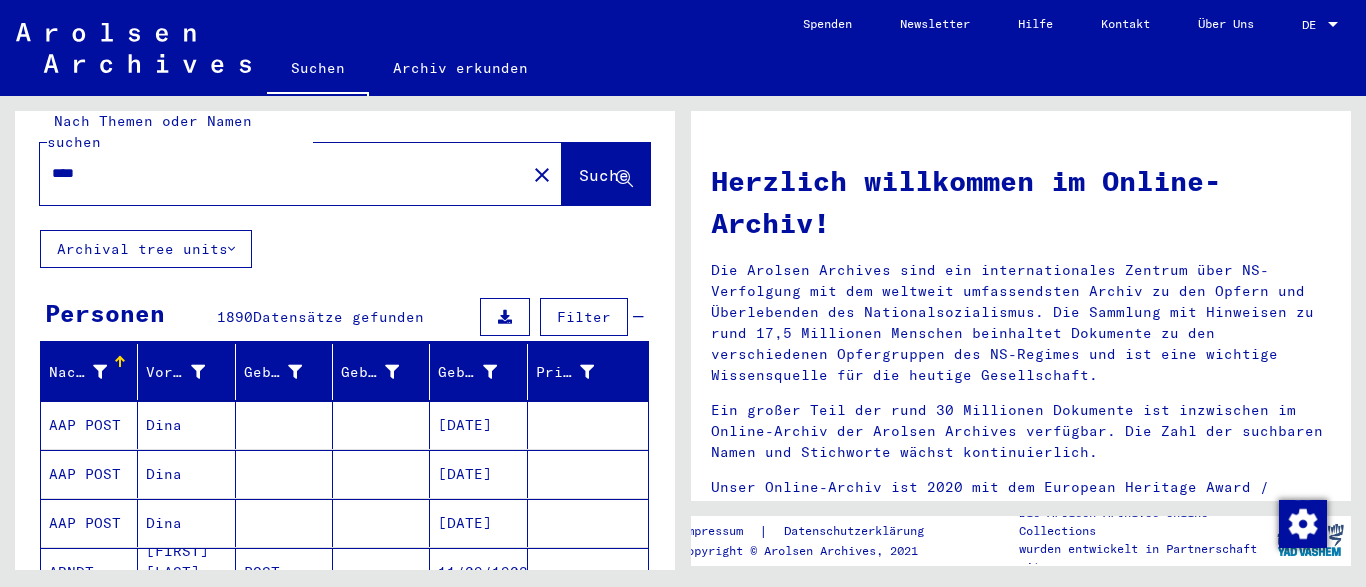 scroll, scrollTop: 294, scrollLeft: 0, axis: vertical 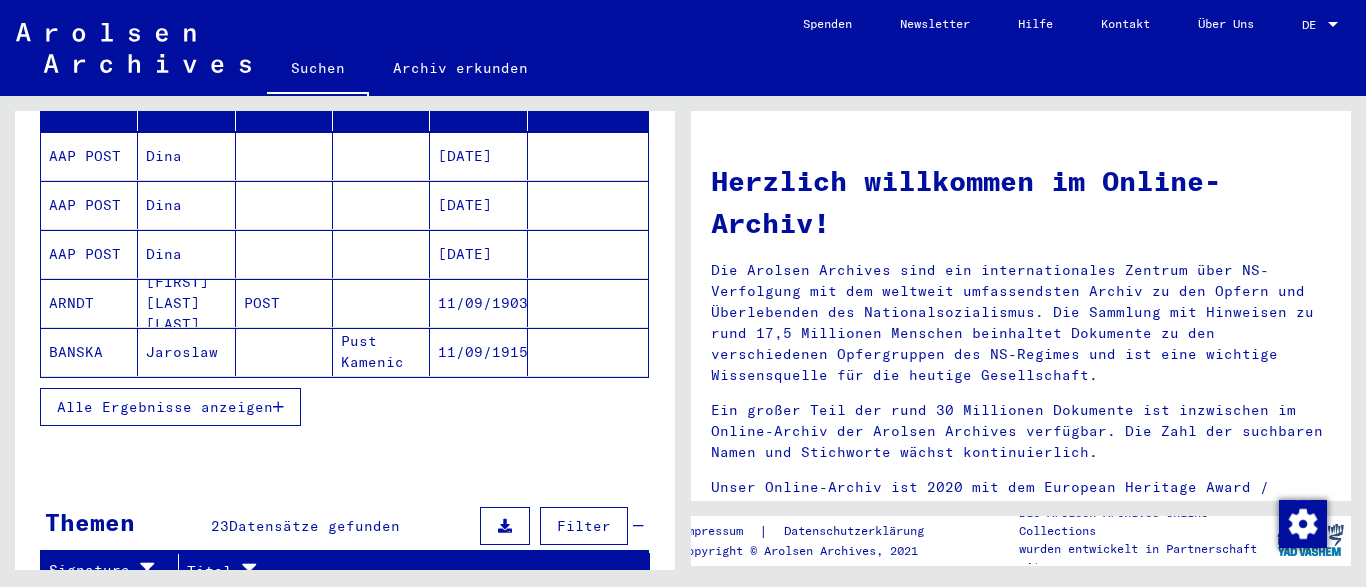 click on "Alle Ergebnisse anzeigen" at bounding box center (165, 407) 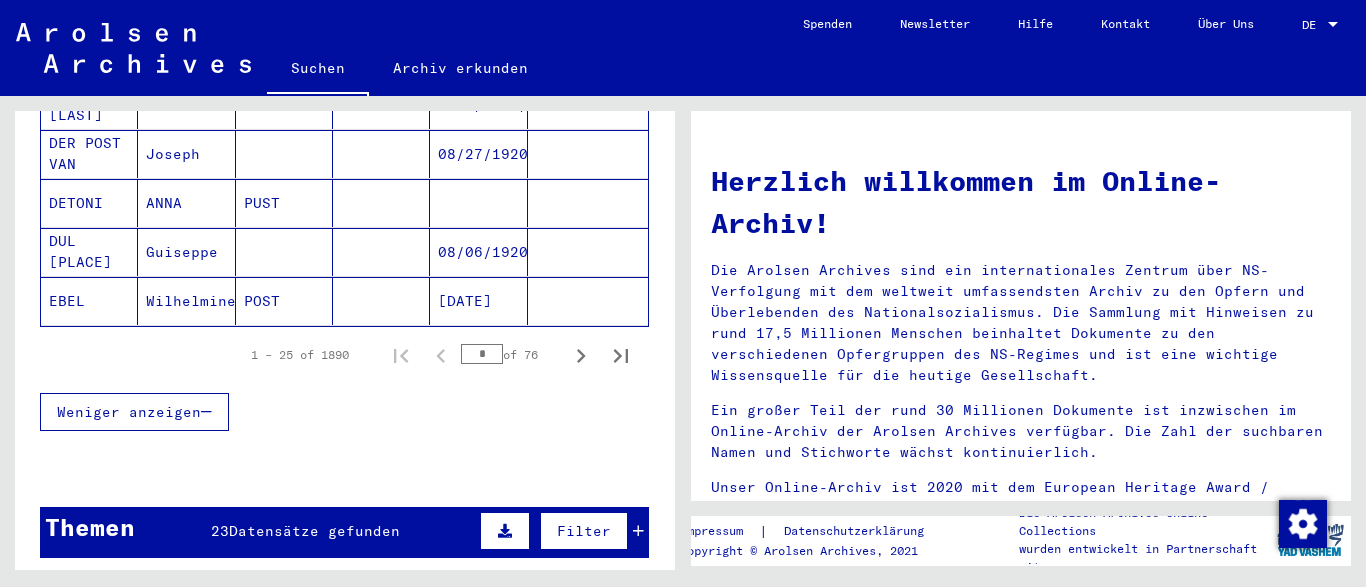scroll, scrollTop: 1315, scrollLeft: 0, axis: vertical 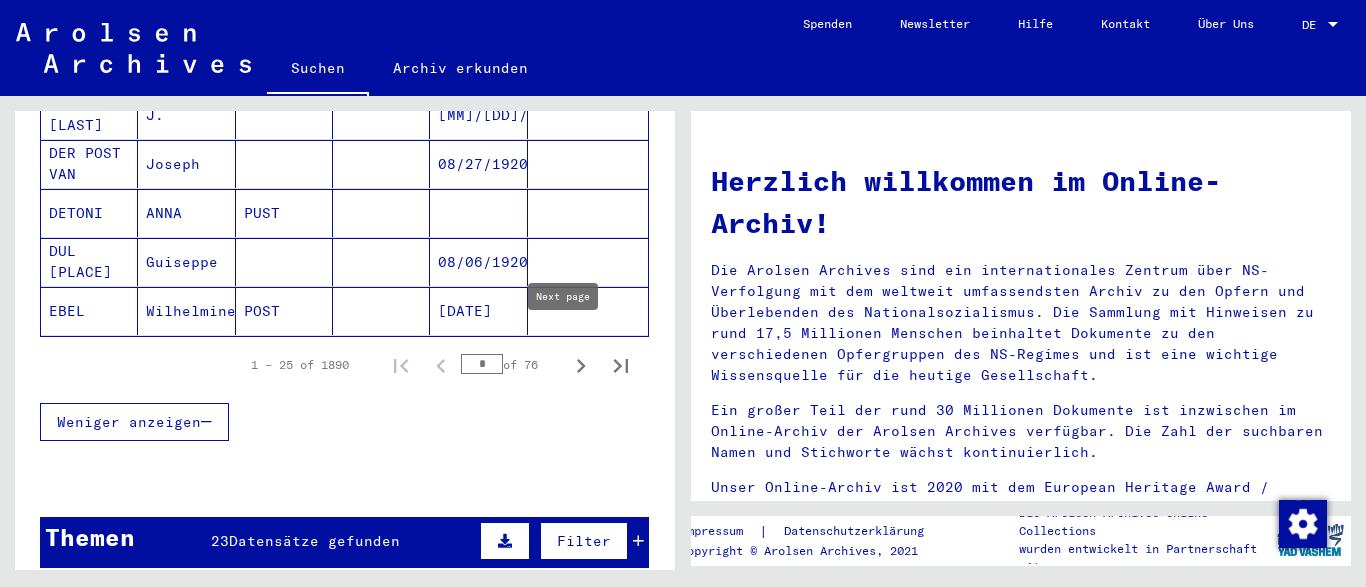 click 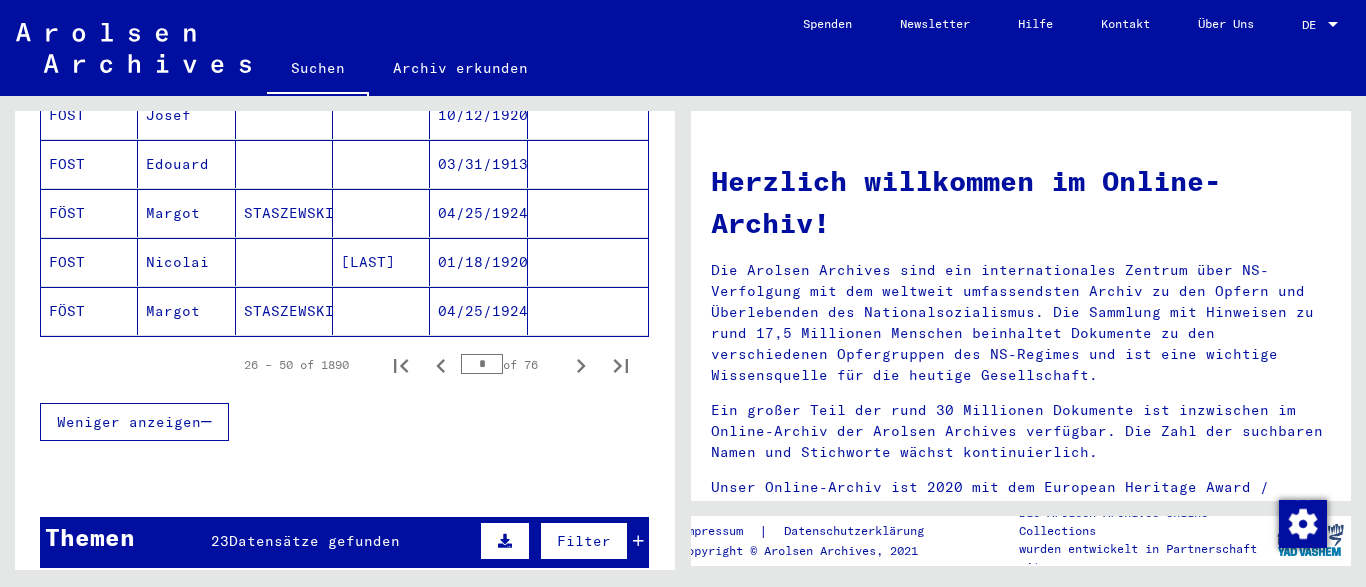 click 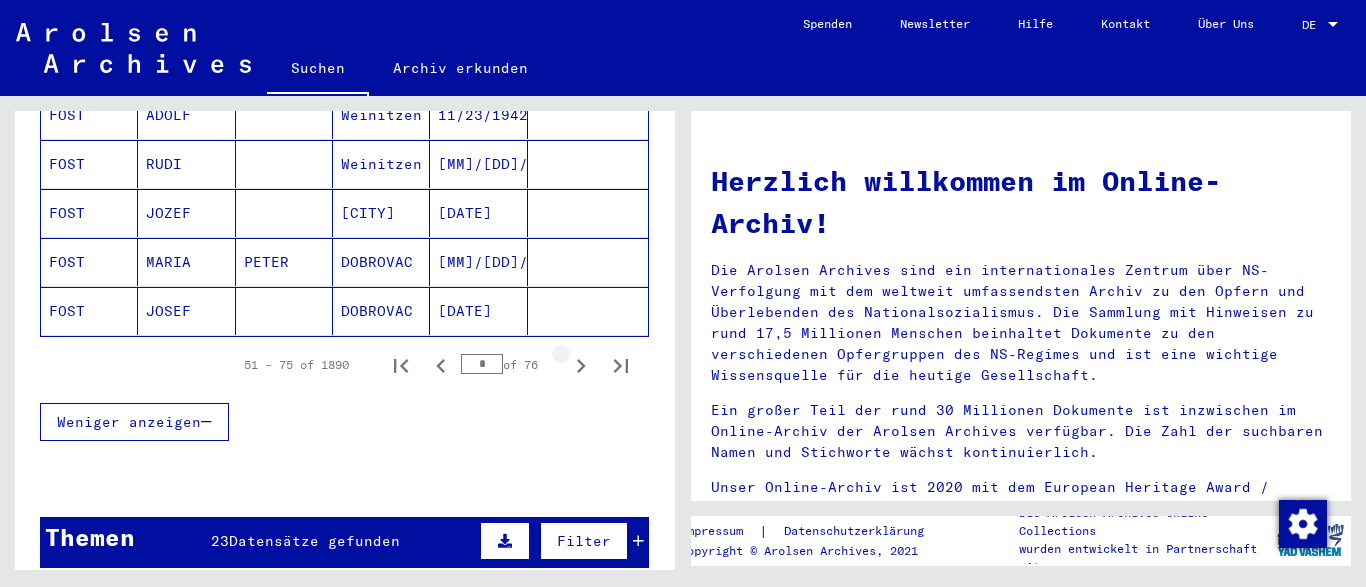 click 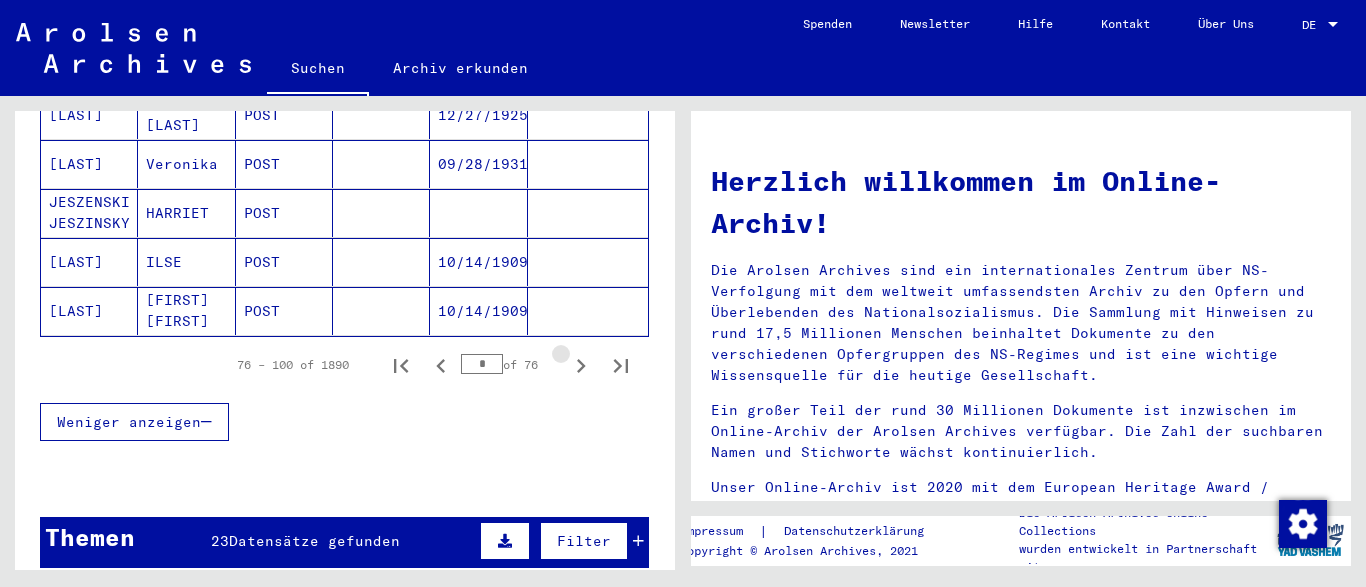 click 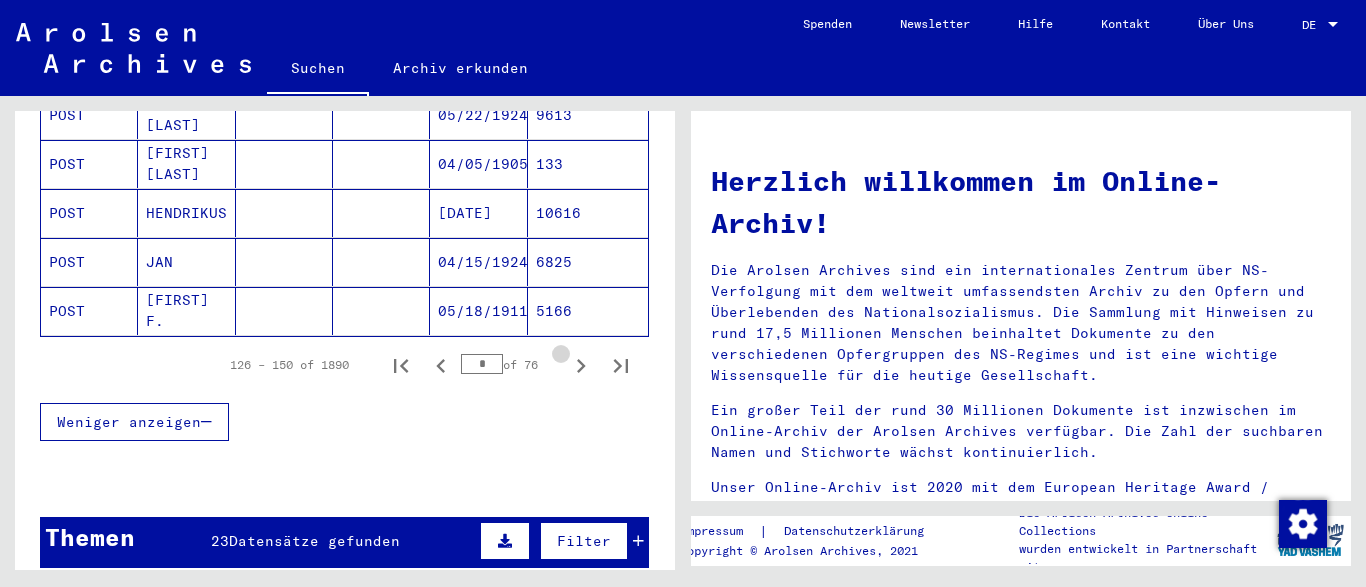 click 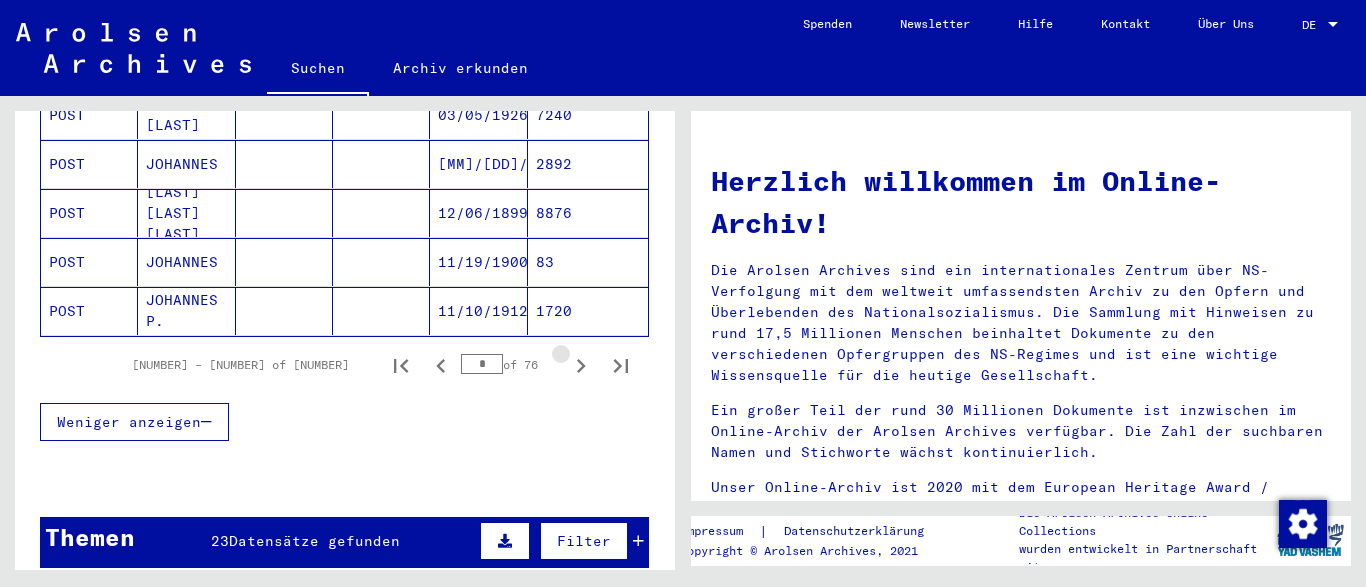 click 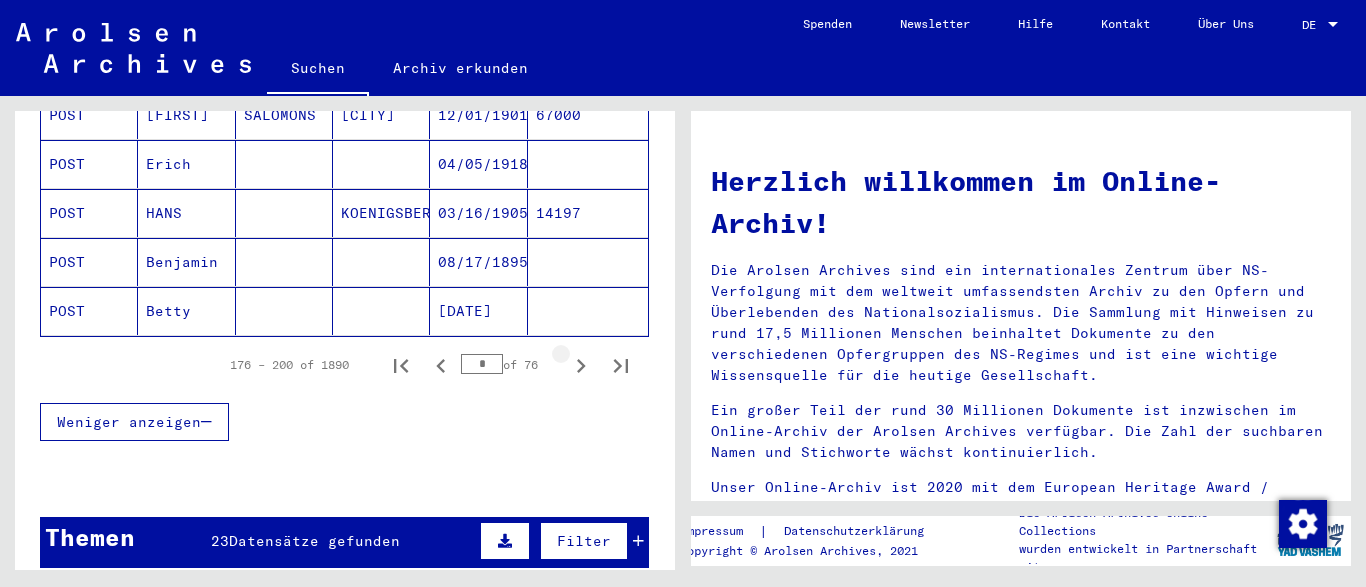 click 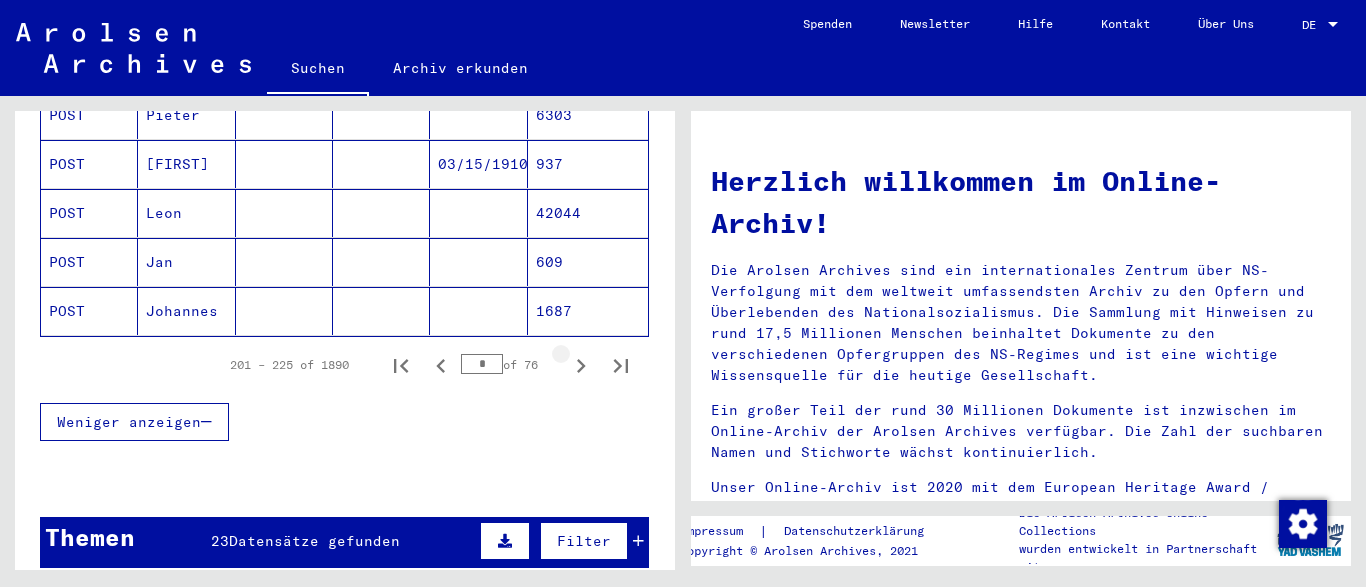 click 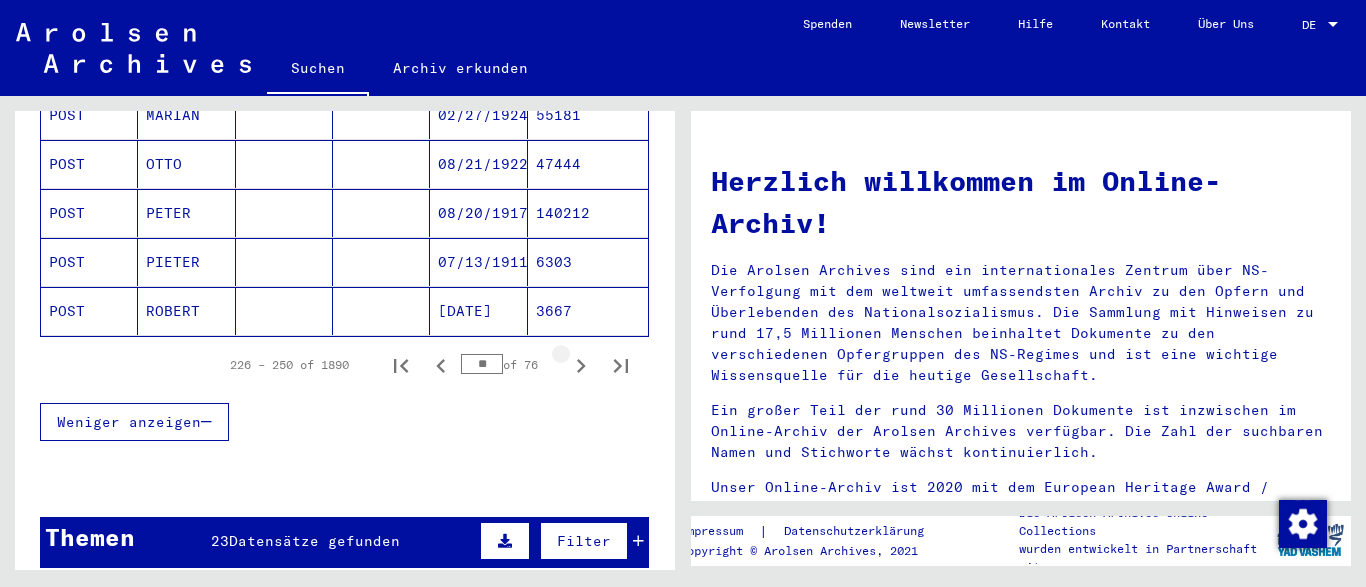 click 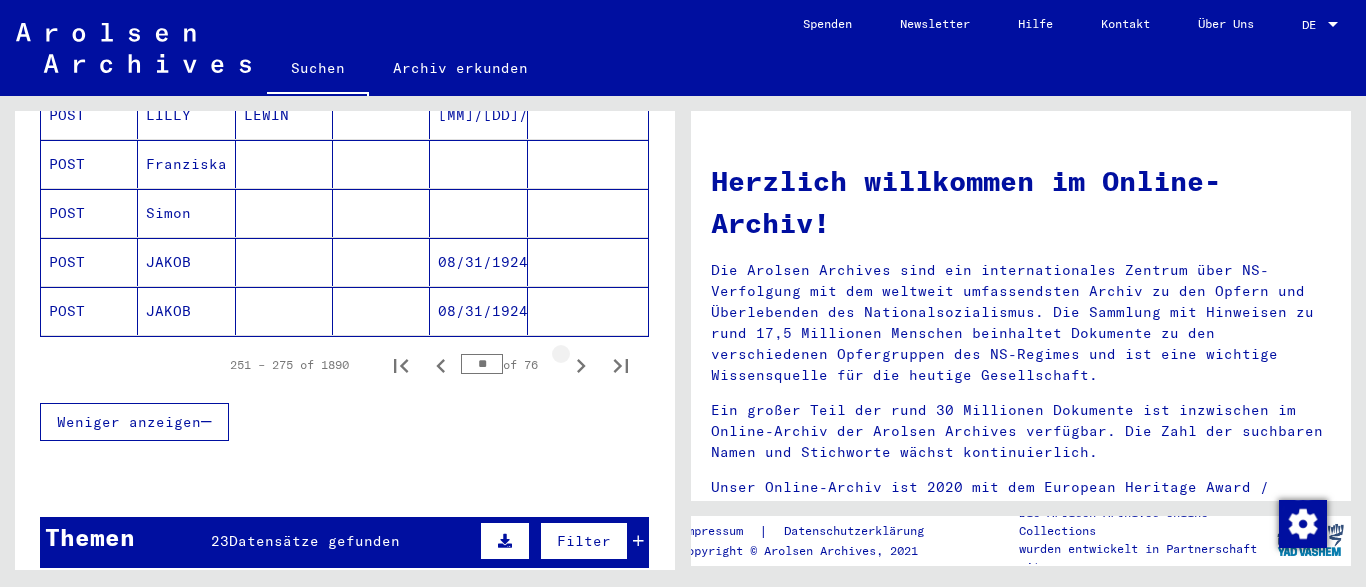 click 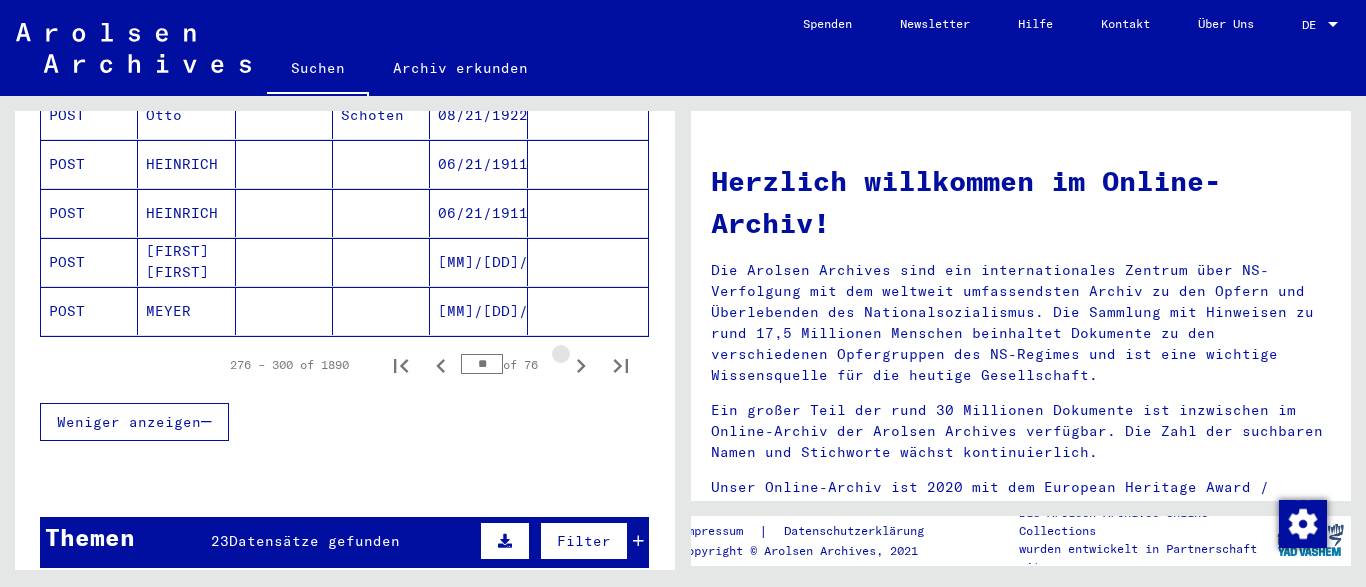 click 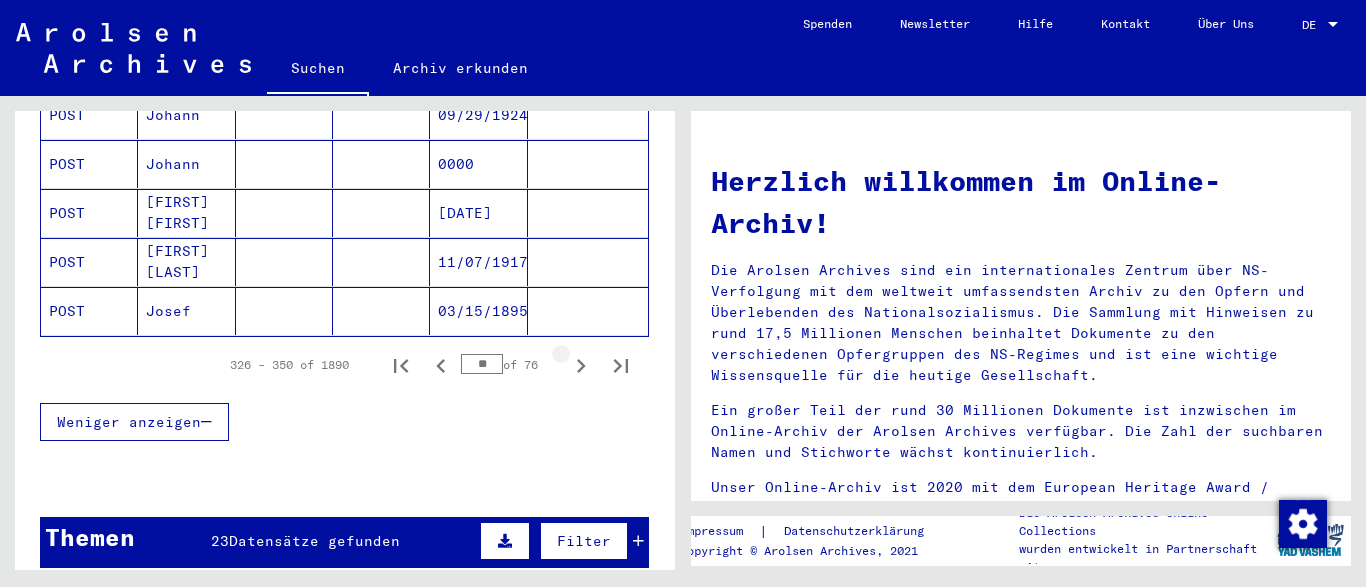 click 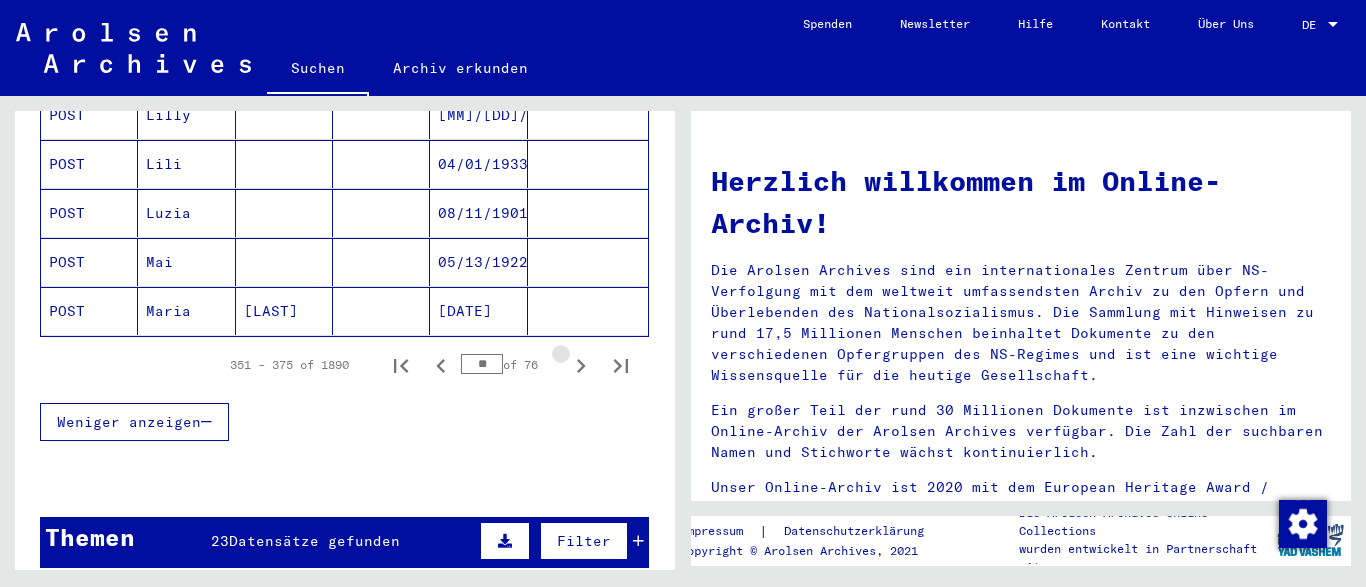 click 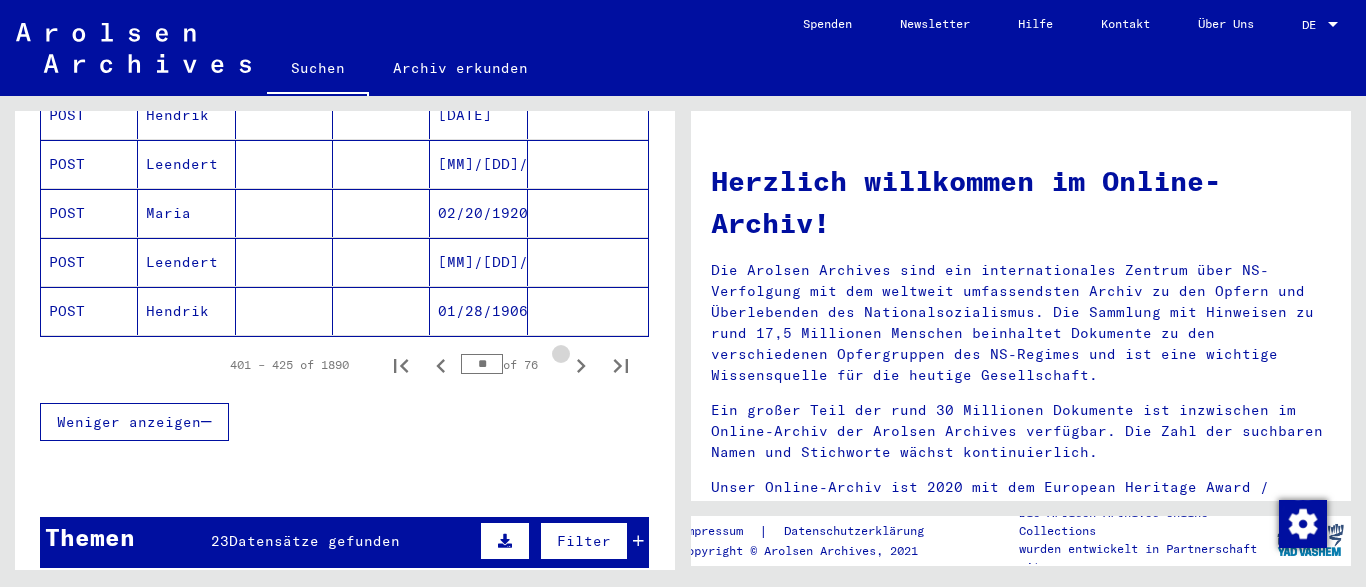 click 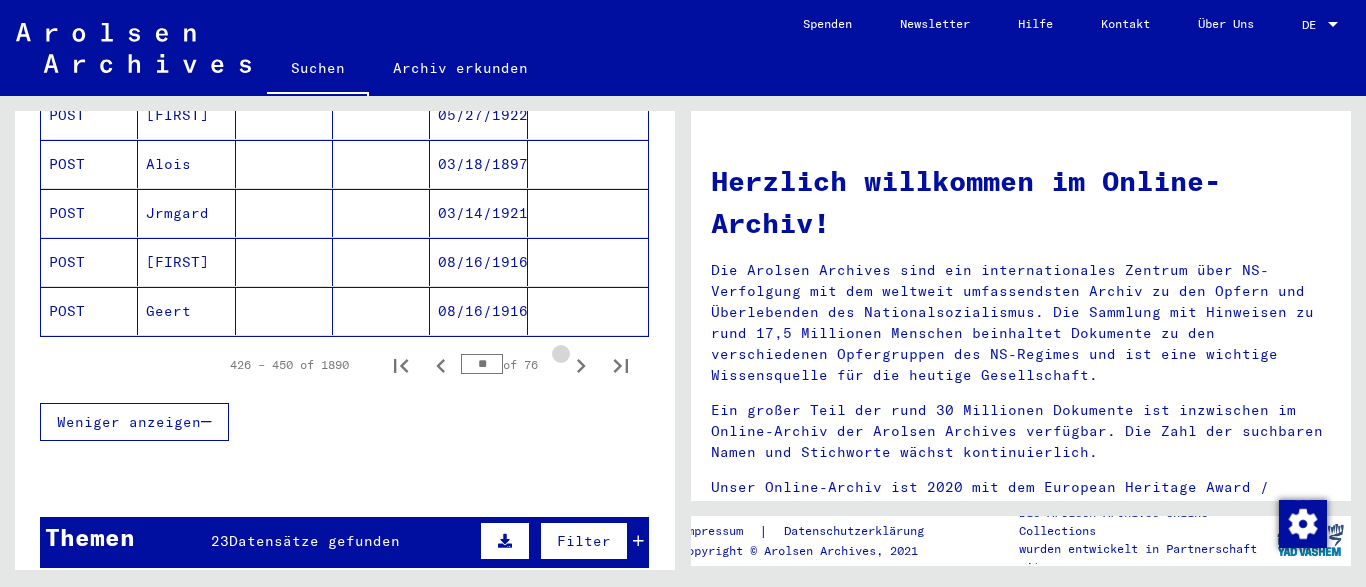 click 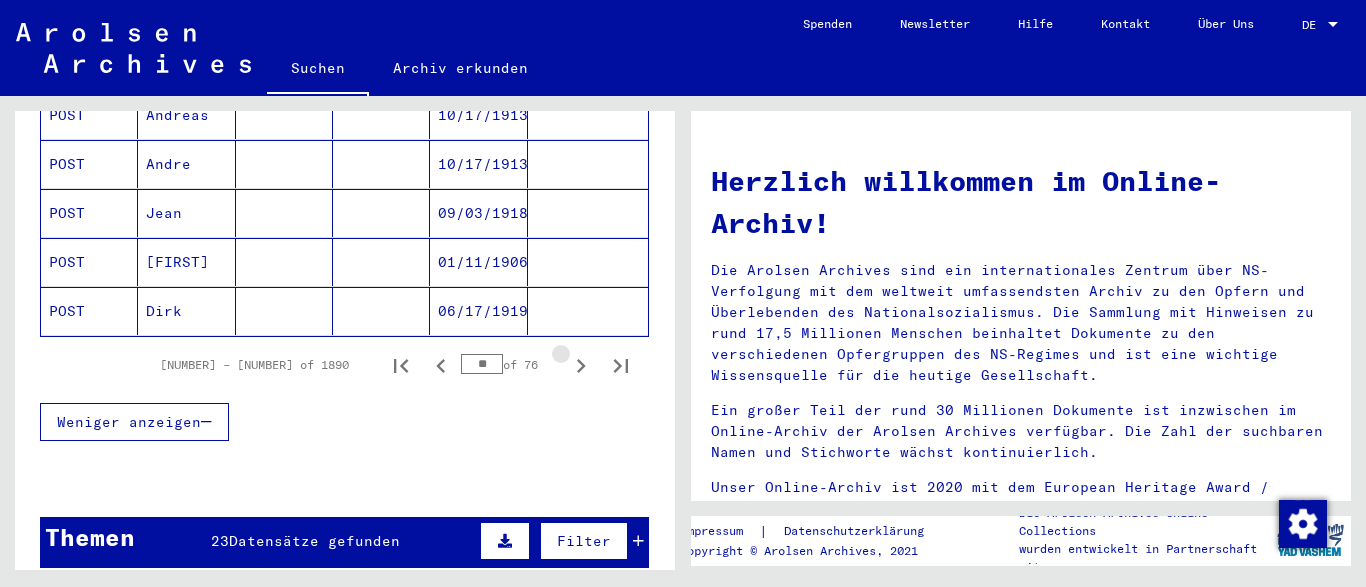 click 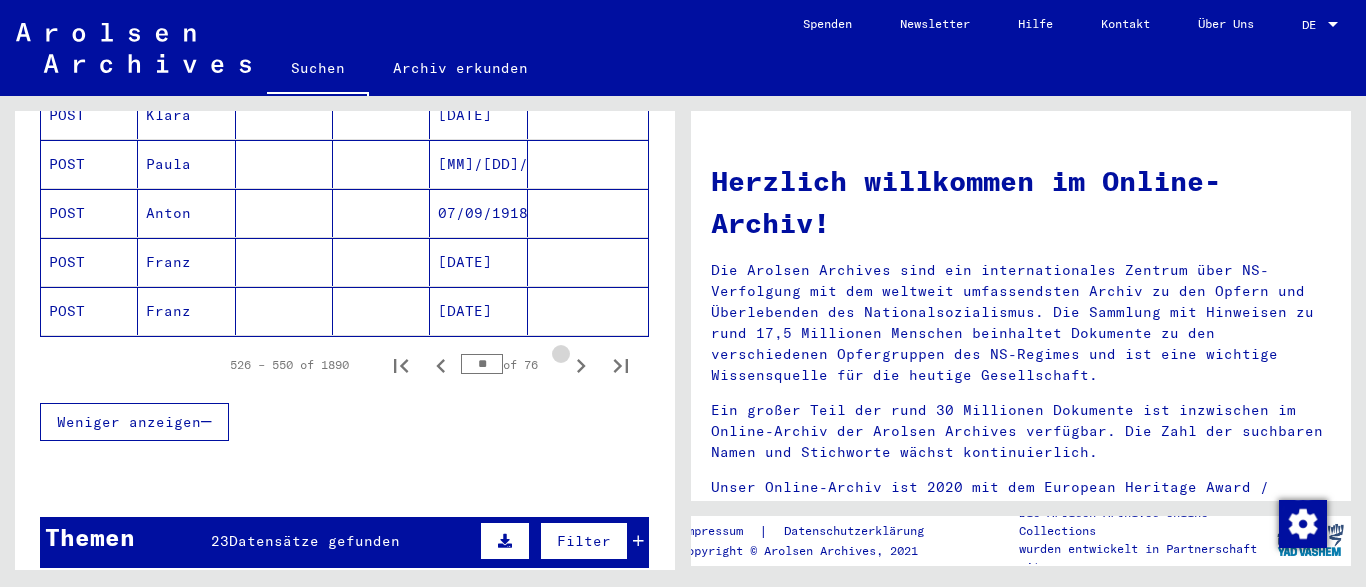 click 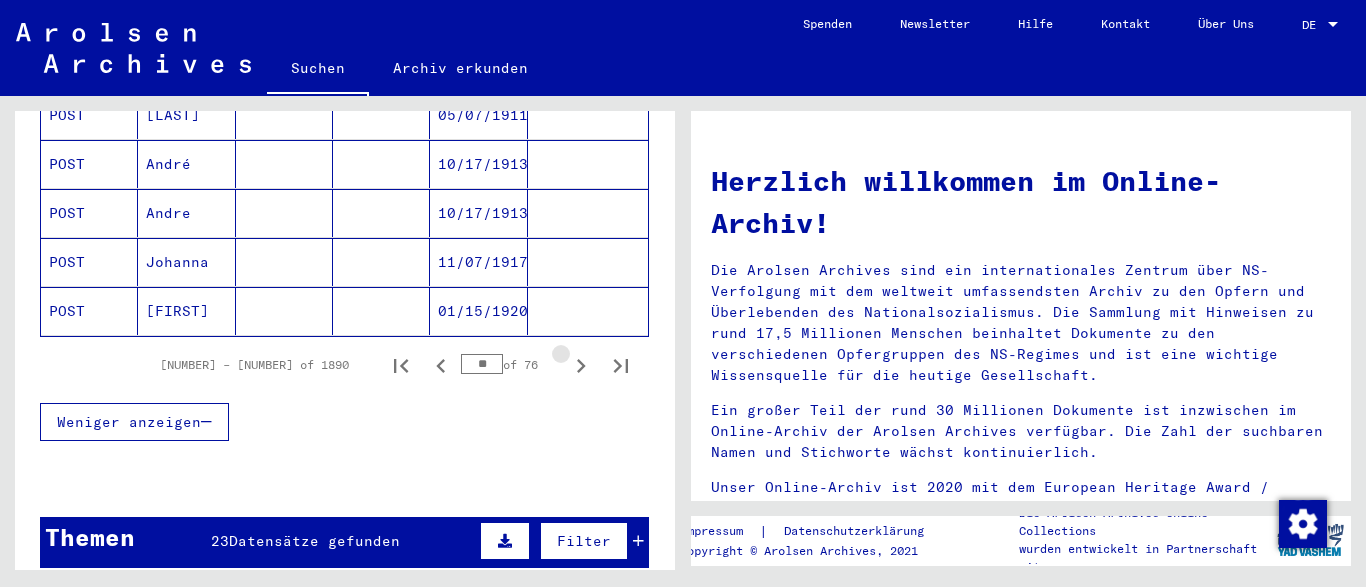 click 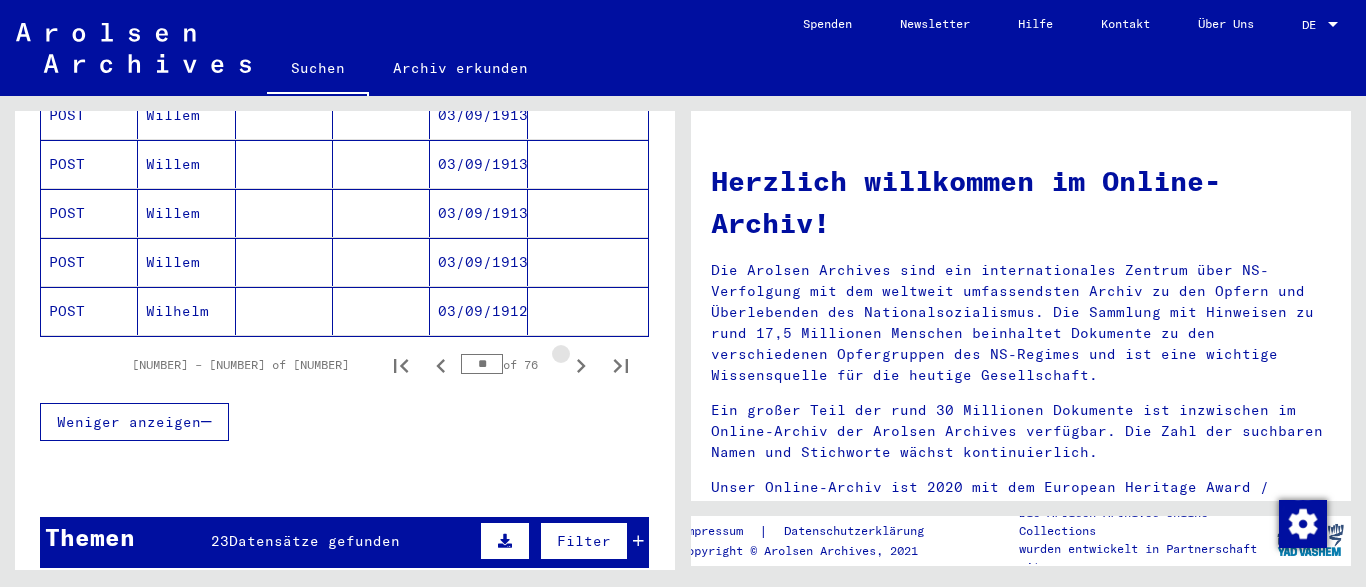 click 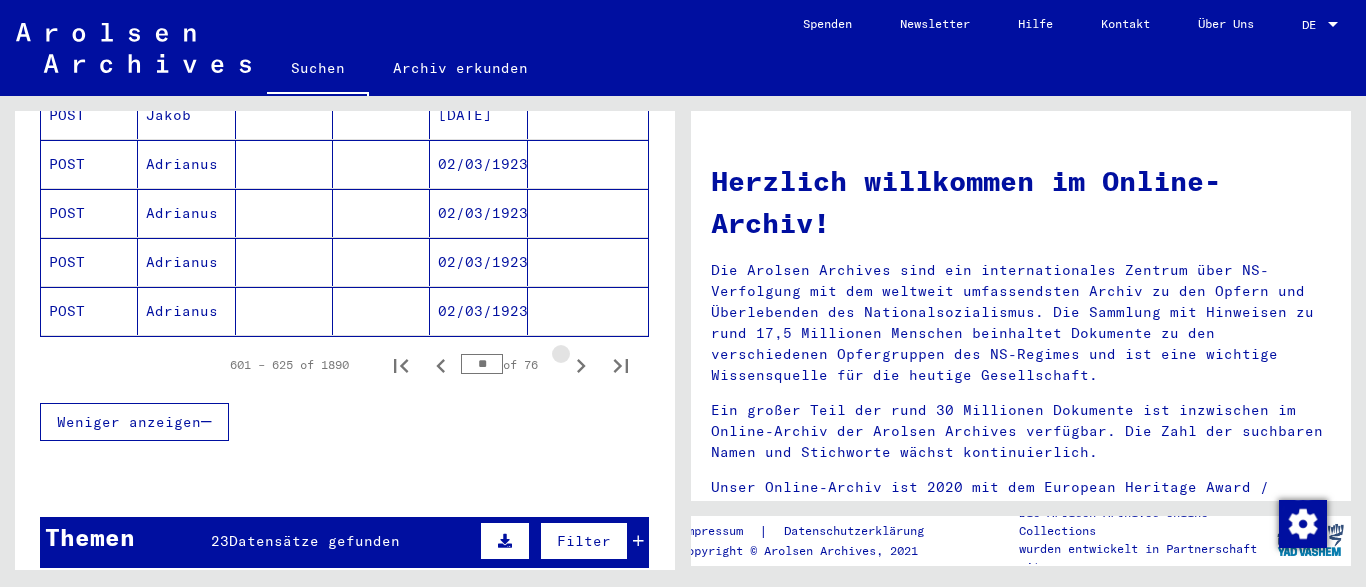 click 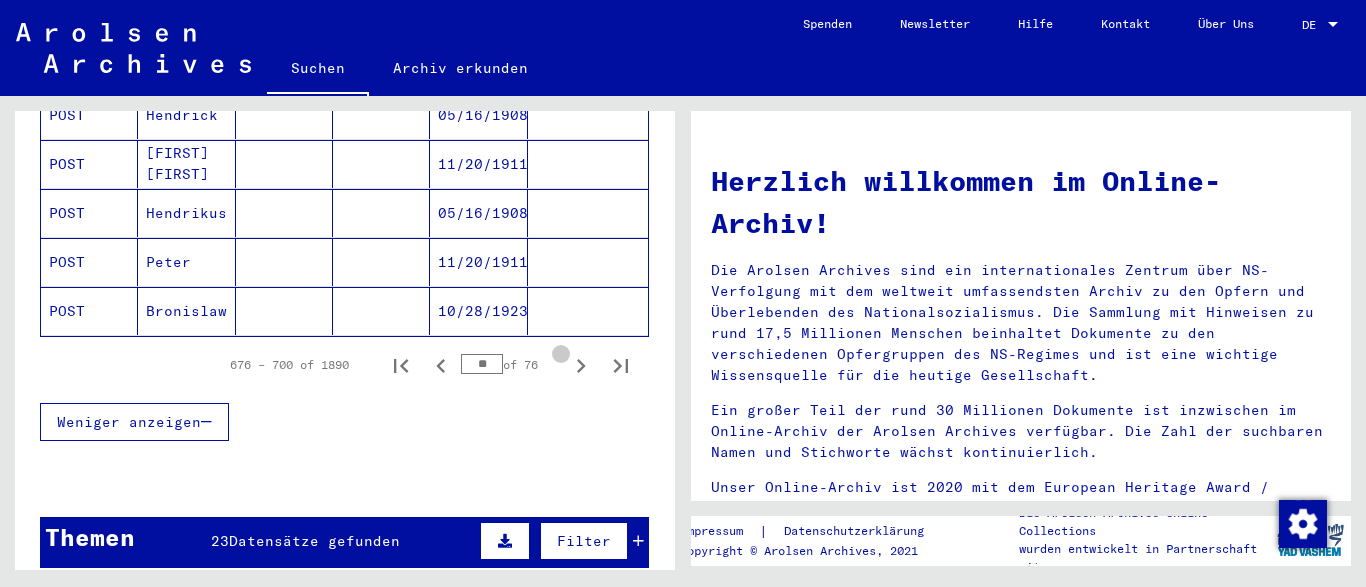 click 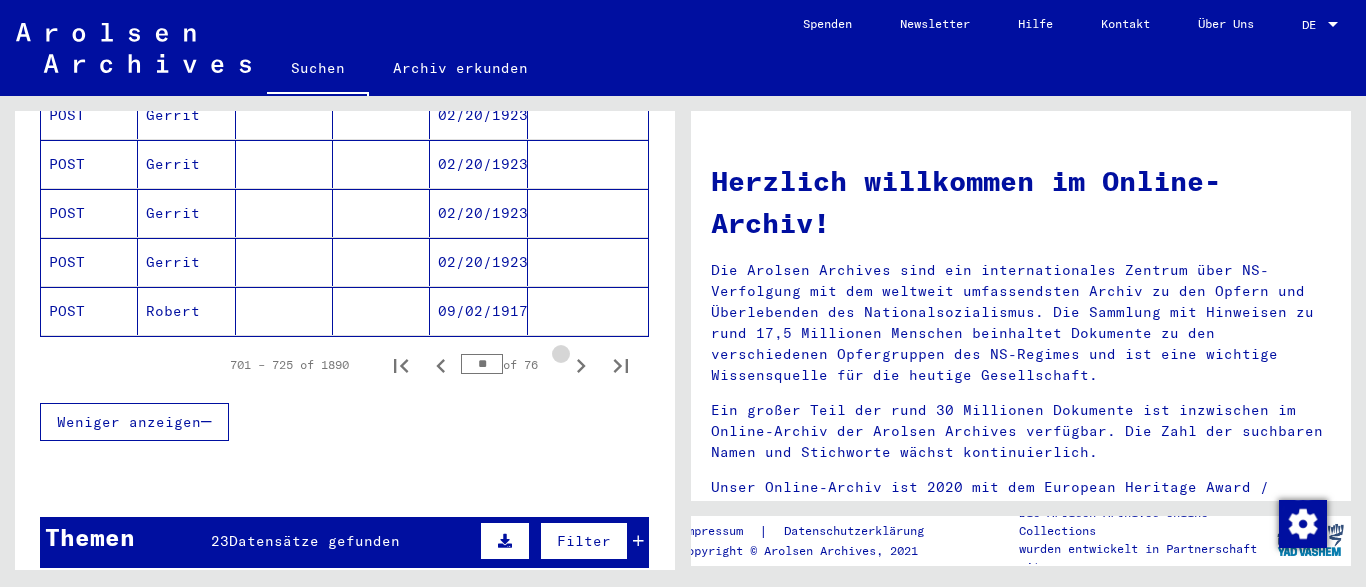 click 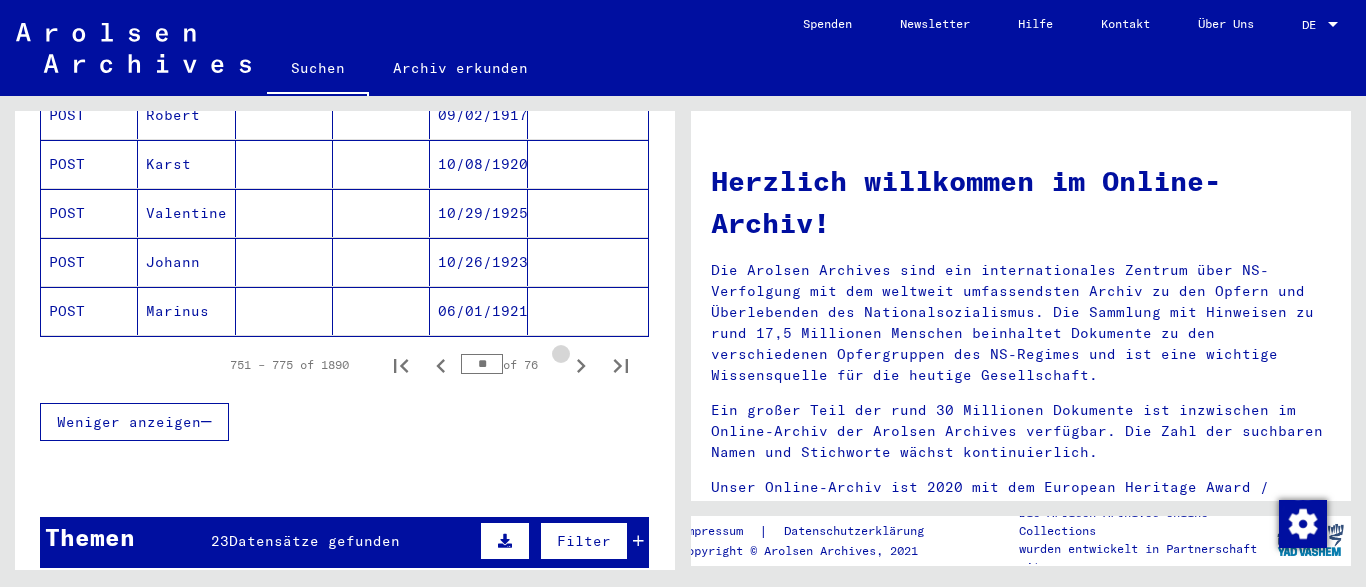 click 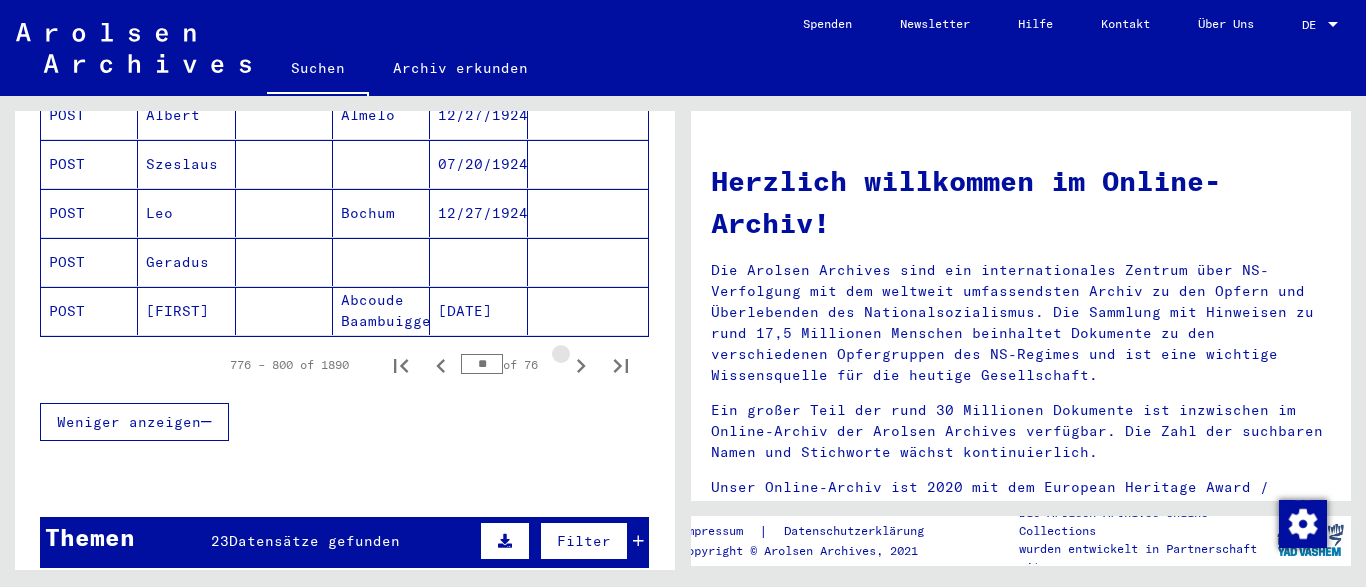 click 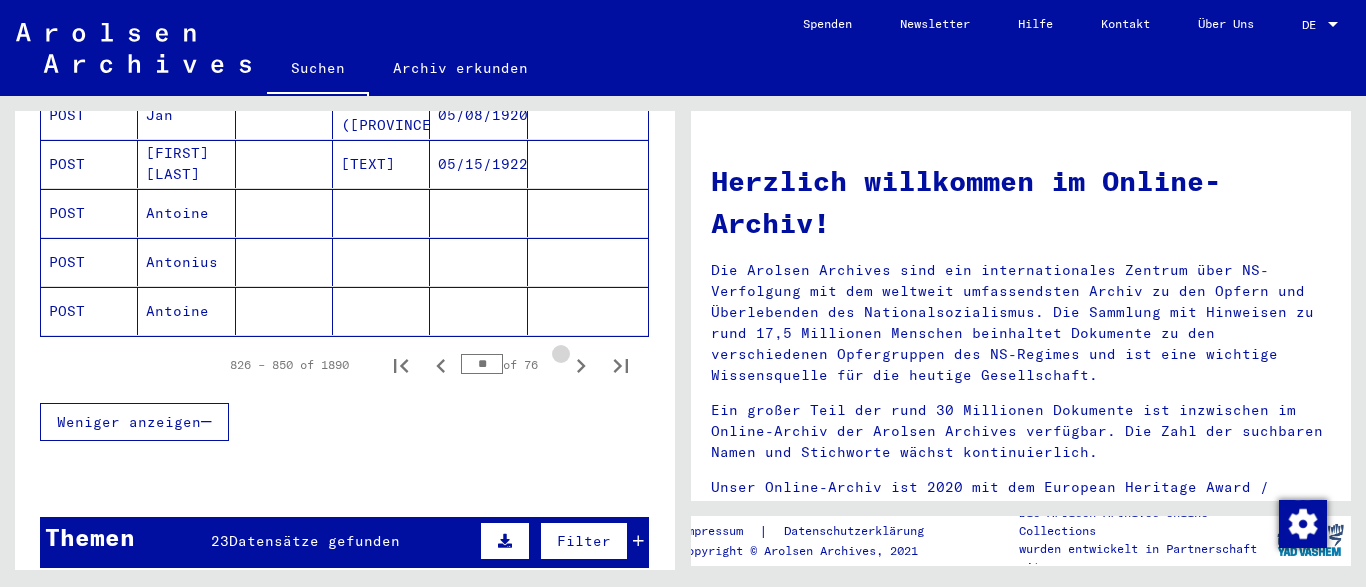 click 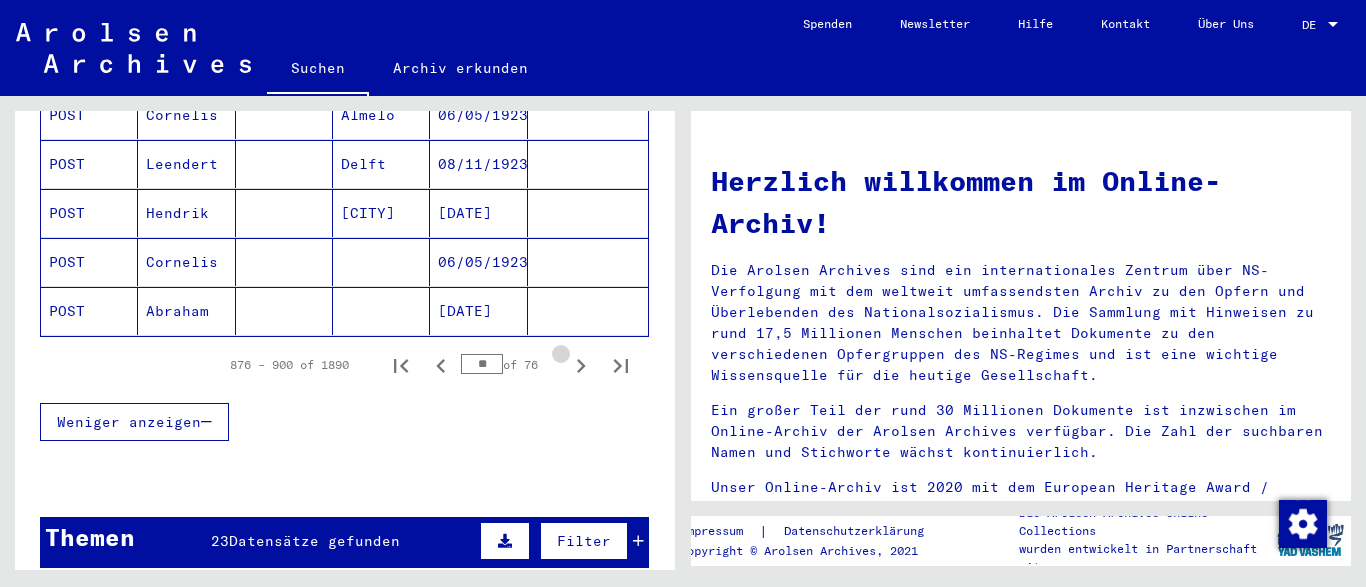 click 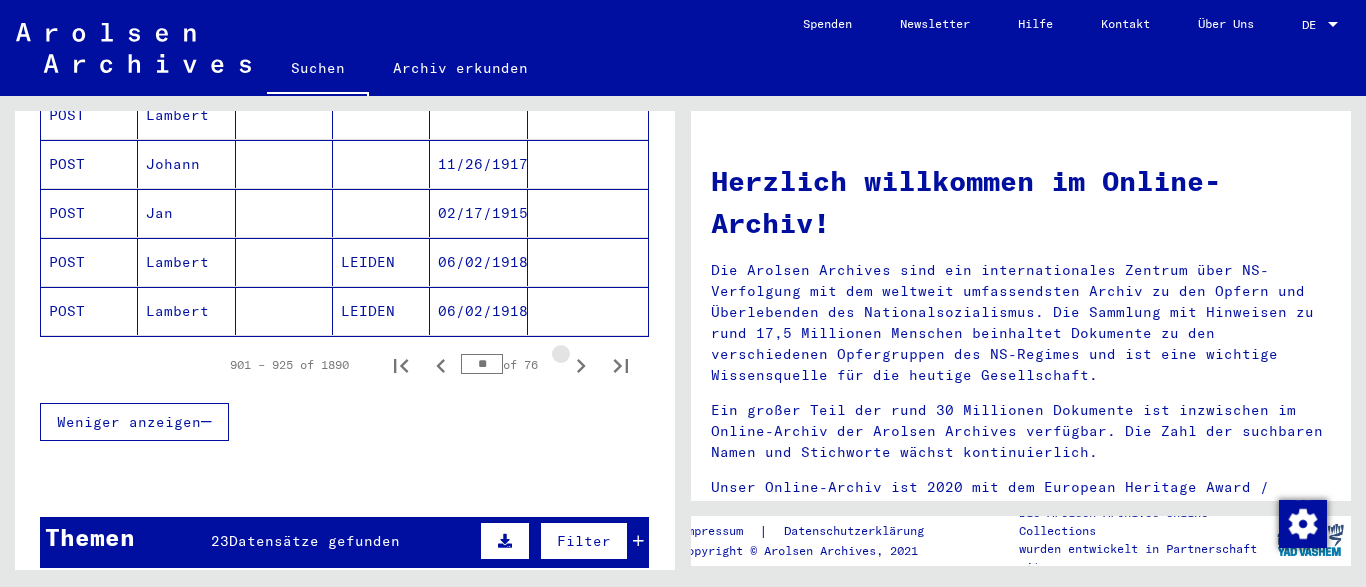 click 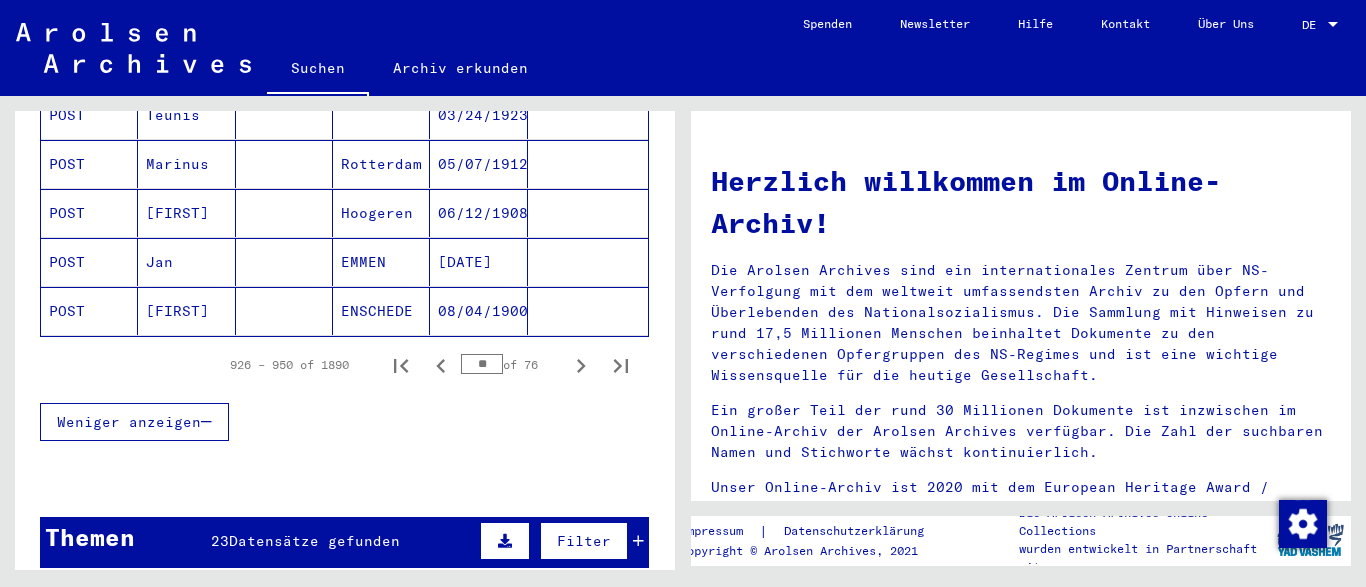 click 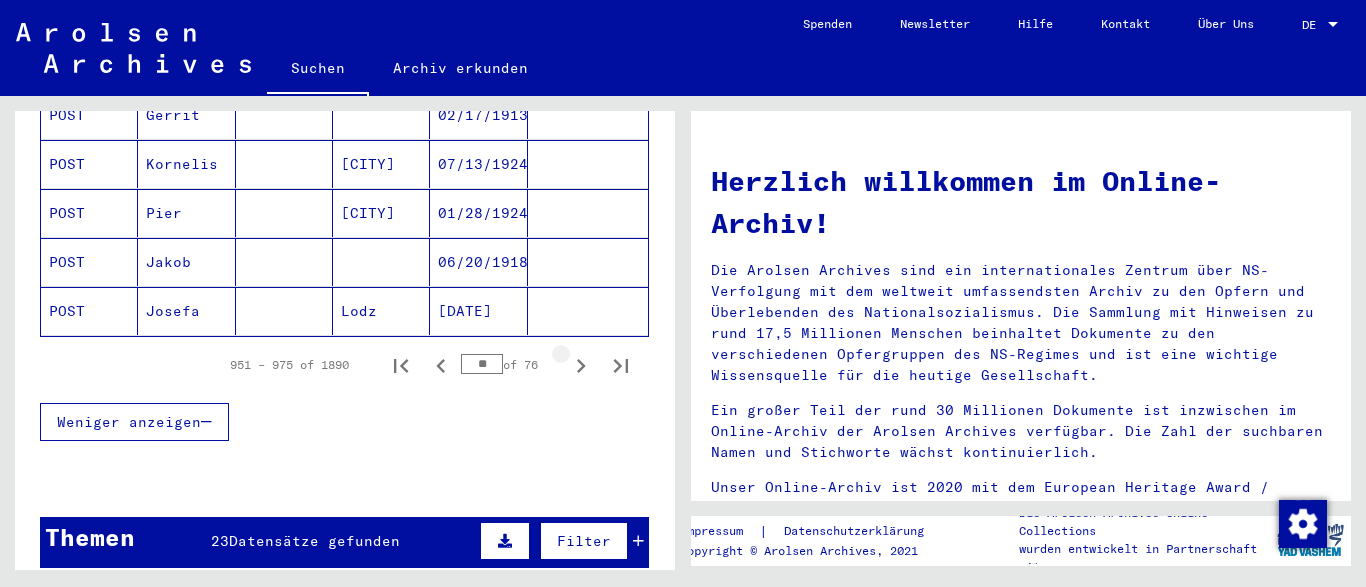 click 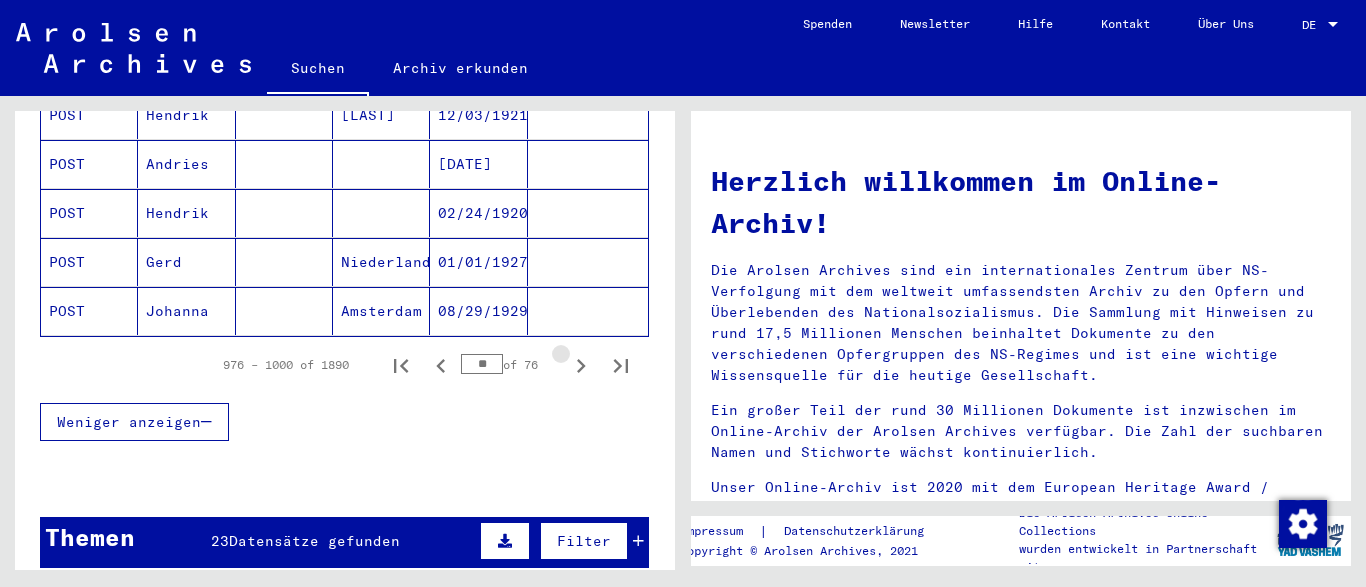click 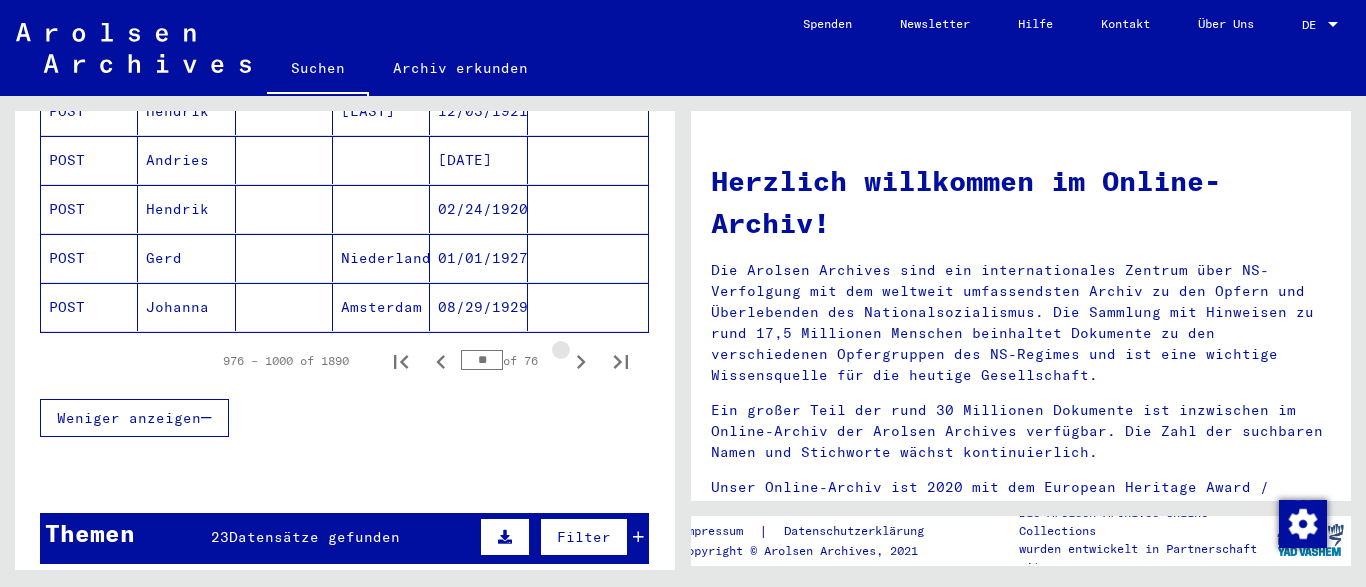 click 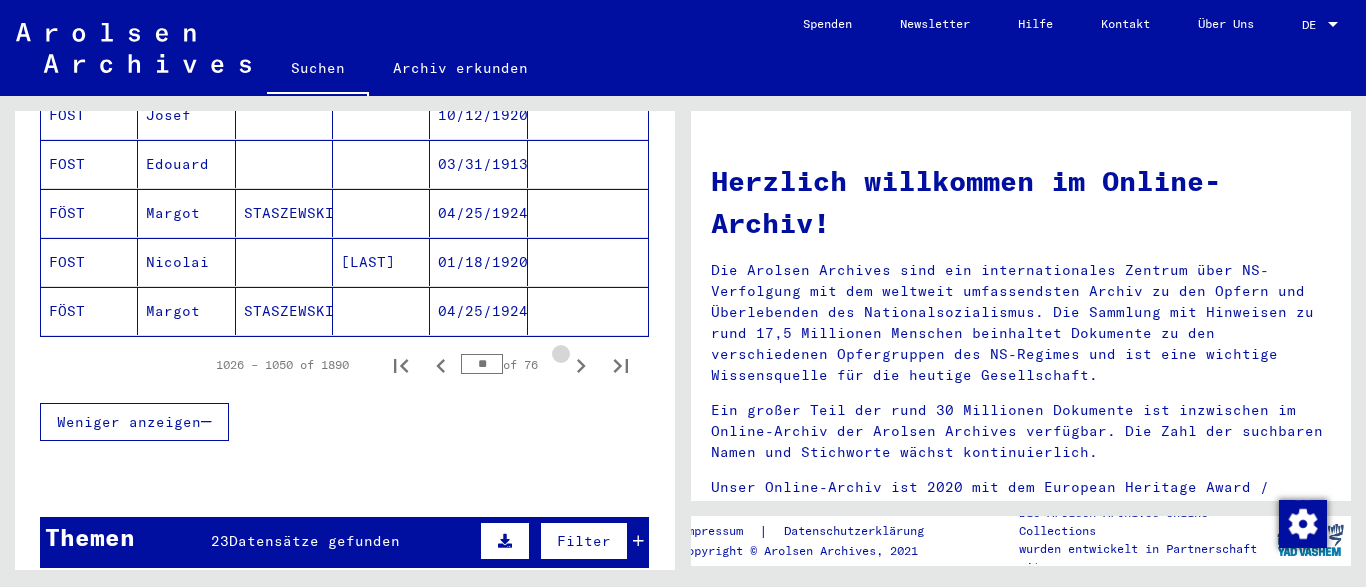 click 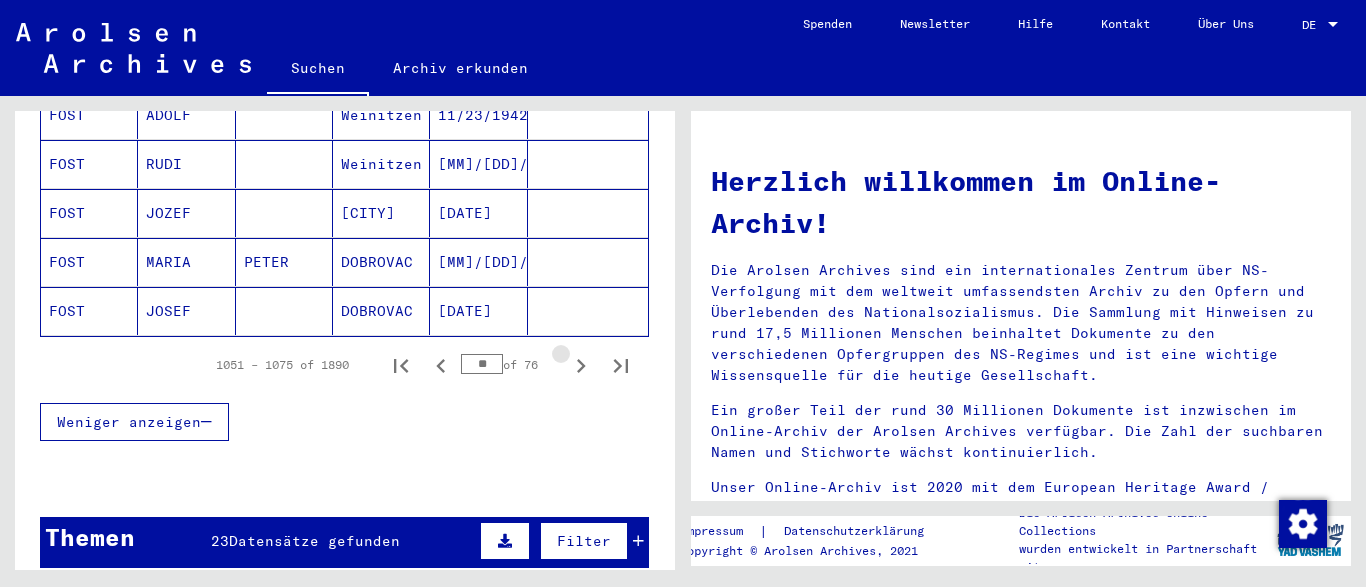 click 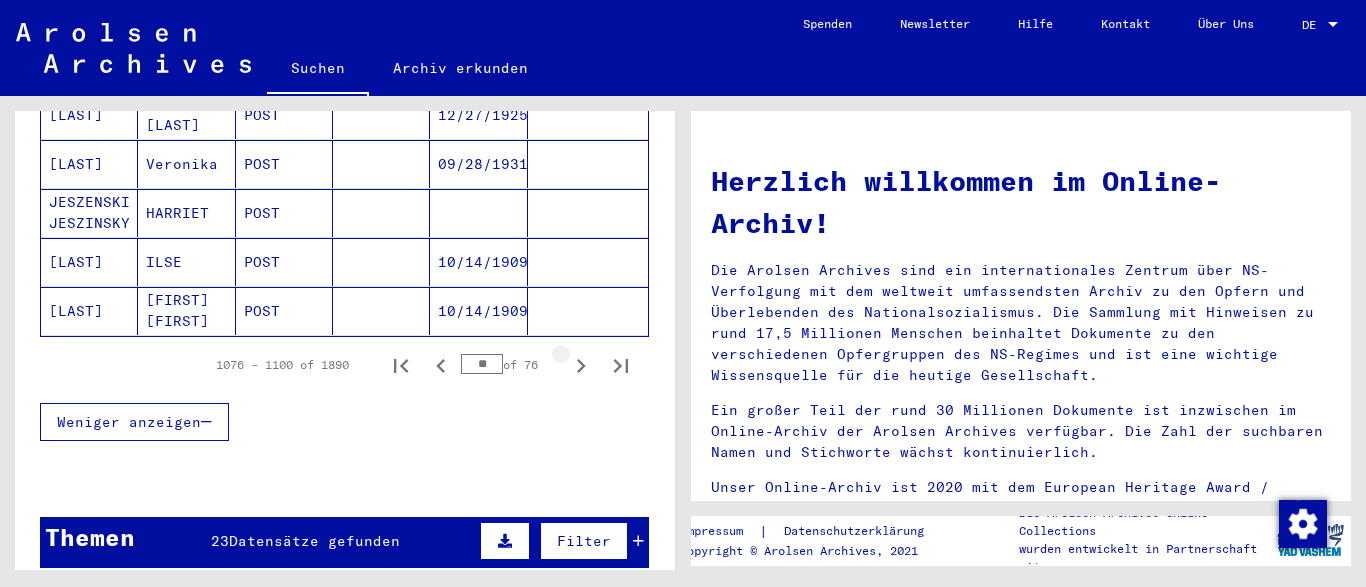 click 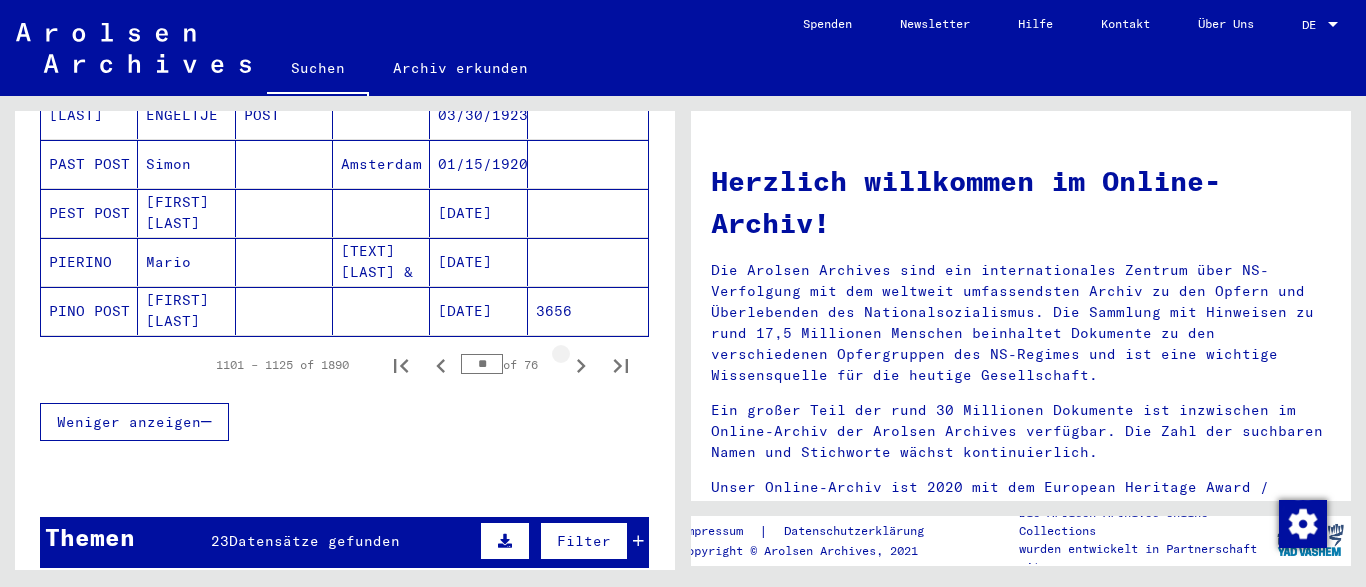 click 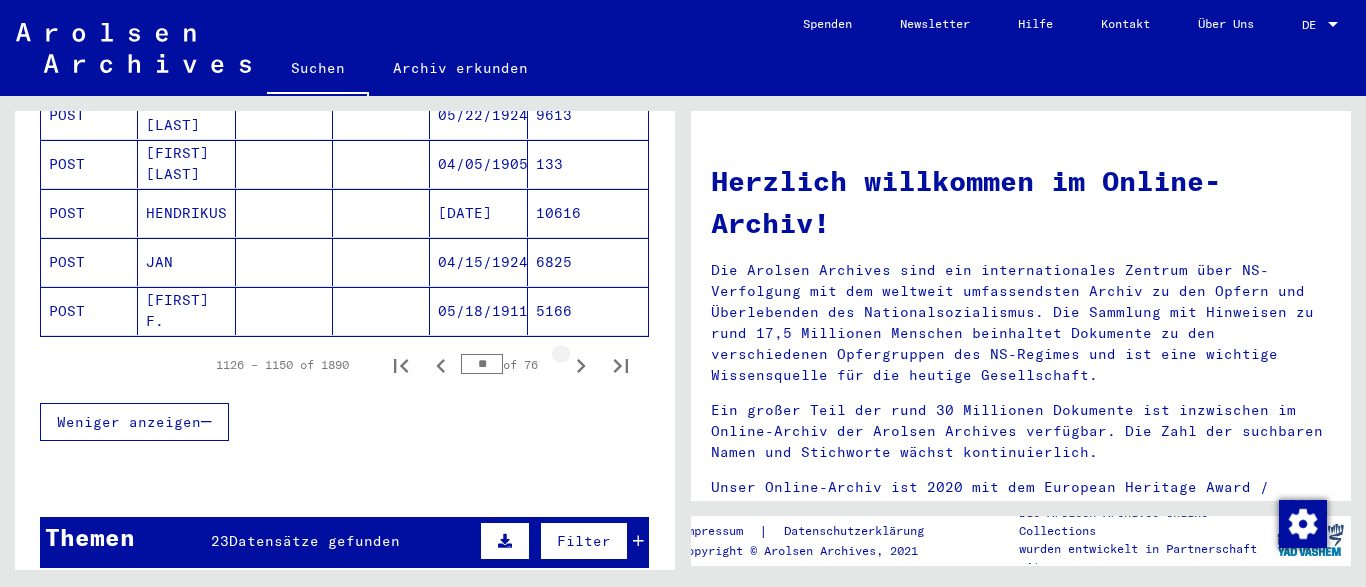 click 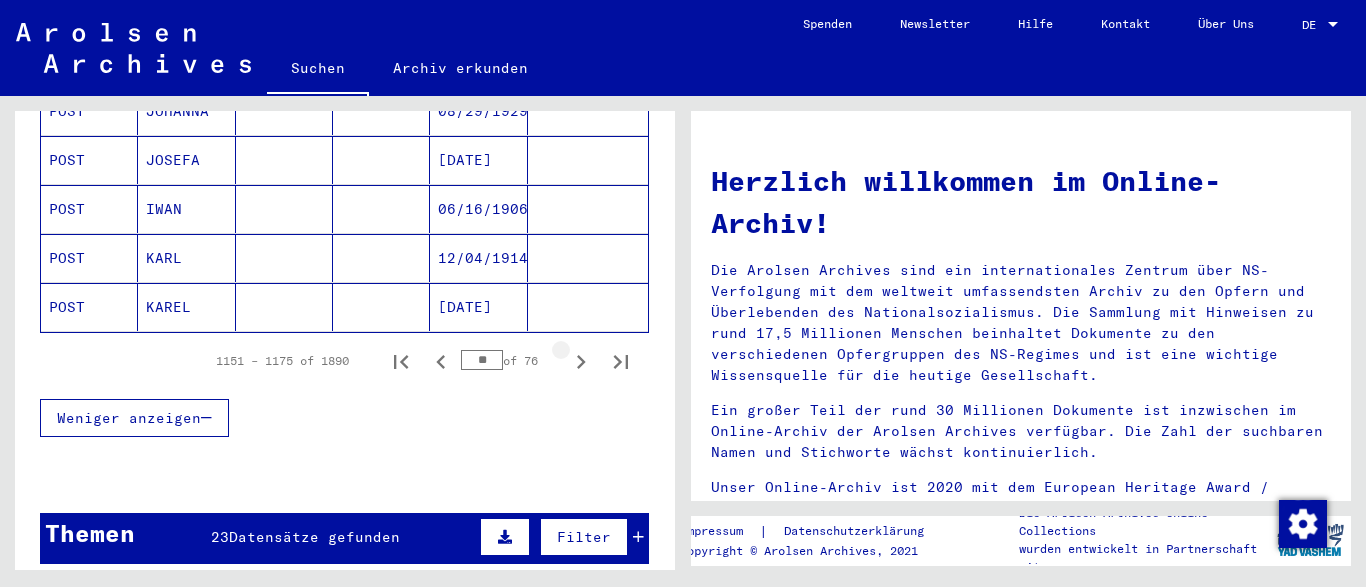 click 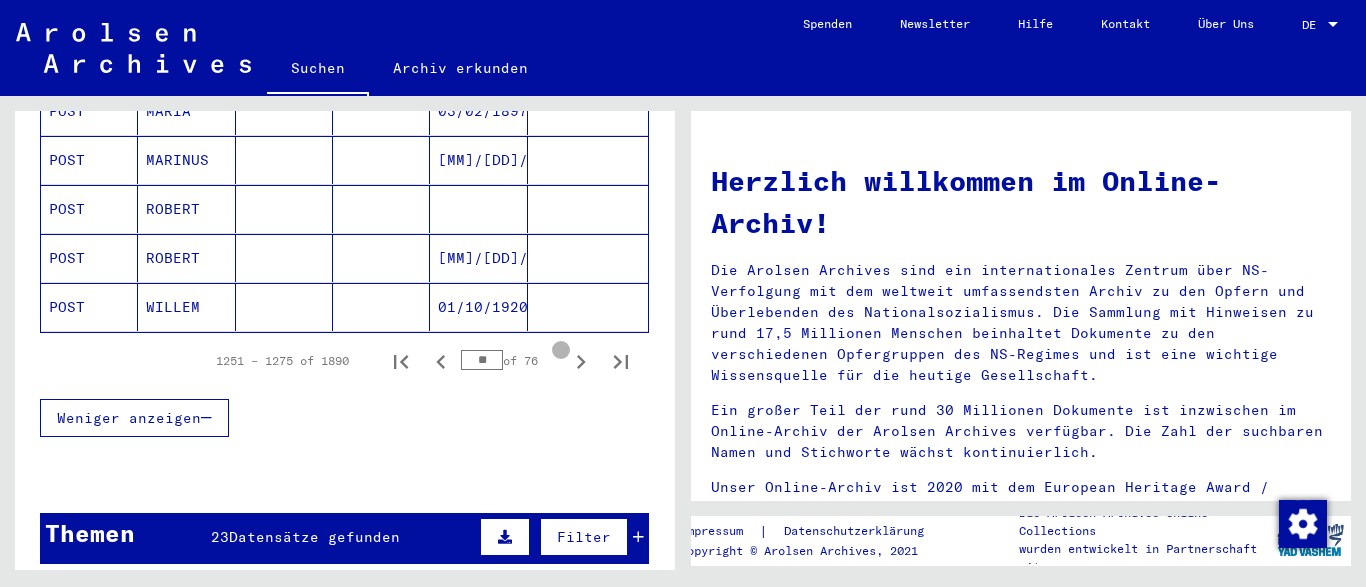 click 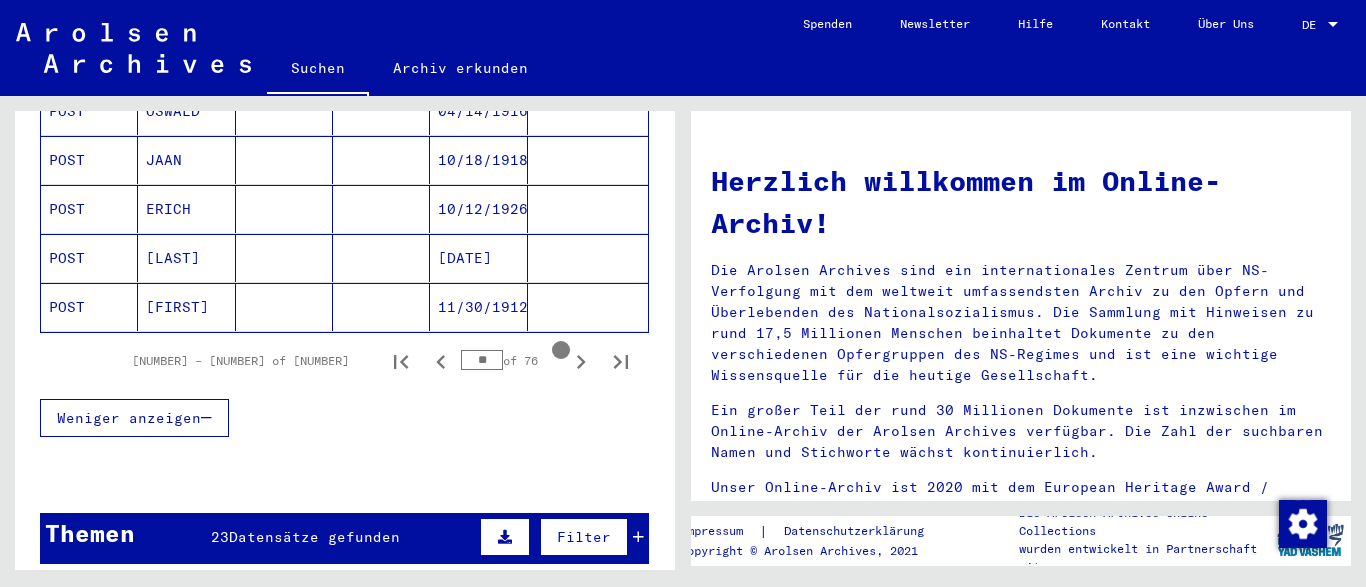 click 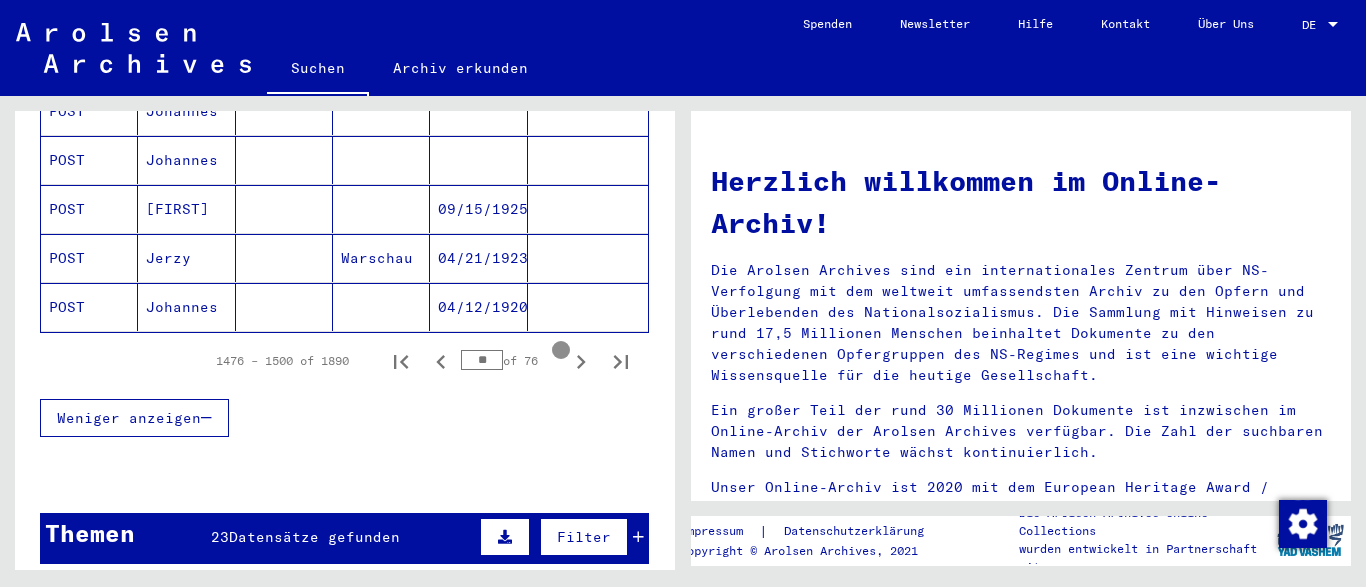 scroll, scrollTop: 1315, scrollLeft: 0, axis: vertical 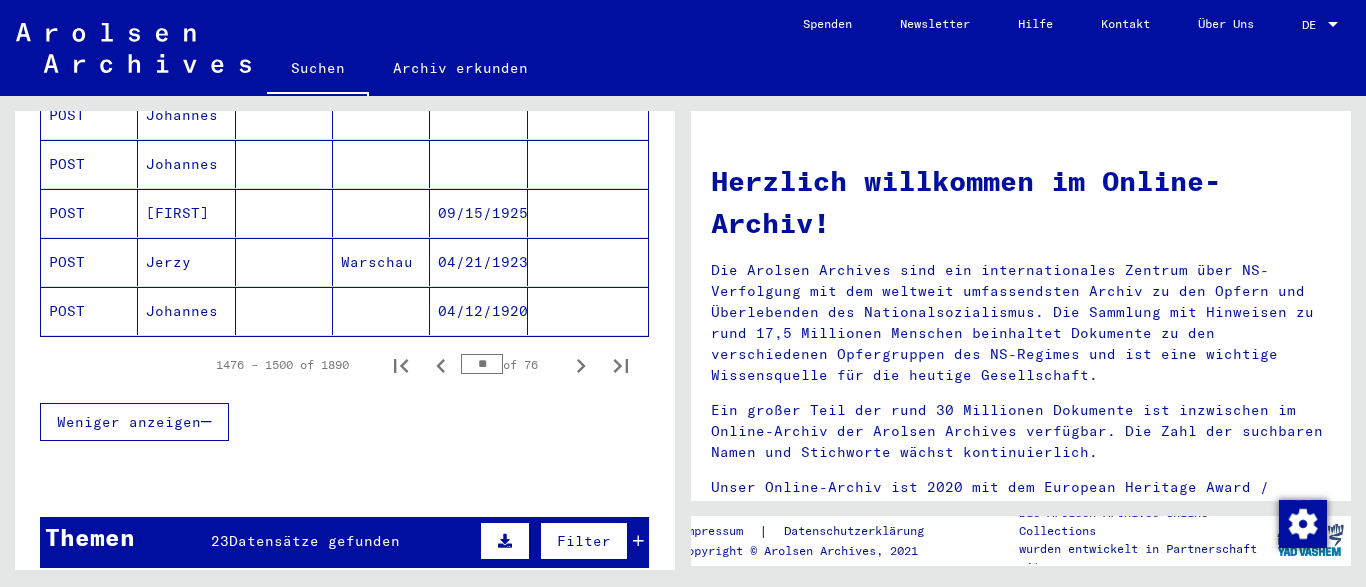 click 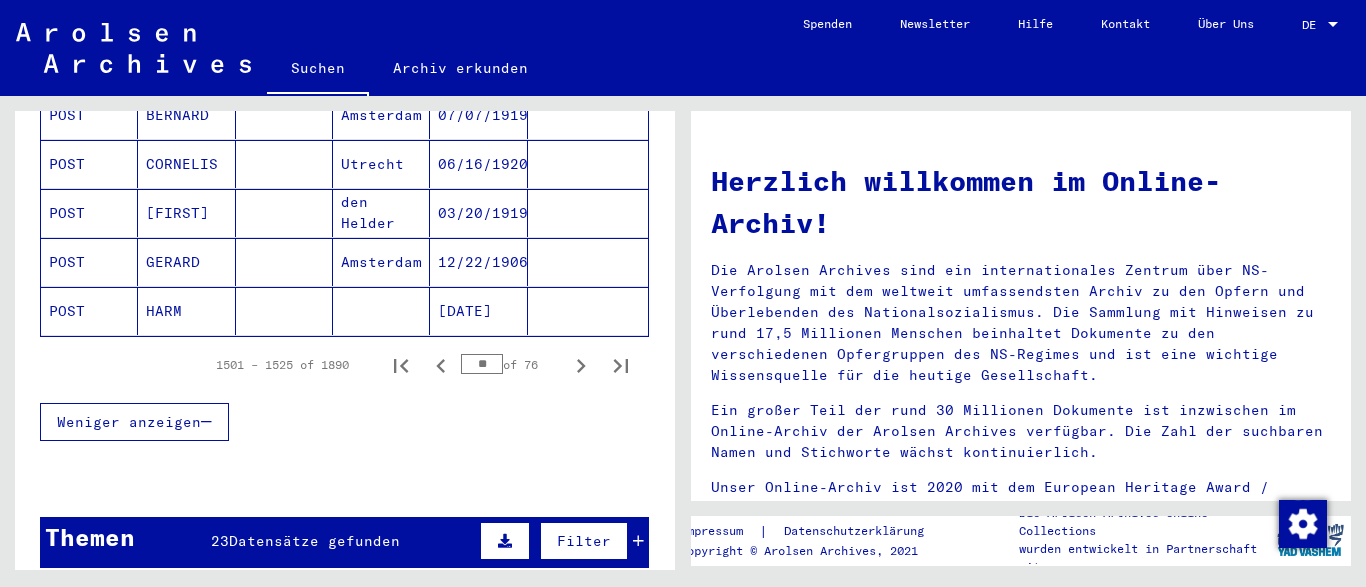 click 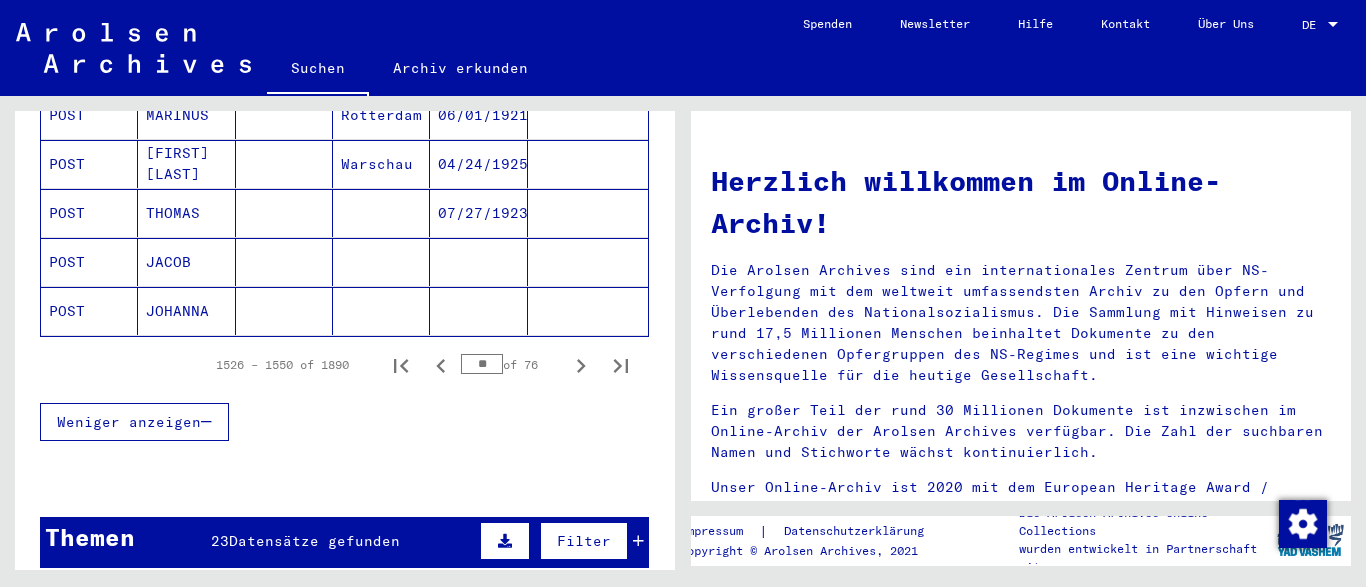 click 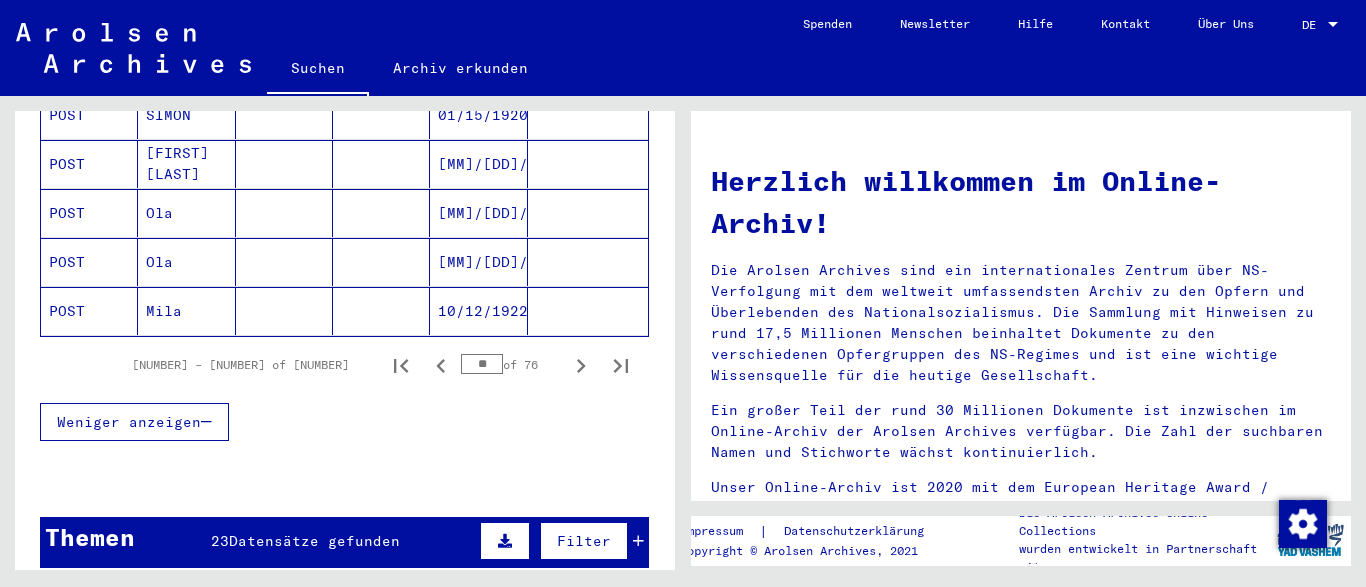 click 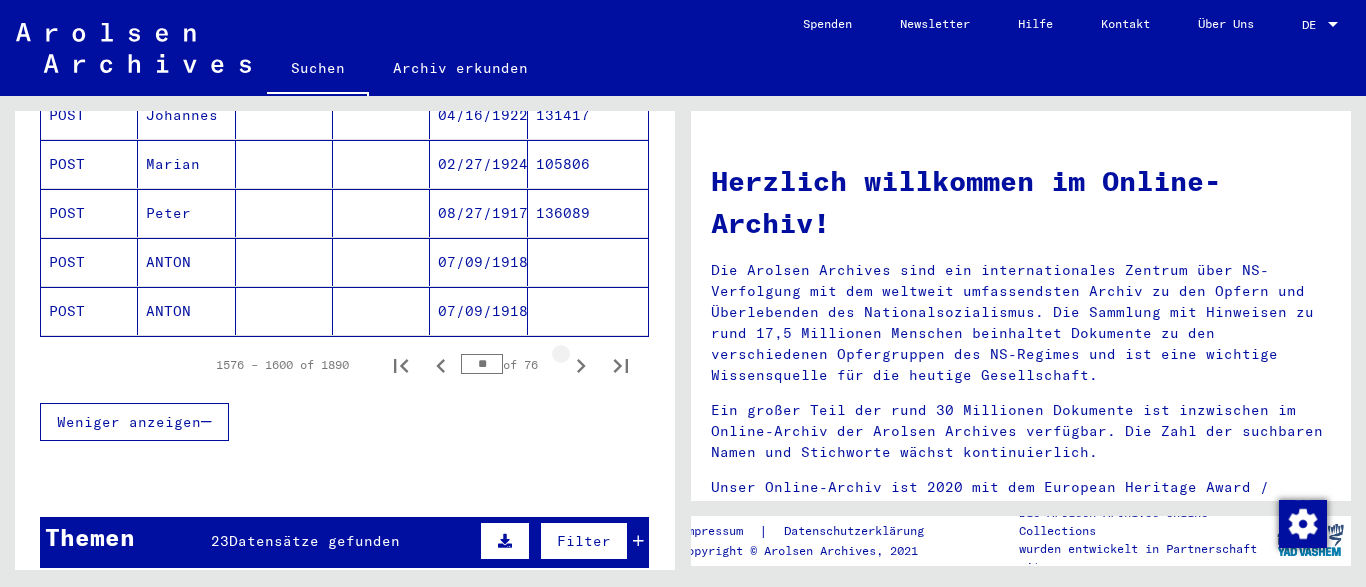 click 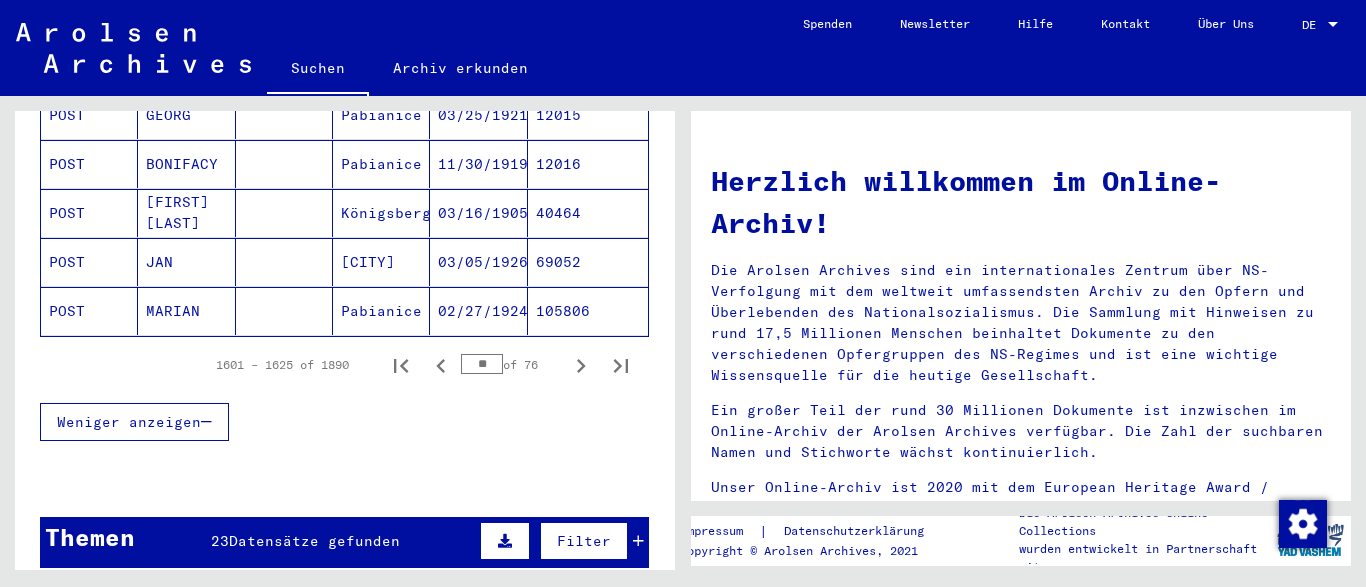 click 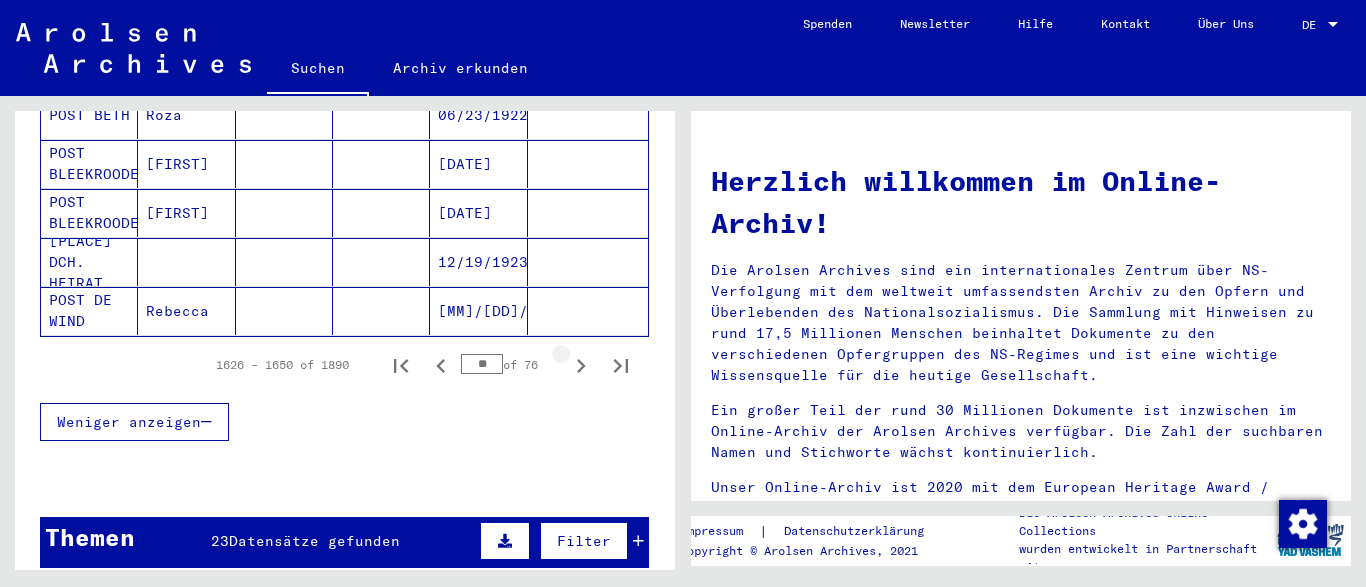 click 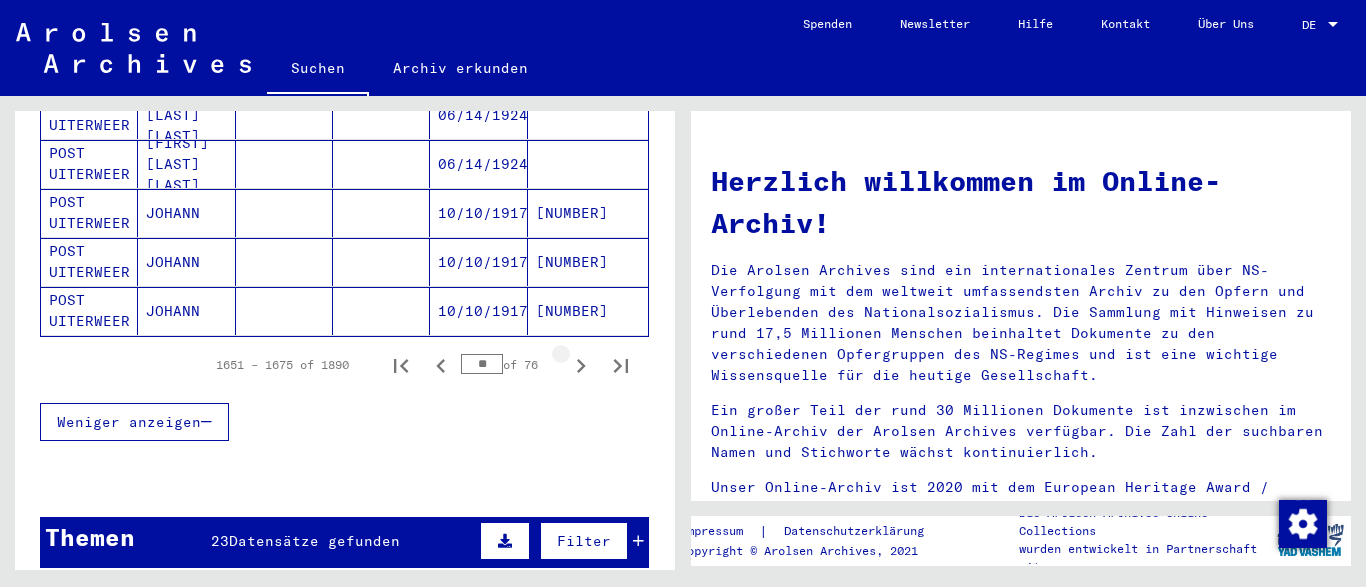 click 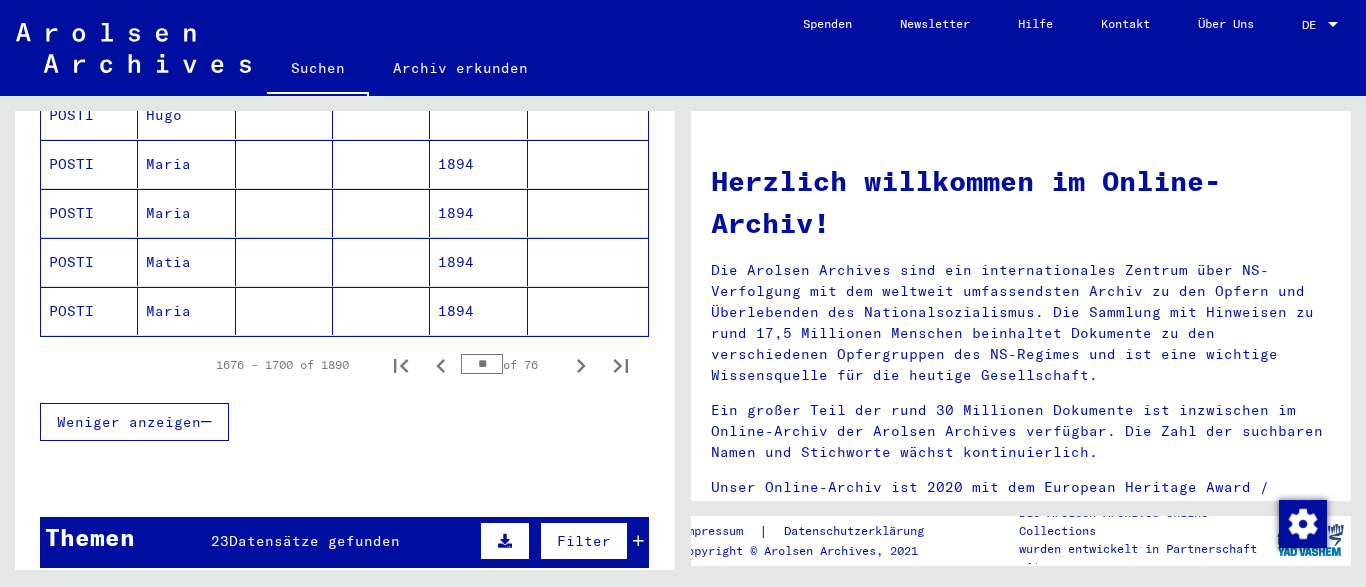 click 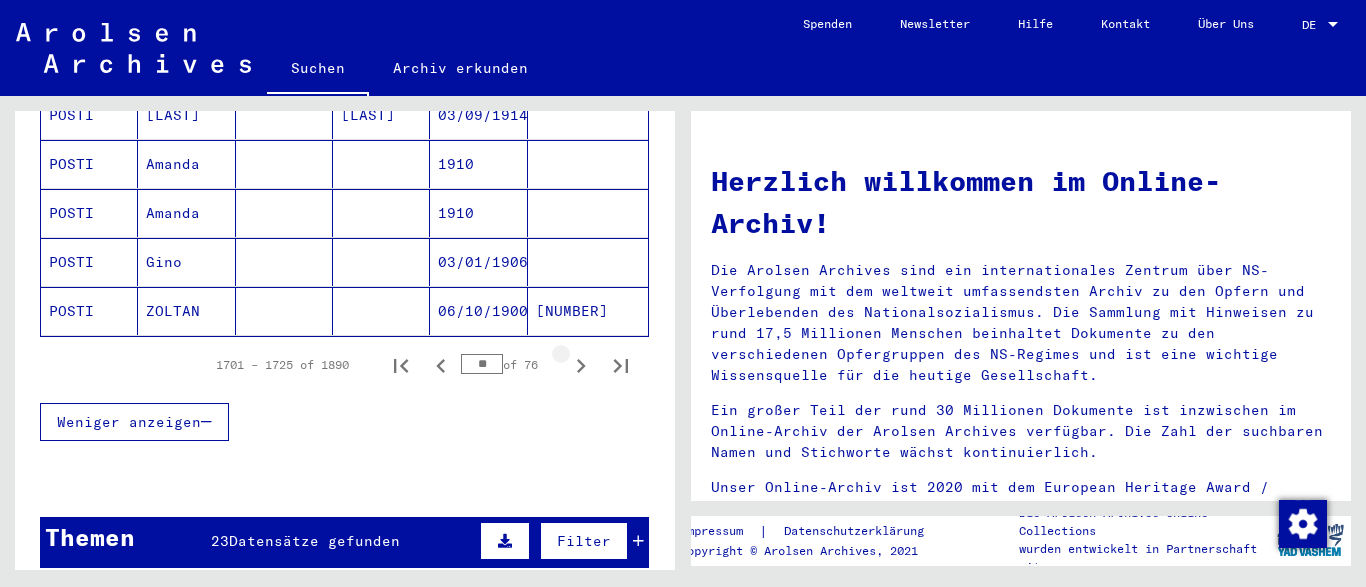 click 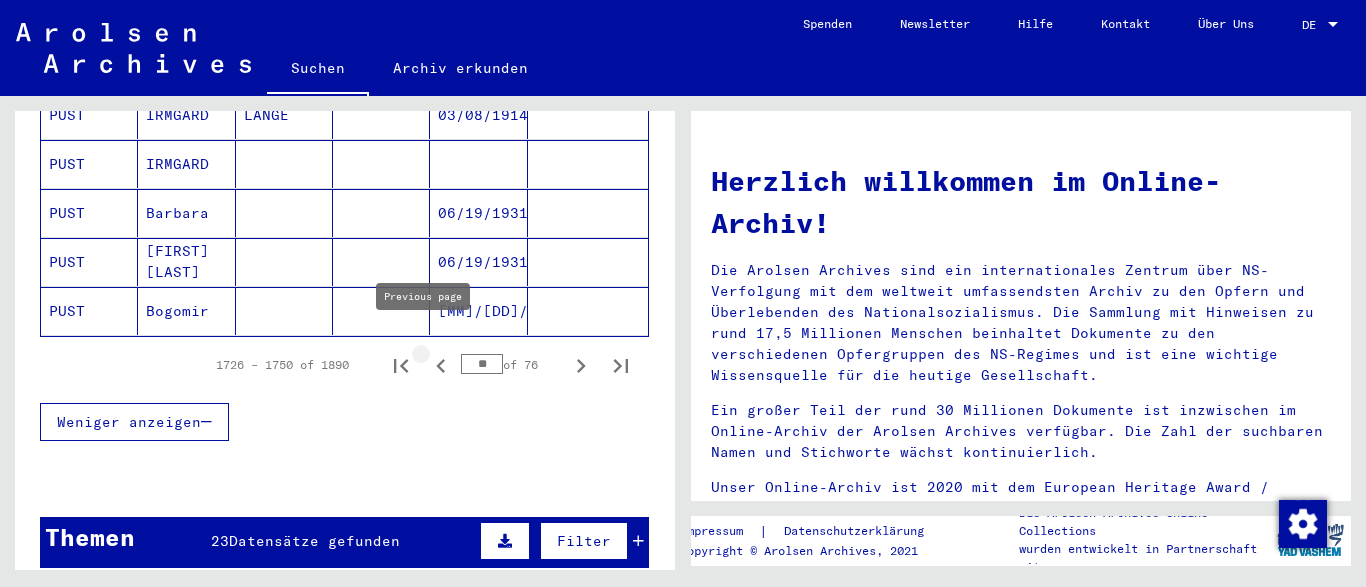 click 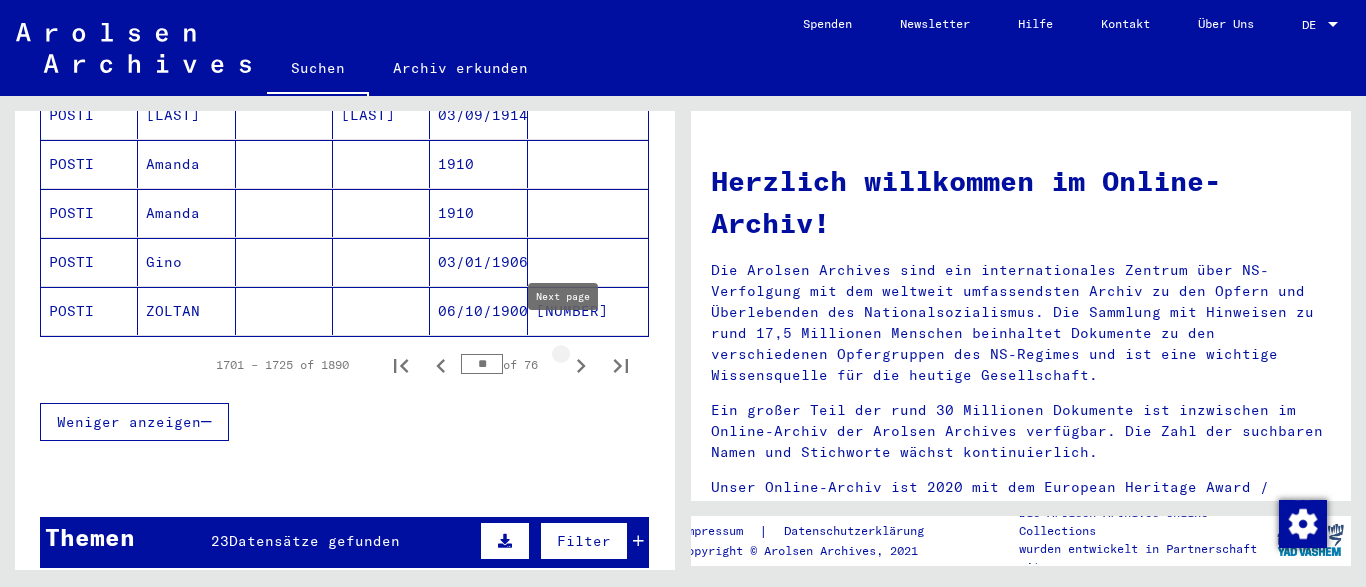 click 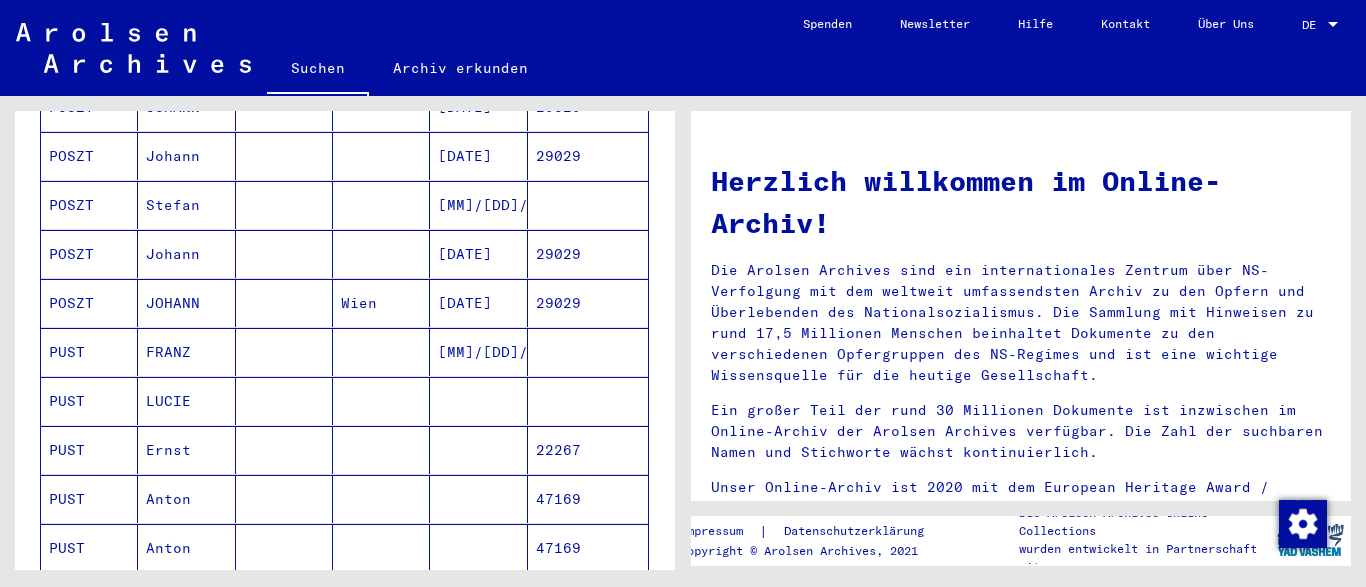 scroll, scrollTop: 338, scrollLeft: 0, axis: vertical 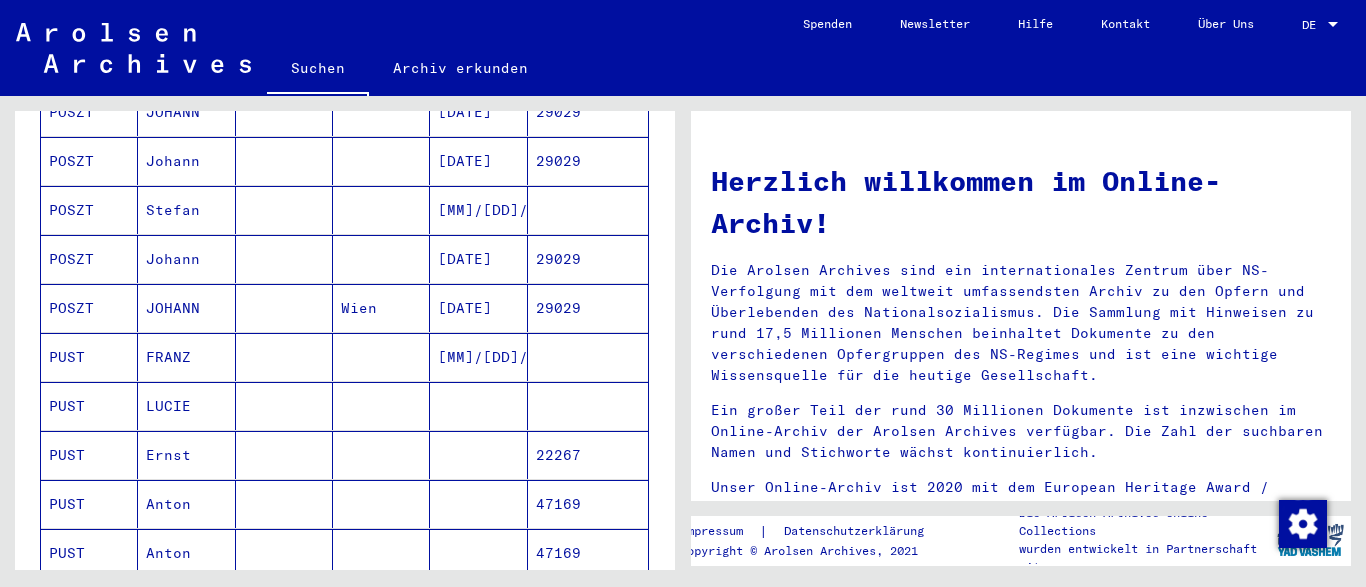 click on "FRANZ" at bounding box center [186, 406] 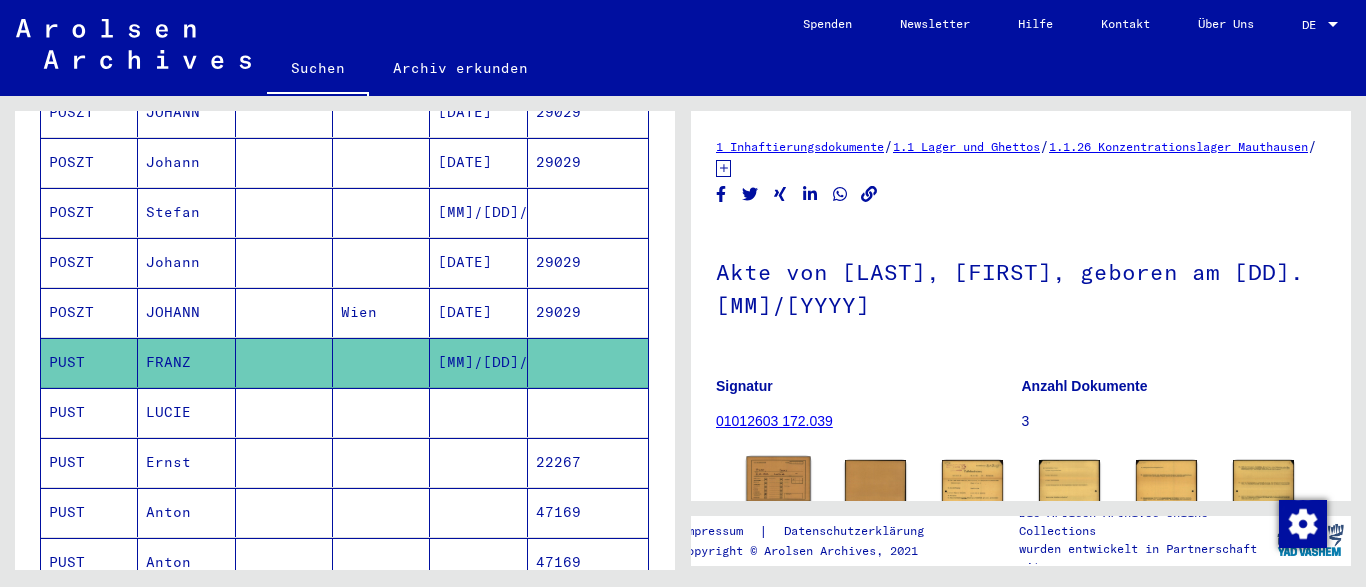 click 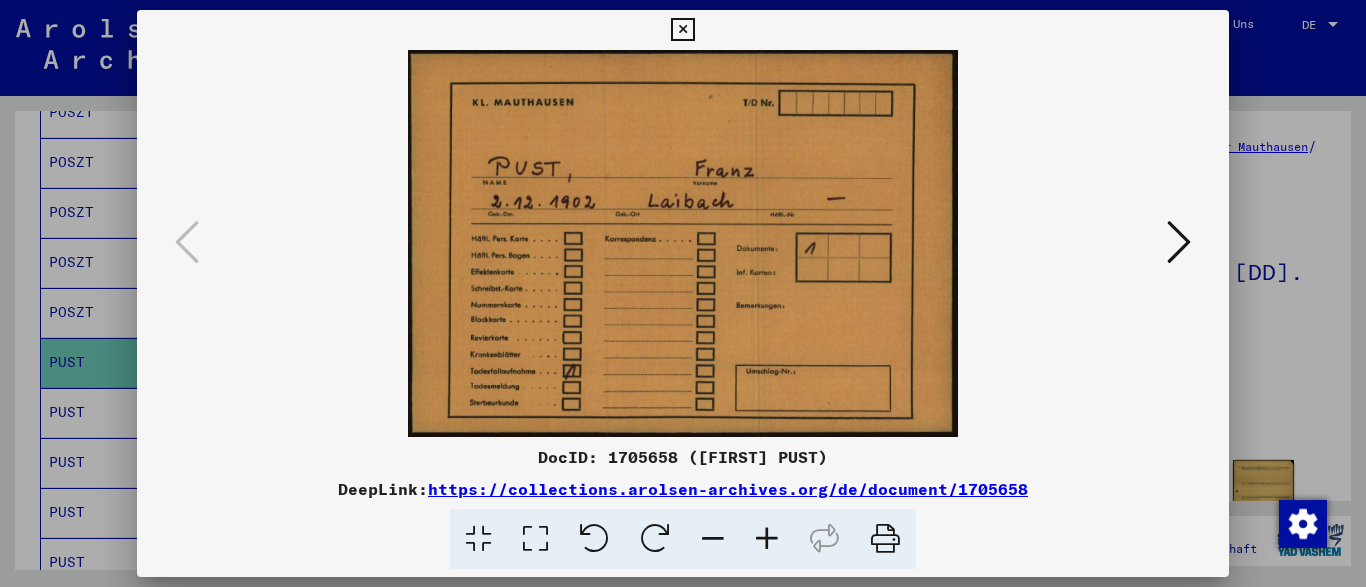 click at bounding box center (1179, 242) 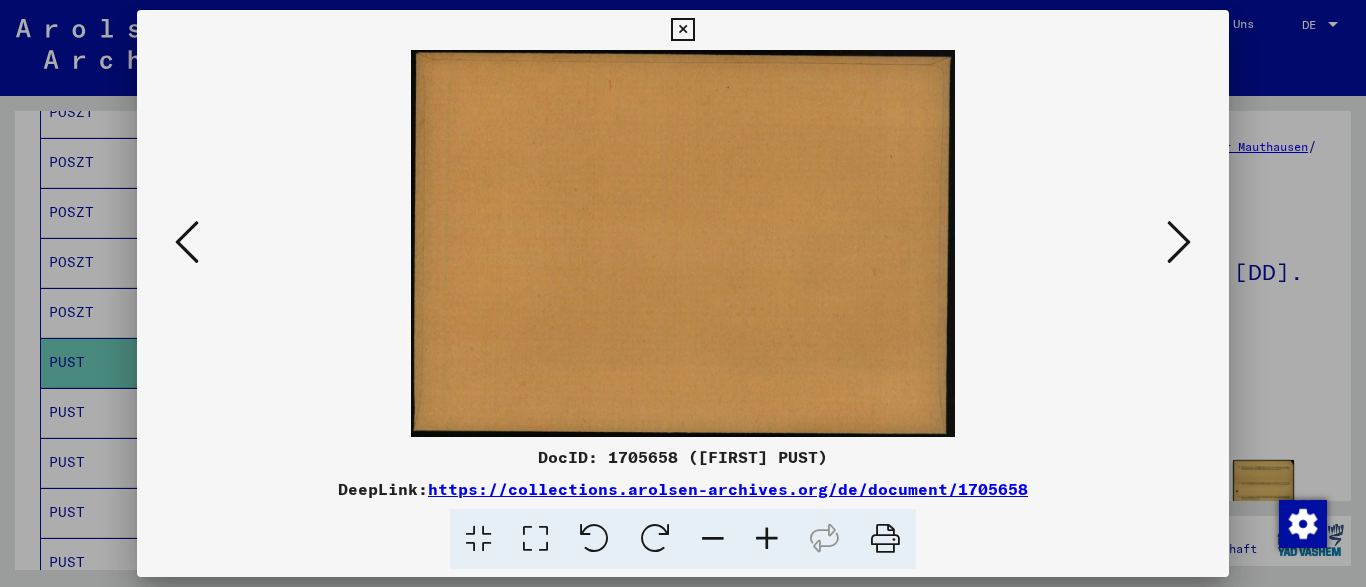 click at bounding box center (187, 242) 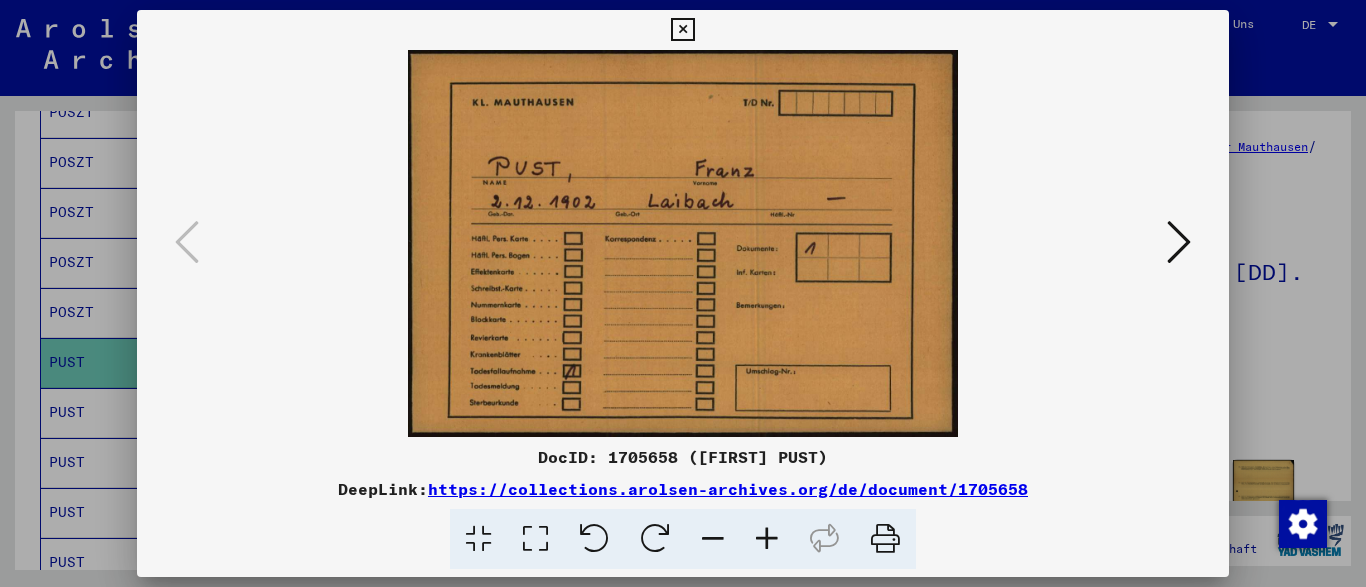 click at bounding box center [1179, 242] 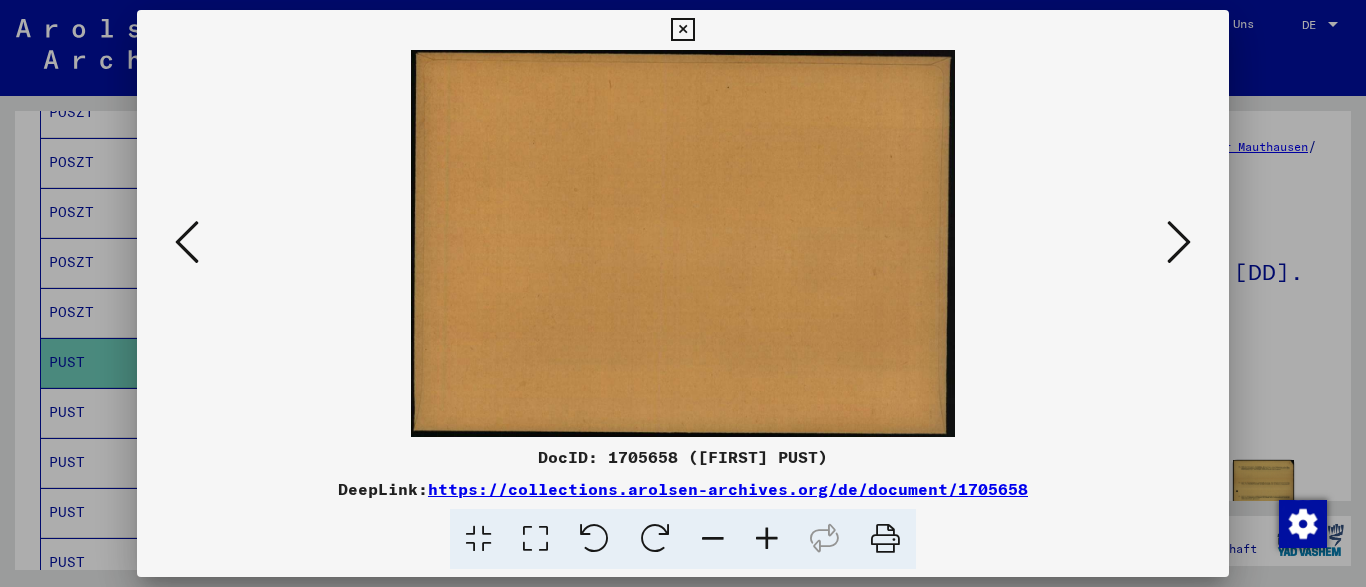 click at bounding box center [1179, 242] 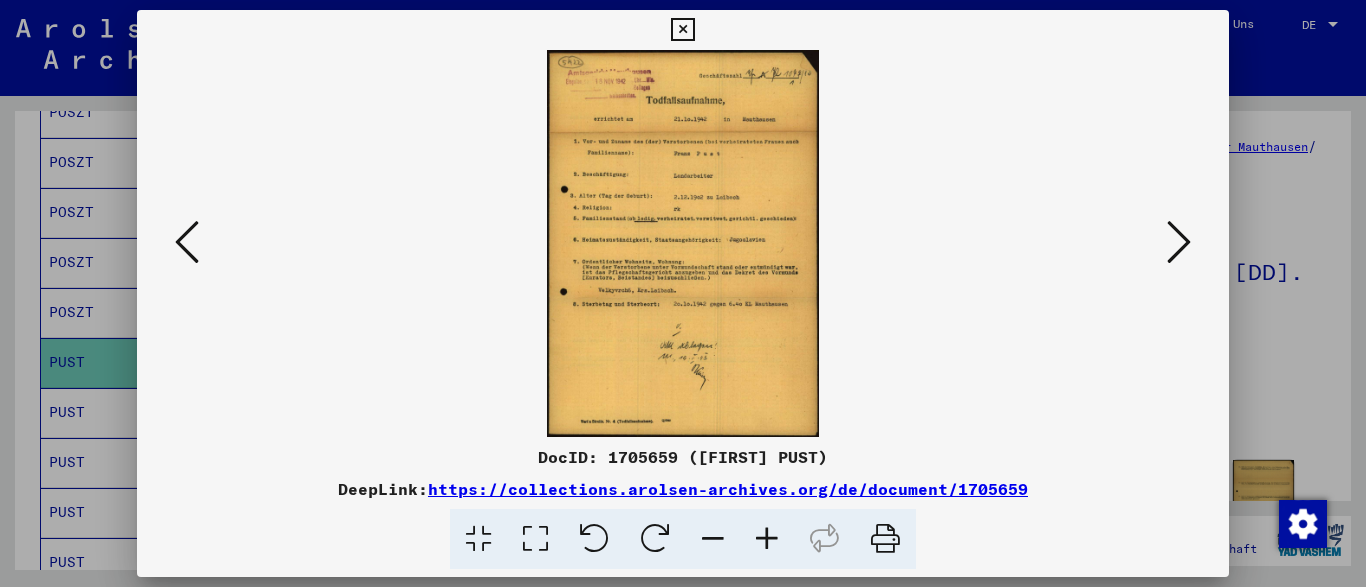 click at bounding box center [767, 539] 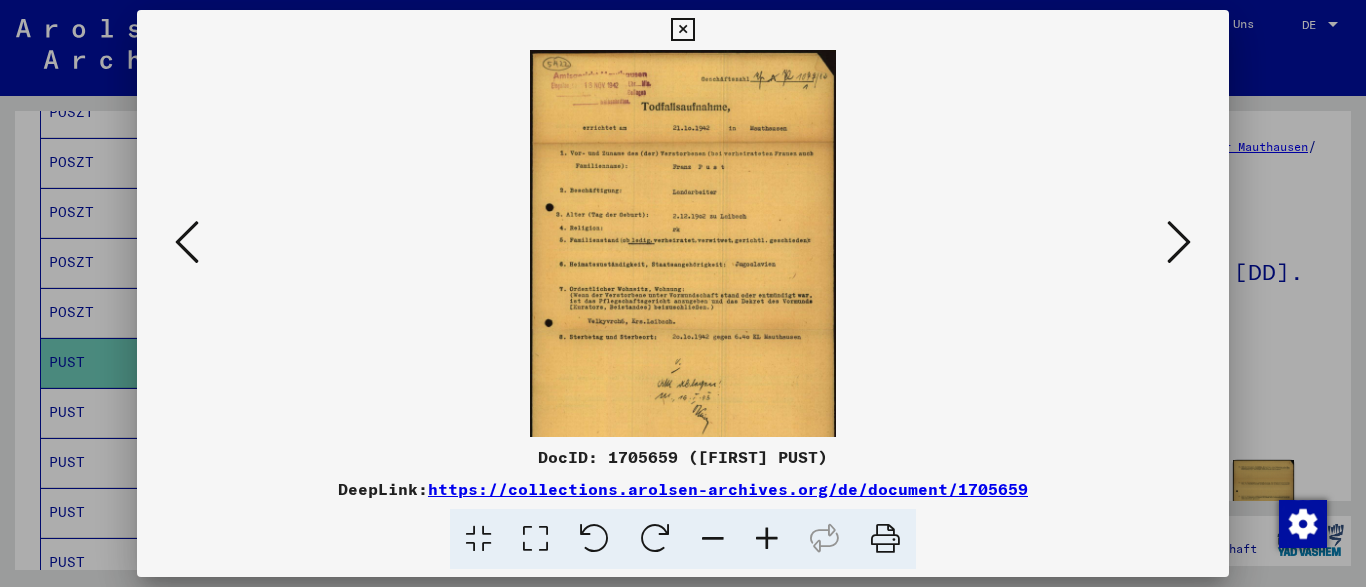 click at bounding box center (767, 539) 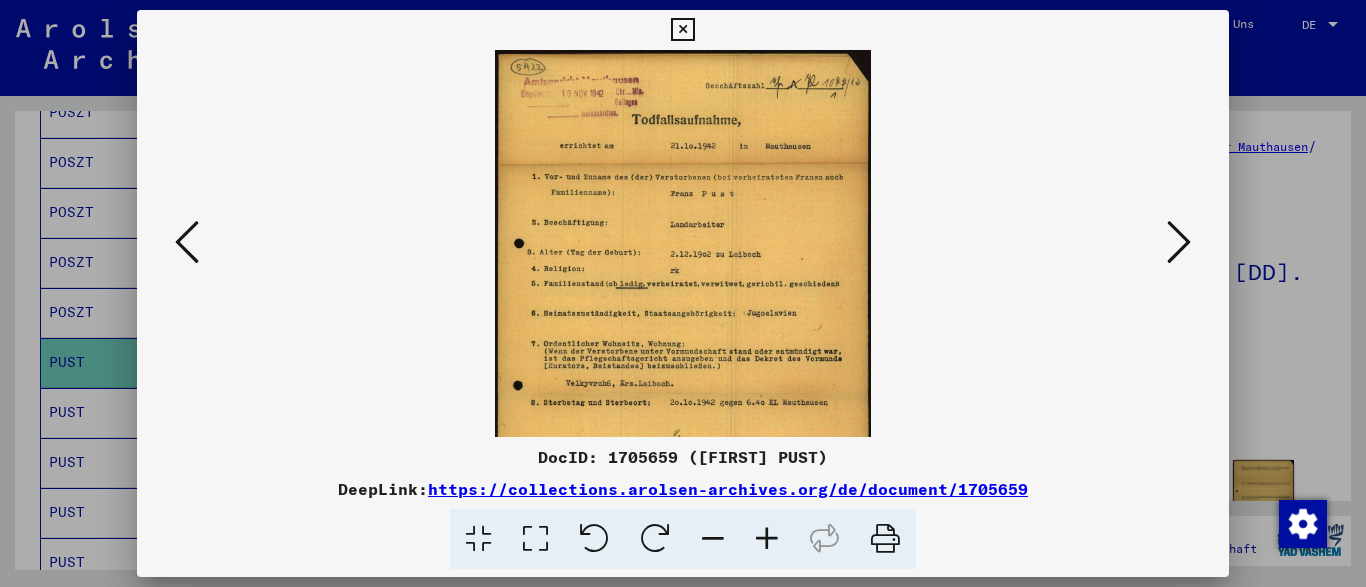 click at bounding box center (767, 539) 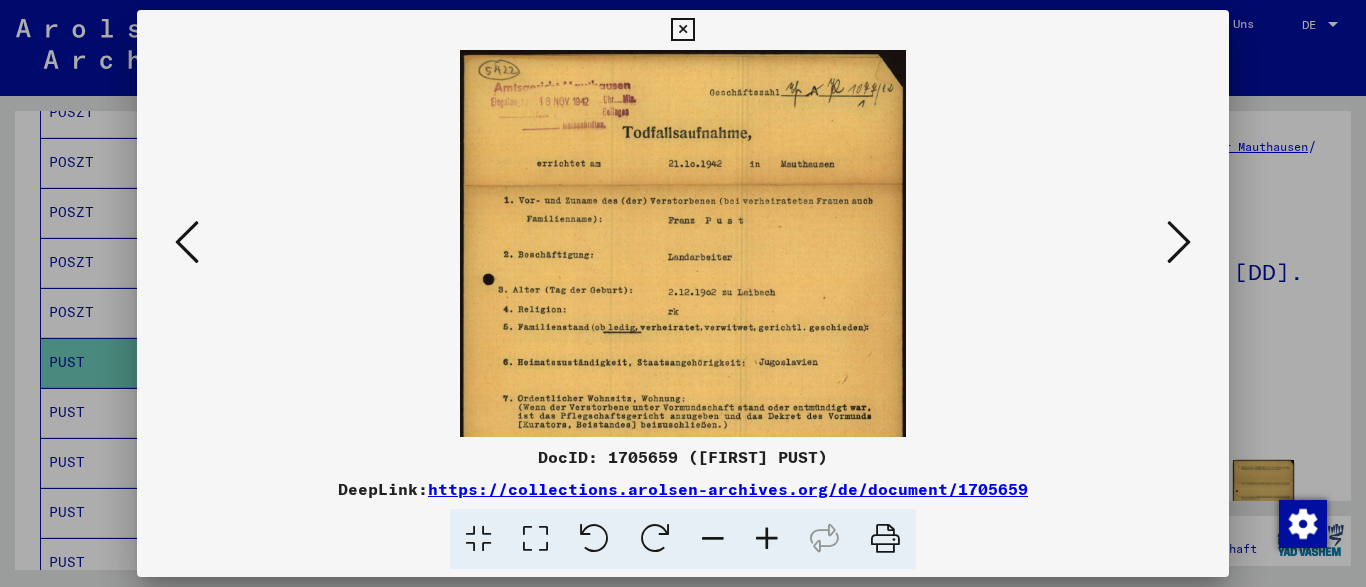 click at bounding box center [767, 539] 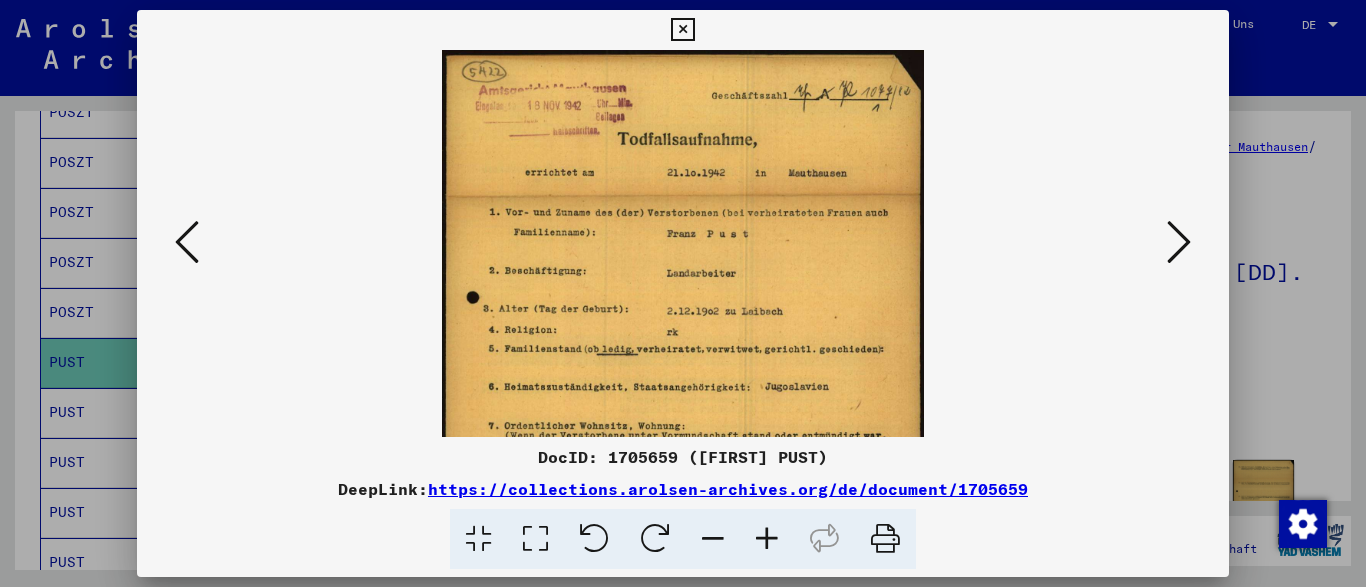 click at bounding box center (767, 539) 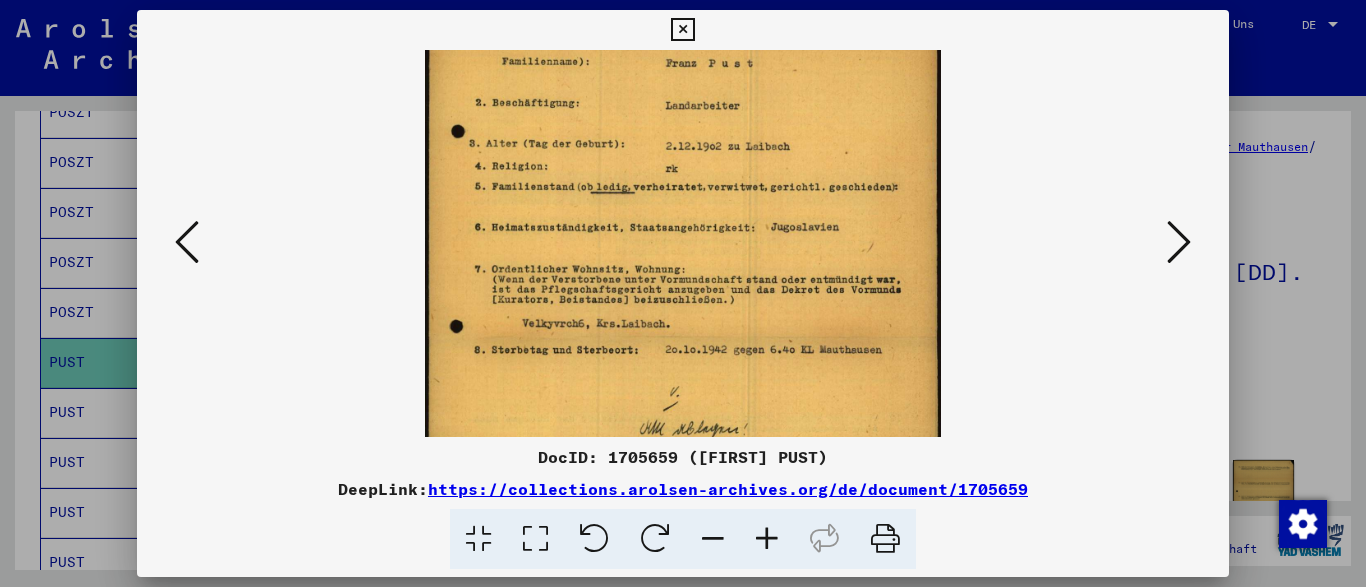 scroll, scrollTop: 56, scrollLeft: 0, axis: vertical 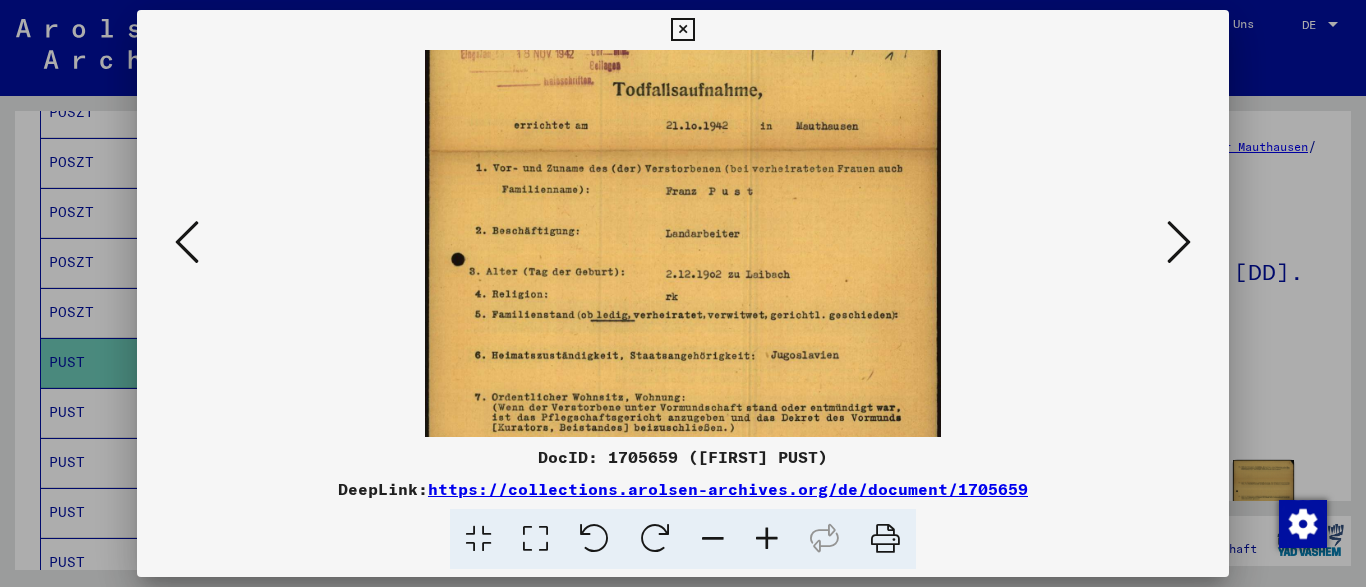 drag, startPoint x: 718, startPoint y: 341, endPoint x: 716, endPoint y: 285, distance: 56.0357 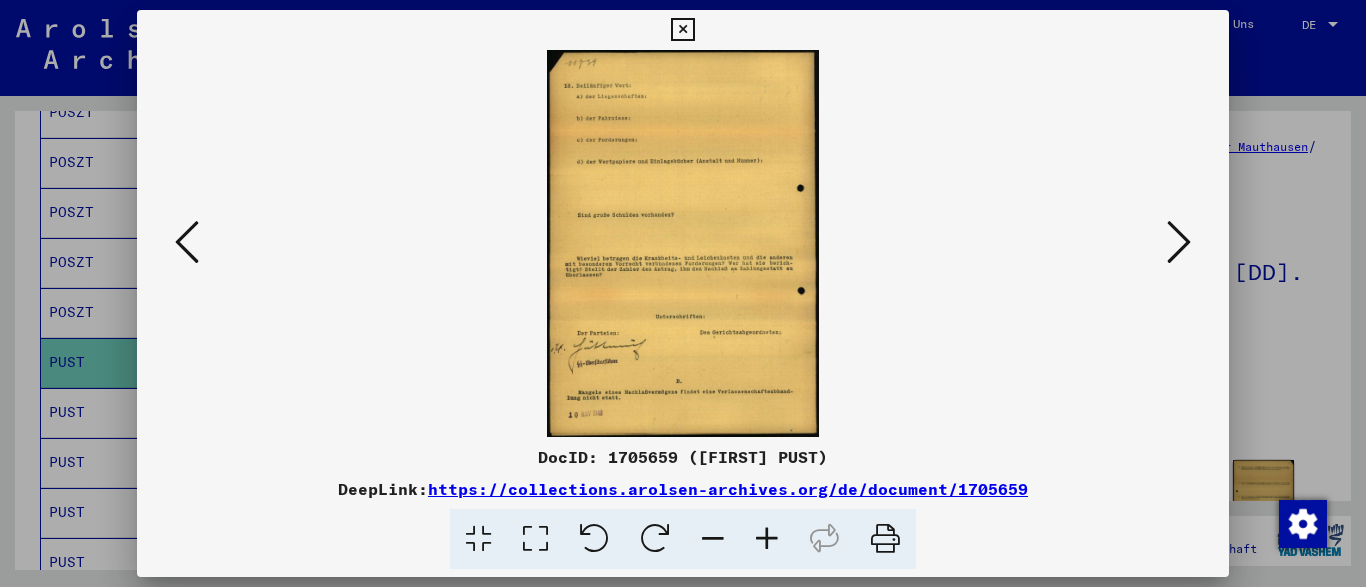 scroll, scrollTop: 0, scrollLeft: 0, axis: both 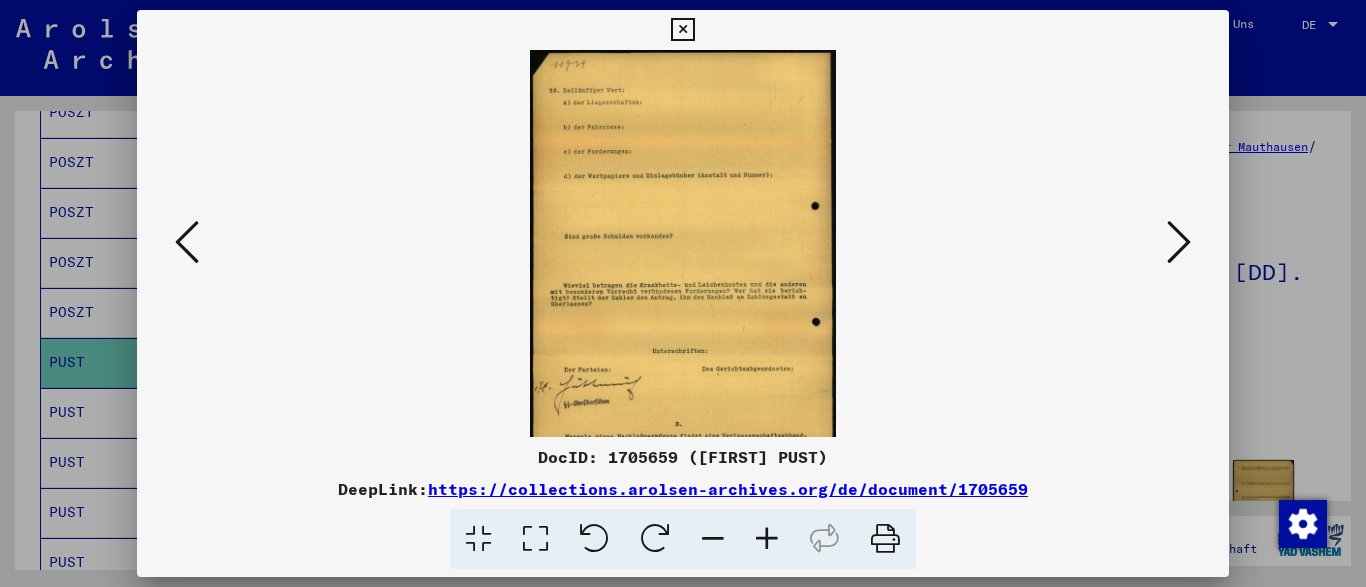click at bounding box center (767, 539) 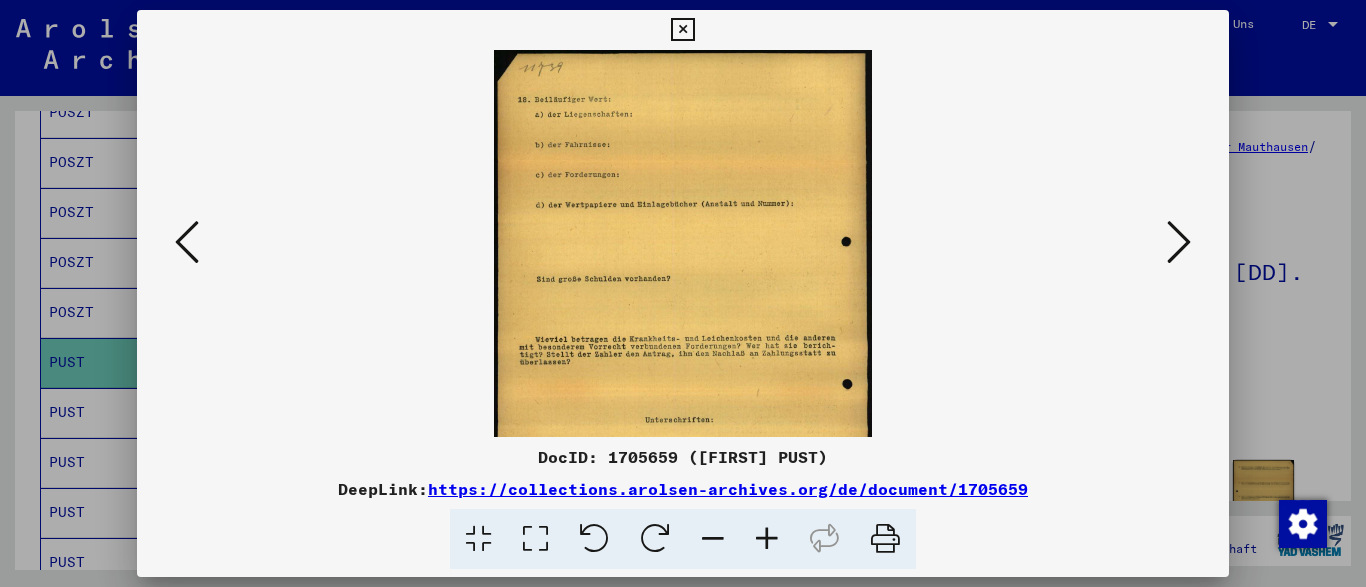 click at bounding box center [767, 539] 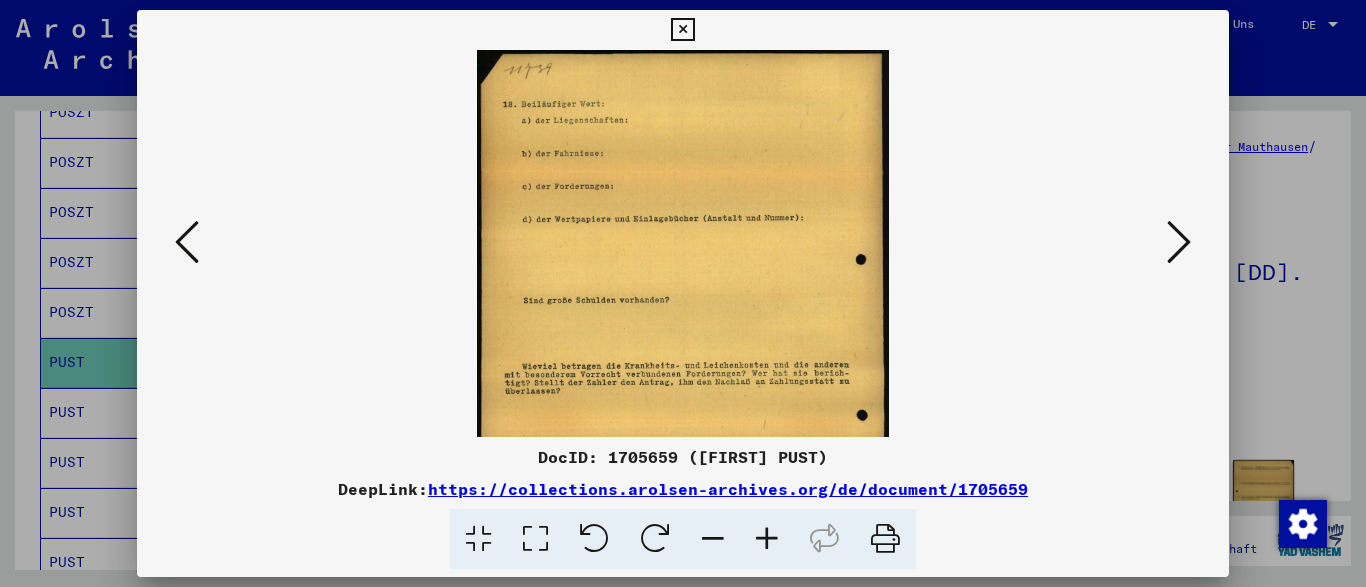 click at bounding box center (767, 539) 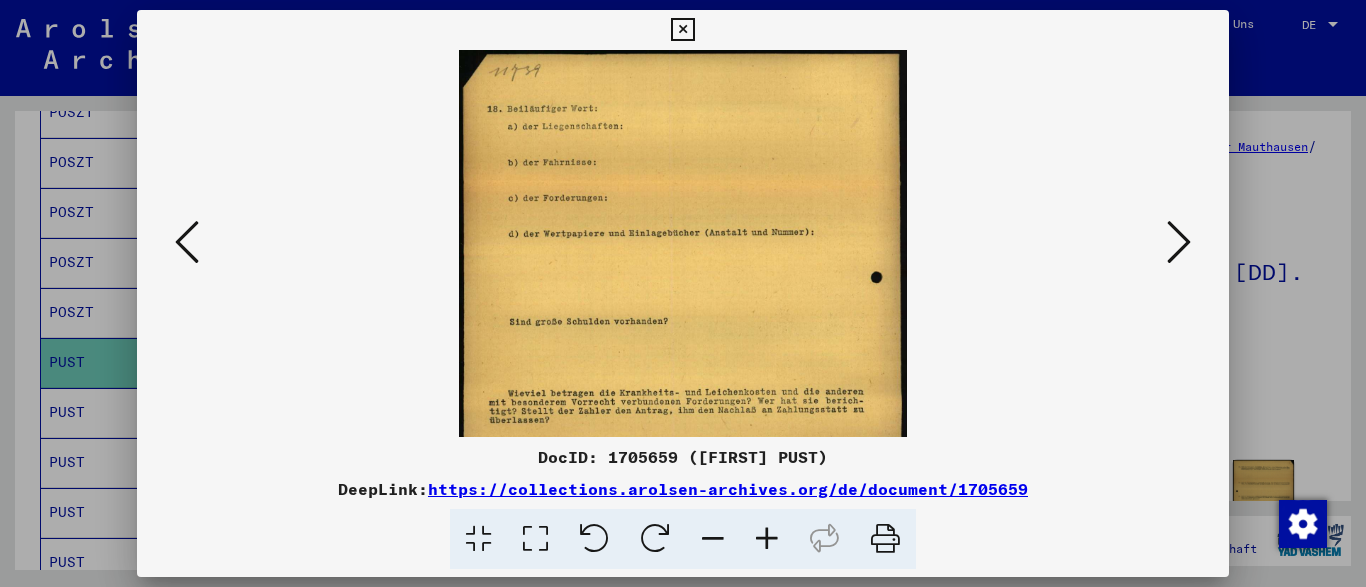 click at bounding box center [1179, 243] 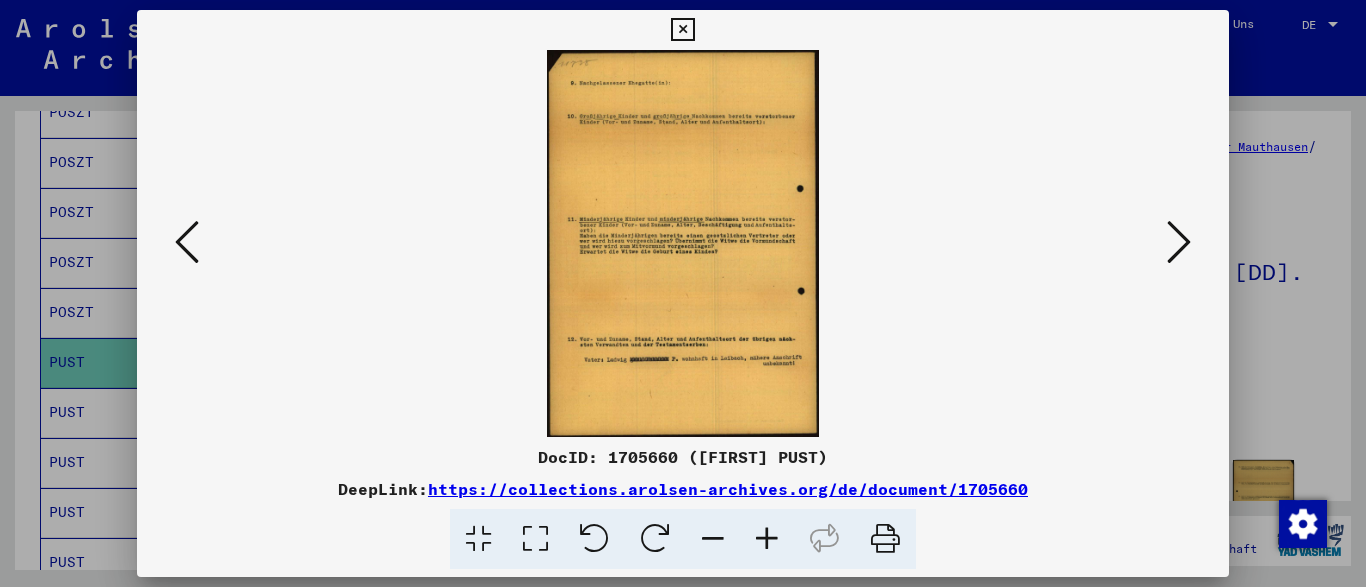 click at bounding box center [767, 539] 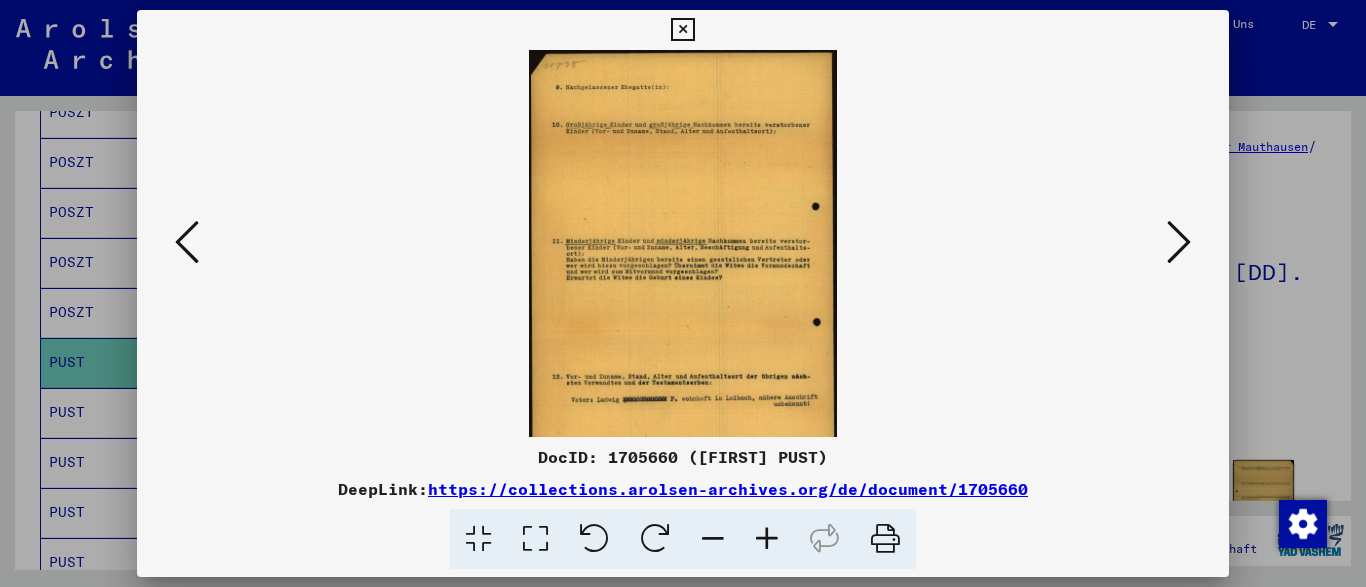 click at bounding box center [767, 539] 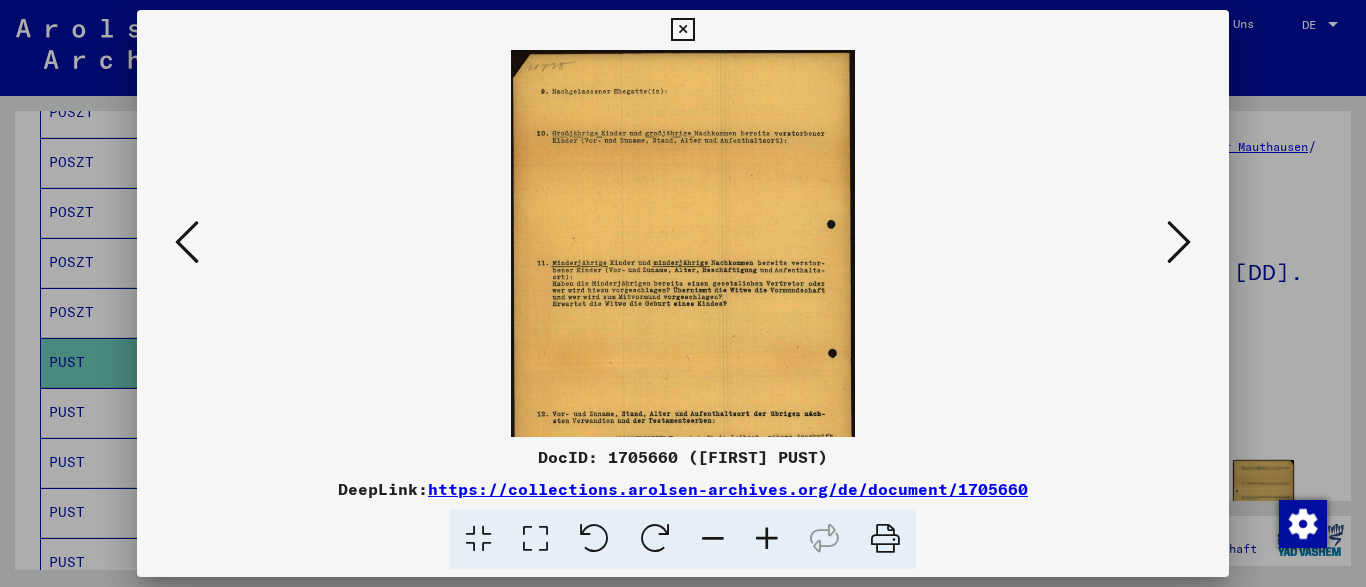click at bounding box center [767, 539] 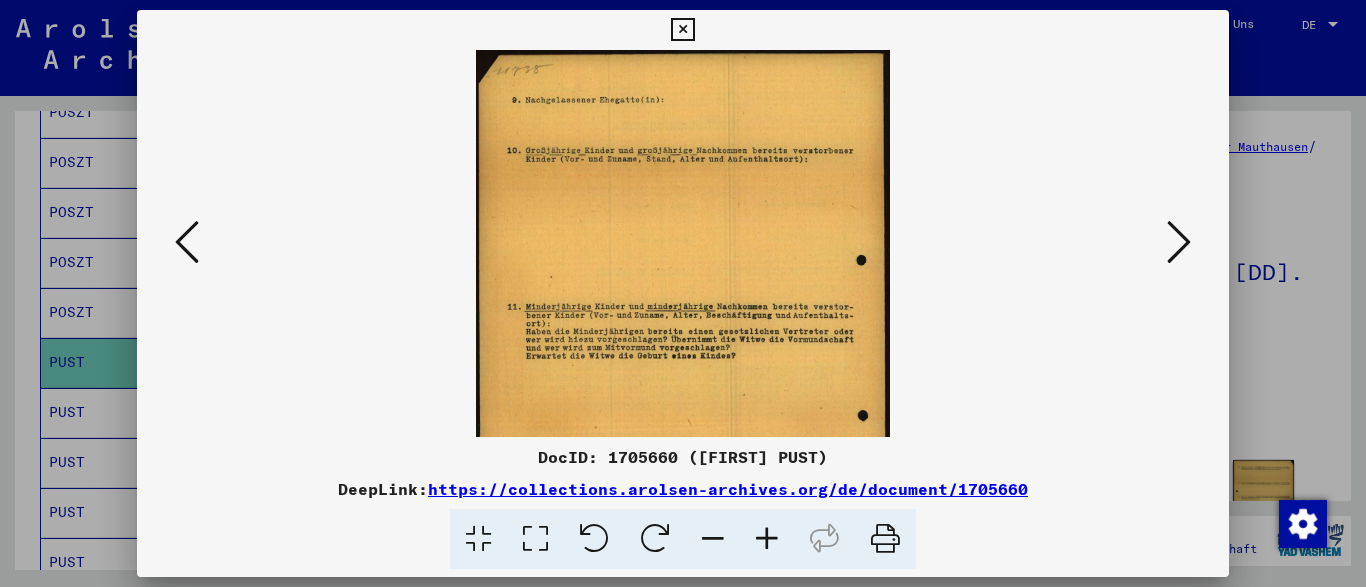 click at bounding box center (767, 539) 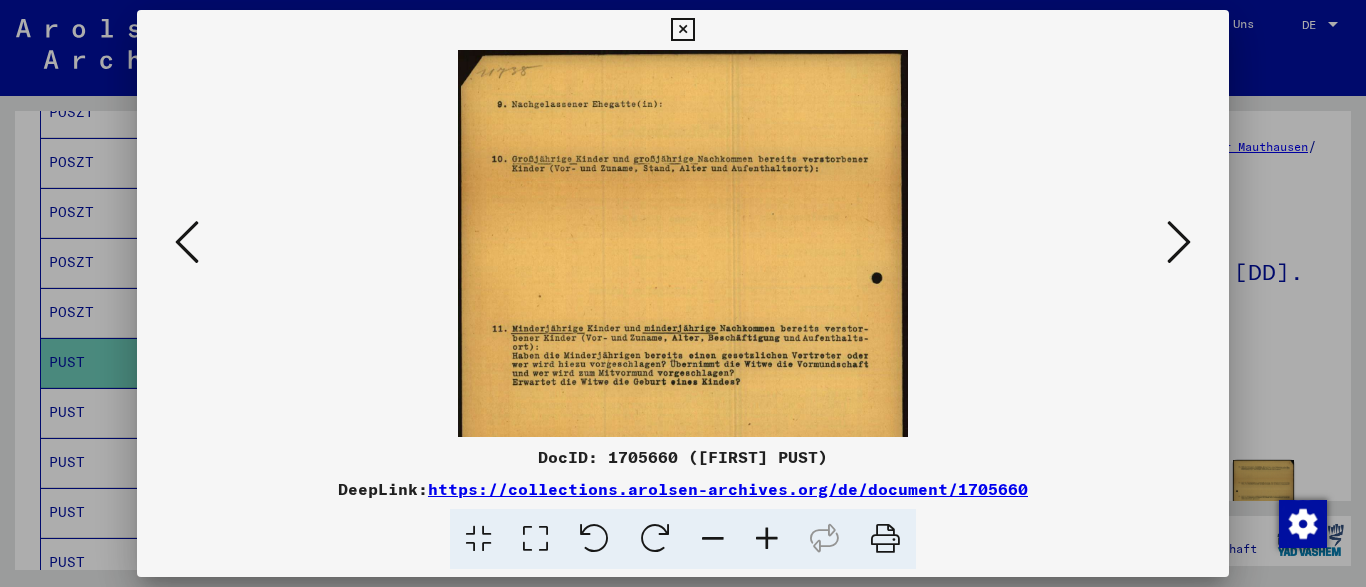 click at bounding box center [767, 539] 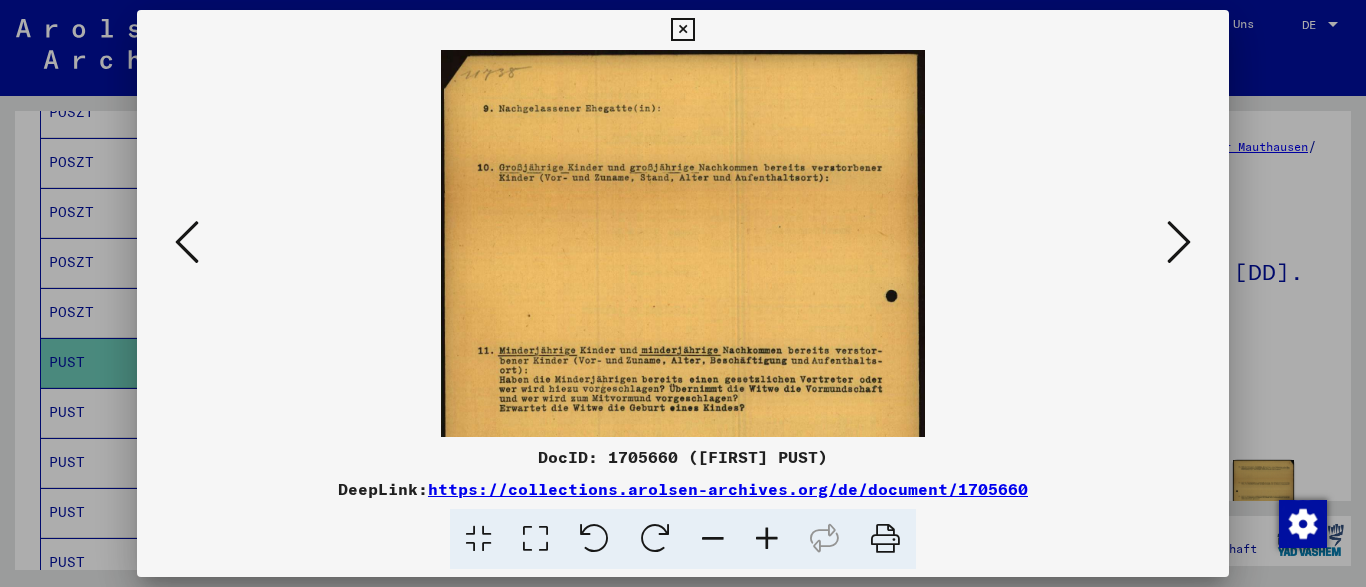 click at bounding box center (683, 393) 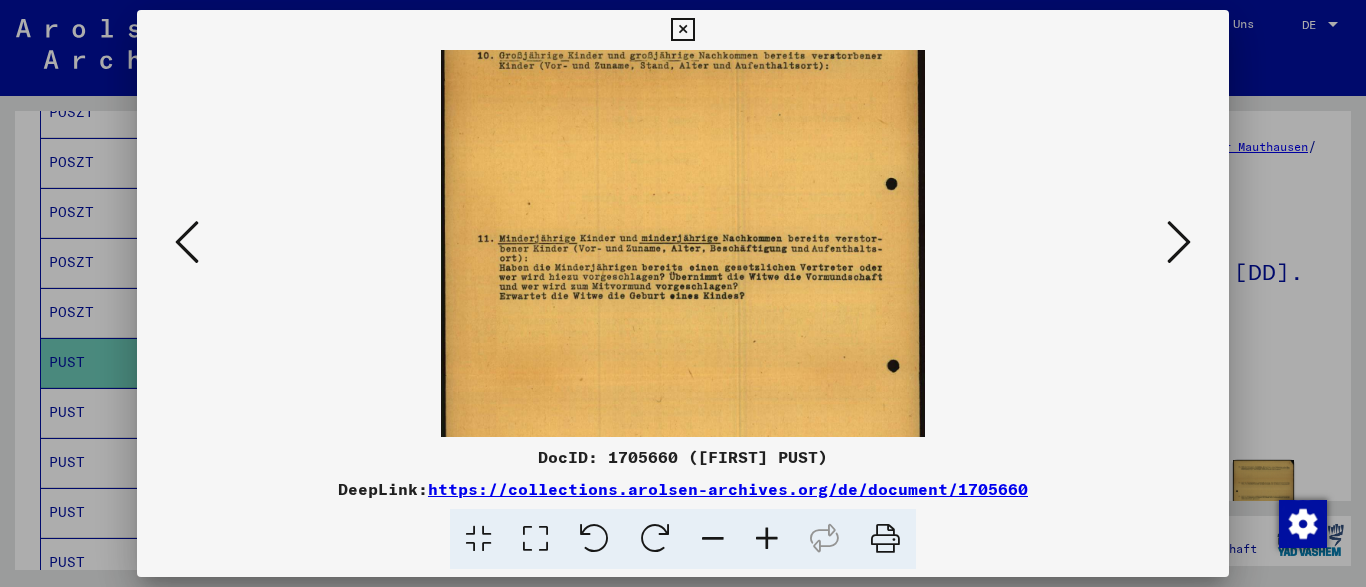 drag, startPoint x: 697, startPoint y: 333, endPoint x: 676, endPoint y: 221, distance: 113.951744 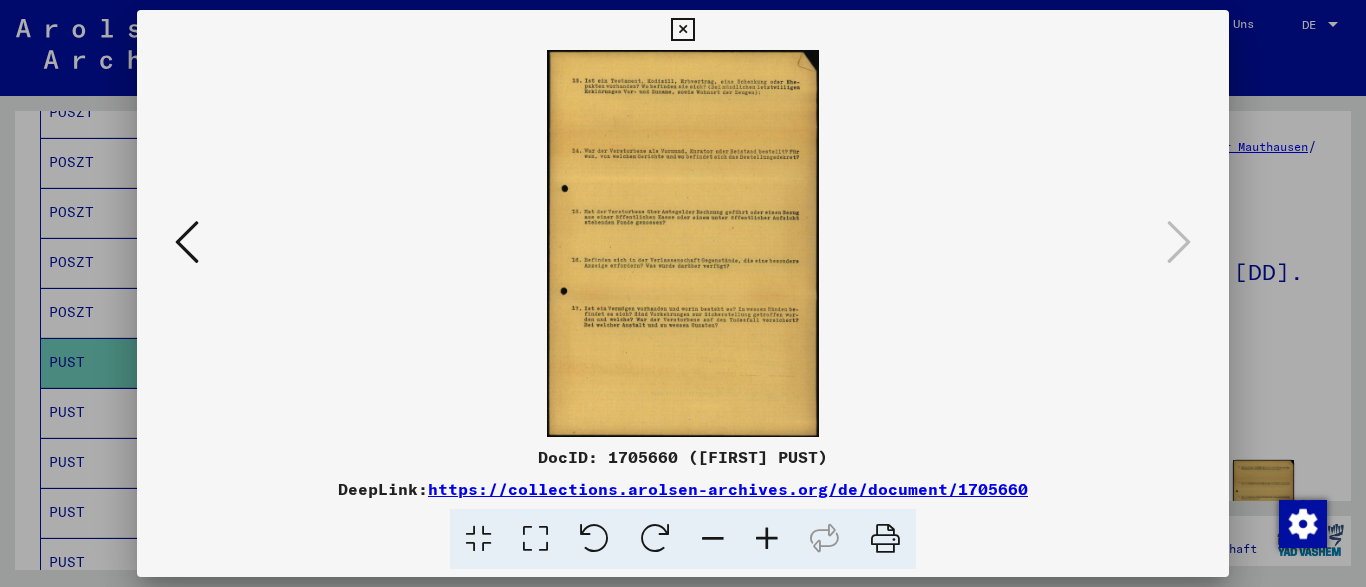 scroll, scrollTop: 0, scrollLeft: 0, axis: both 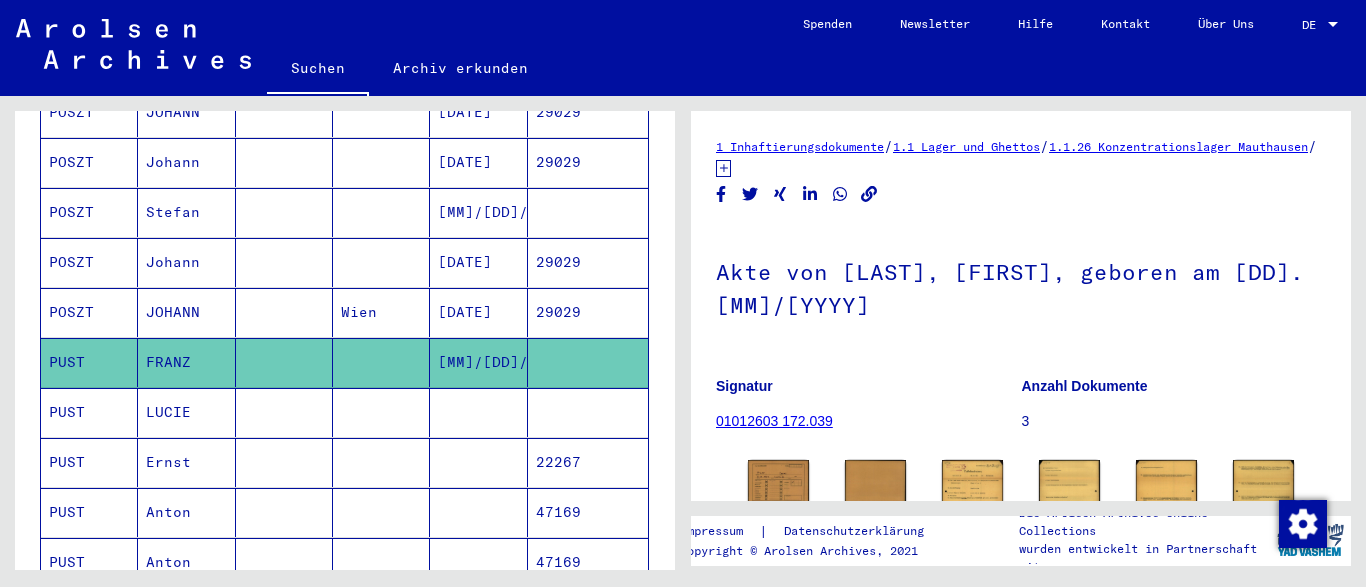 click on "LUCIE" at bounding box center (186, 462) 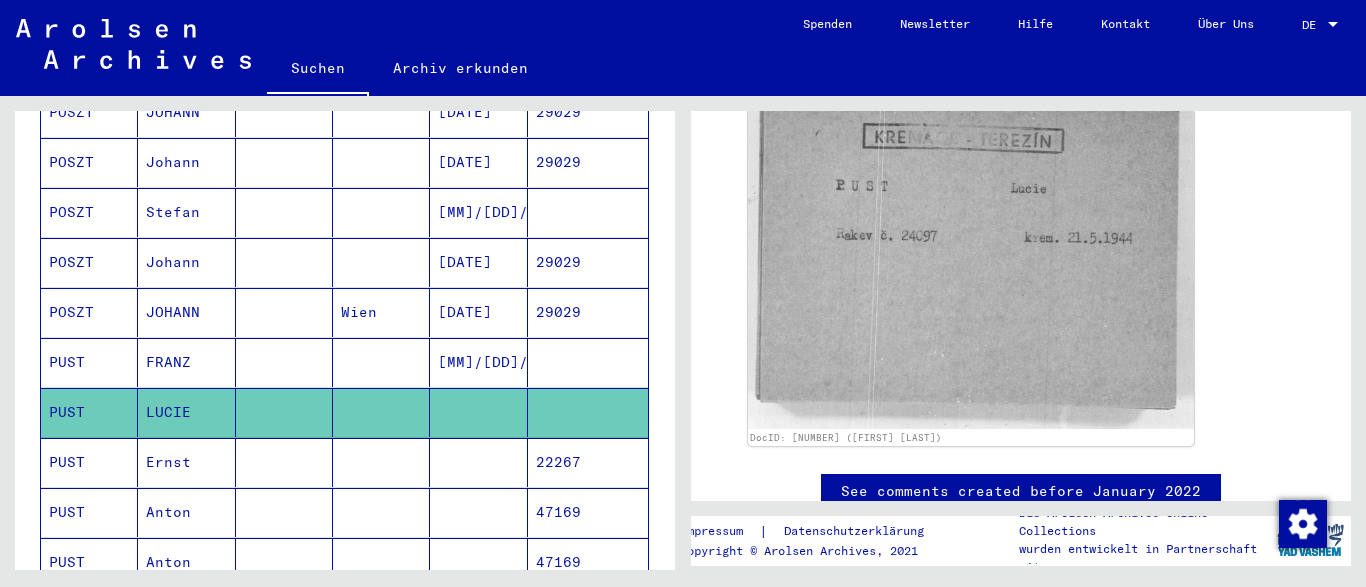 scroll, scrollTop: 286, scrollLeft: 0, axis: vertical 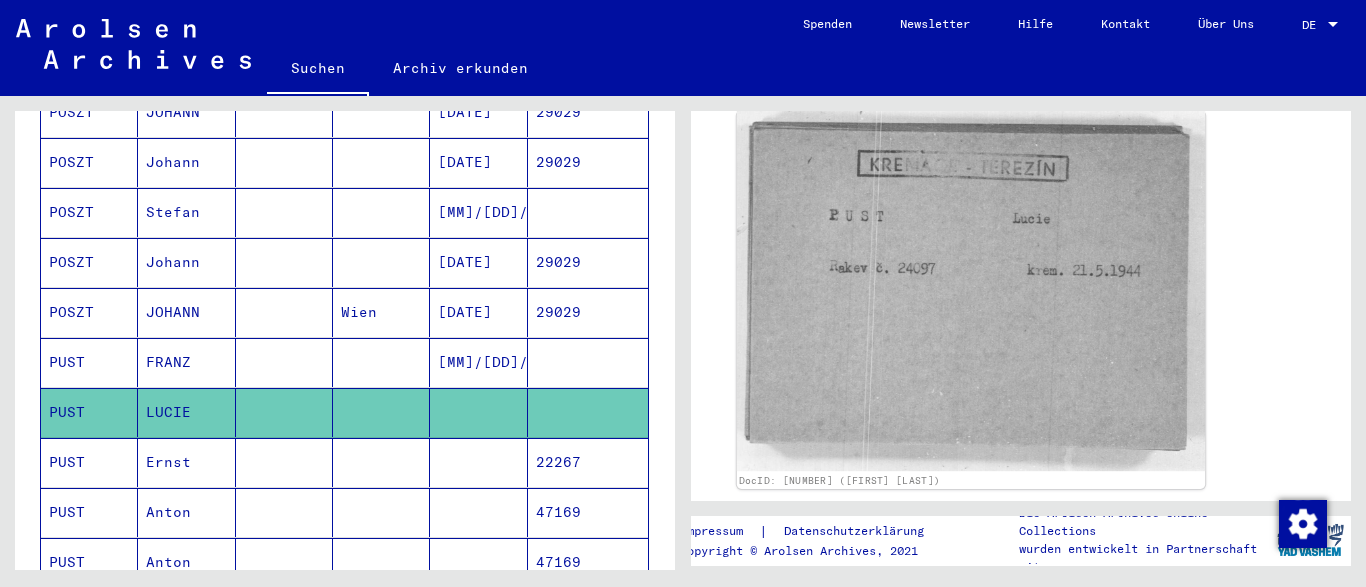 click 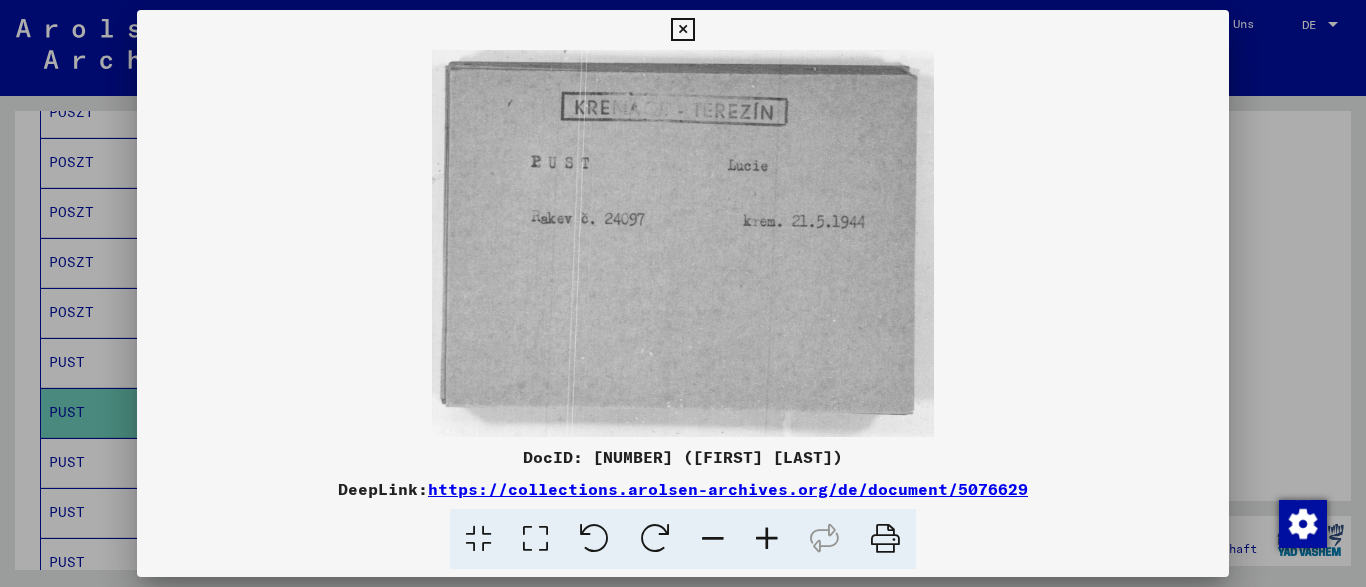 click at bounding box center [682, 30] 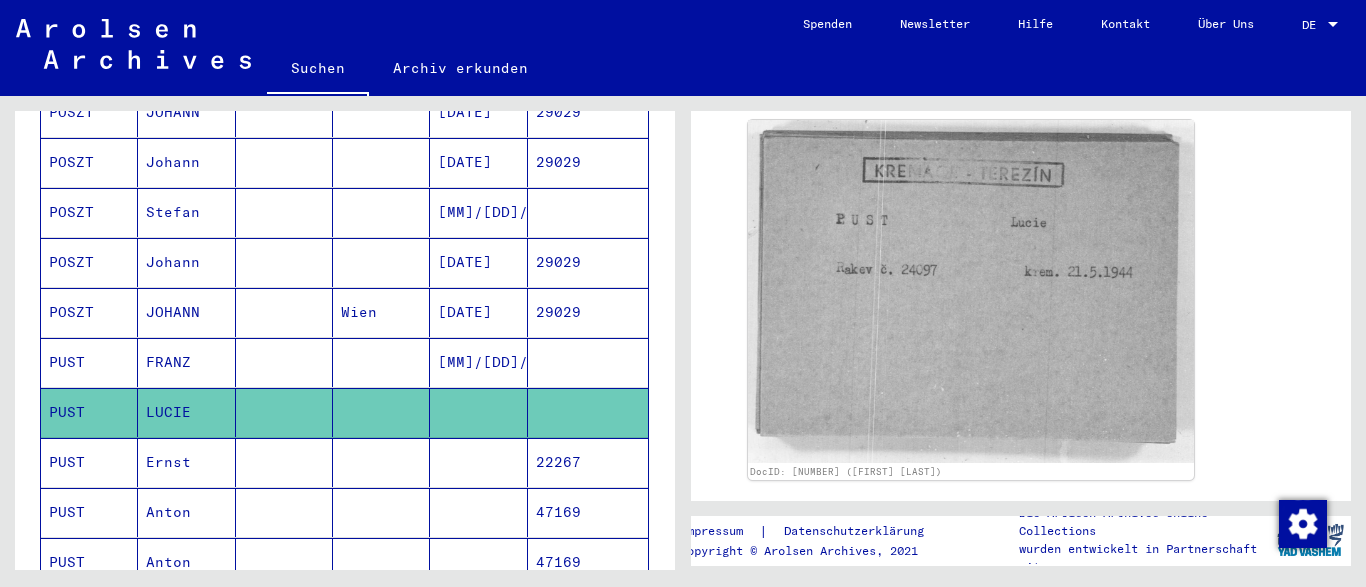 click on "Ernst" at bounding box center (186, 512) 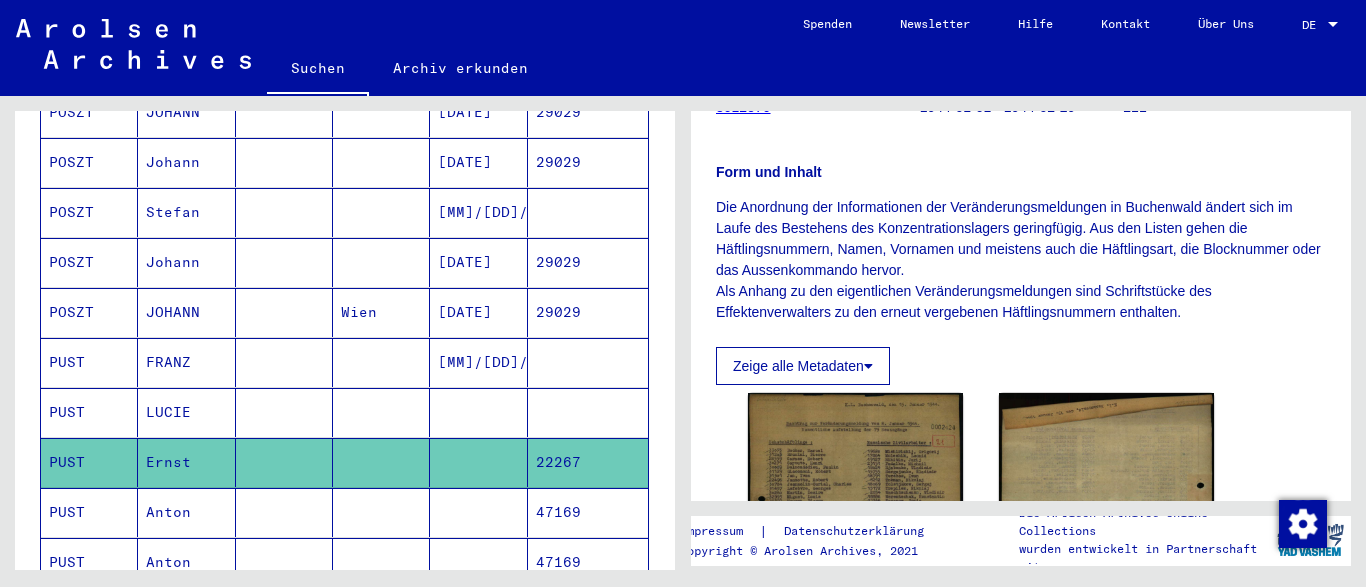 scroll, scrollTop: 502, scrollLeft: 0, axis: vertical 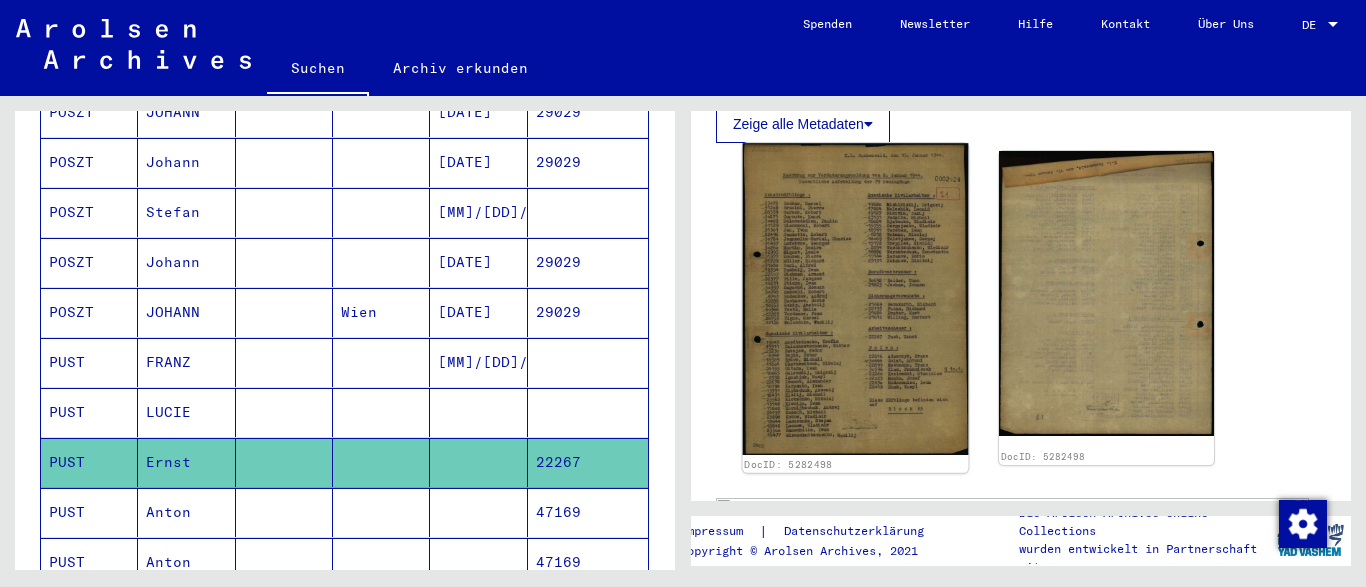 click 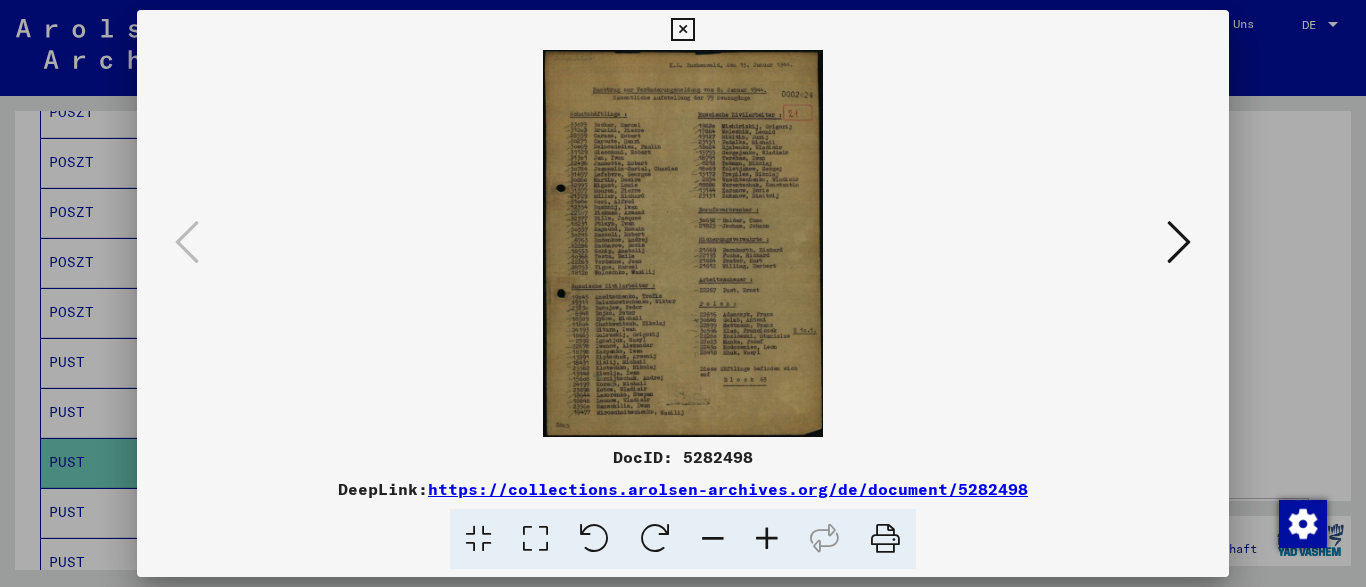 click at bounding box center (767, 539) 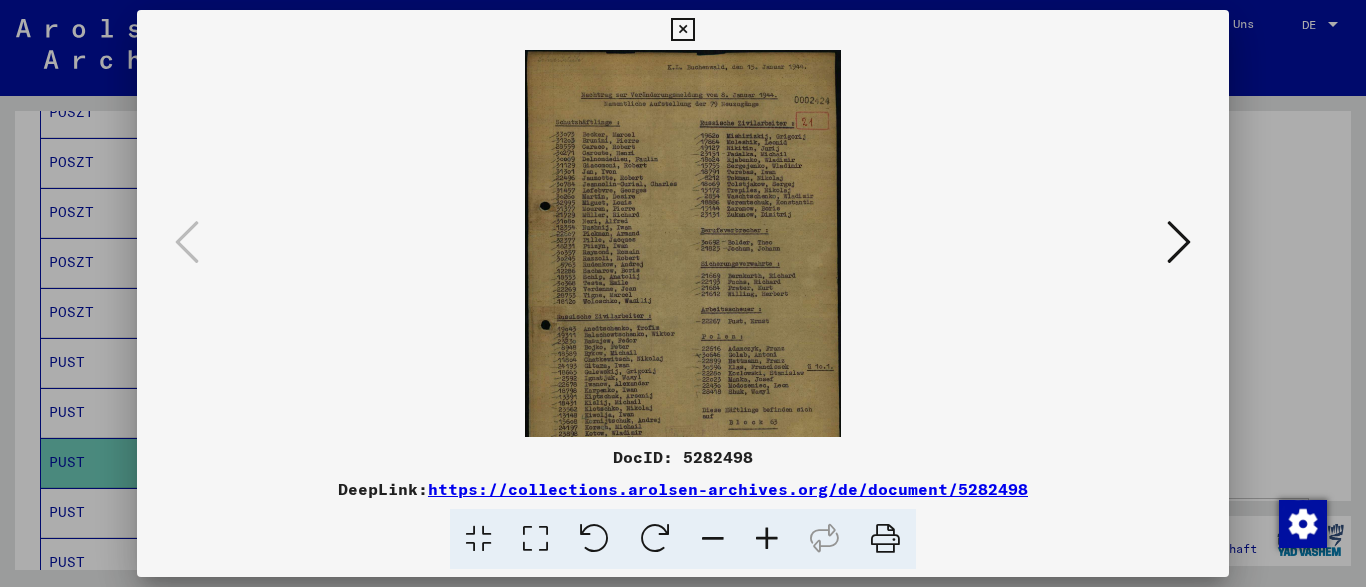 click at bounding box center (767, 539) 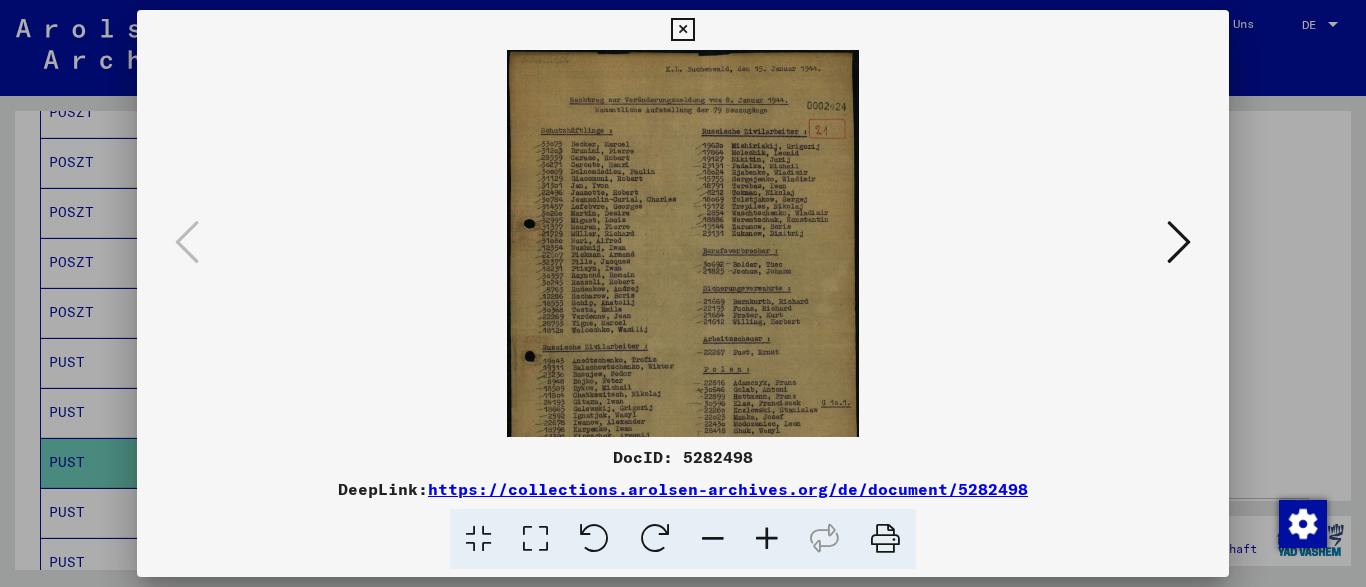 click at bounding box center [767, 539] 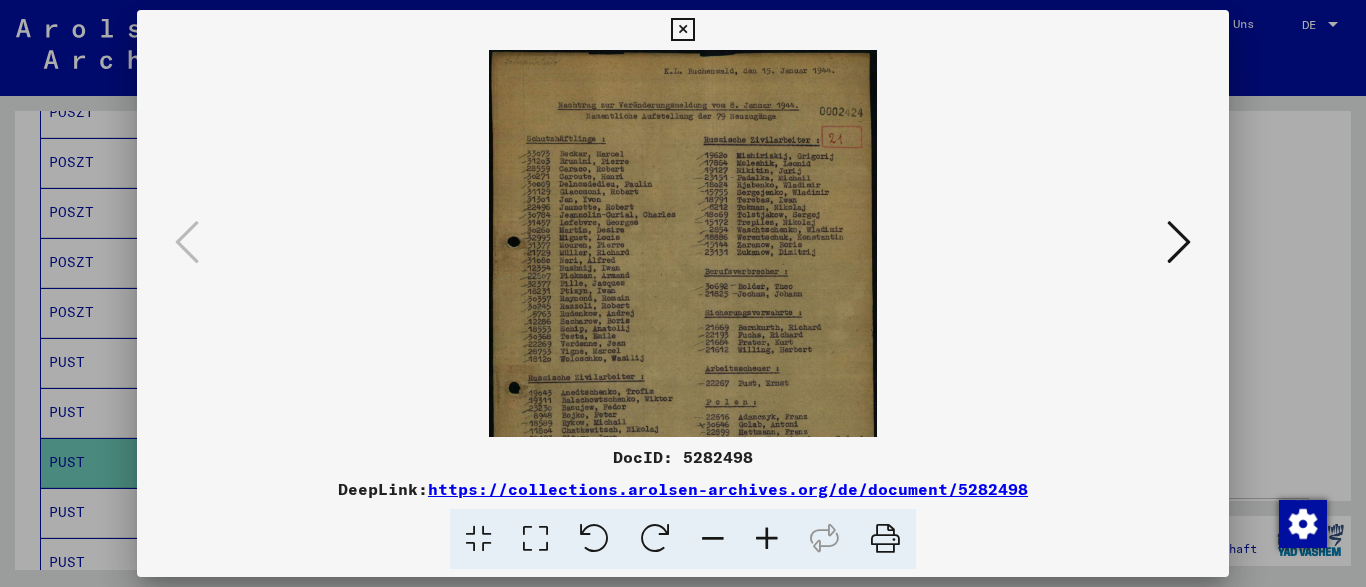 click at bounding box center (767, 539) 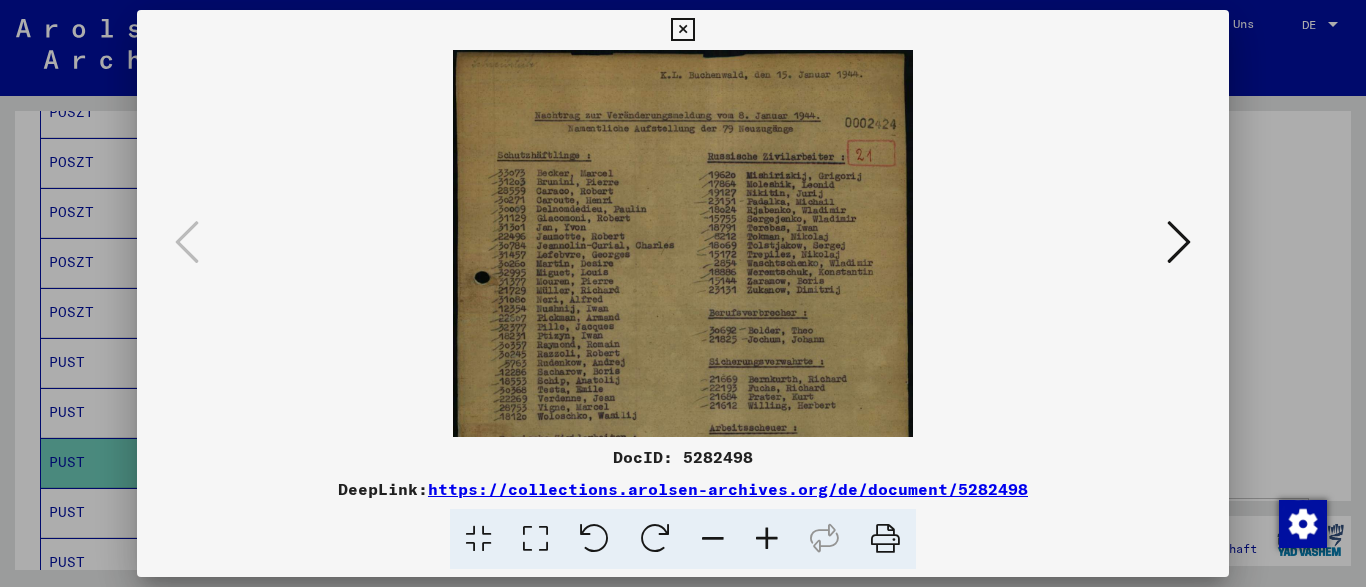 click at bounding box center (767, 539) 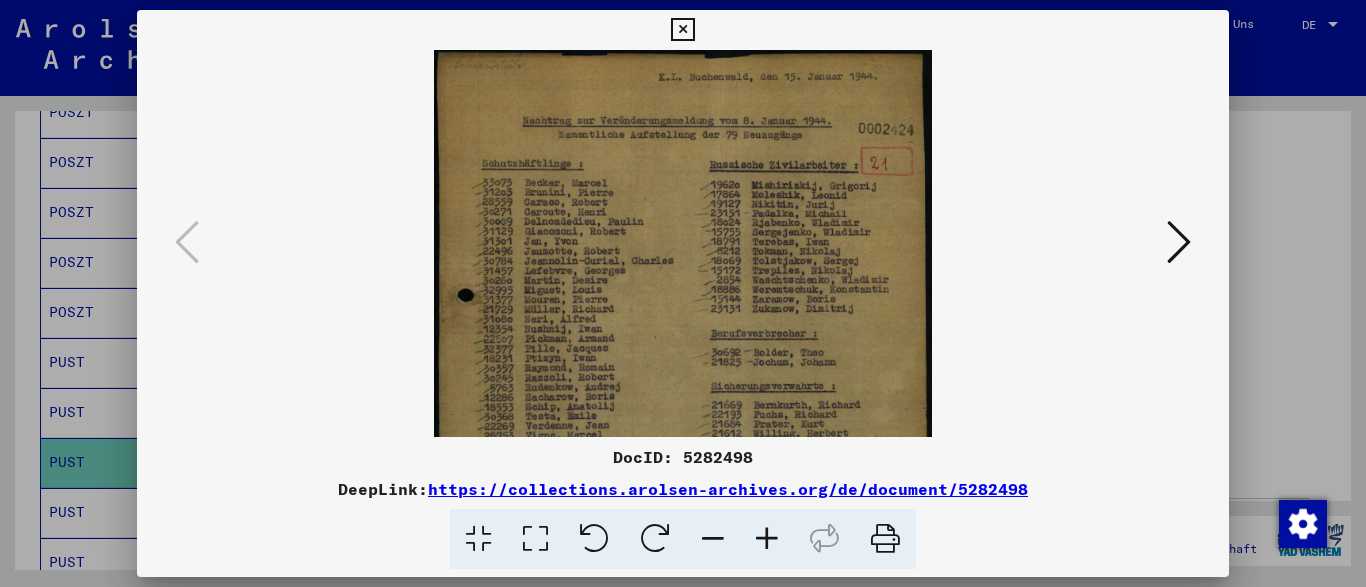 click at bounding box center [767, 539] 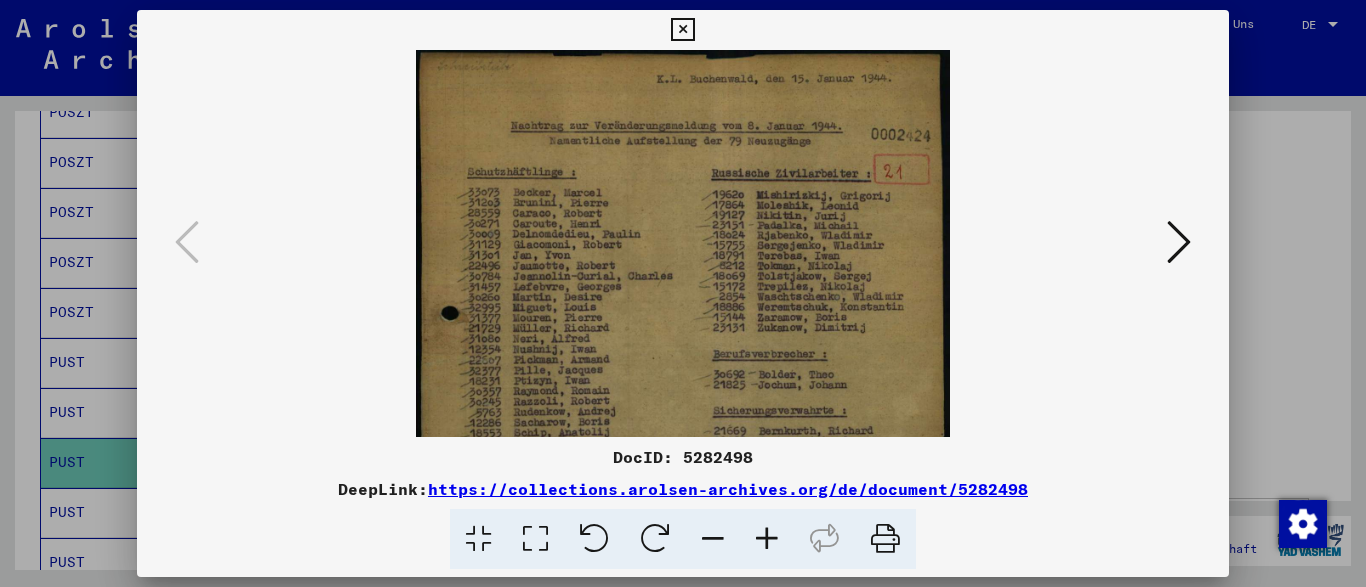 click at bounding box center [767, 539] 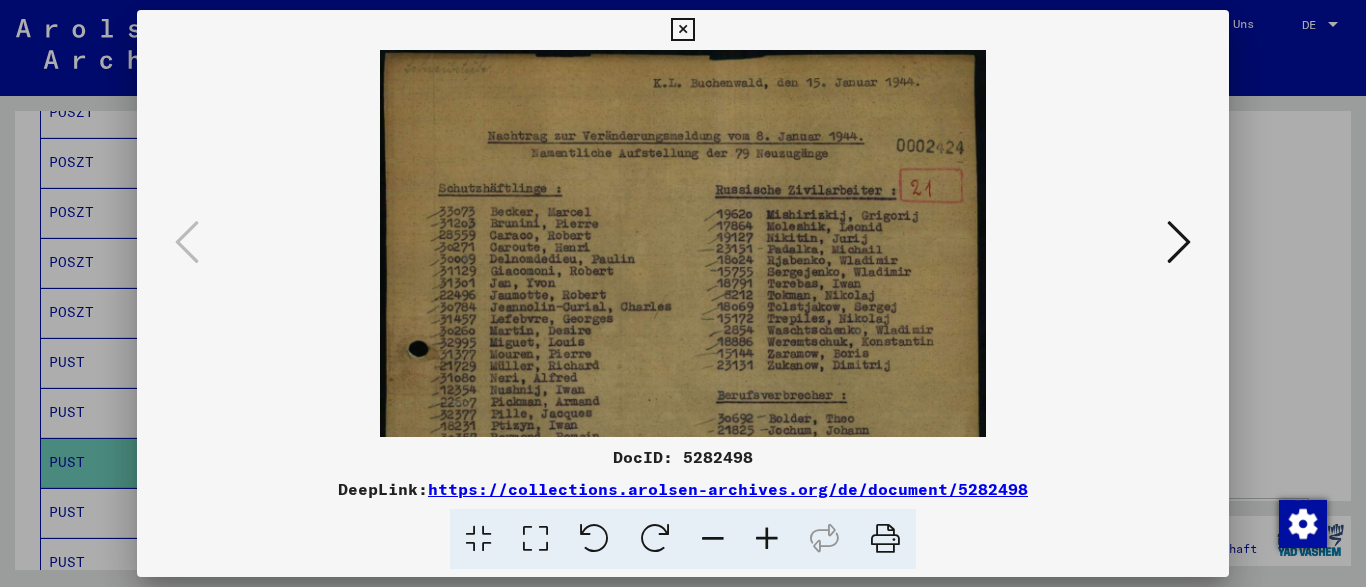 click at bounding box center [767, 539] 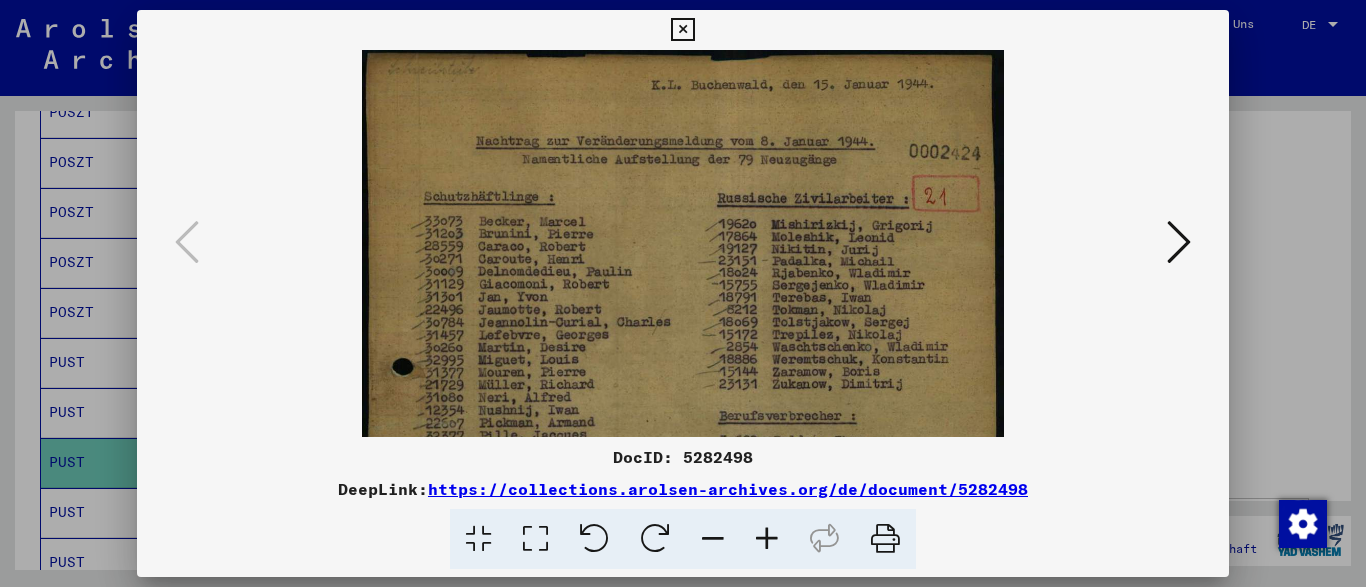click at bounding box center [767, 539] 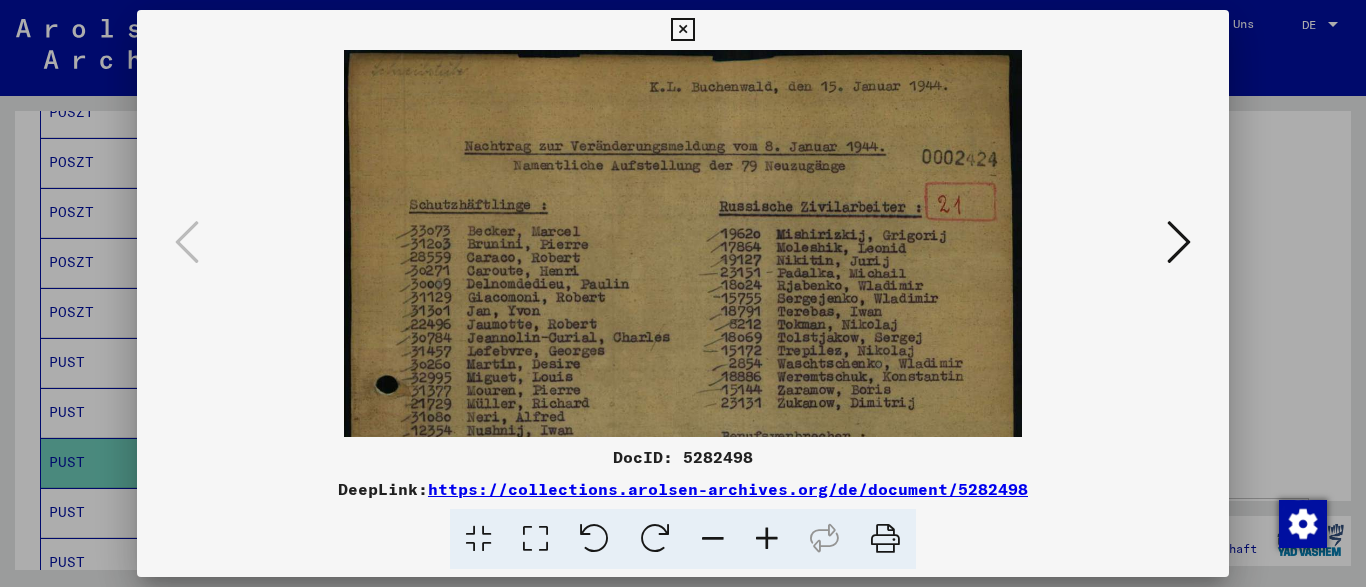 click at bounding box center (767, 539) 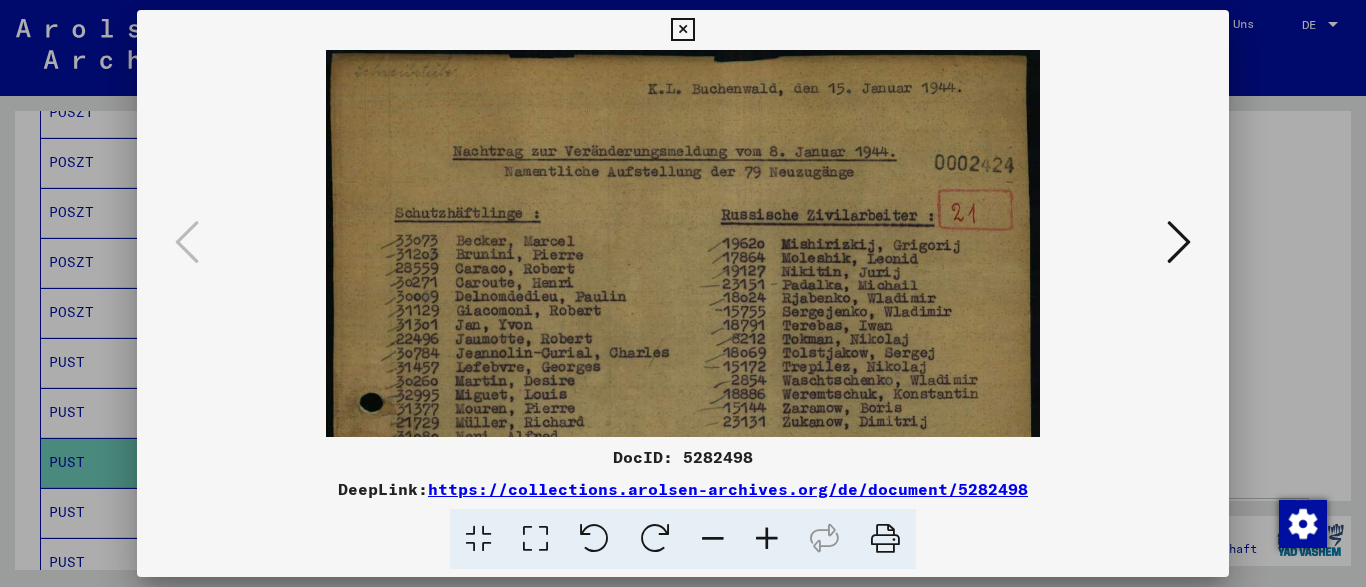 click at bounding box center [767, 539] 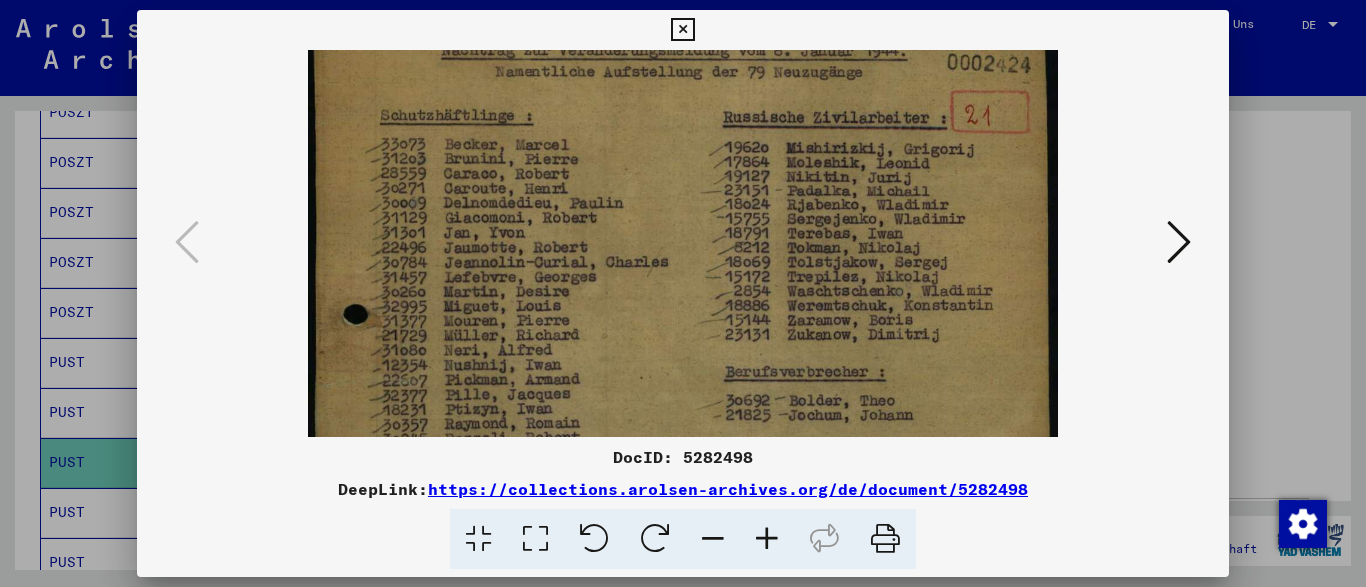 drag, startPoint x: 736, startPoint y: 345, endPoint x: 730, endPoint y: 248, distance: 97.18539 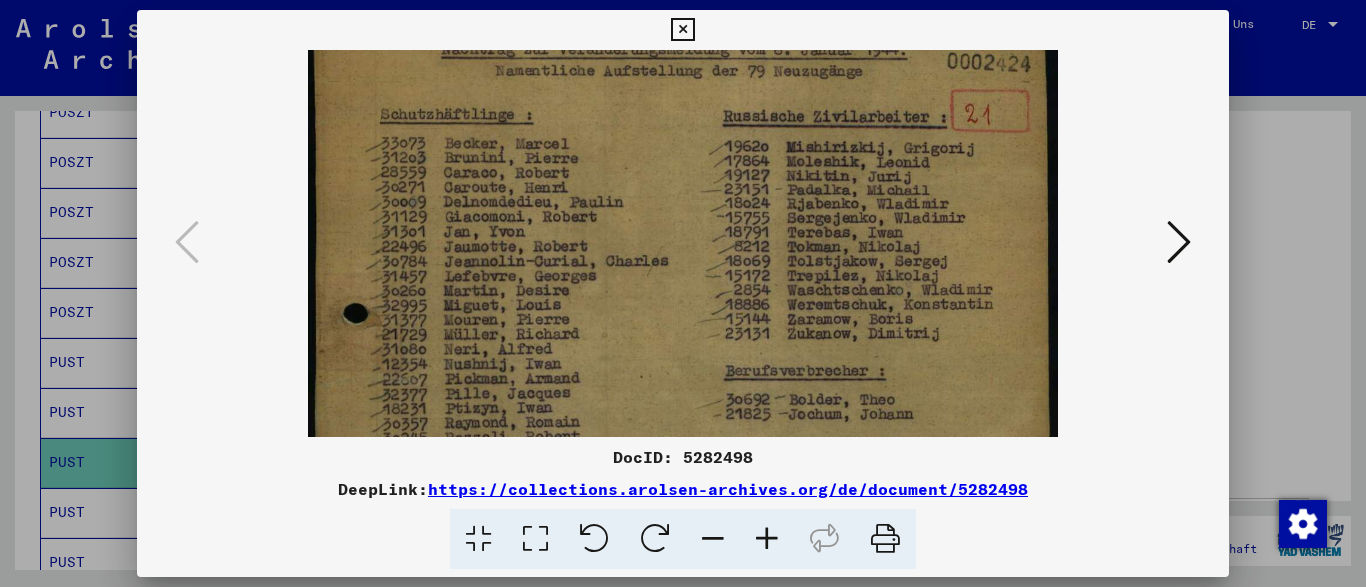 drag, startPoint x: 760, startPoint y: 357, endPoint x: 747, endPoint y: 206, distance: 151.55856 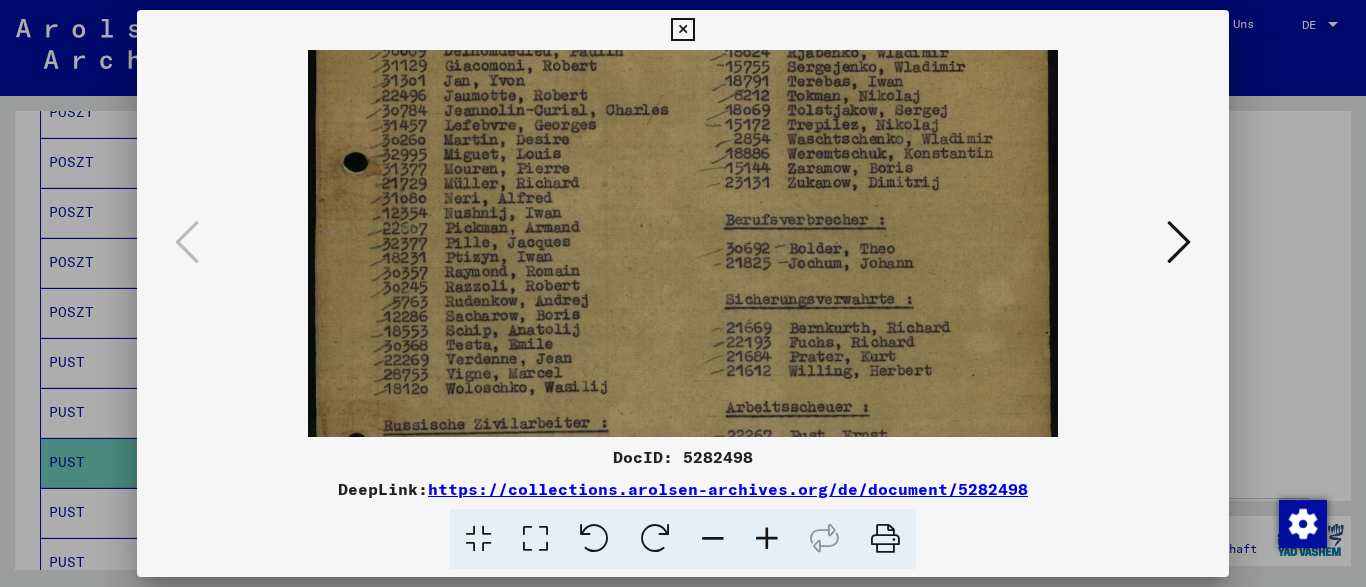 scroll, scrollTop: 349, scrollLeft: 0, axis: vertical 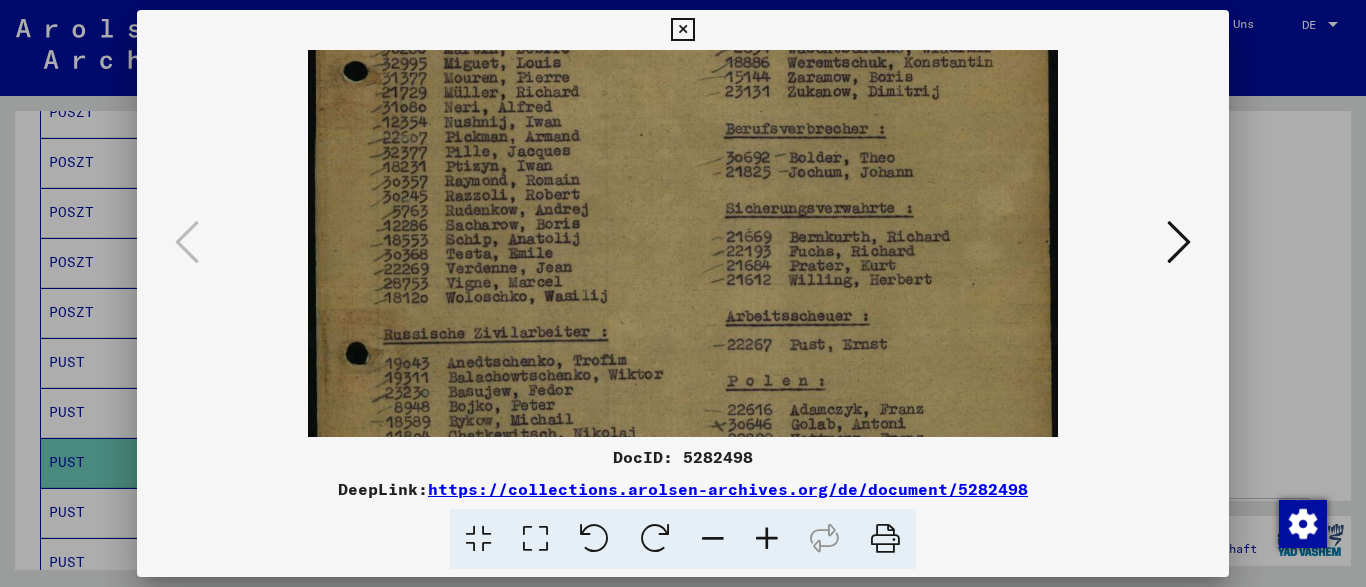 drag, startPoint x: 882, startPoint y: 225, endPoint x: 881, endPoint y: 134, distance: 91.00549 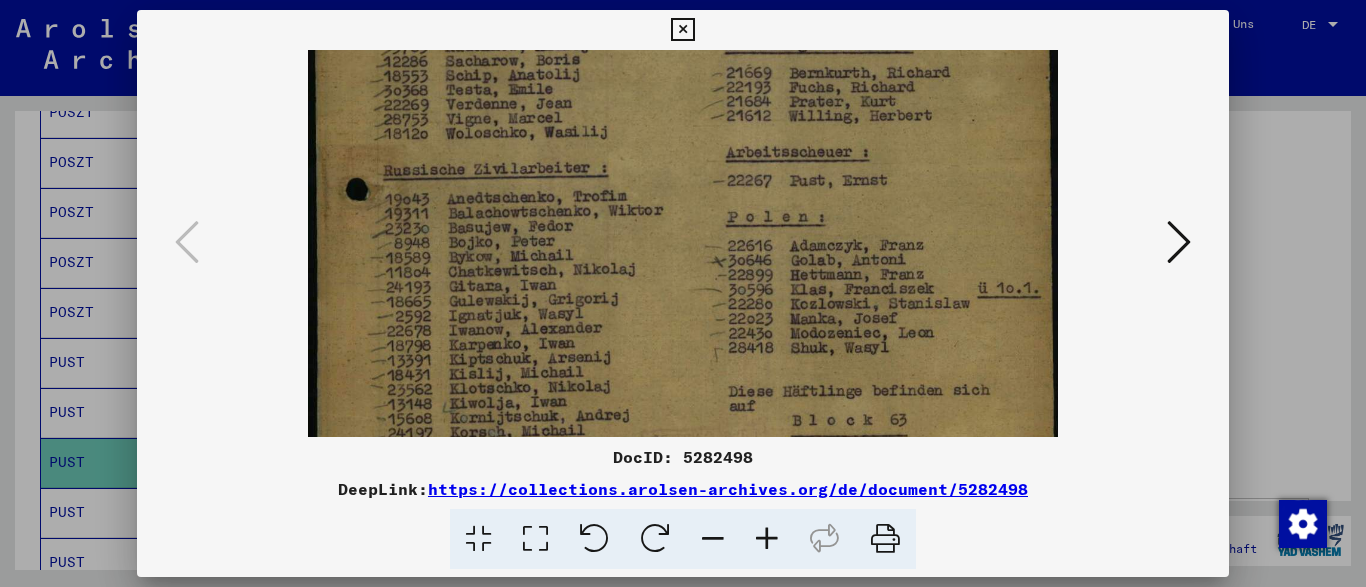 scroll, scrollTop: 516, scrollLeft: 0, axis: vertical 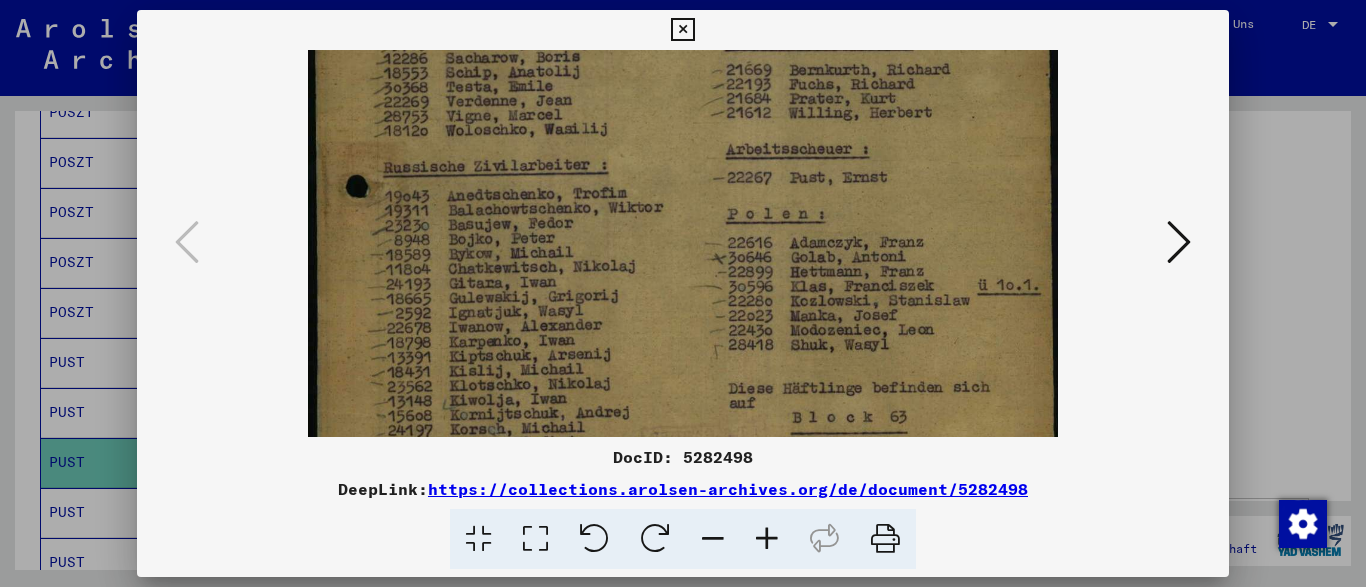 drag, startPoint x: 785, startPoint y: 344, endPoint x: 773, endPoint y: 194, distance: 150.47923 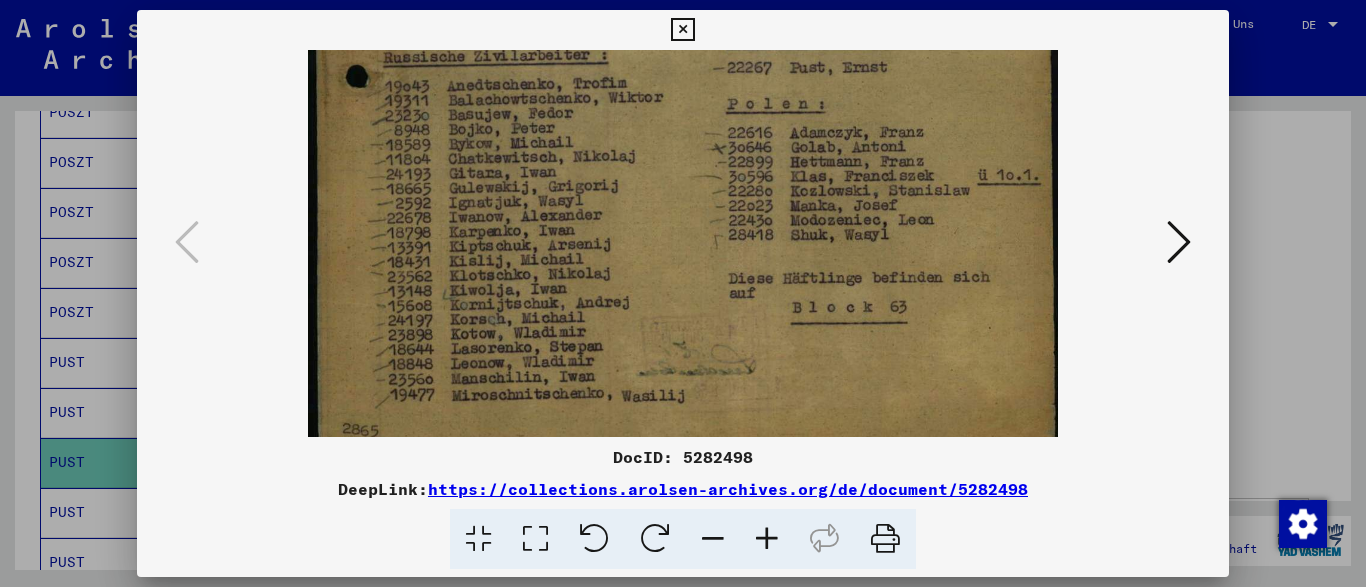 scroll, scrollTop: 627, scrollLeft: 0, axis: vertical 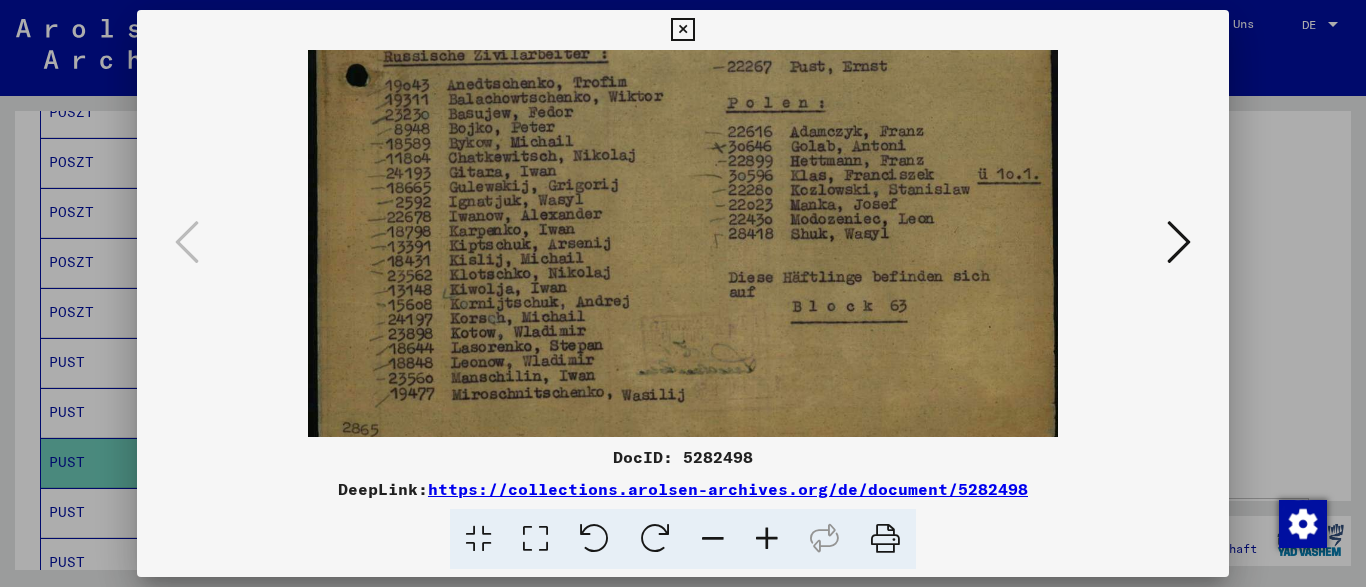 drag, startPoint x: 759, startPoint y: 300, endPoint x: 763, endPoint y: 189, distance: 111.07205 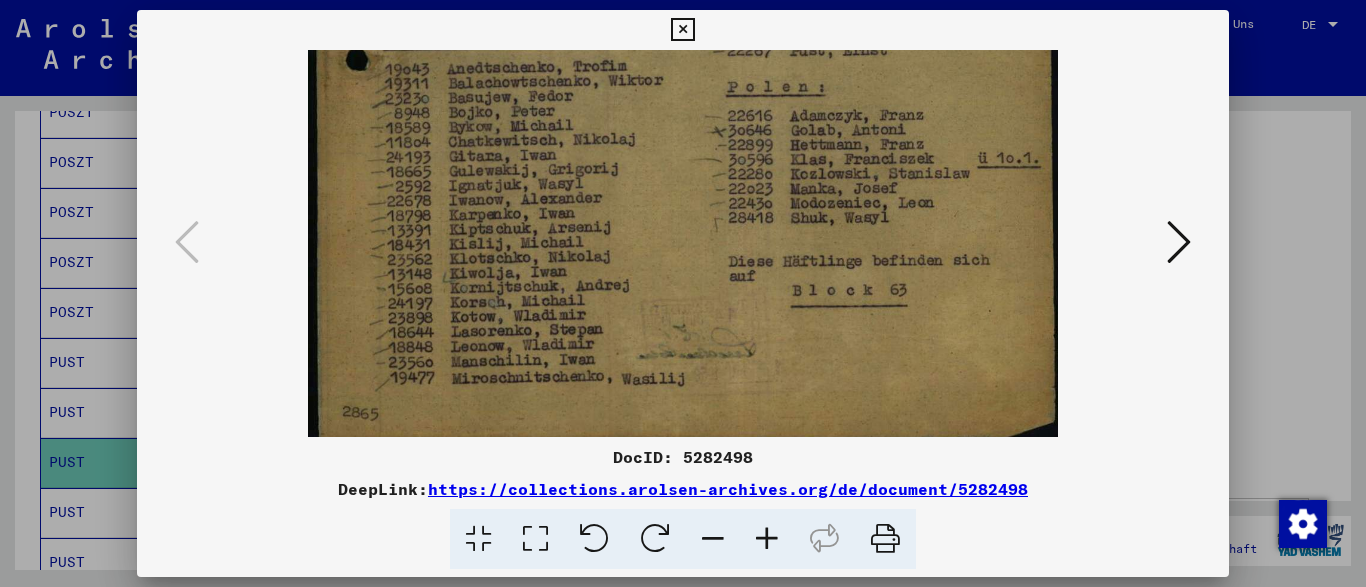 scroll, scrollTop: 650, scrollLeft: 0, axis: vertical 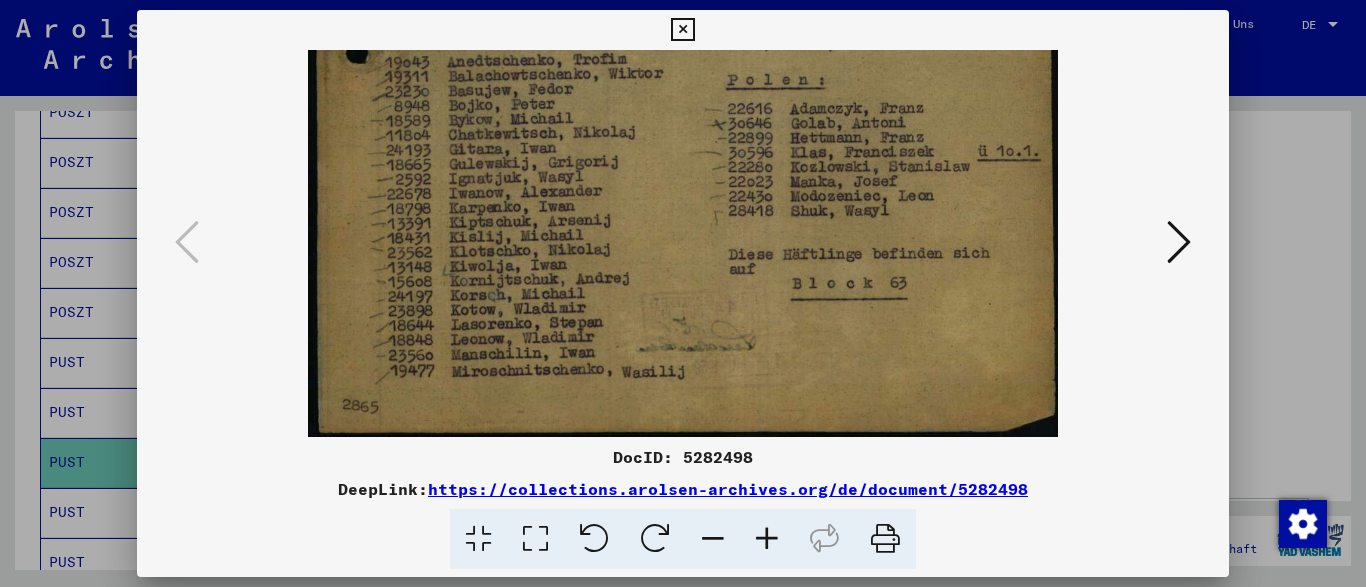 drag, startPoint x: 905, startPoint y: 245, endPoint x: 902, endPoint y: 190, distance: 55.081757 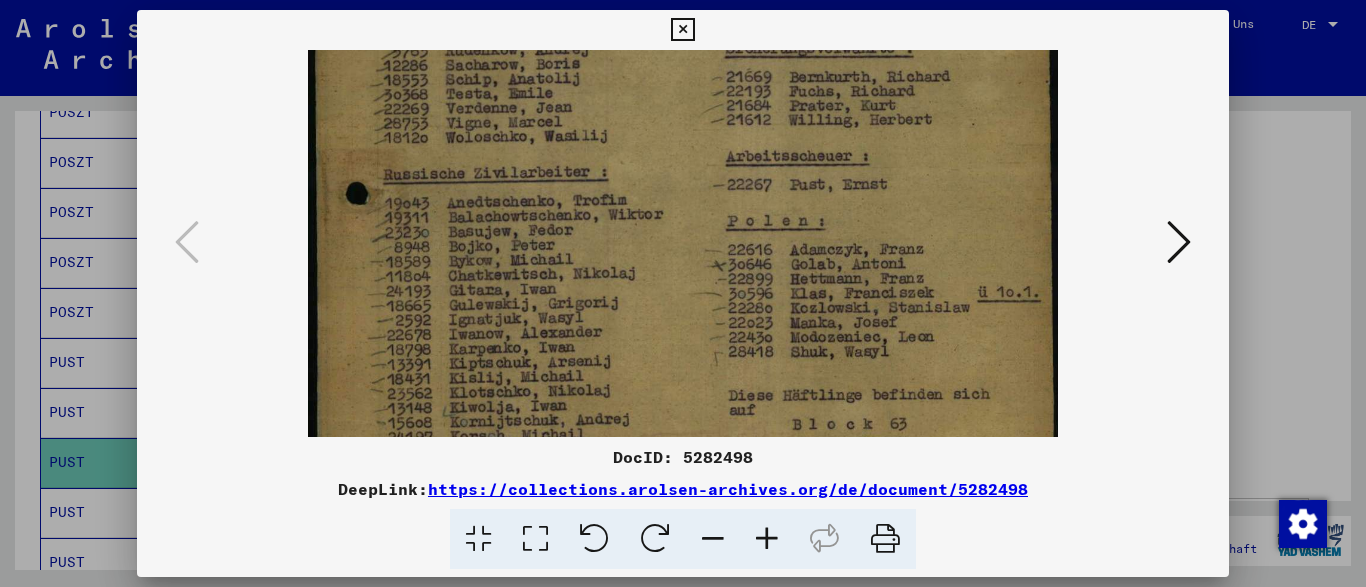 scroll, scrollTop: 508, scrollLeft: 0, axis: vertical 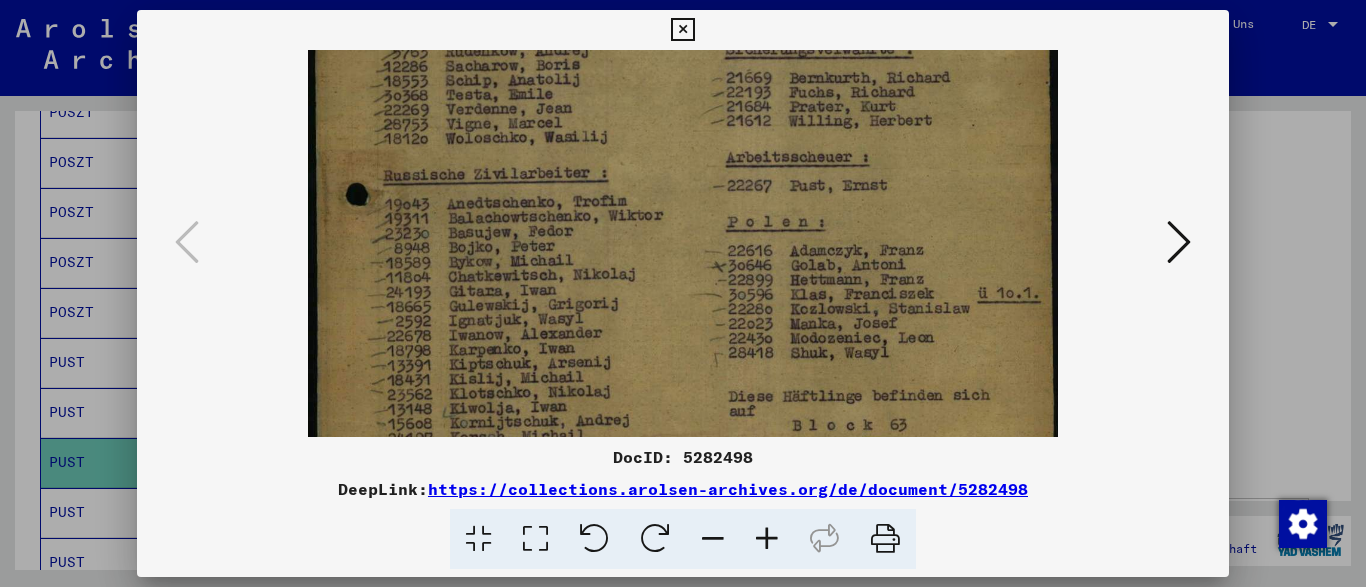 drag, startPoint x: 884, startPoint y: 170, endPoint x: 891, endPoint y: 312, distance: 142.17242 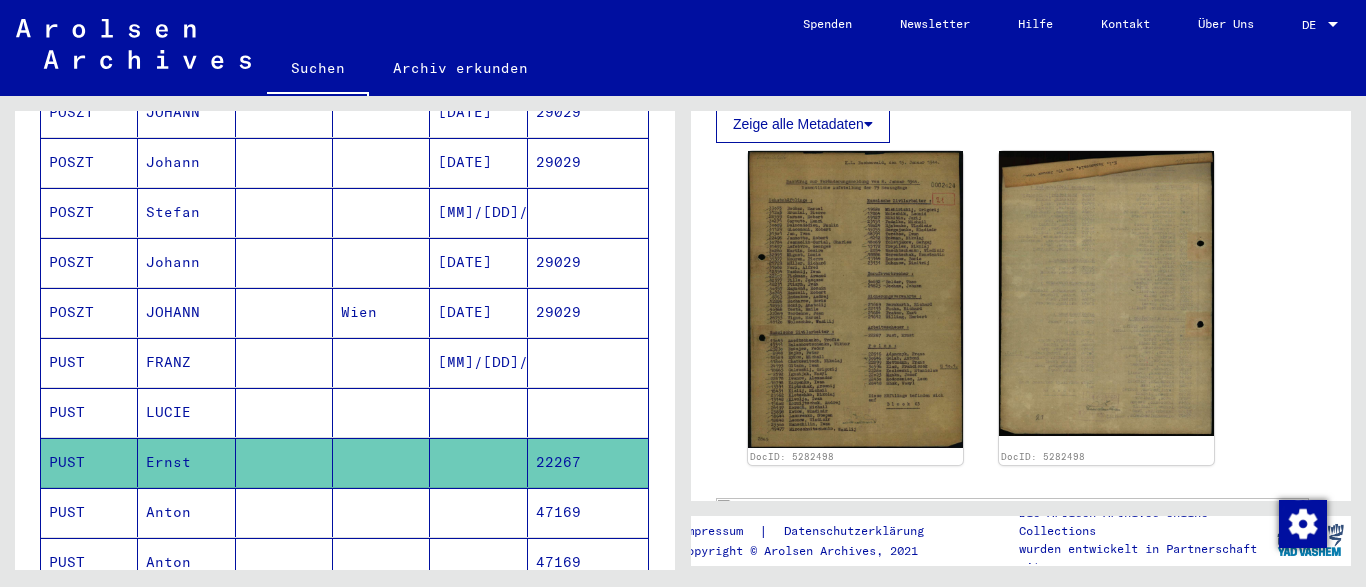 click on "Anton" at bounding box center (186, 562) 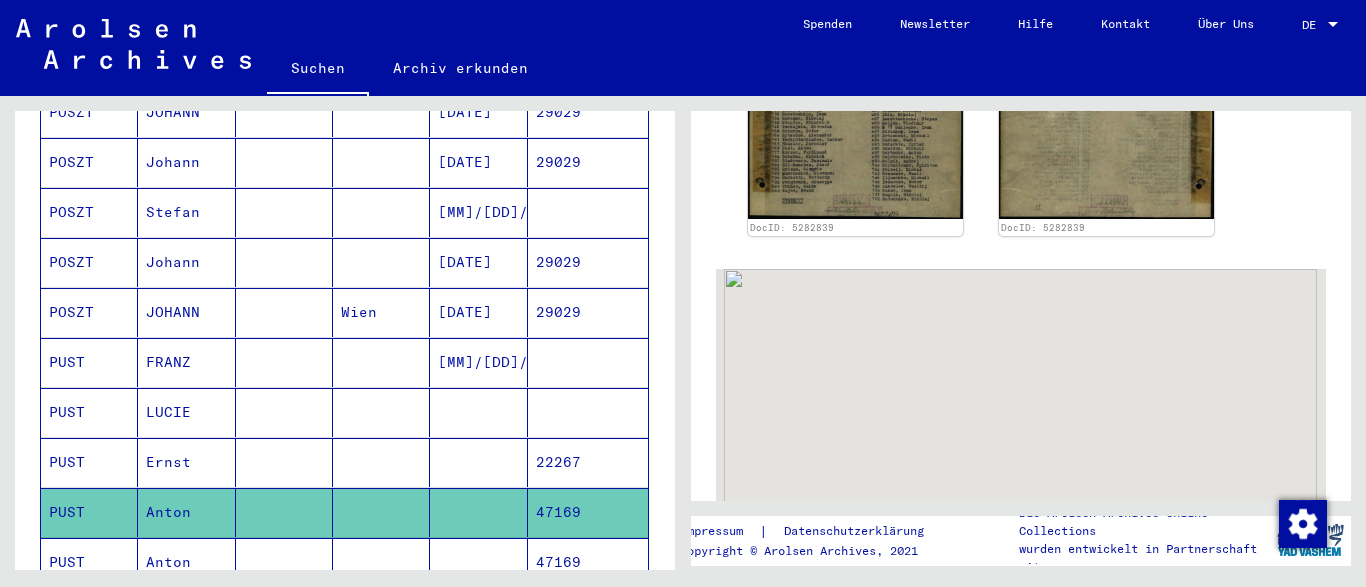 scroll, scrollTop: 303, scrollLeft: 0, axis: vertical 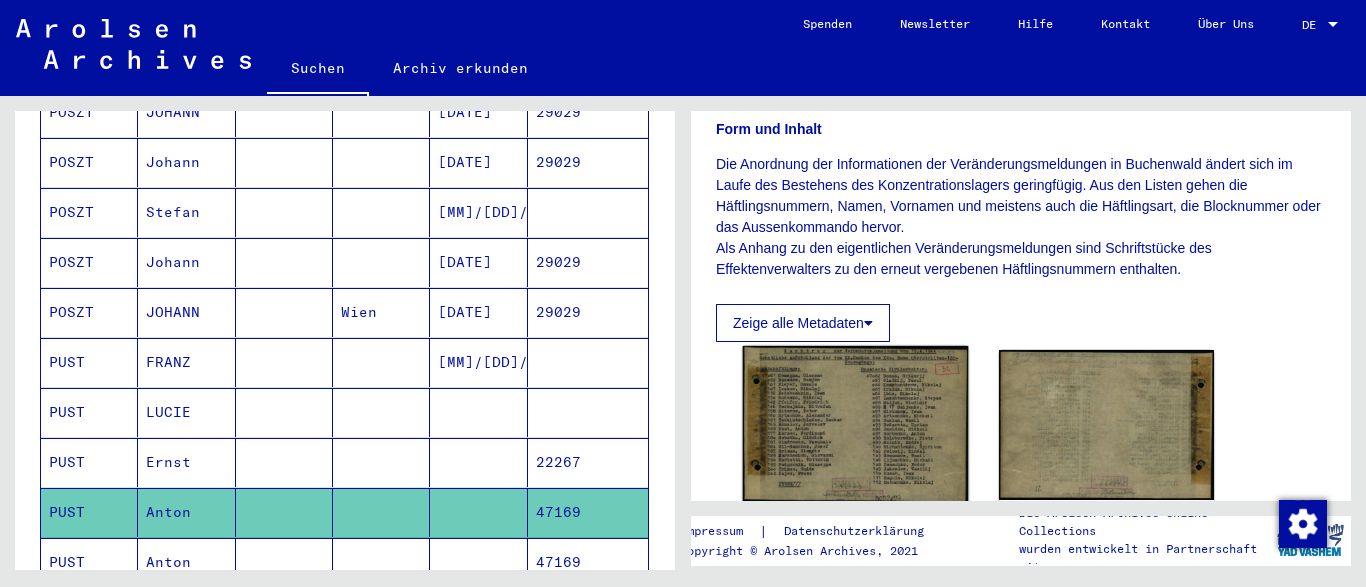 click 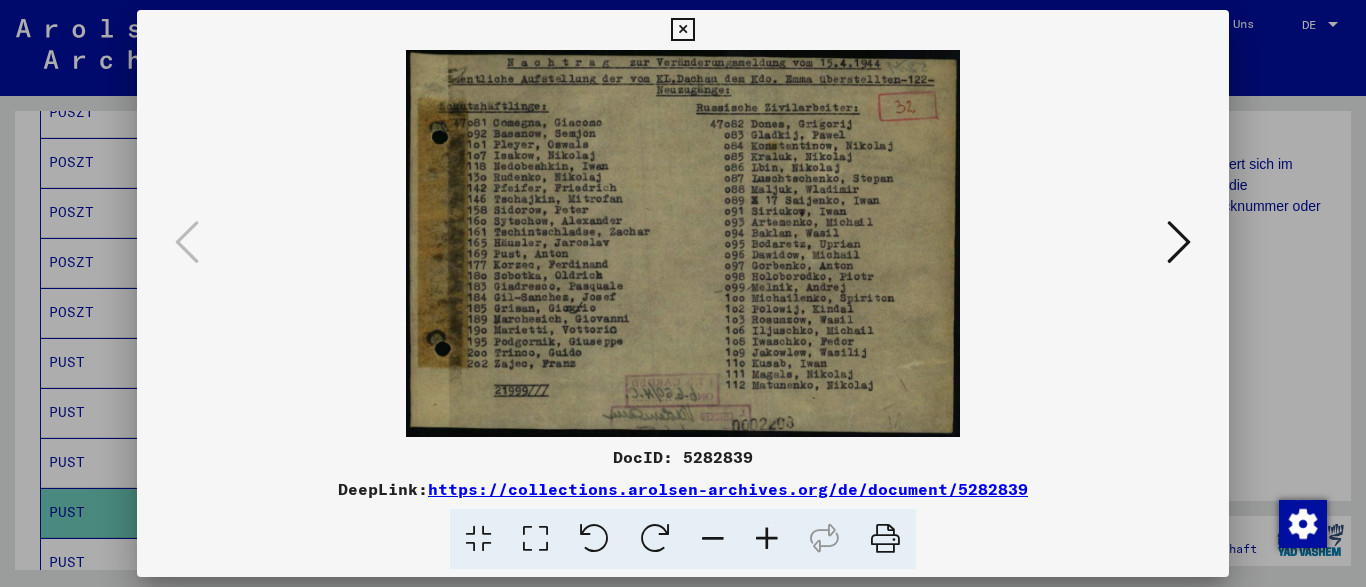 click at bounding box center (767, 539) 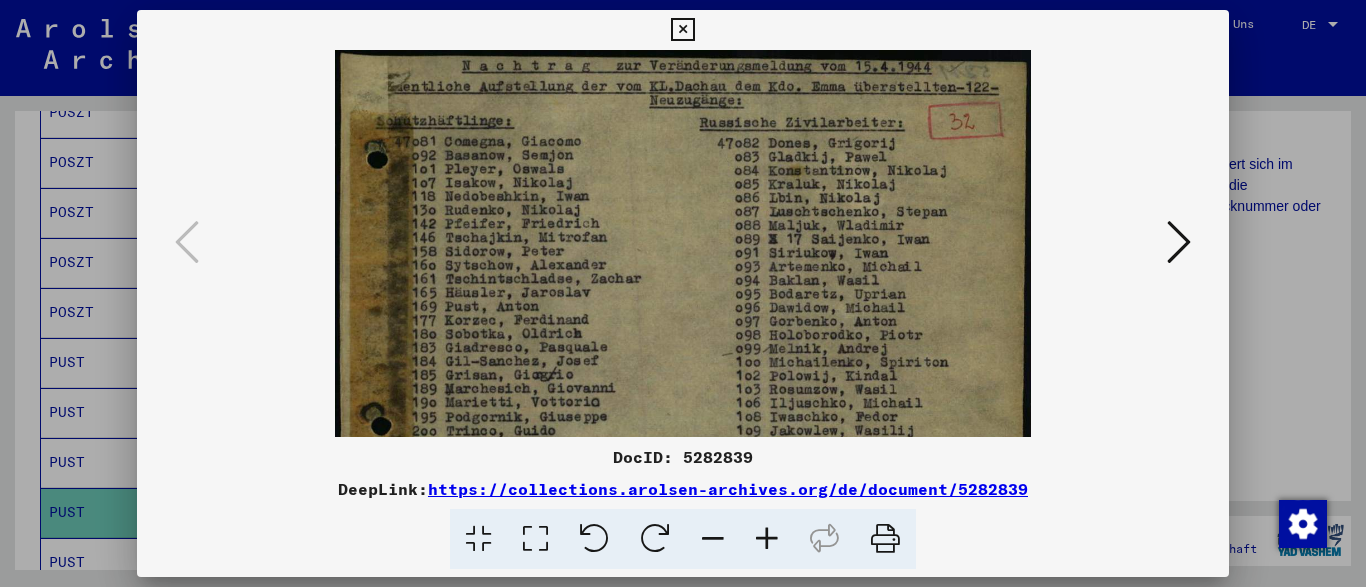 click at bounding box center [1179, 242] 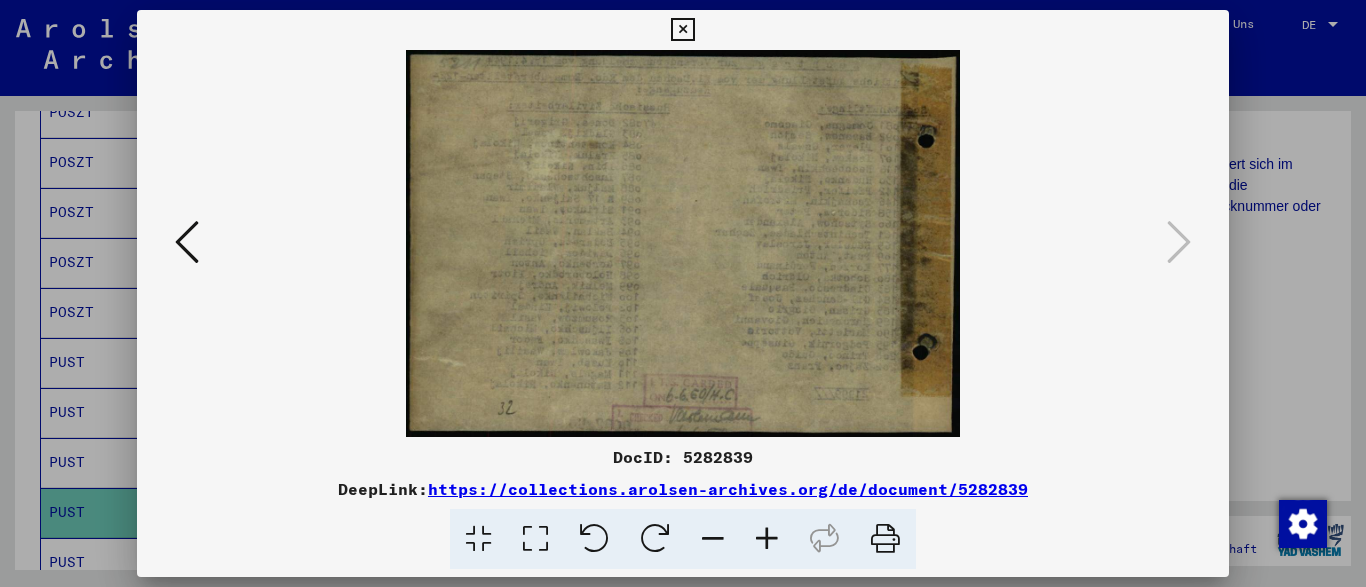 click at bounding box center (682, 30) 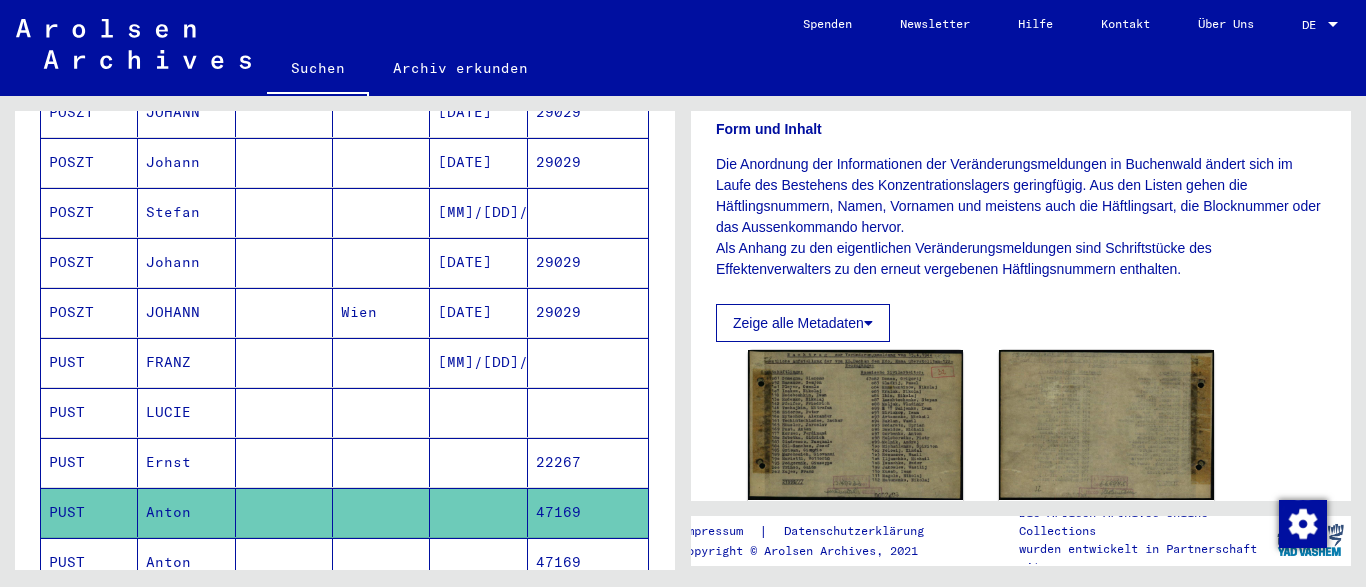 click on "Anton" at bounding box center (186, 612) 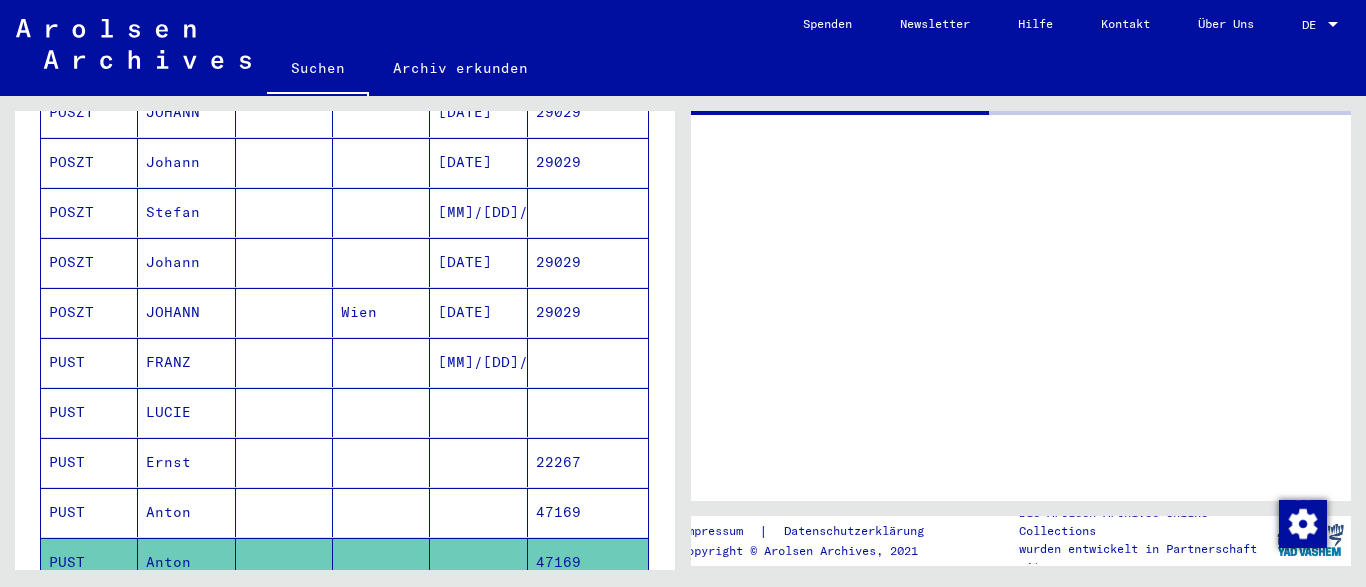 scroll, scrollTop: 0, scrollLeft: 0, axis: both 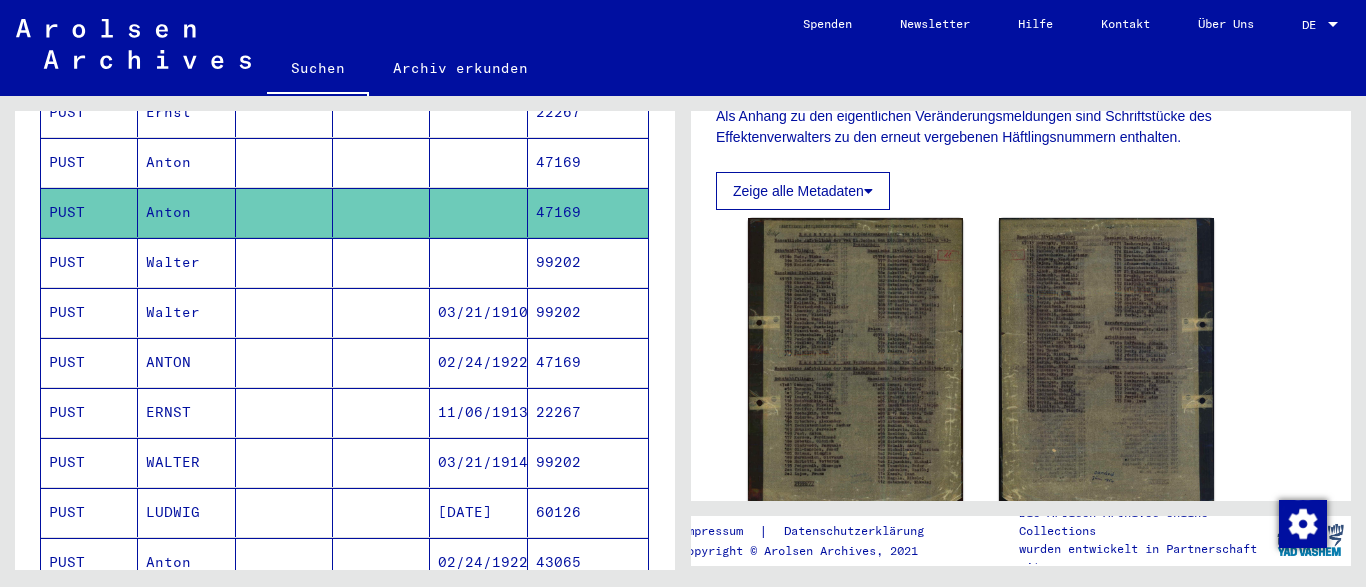 click on "Walter" at bounding box center [186, 312] 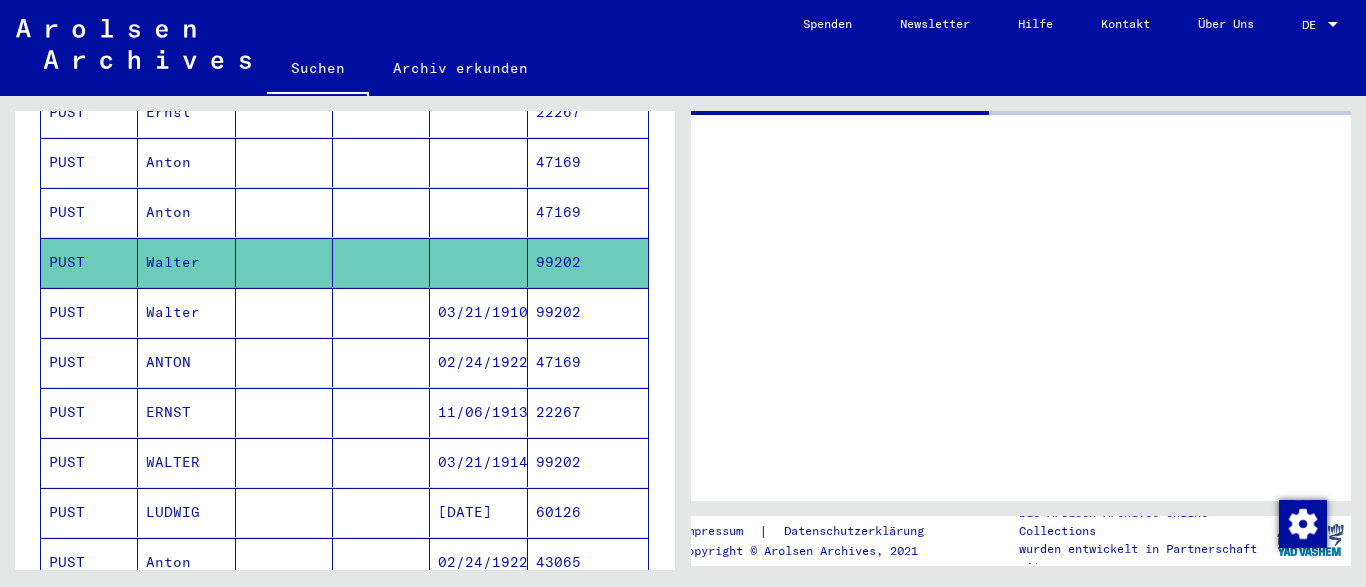scroll, scrollTop: 0, scrollLeft: 0, axis: both 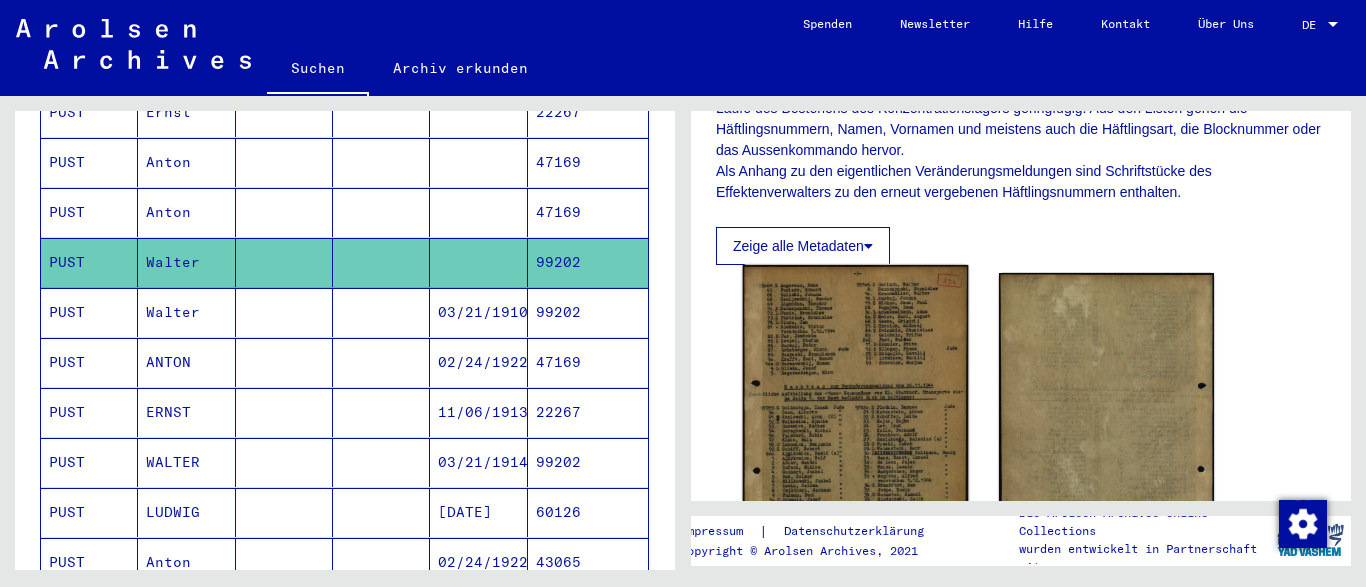 click 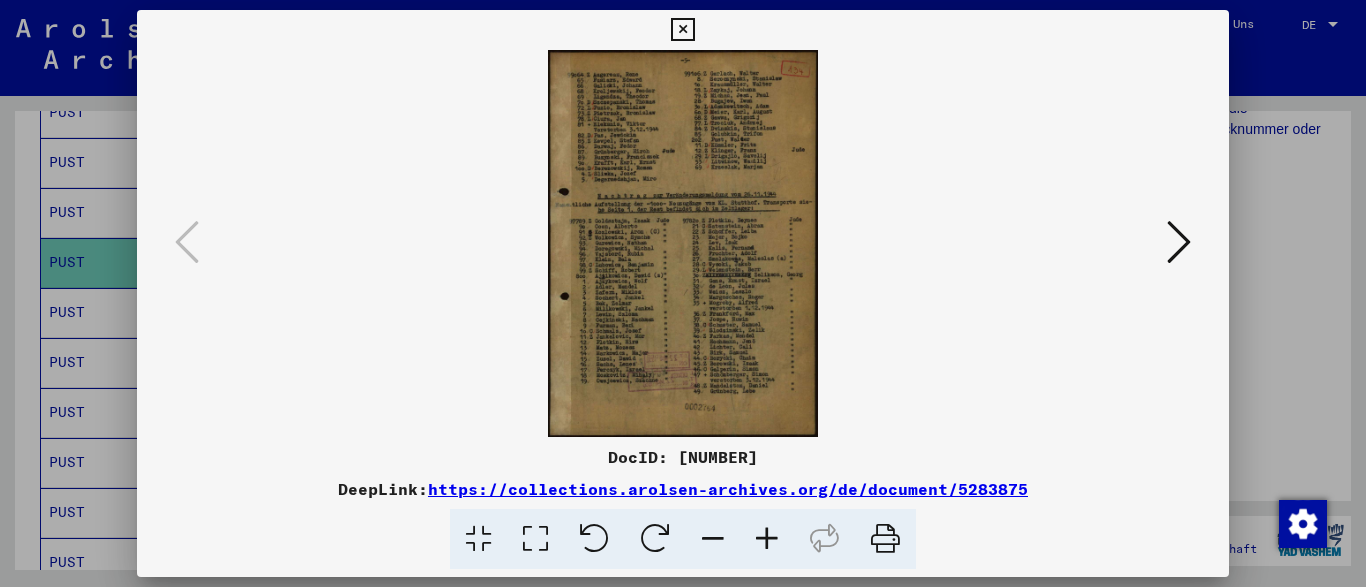 click at bounding box center [767, 539] 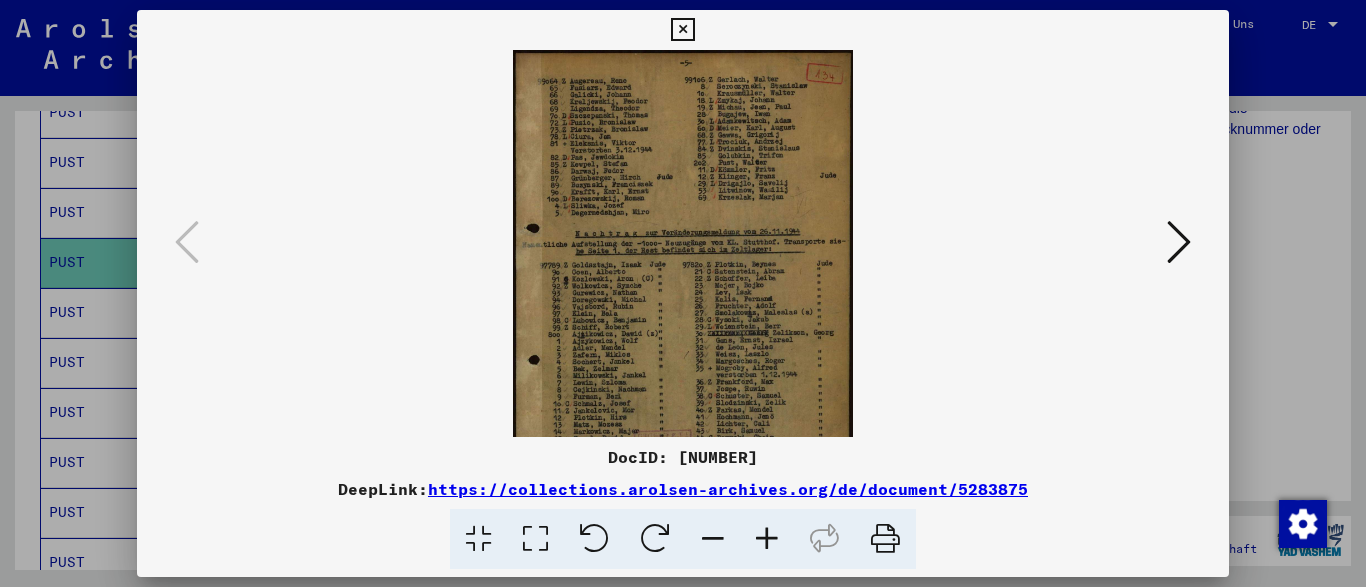 click at bounding box center [767, 539] 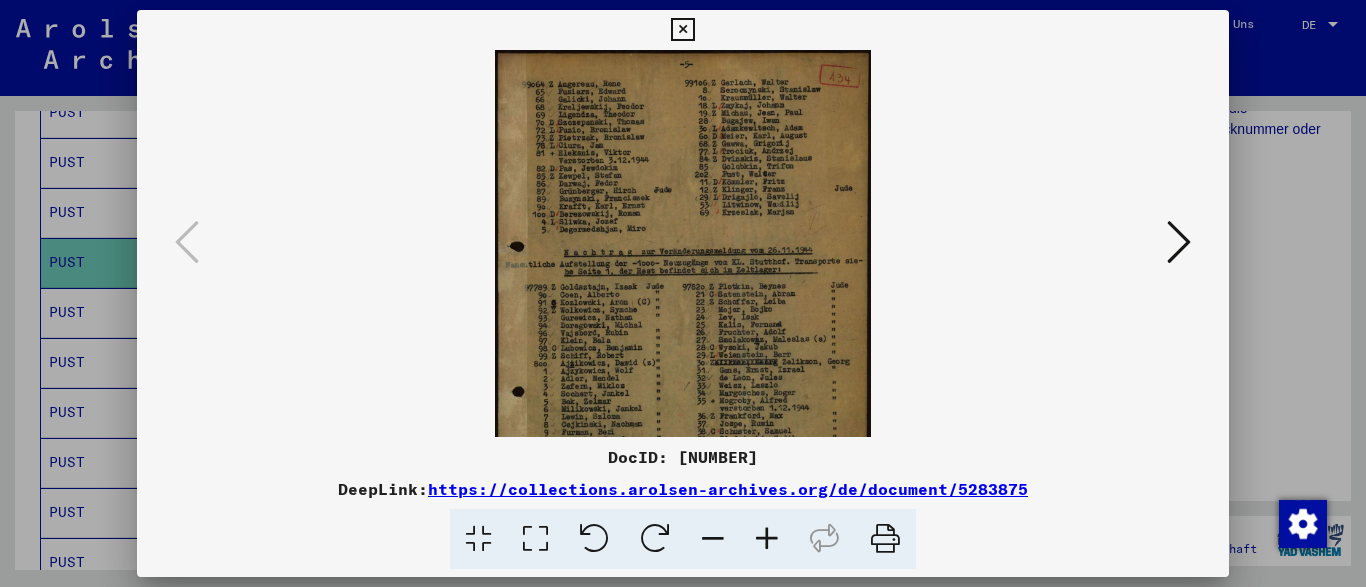 click at bounding box center [767, 539] 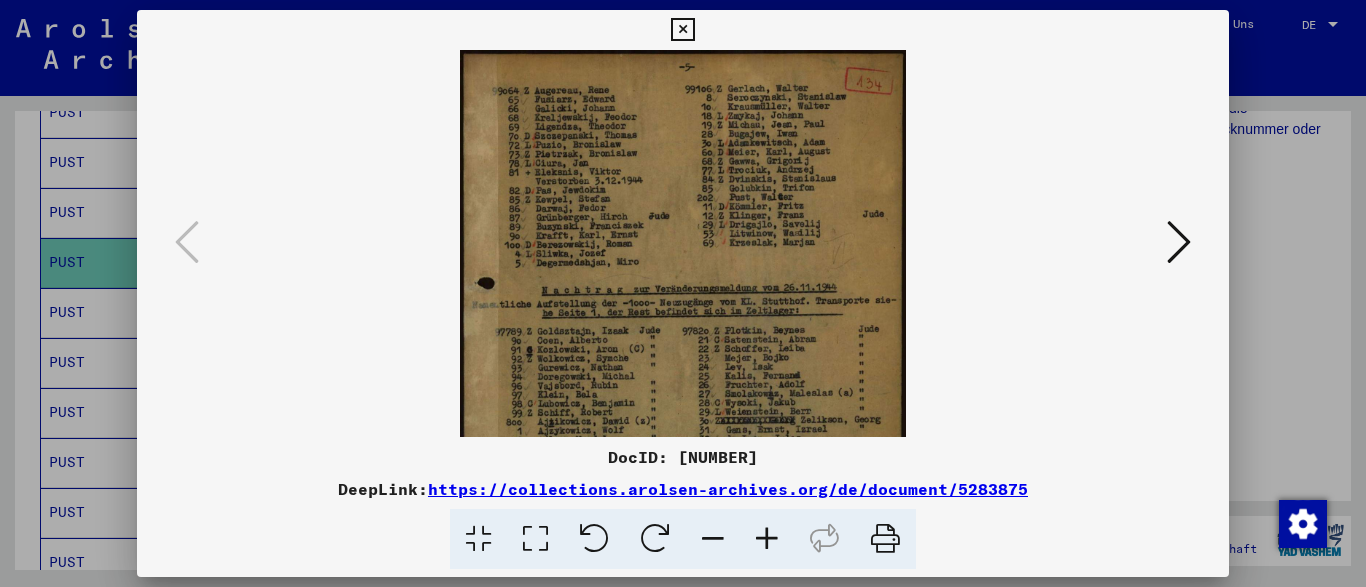 click at bounding box center [767, 539] 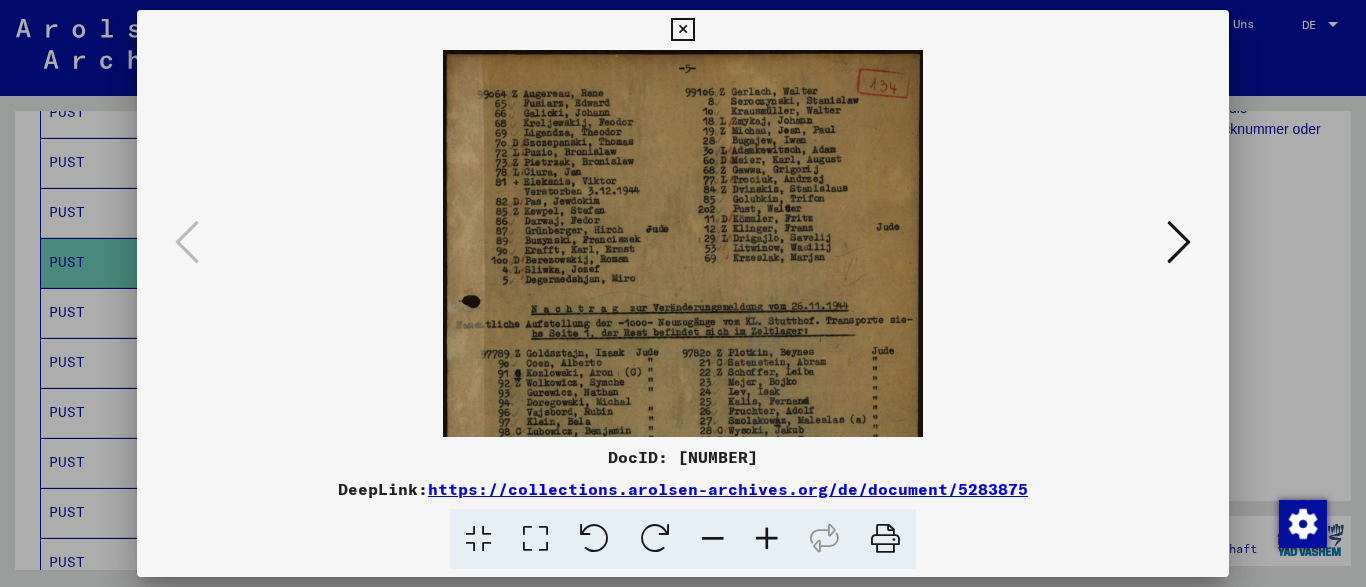 click at bounding box center [767, 539] 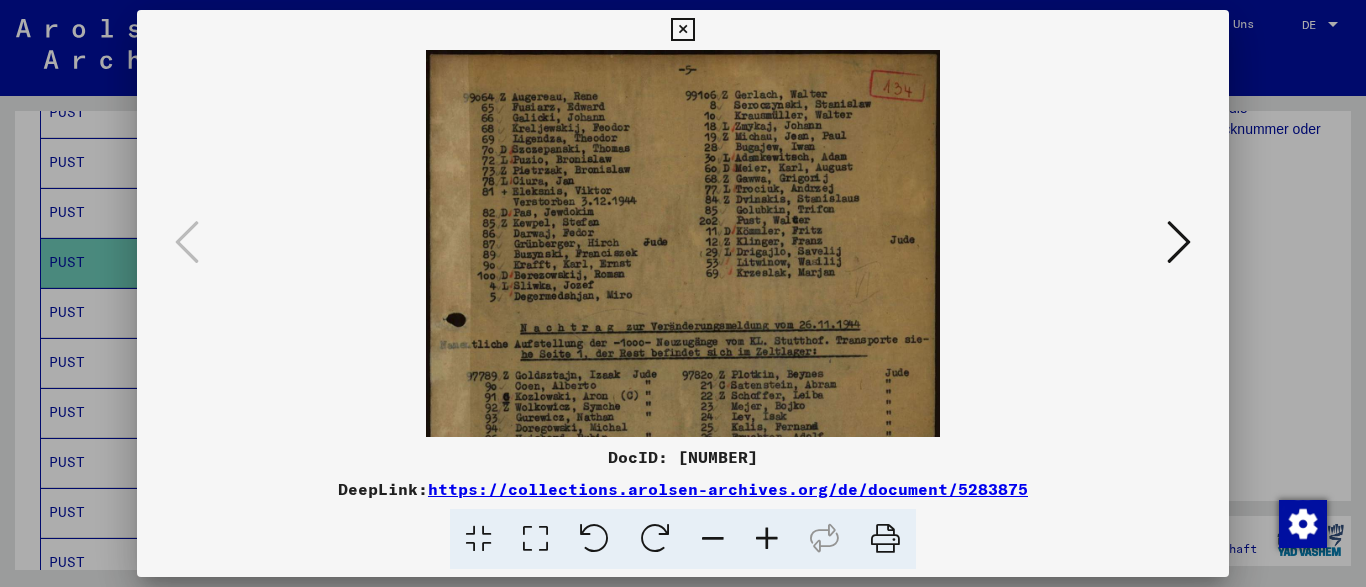 click at bounding box center (767, 539) 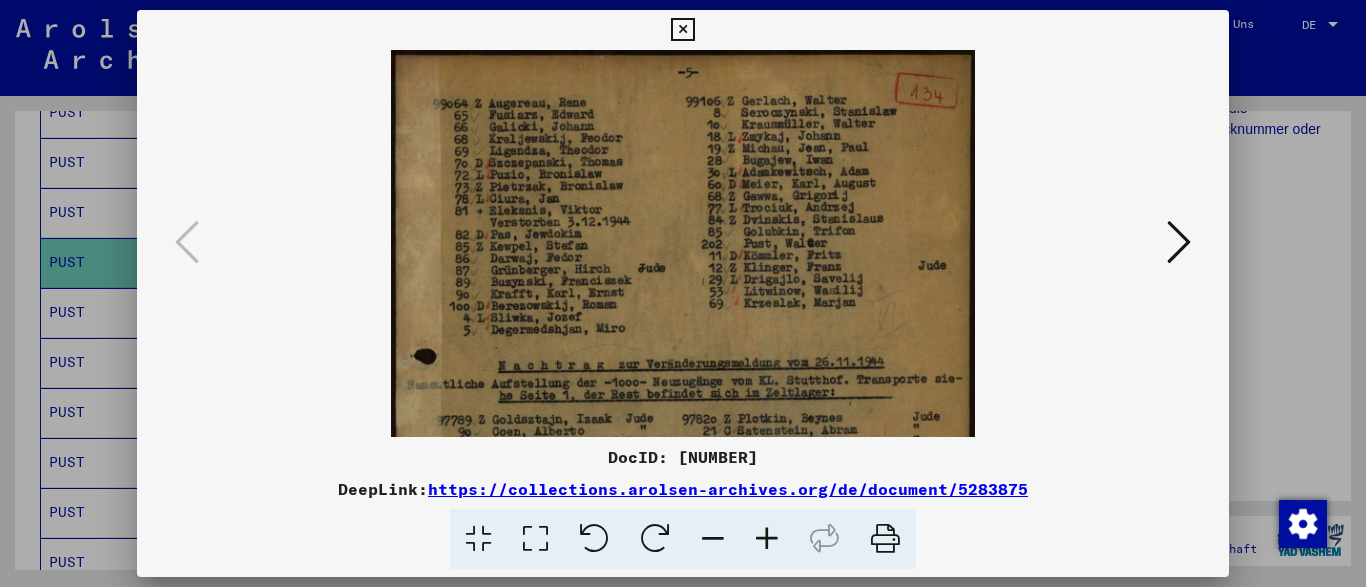 click at bounding box center (767, 539) 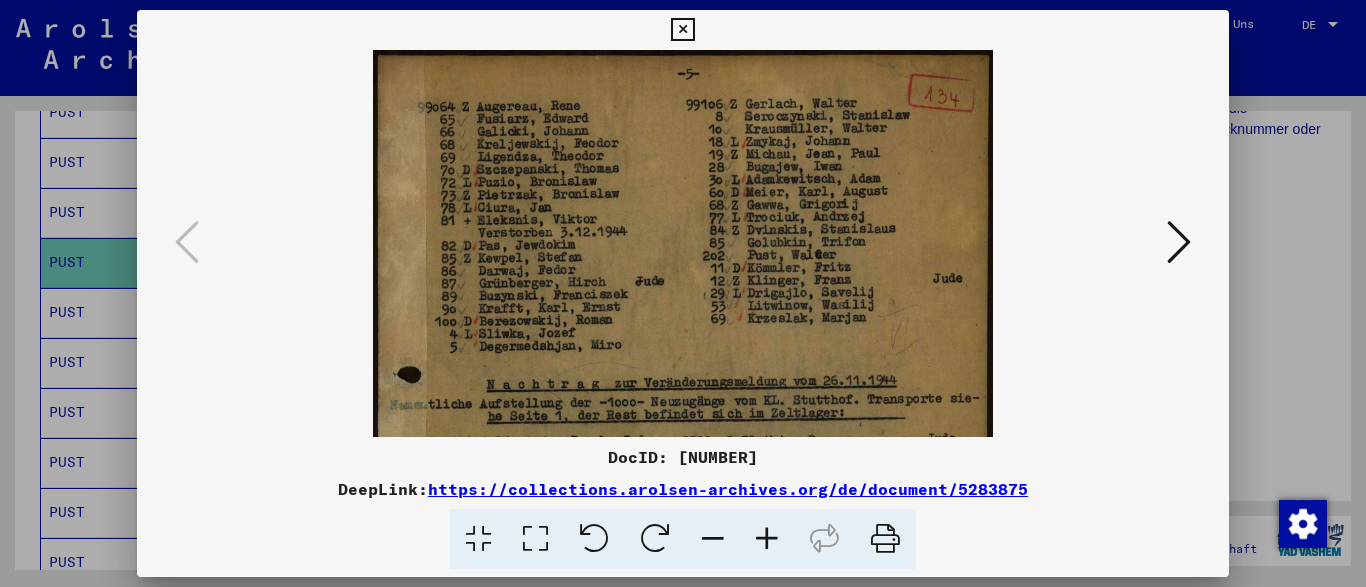 click at bounding box center [682, 30] 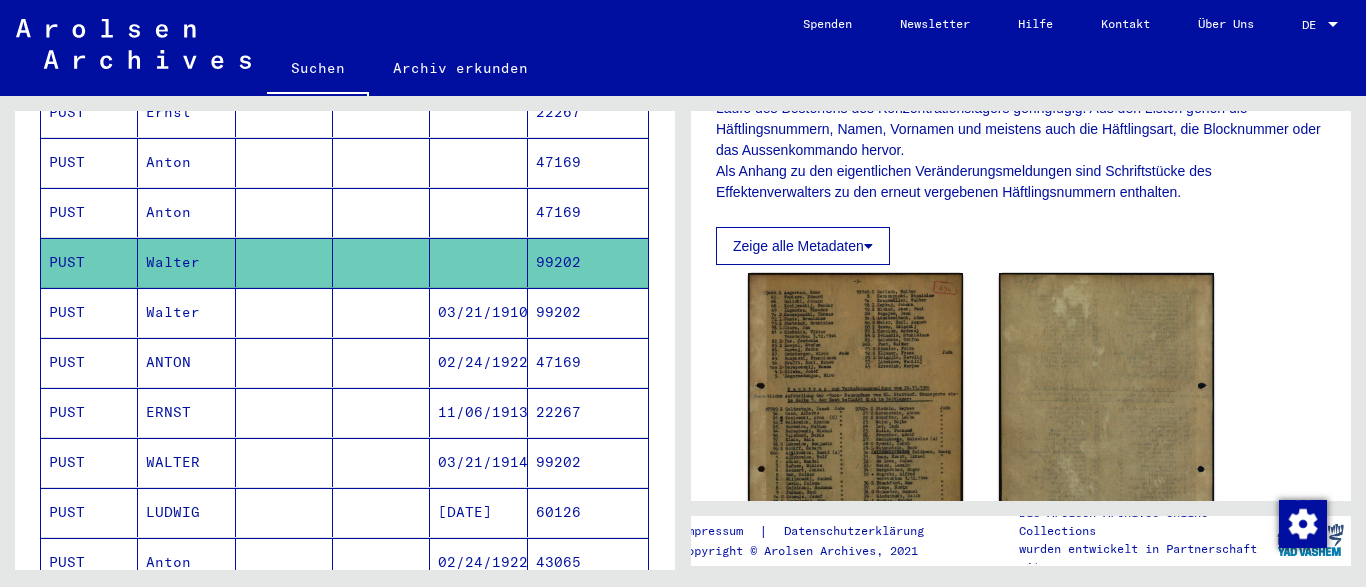 click at bounding box center (284, 412) 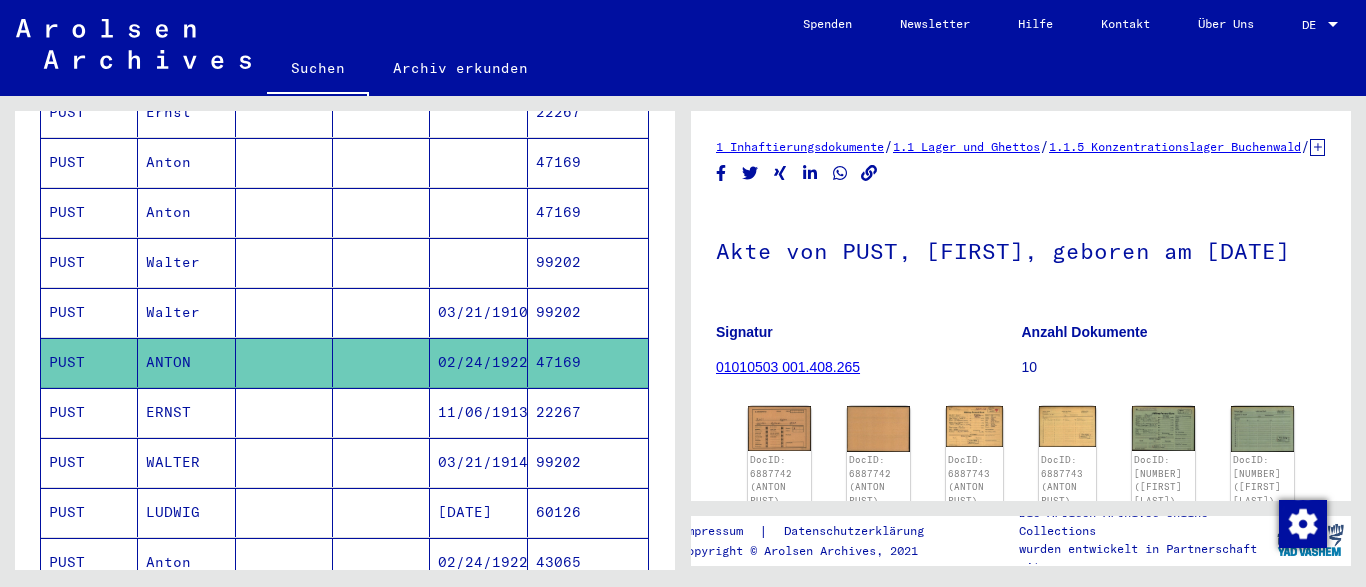 scroll, scrollTop: 179, scrollLeft: 0, axis: vertical 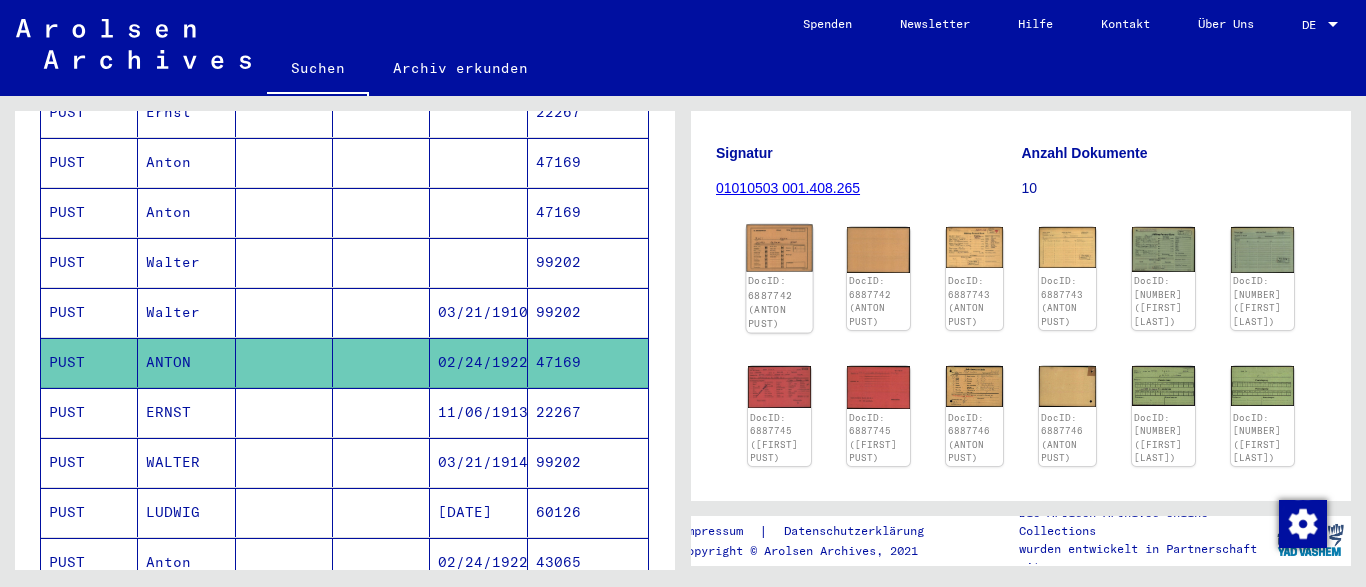click 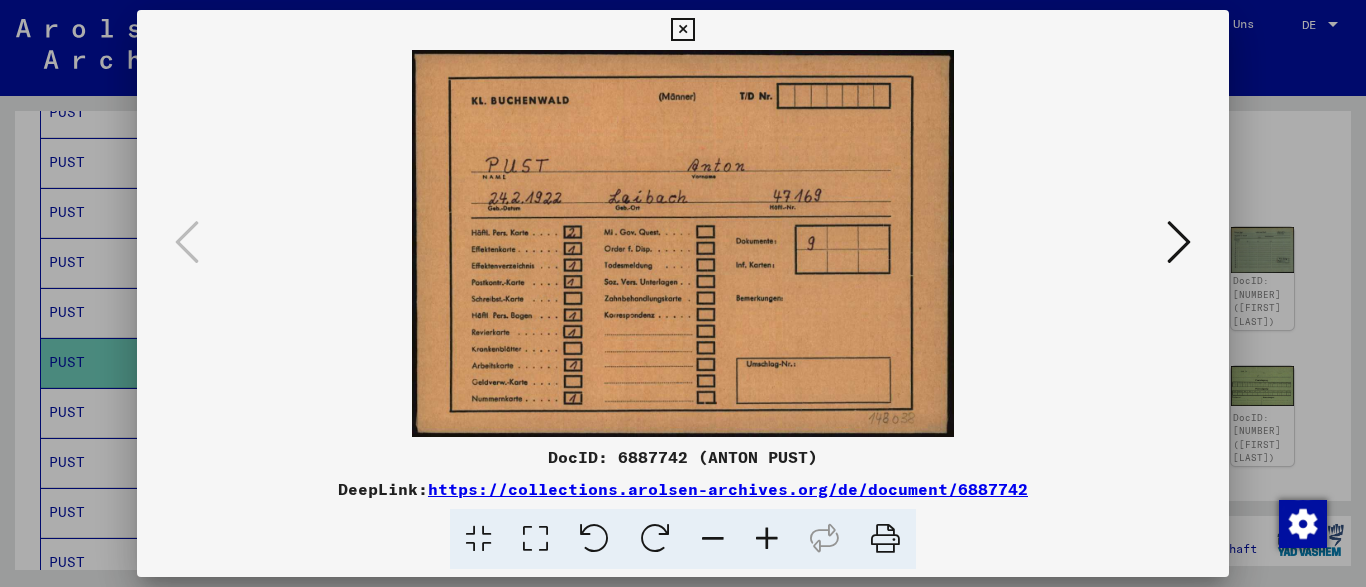click at bounding box center [1179, 242] 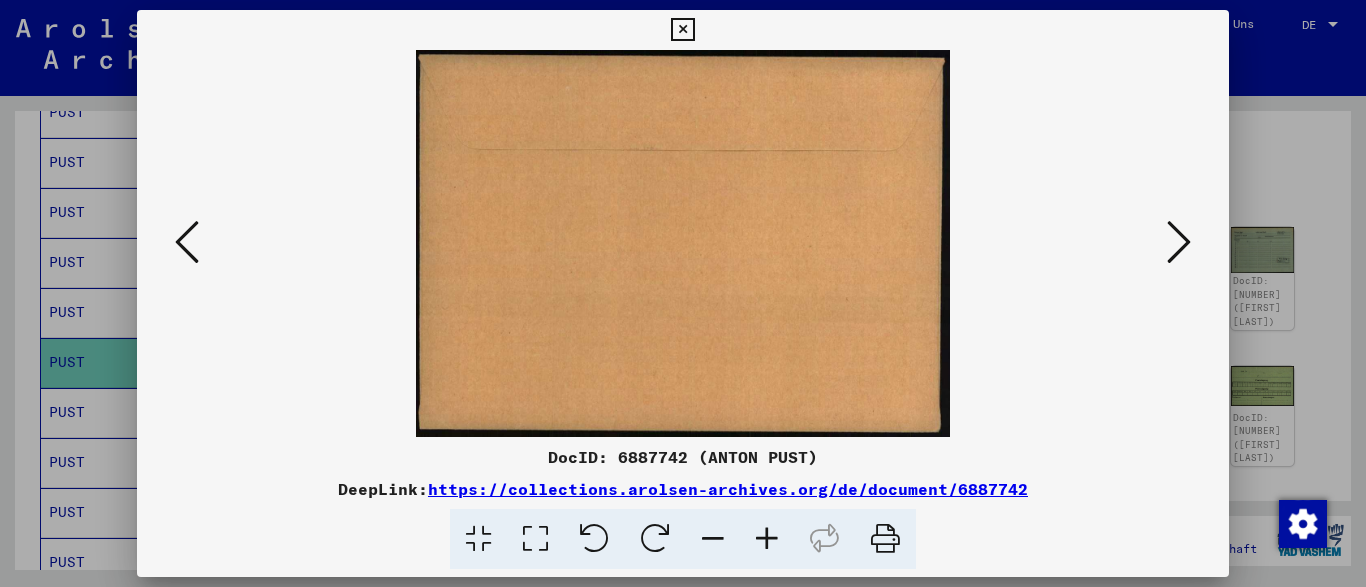 click at bounding box center (1179, 242) 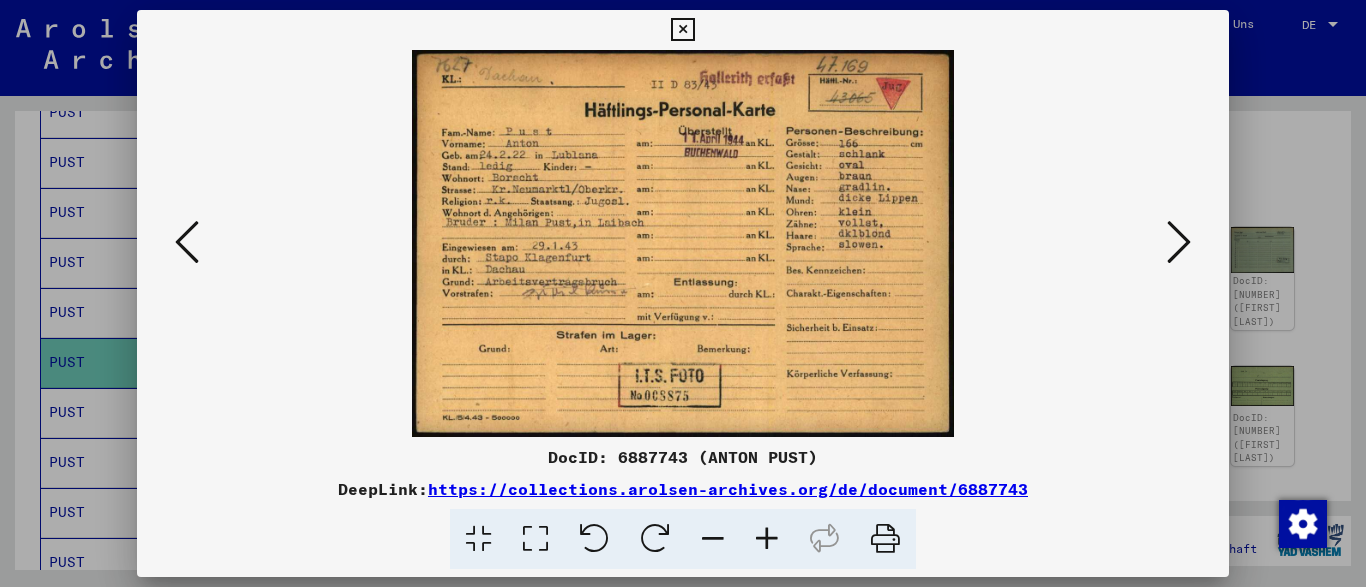 click at bounding box center (1179, 242) 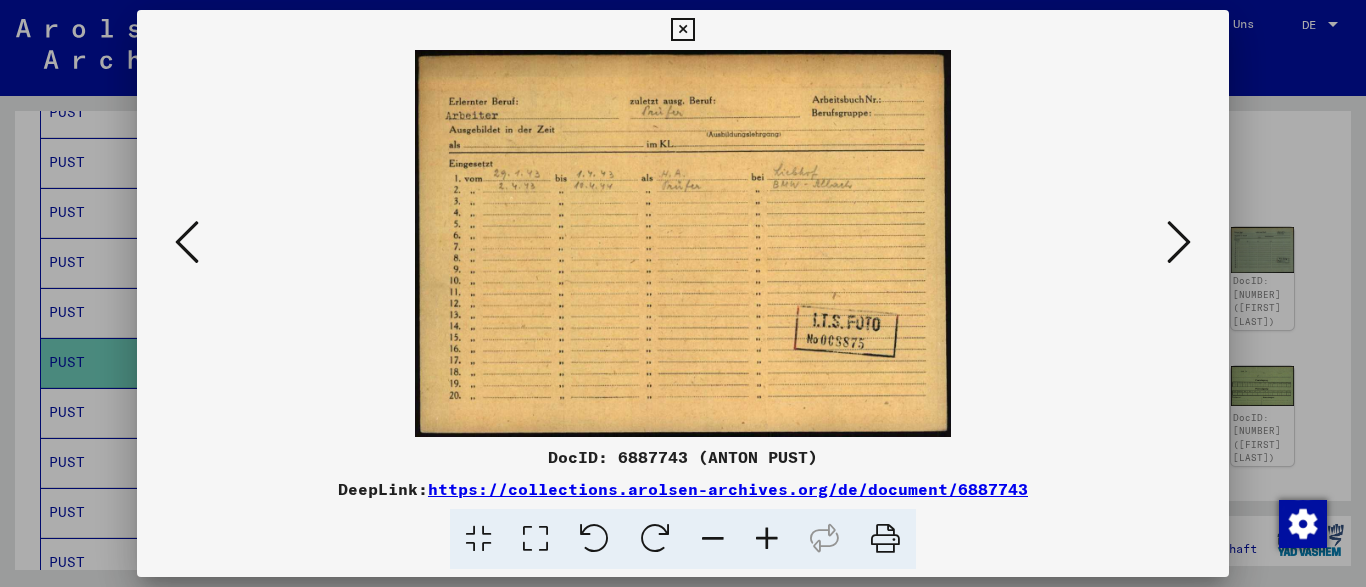 click at bounding box center (1179, 242) 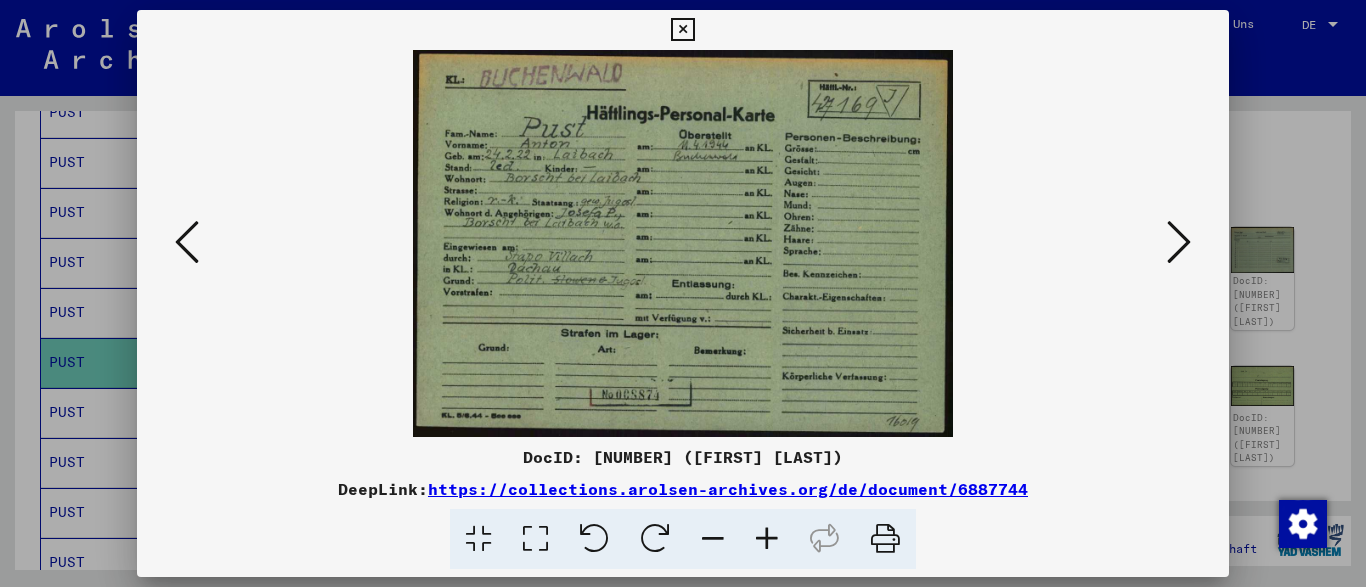 click at bounding box center (1179, 242) 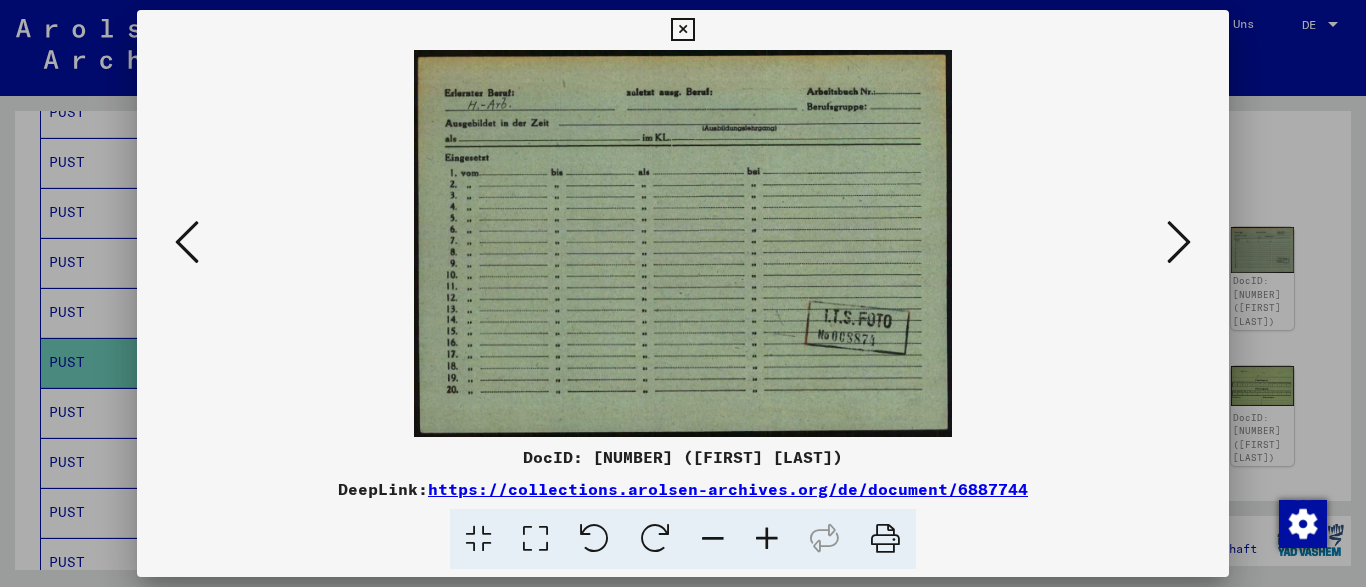 click at bounding box center (187, 242) 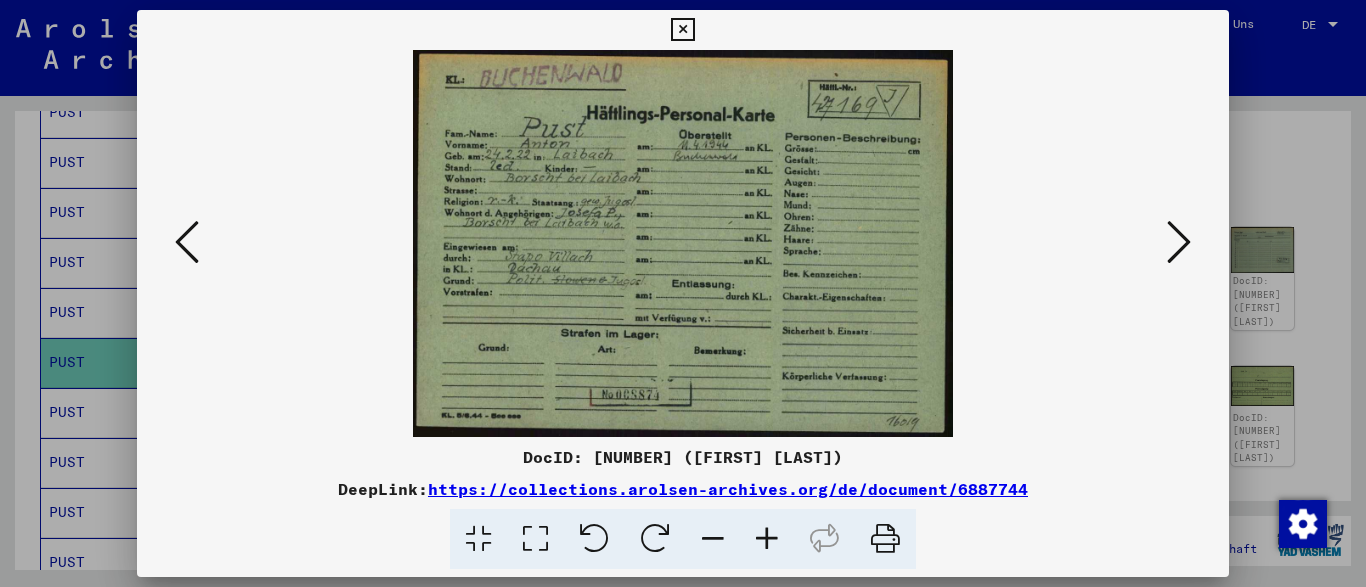 click at bounding box center [1179, 242] 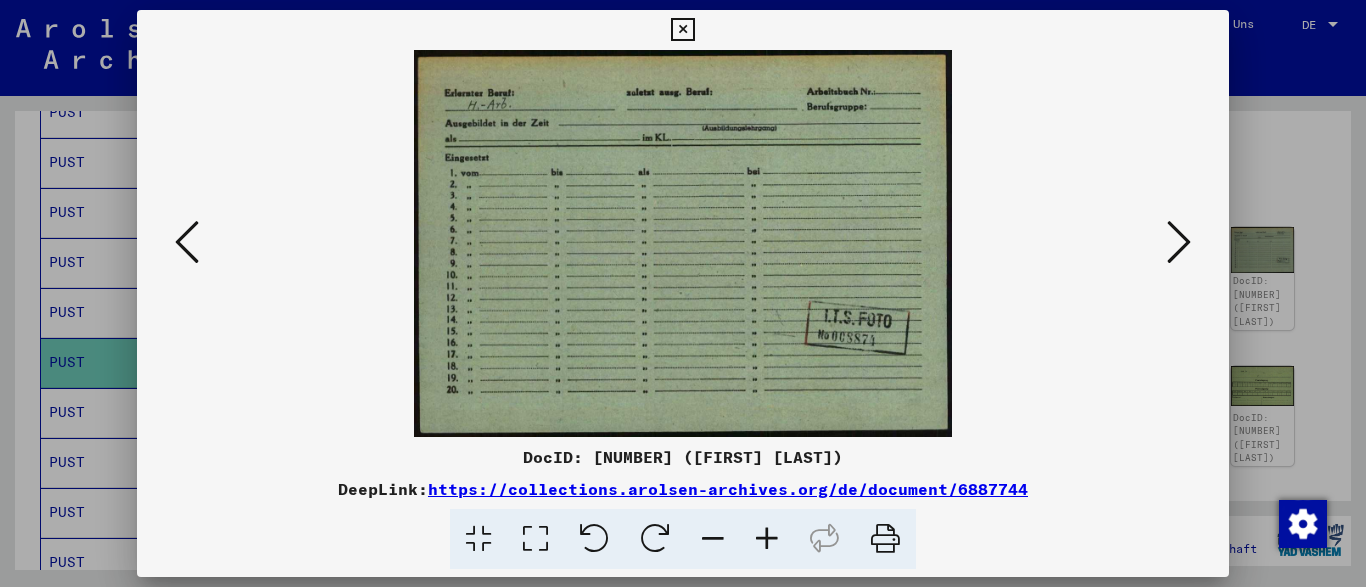 click at bounding box center (1179, 242) 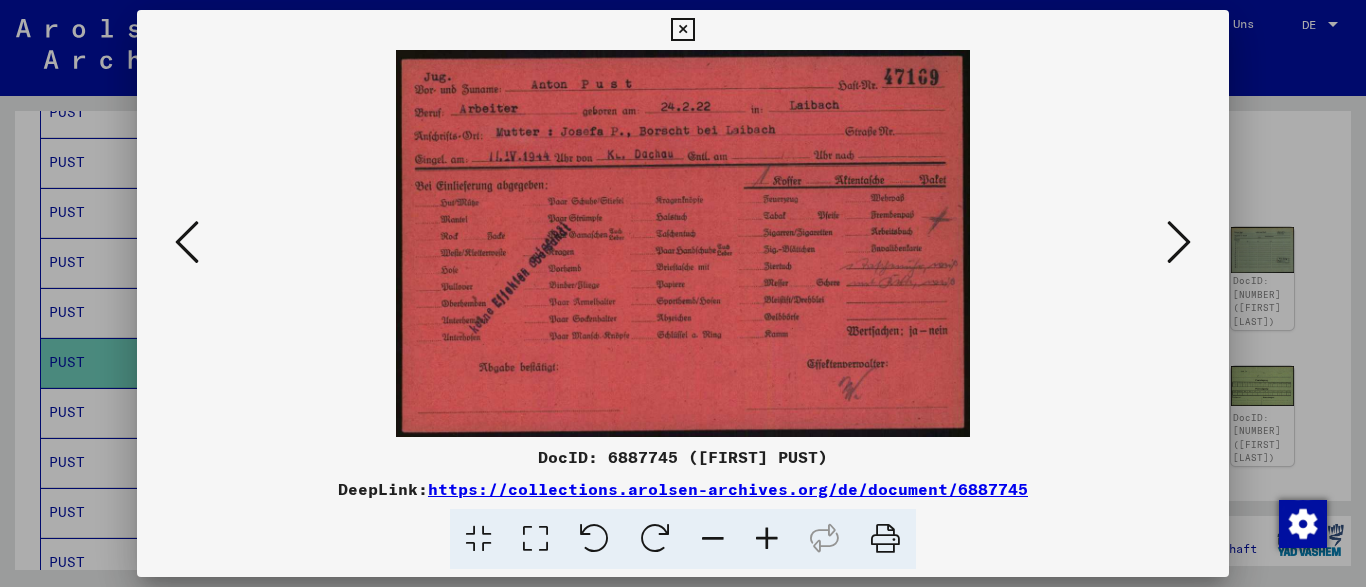 click at bounding box center (767, 539) 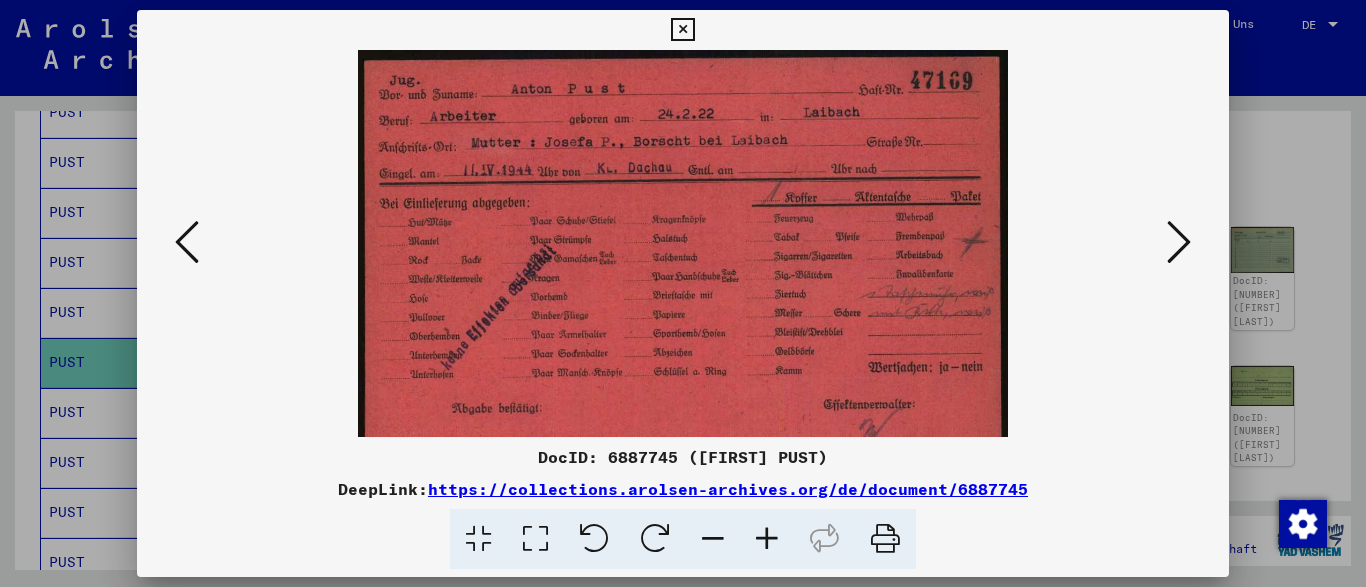 click at bounding box center [767, 539] 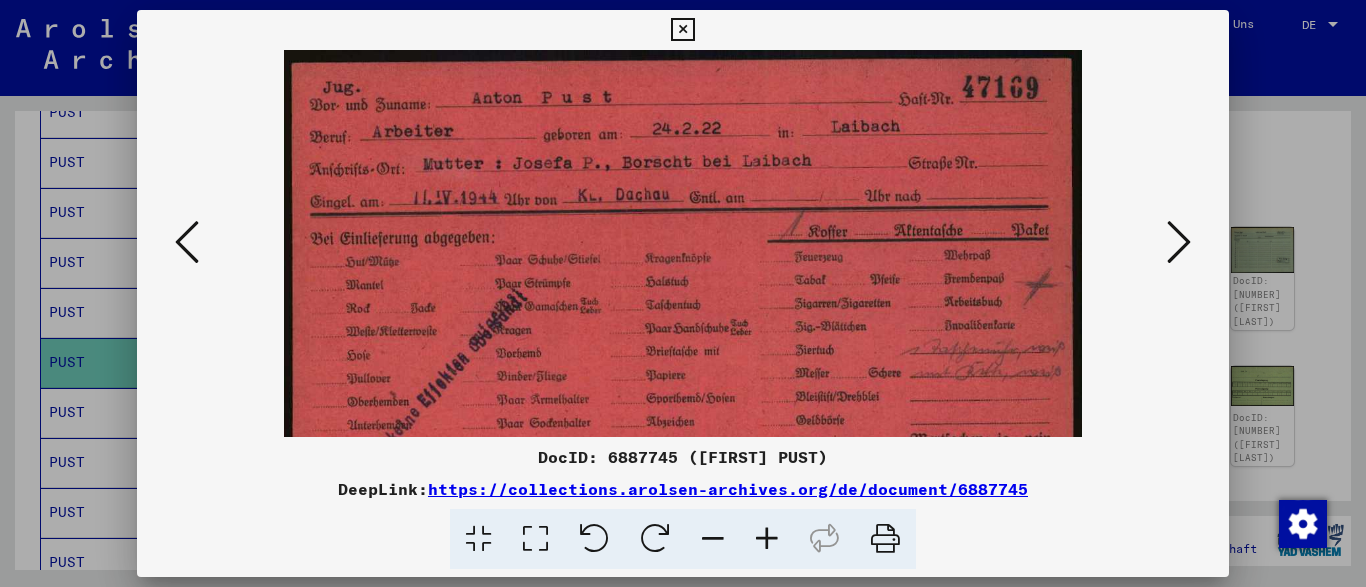 click at bounding box center [767, 539] 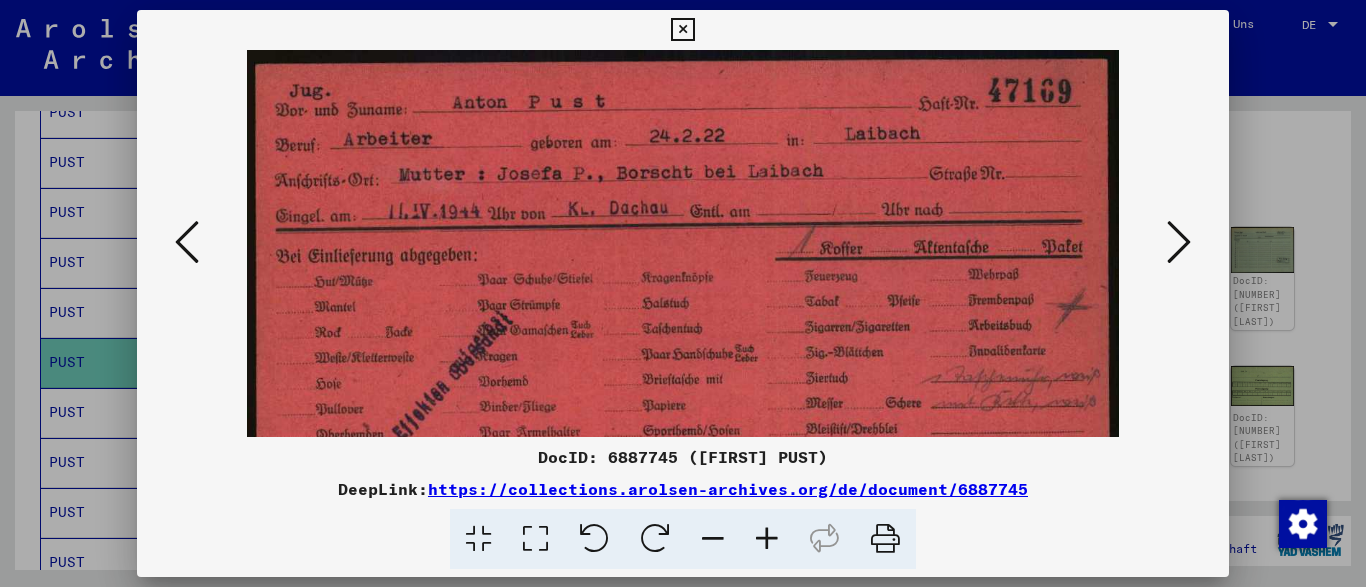 click at bounding box center (1179, 242) 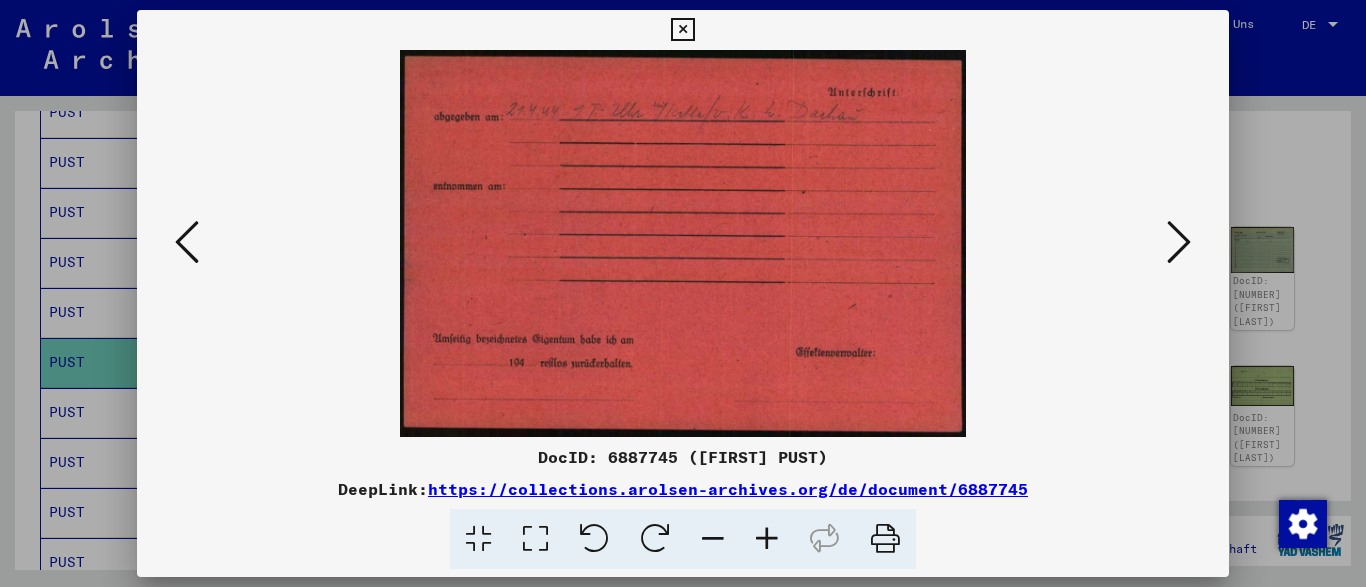 click at bounding box center [1179, 242] 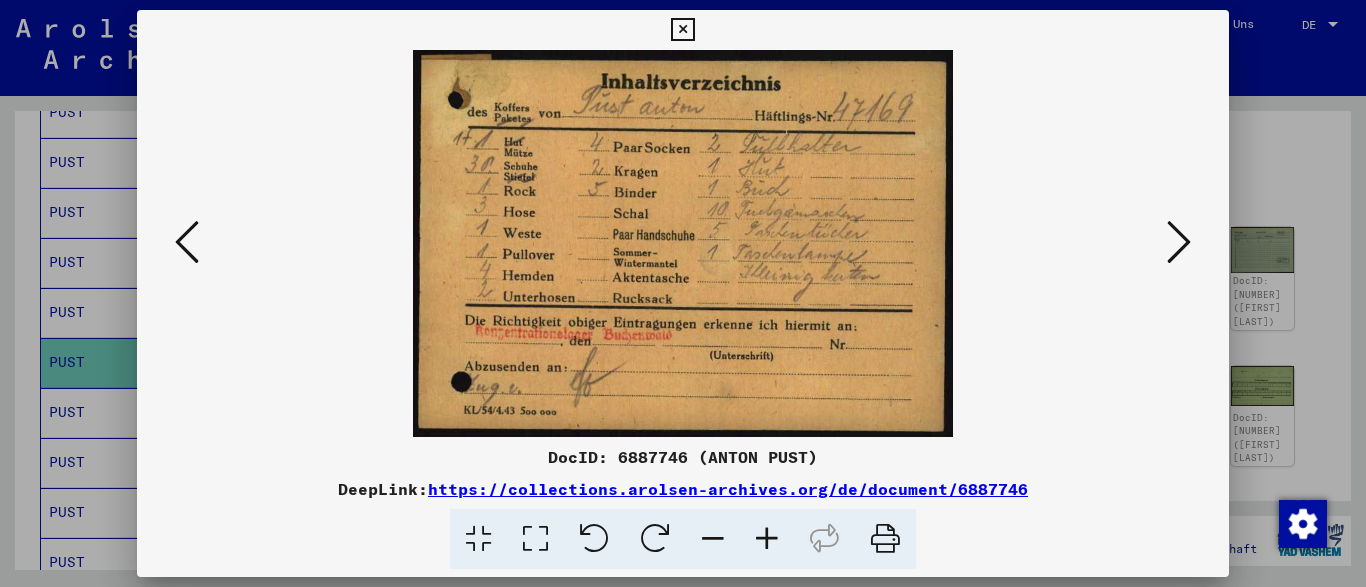 click at bounding box center [1179, 242] 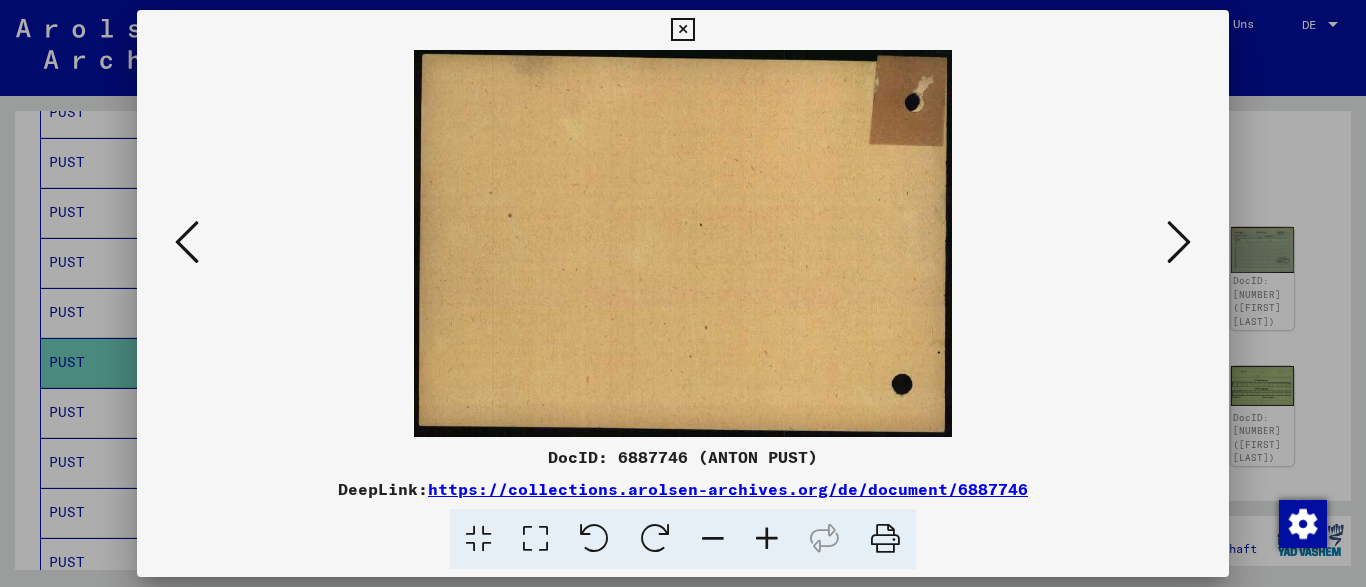 click at bounding box center [1179, 242] 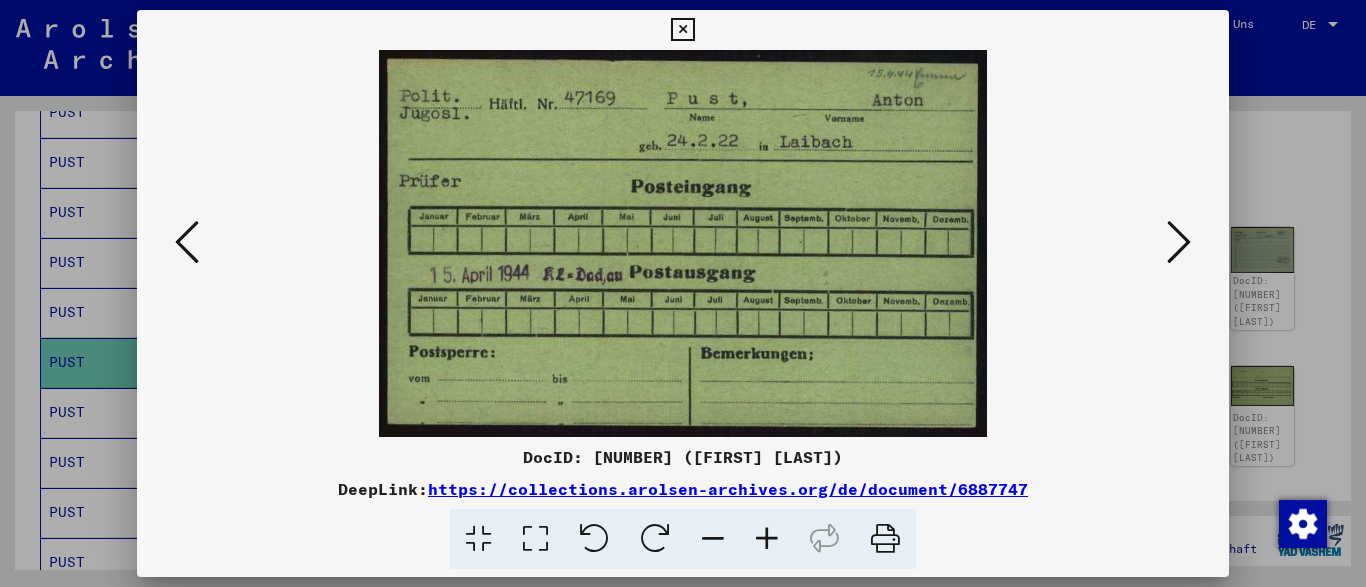 click at bounding box center (1179, 242) 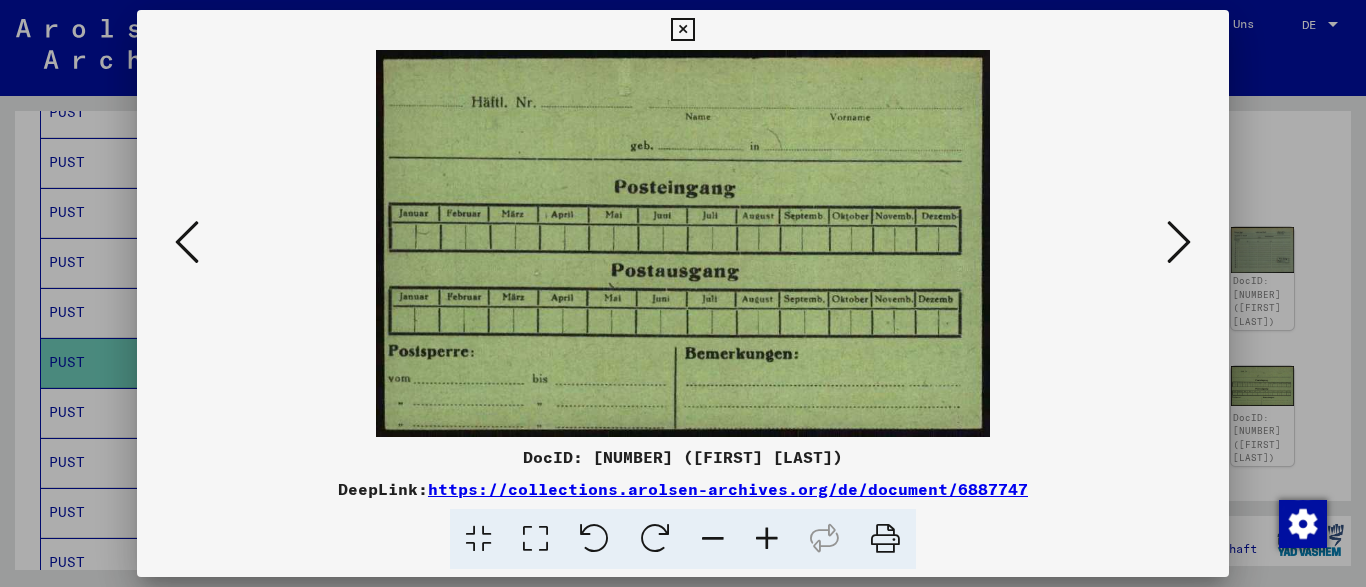 click at bounding box center (1179, 242) 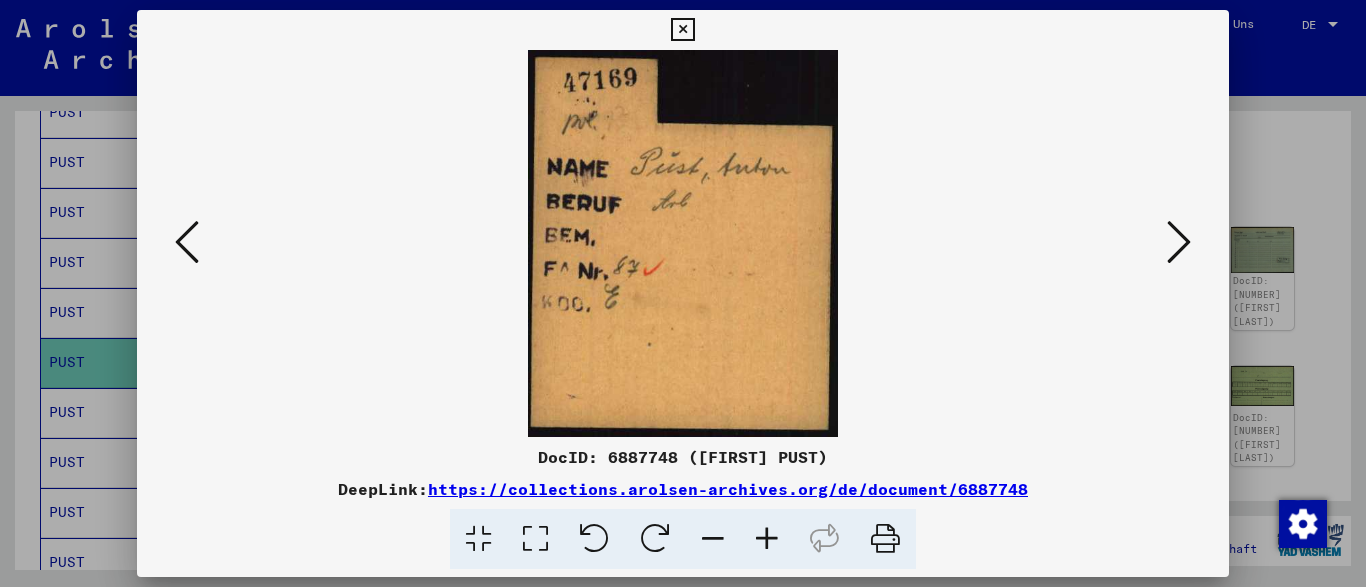 click at bounding box center [1179, 242] 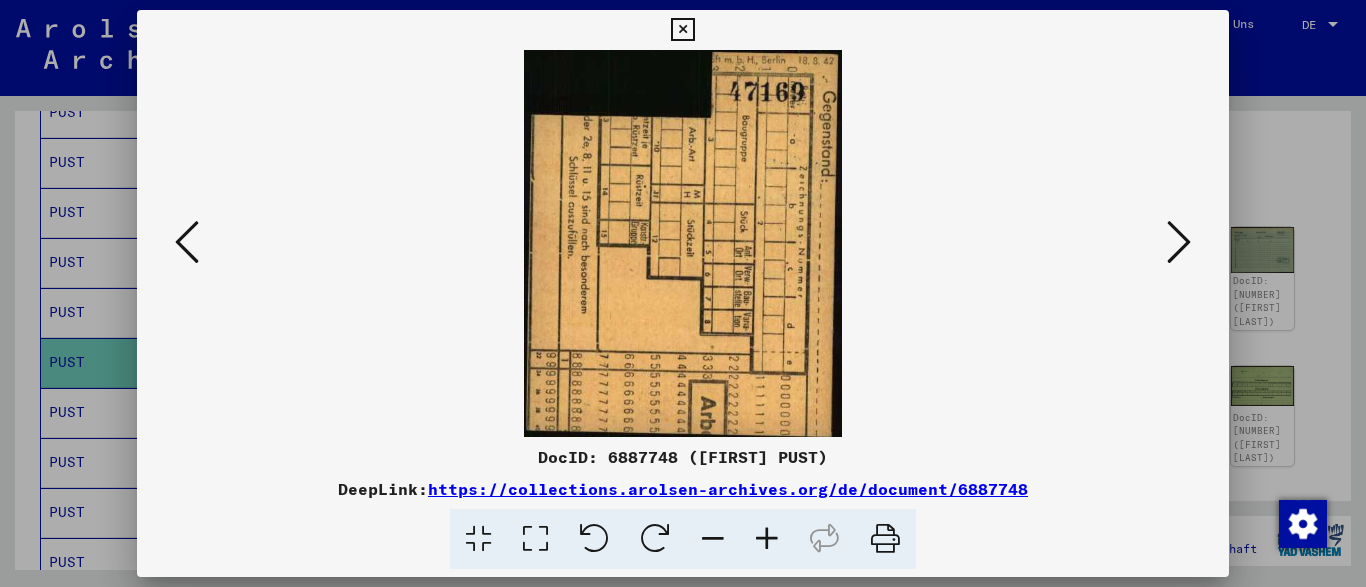 click at bounding box center (1179, 242) 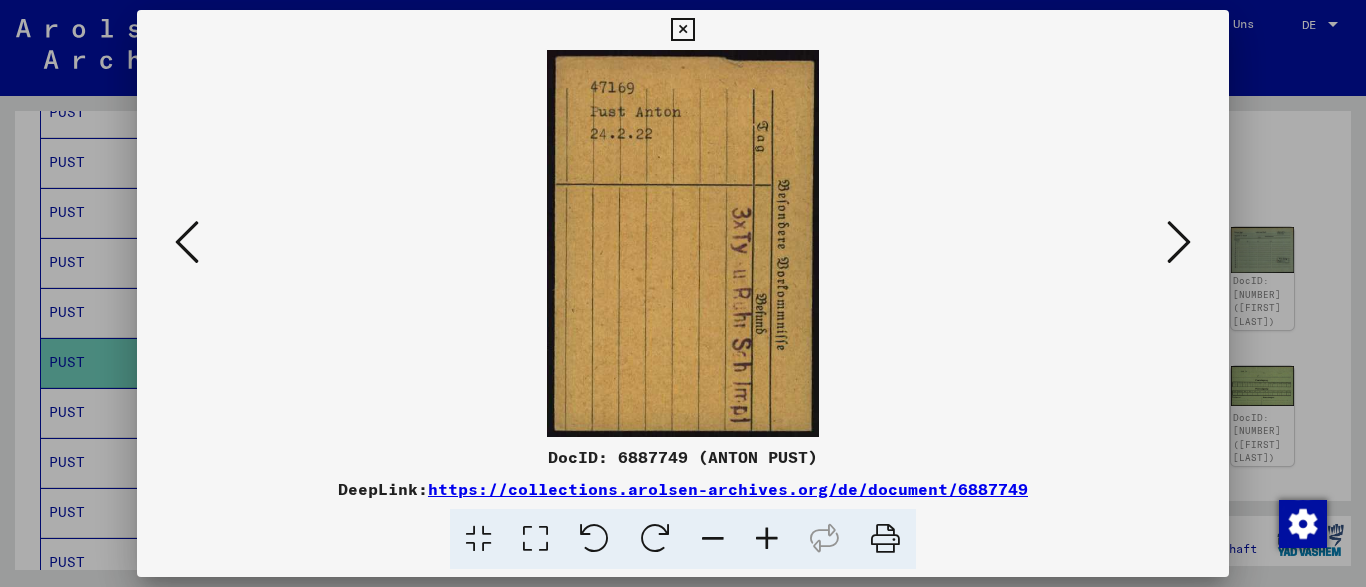 click at bounding box center (1179, 242) 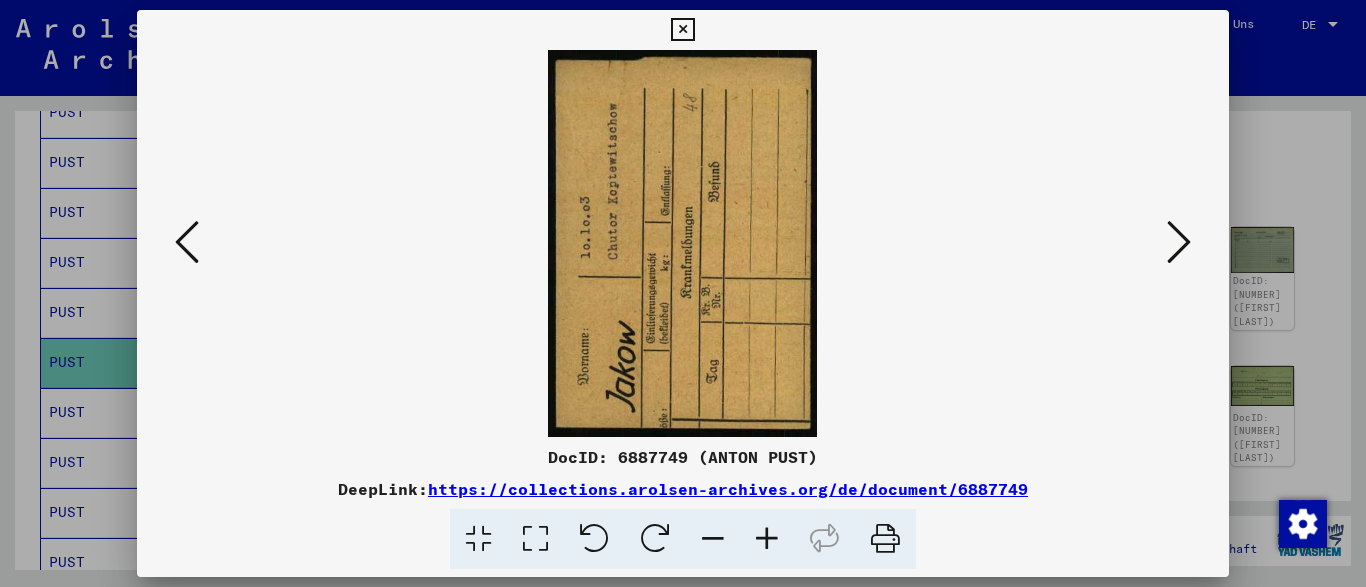 click at bounding box center [1179, 242] 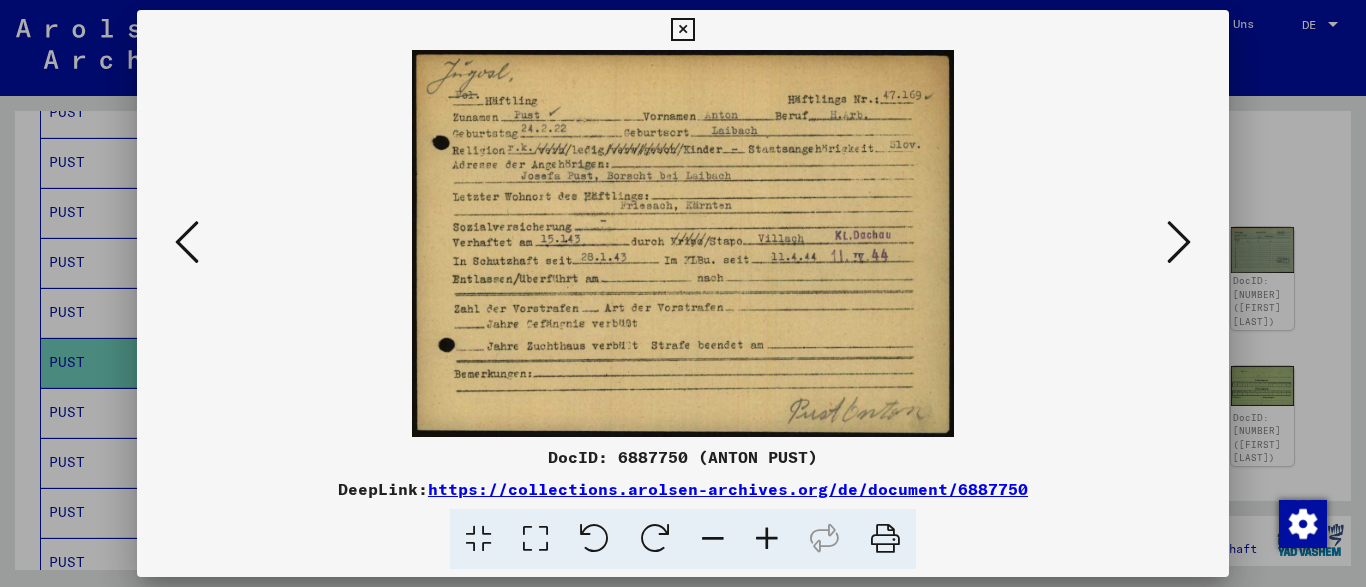 click at bounding box center [1179, 242] 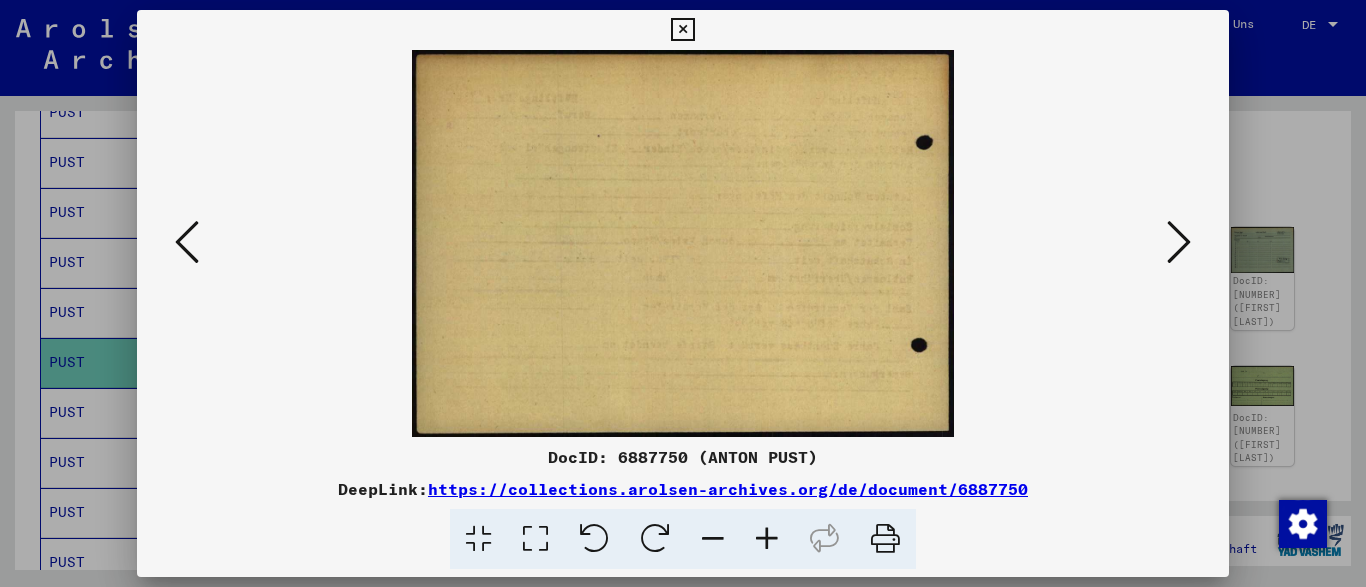 click at bounding box center (1179, 242) 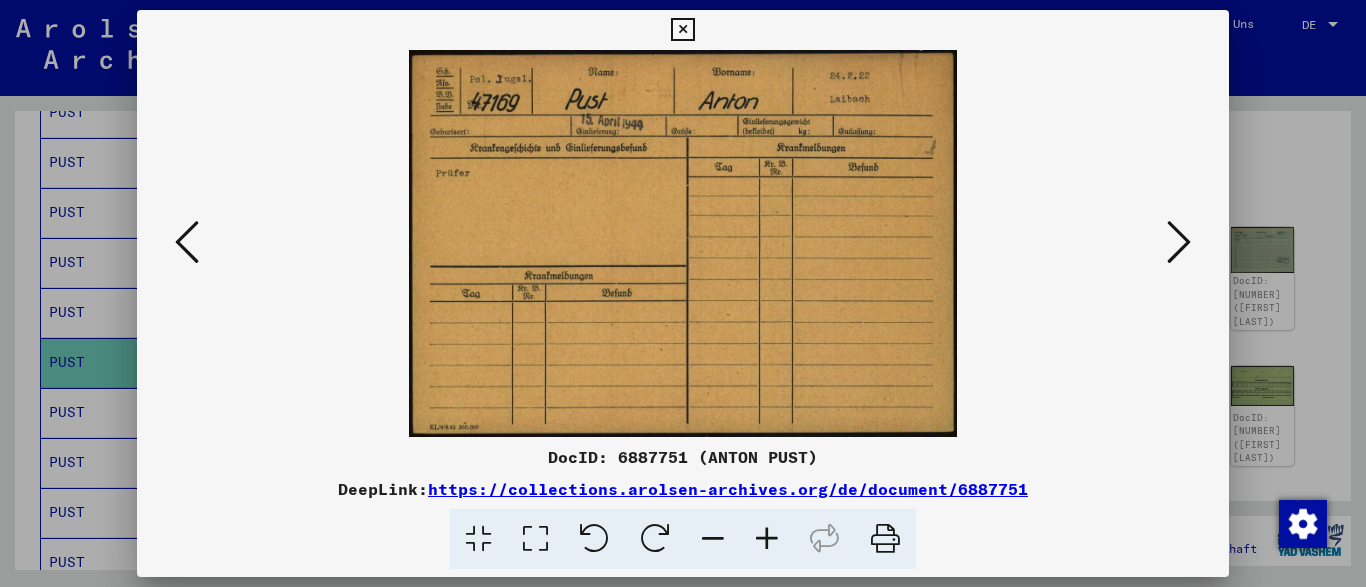 click at bounding box center (1179, 242) 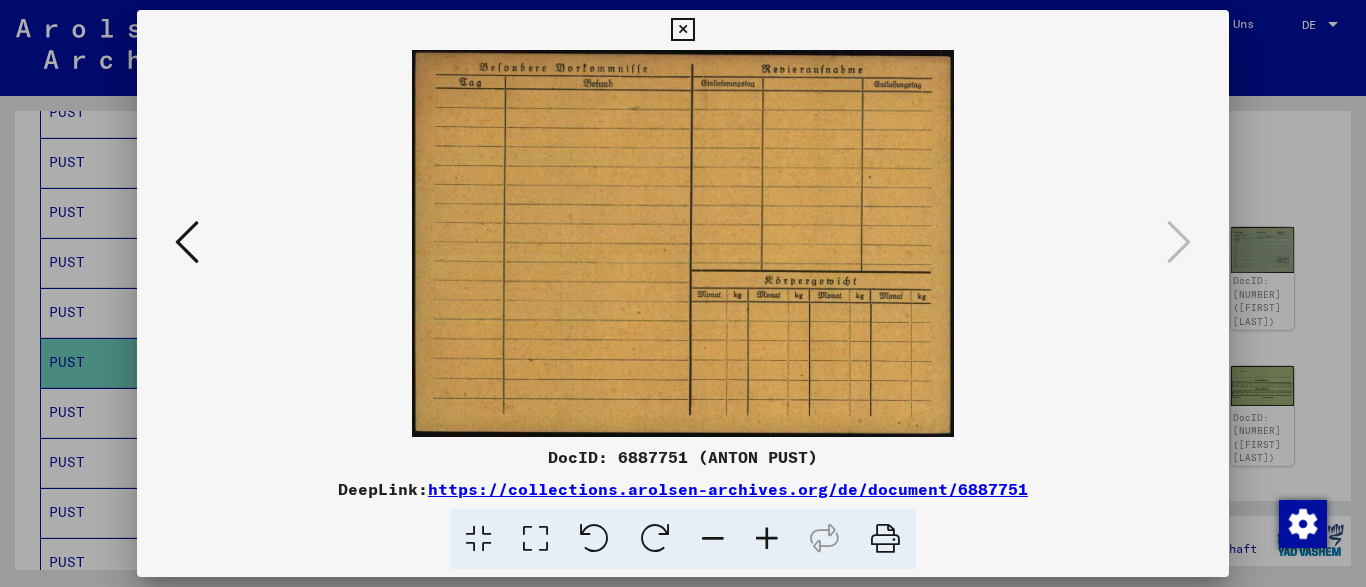 click at bounding box center [682, 30] 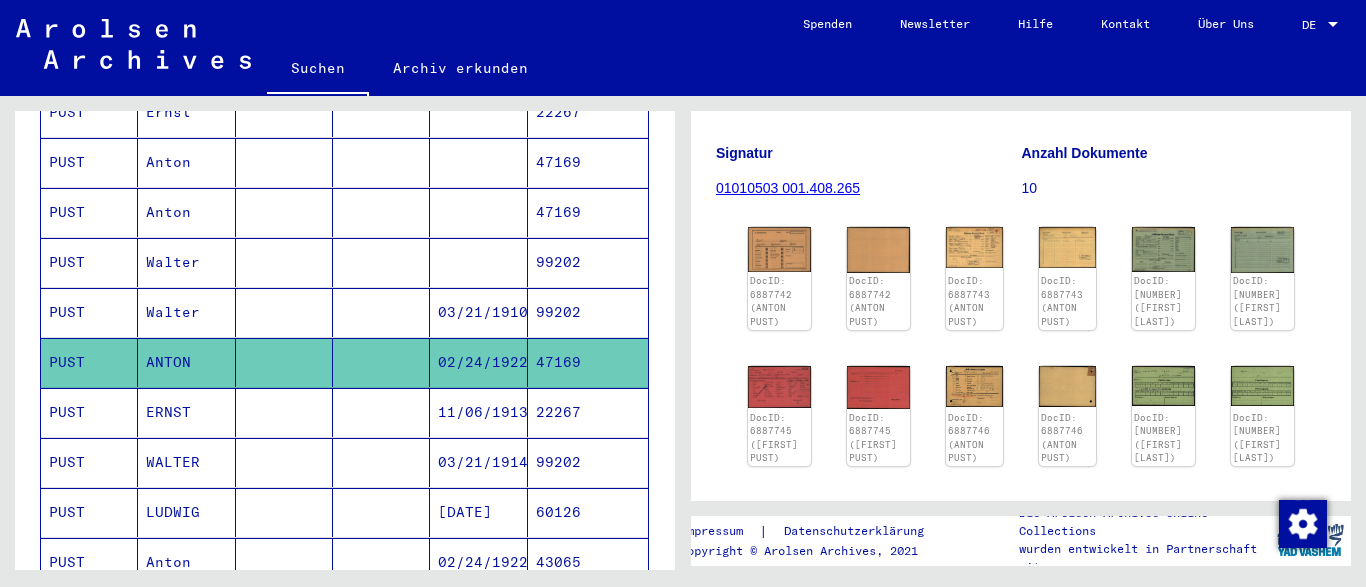 click on "ERNST" at bounding box center (186, 462) 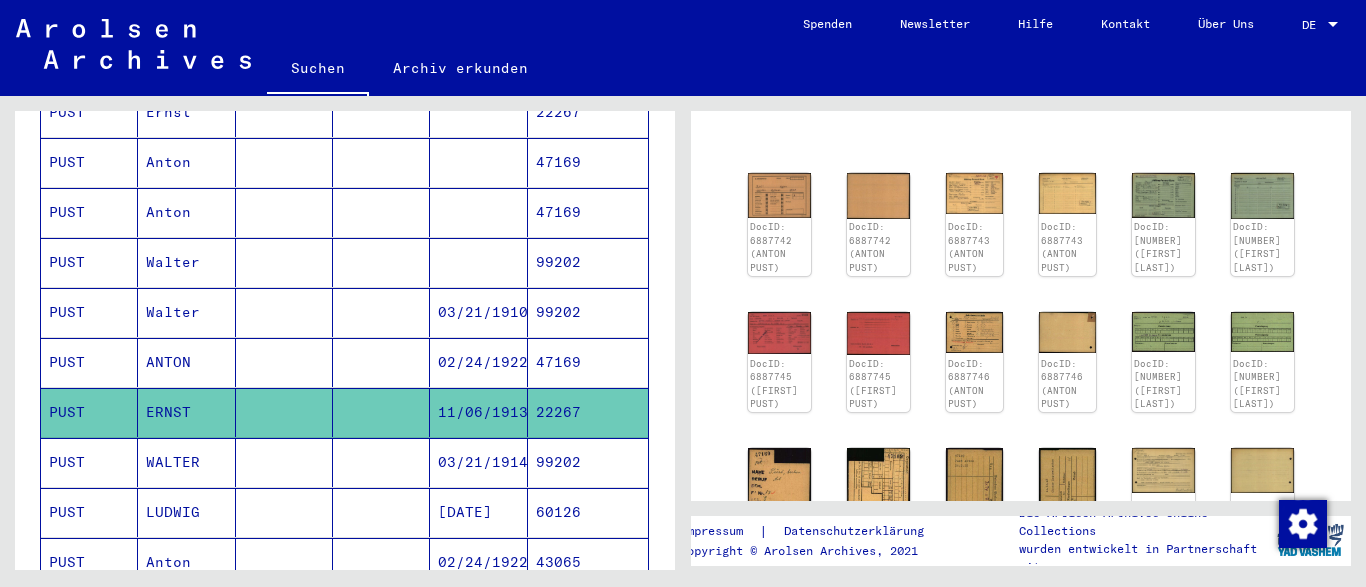 scroll, scrollTop: 137, scrollLeft: 0, axis: vertical 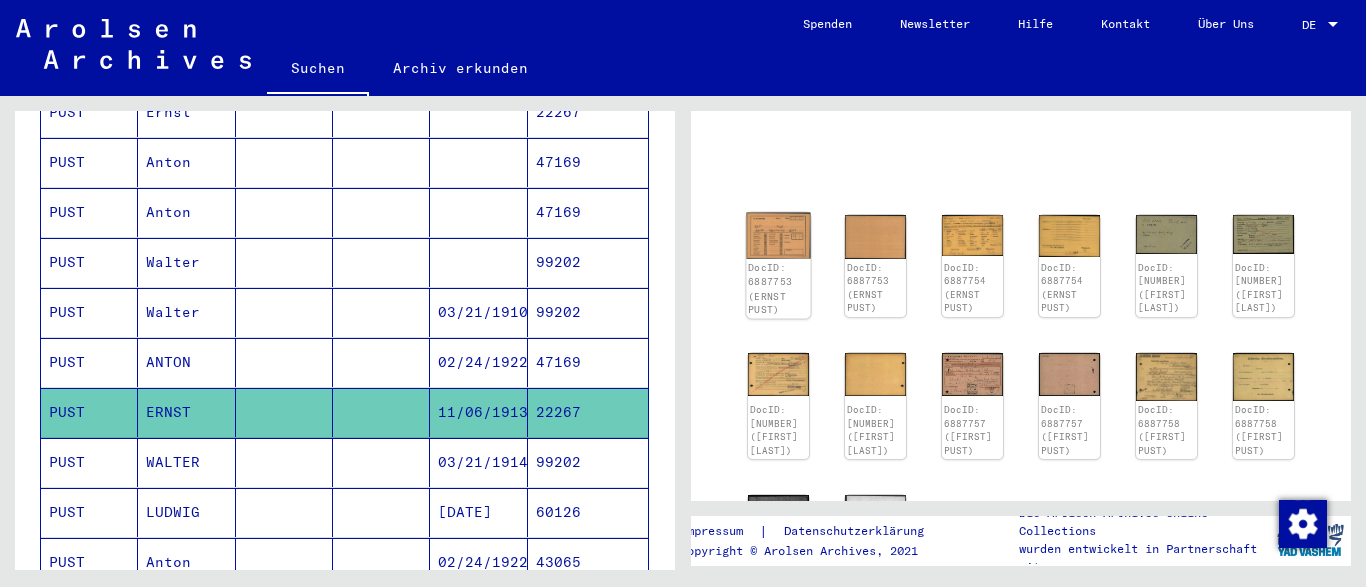 click 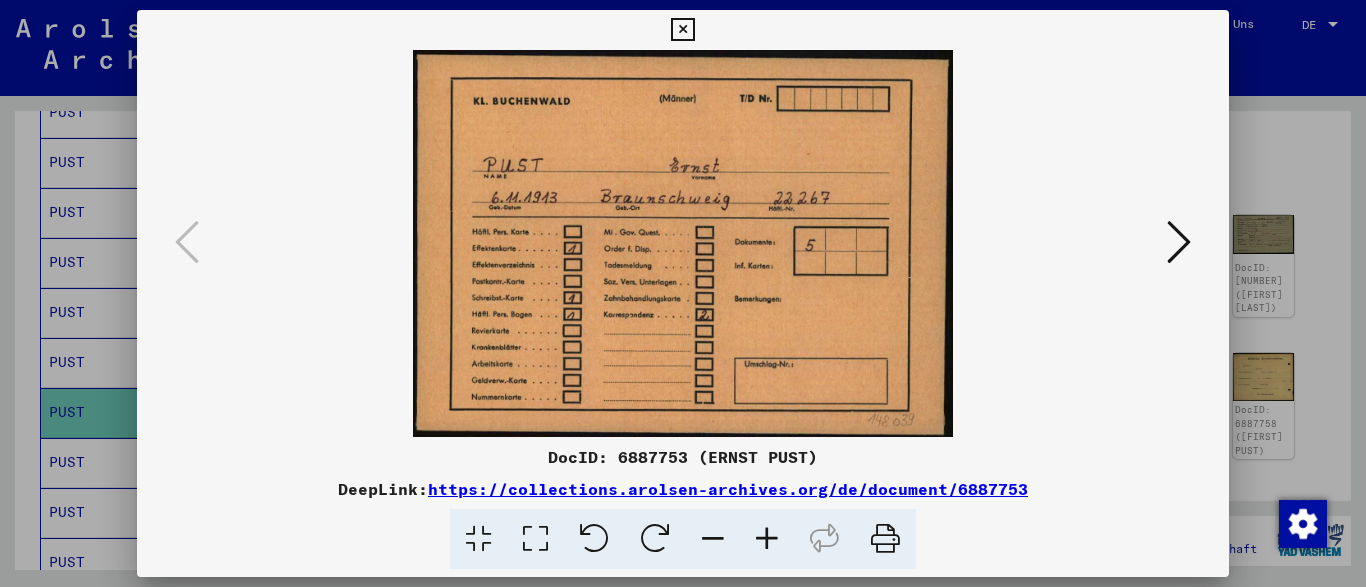 click at bounding box center (1179, 242) 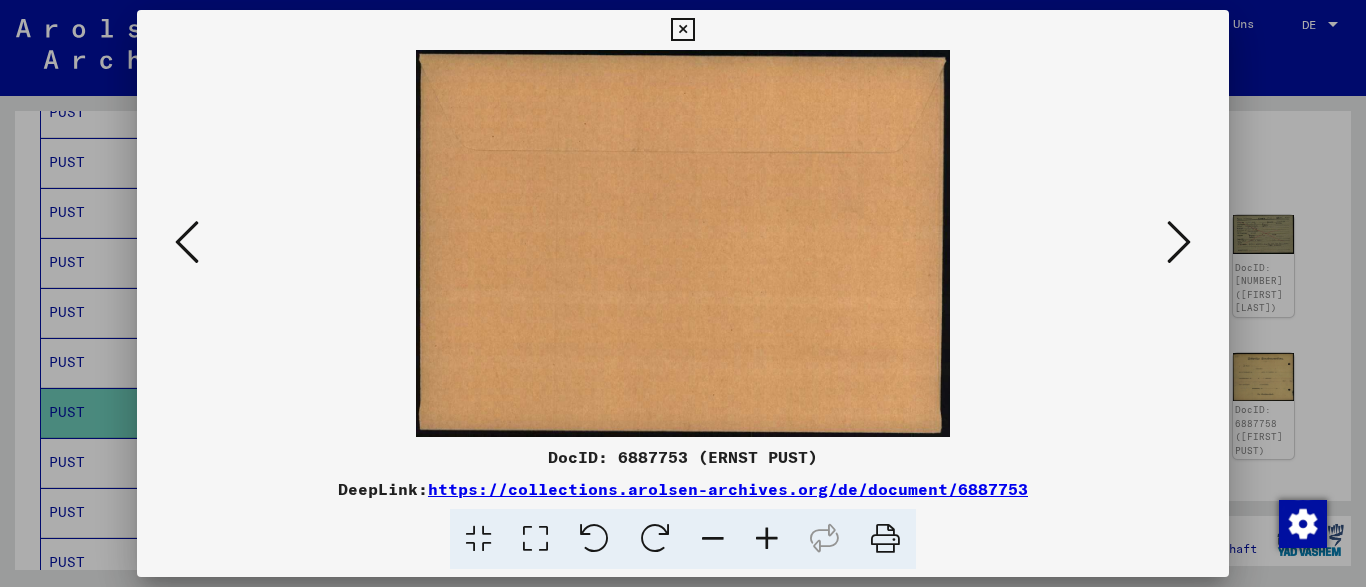 click at bounding box center [1179, 242] 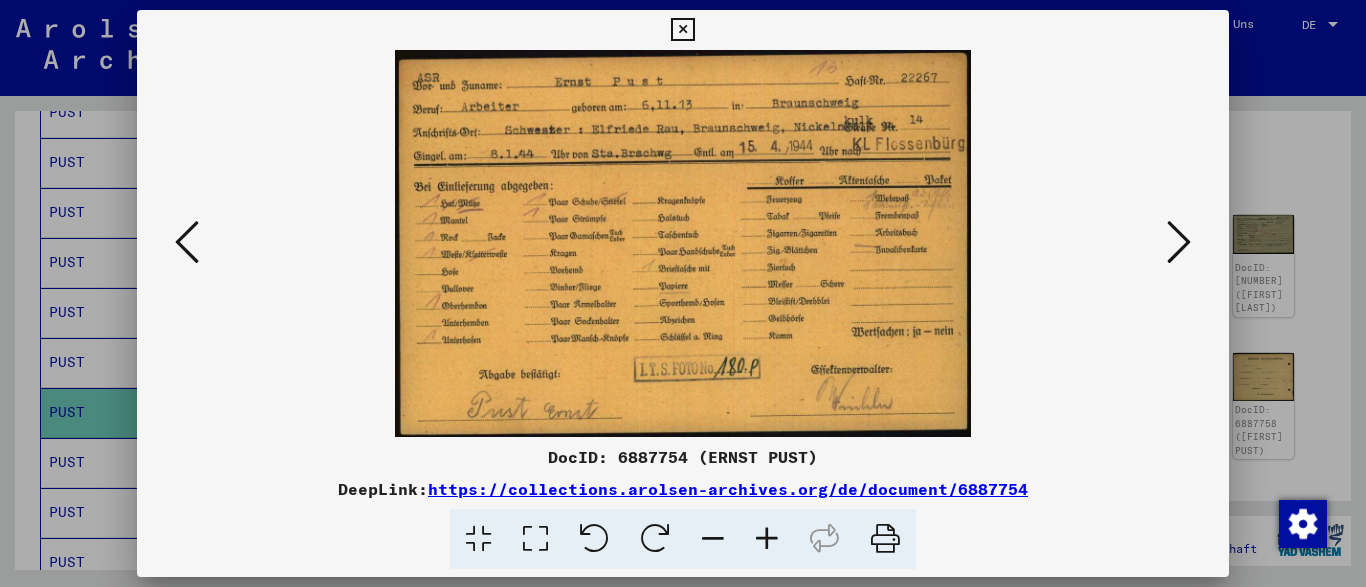 click at bounding box center (767, 539) 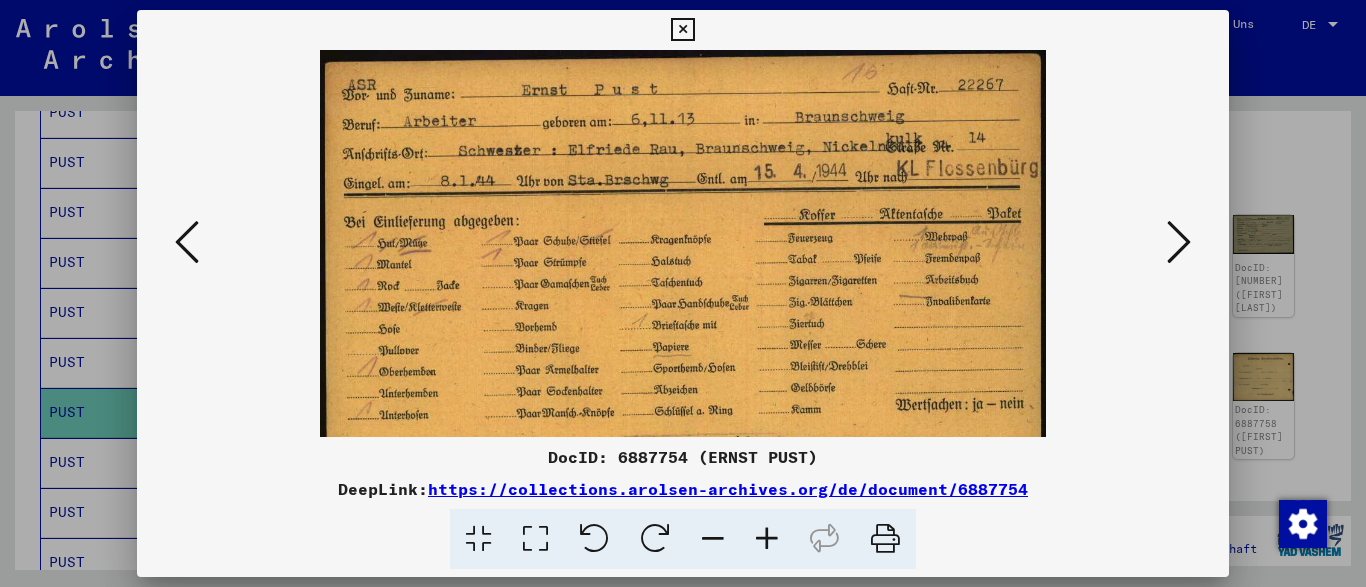 click at bounding box center [767, 539] 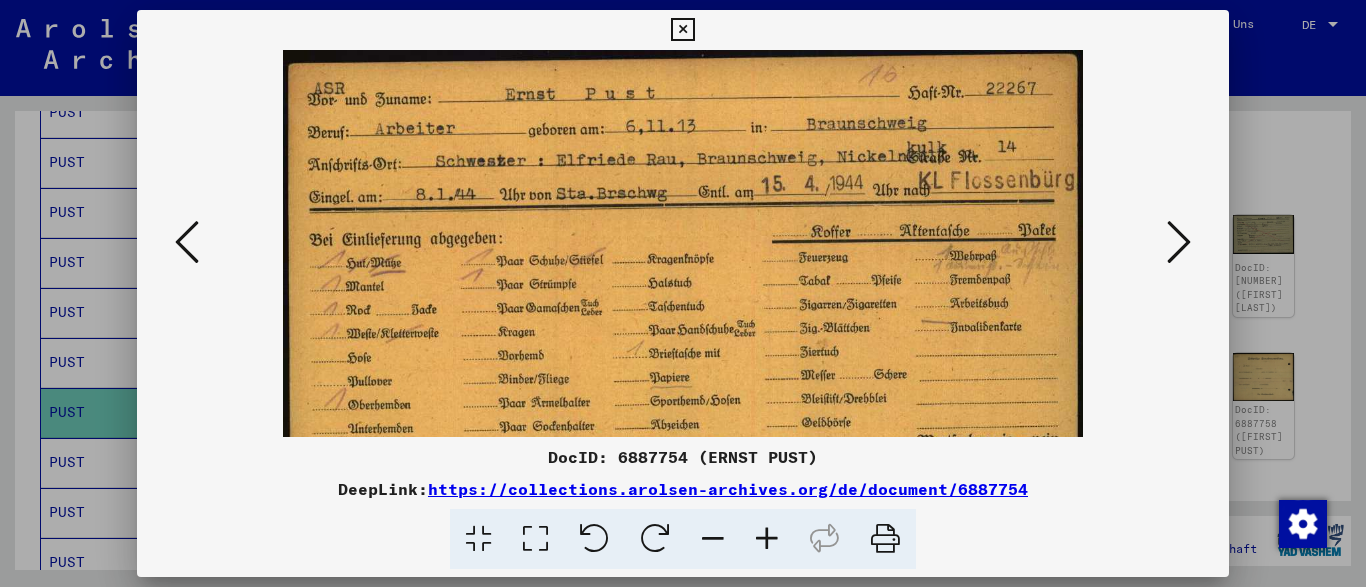 click at bounding box center [767, 539] 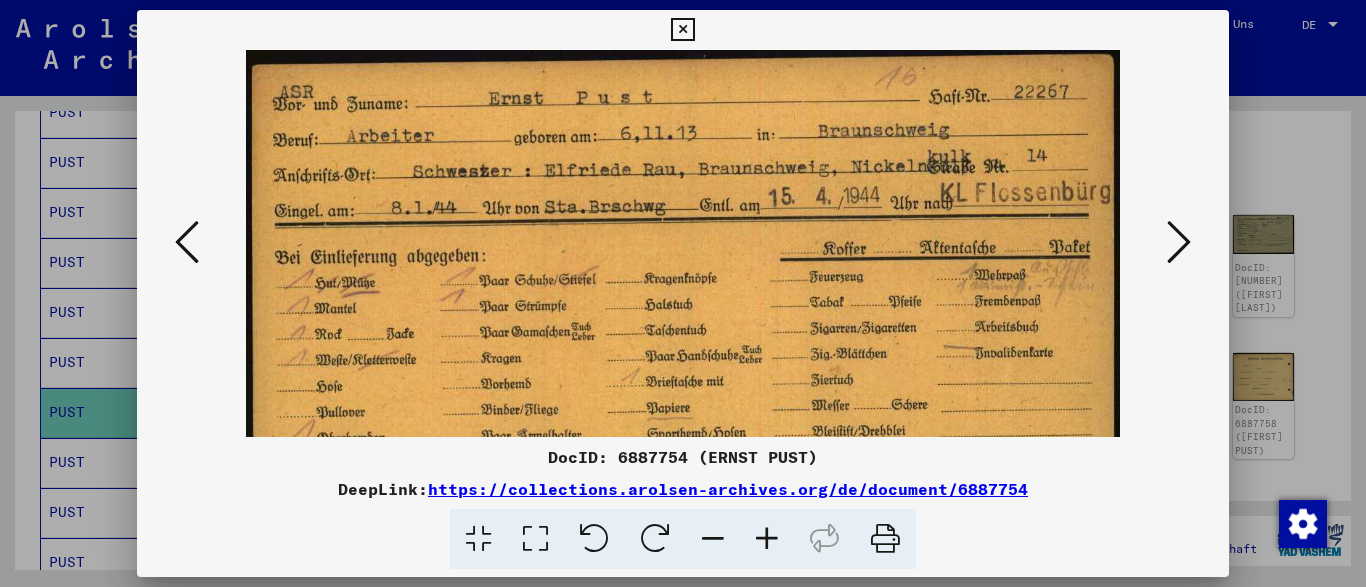 click at bounding box center (1179, 242) 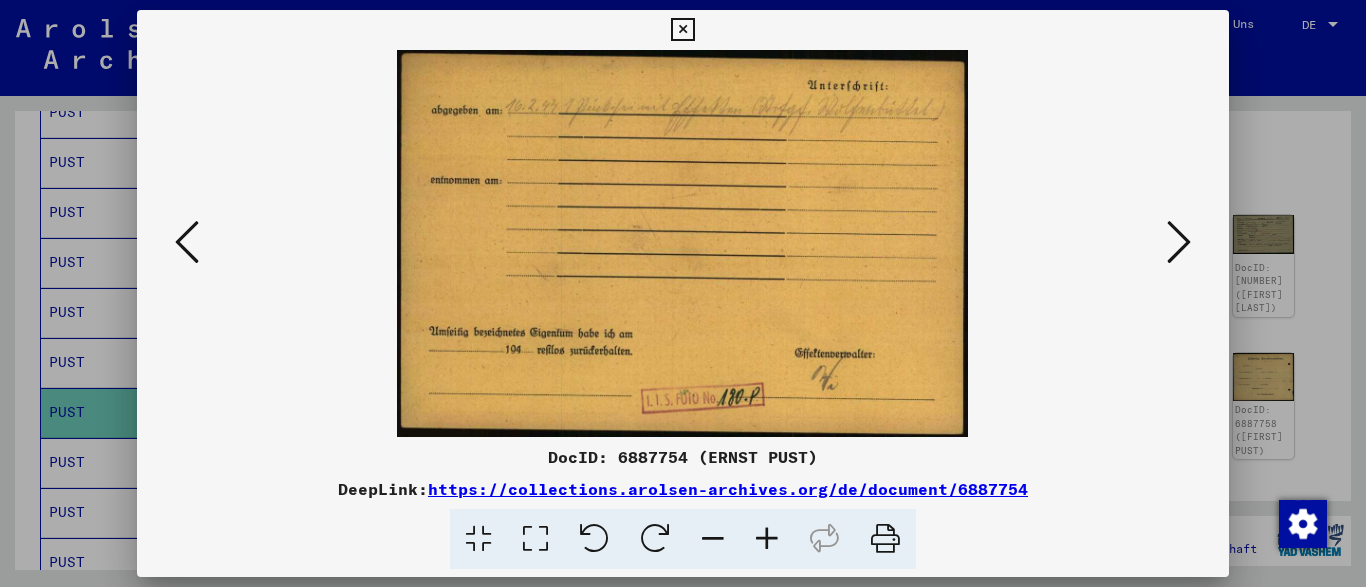 click at bounding box center (1179, 242) 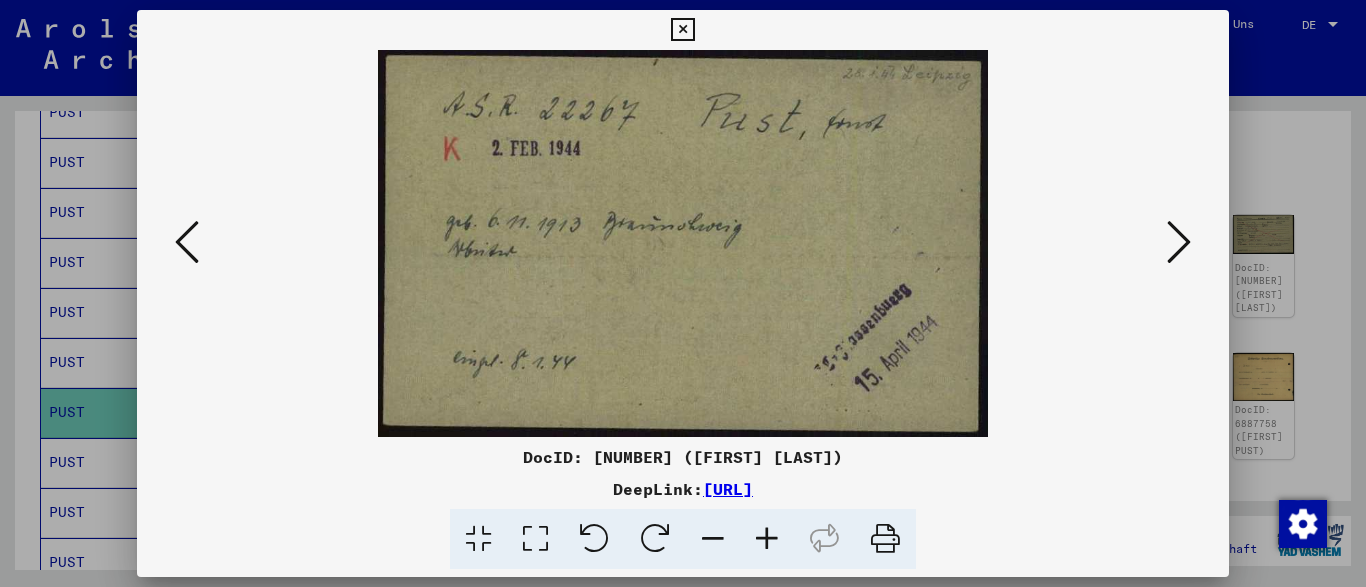 click at bounding box center (1179, 242) 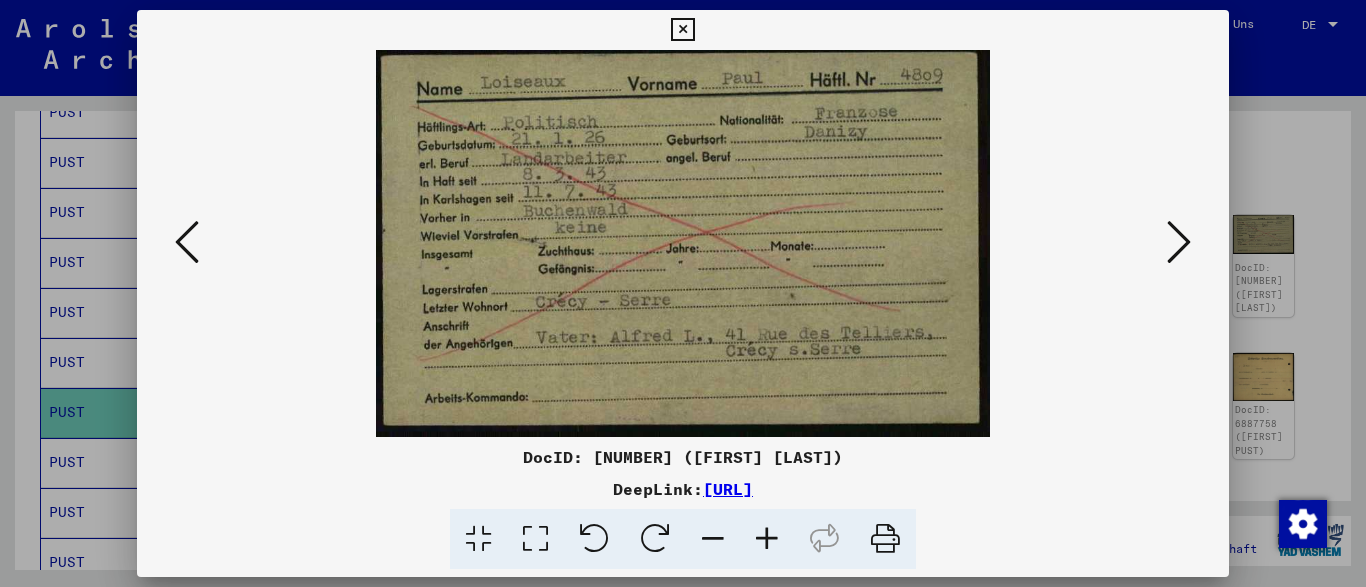 click at bounding box center (1179, 242) 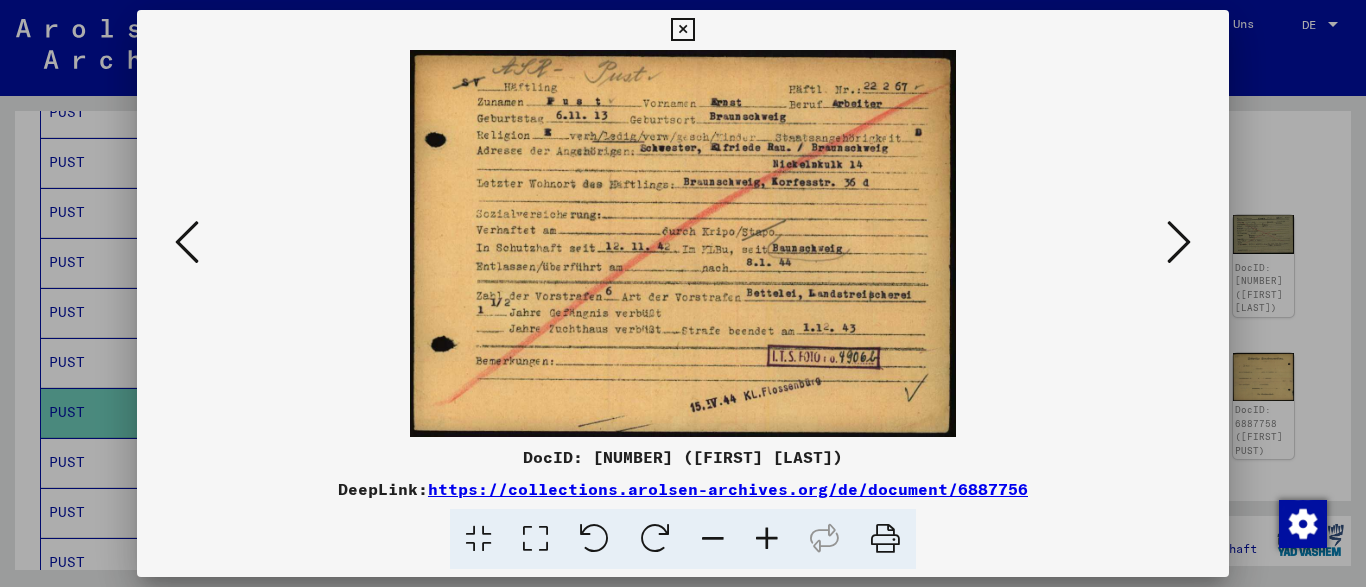 click at bounding box center [767, 539] 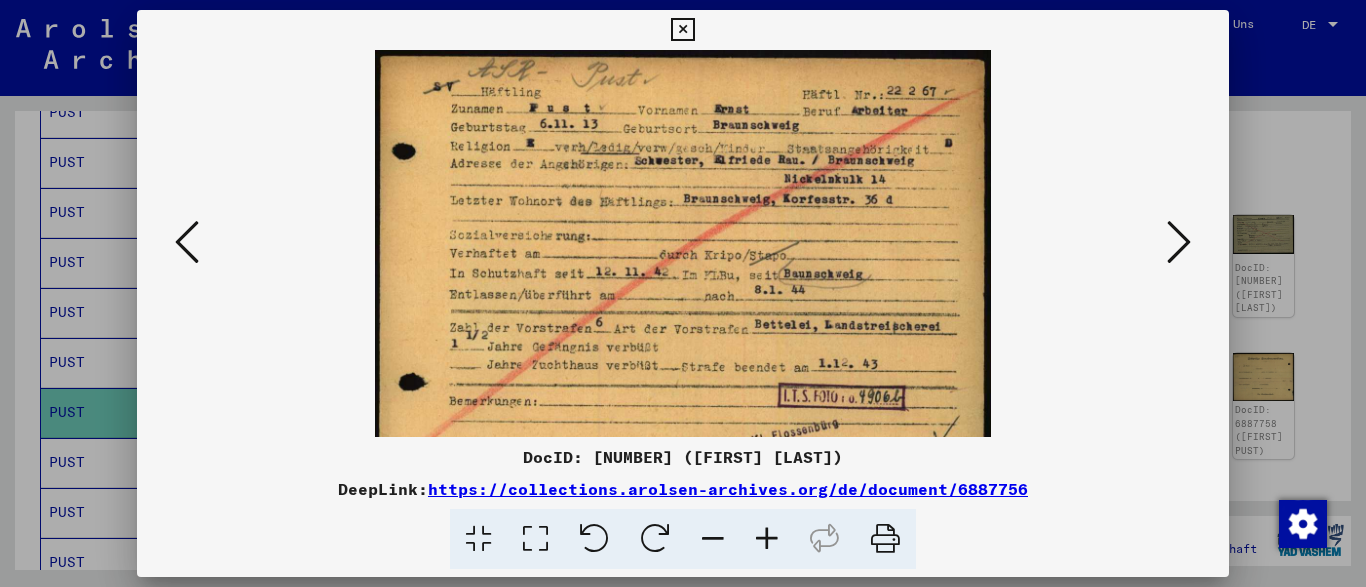 click at bounding box center [767, 539] 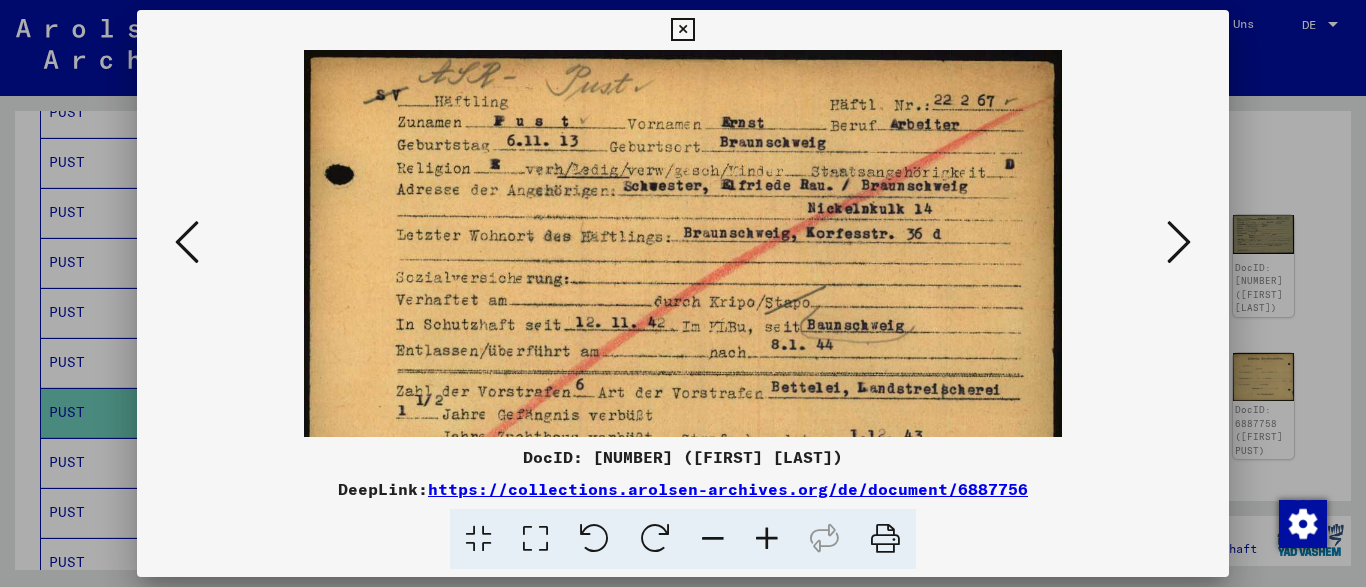 click at bounding box center (682, 30) 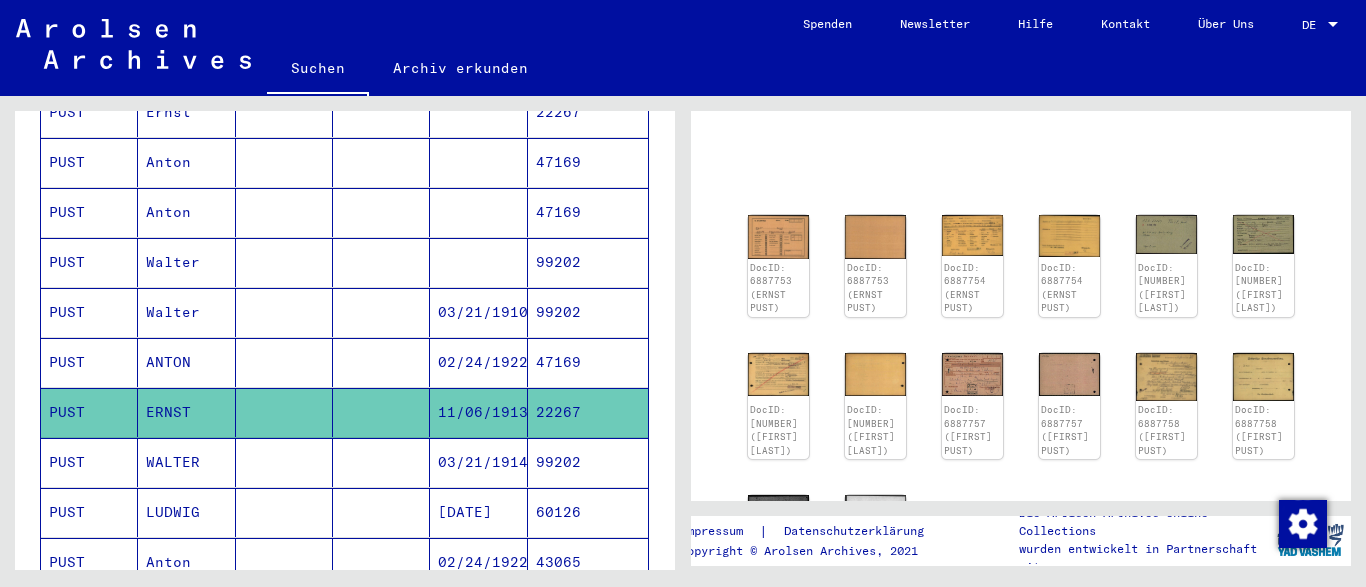 click on "WALTER" at bounding box center [186, 512] 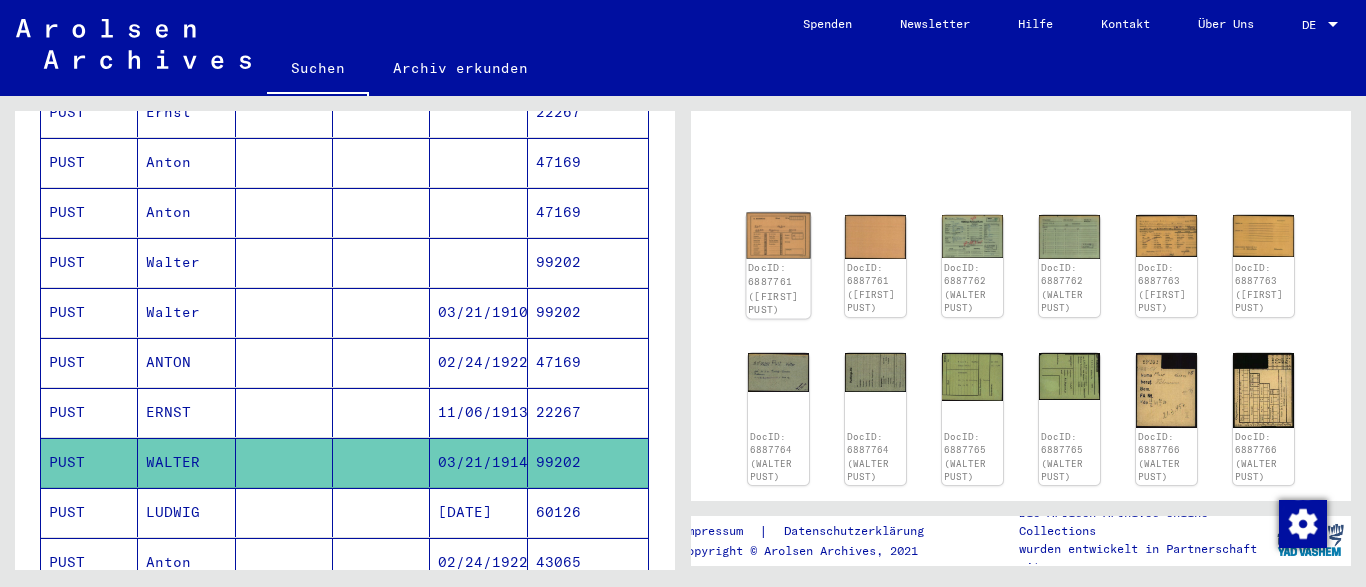 click 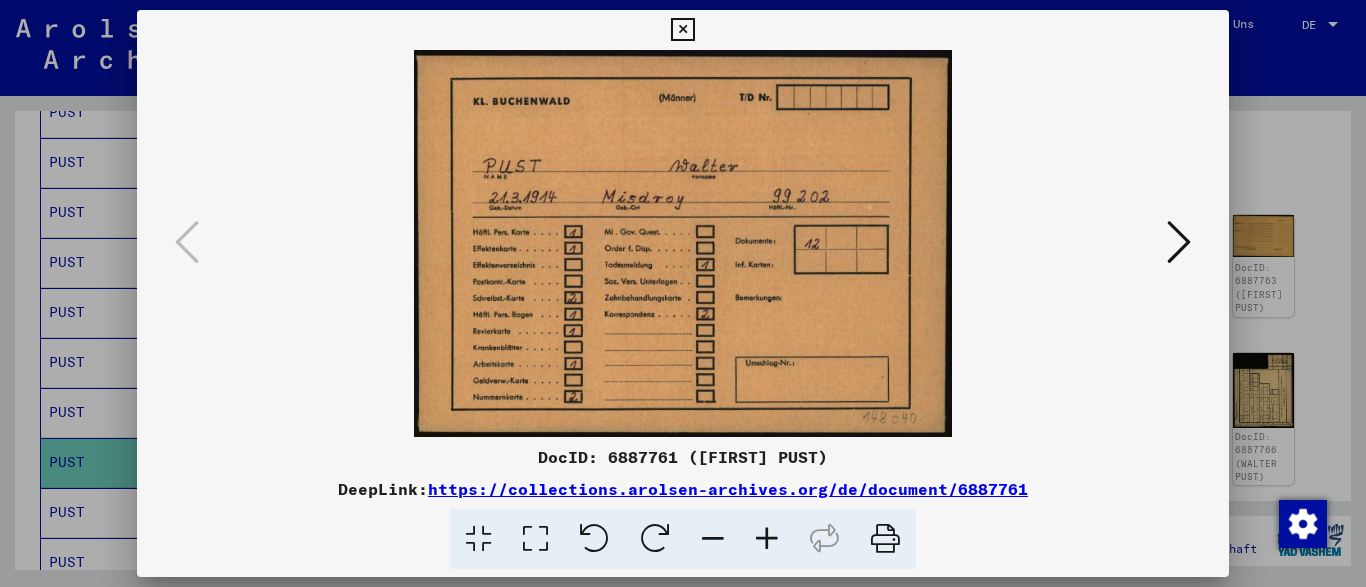 click at bounding box center (682, 30) 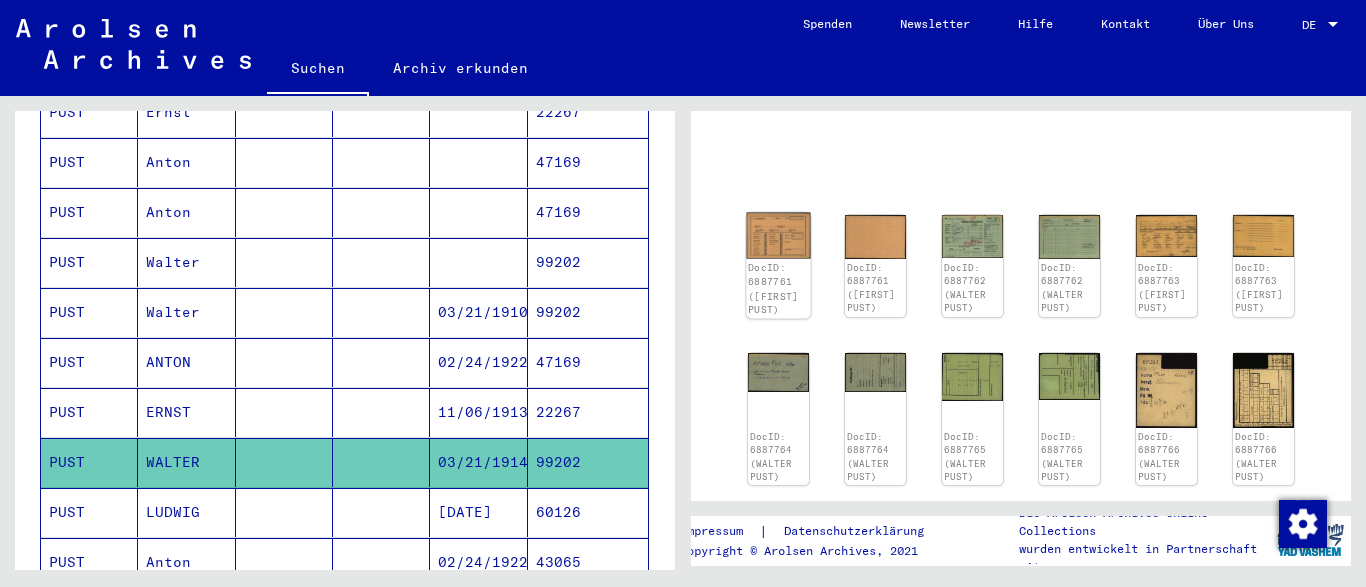 click 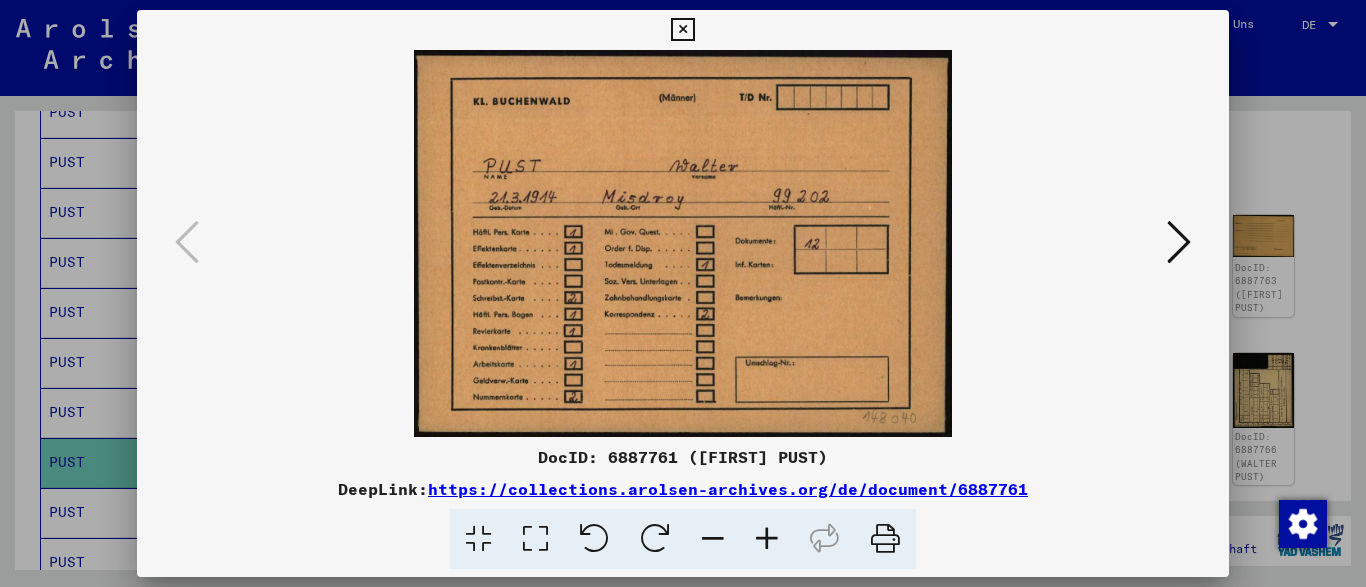 click at bounding box center [1179, 242] 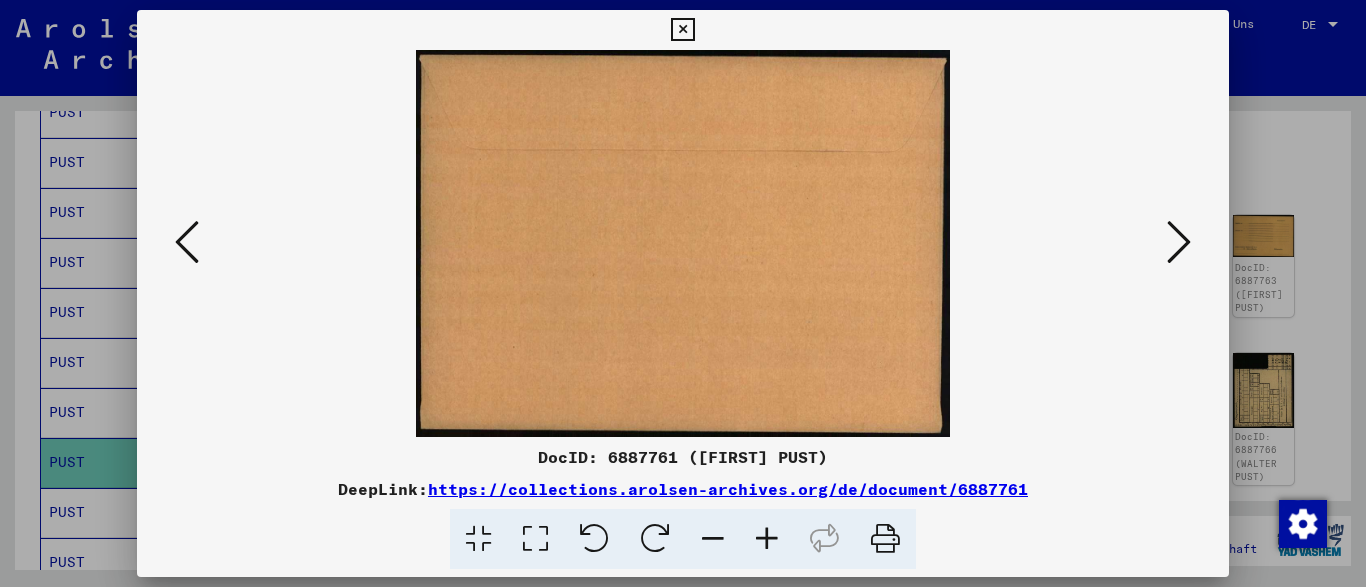 click at bounding box center (1179, 242) 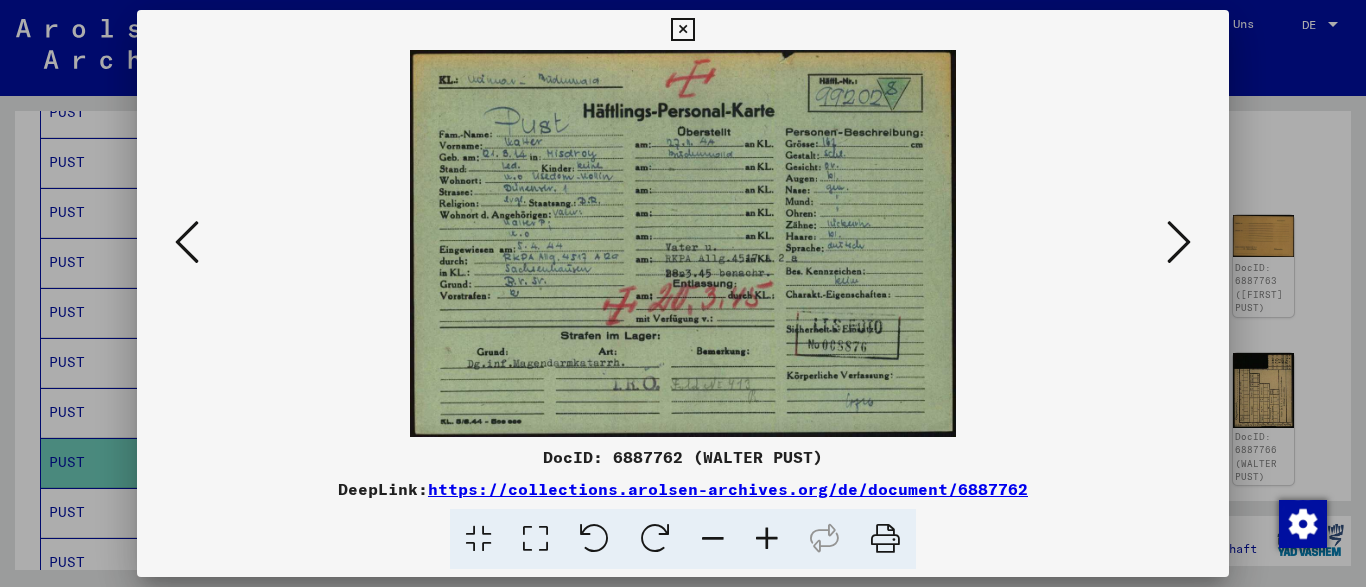 click at bounding box center (767, 539) 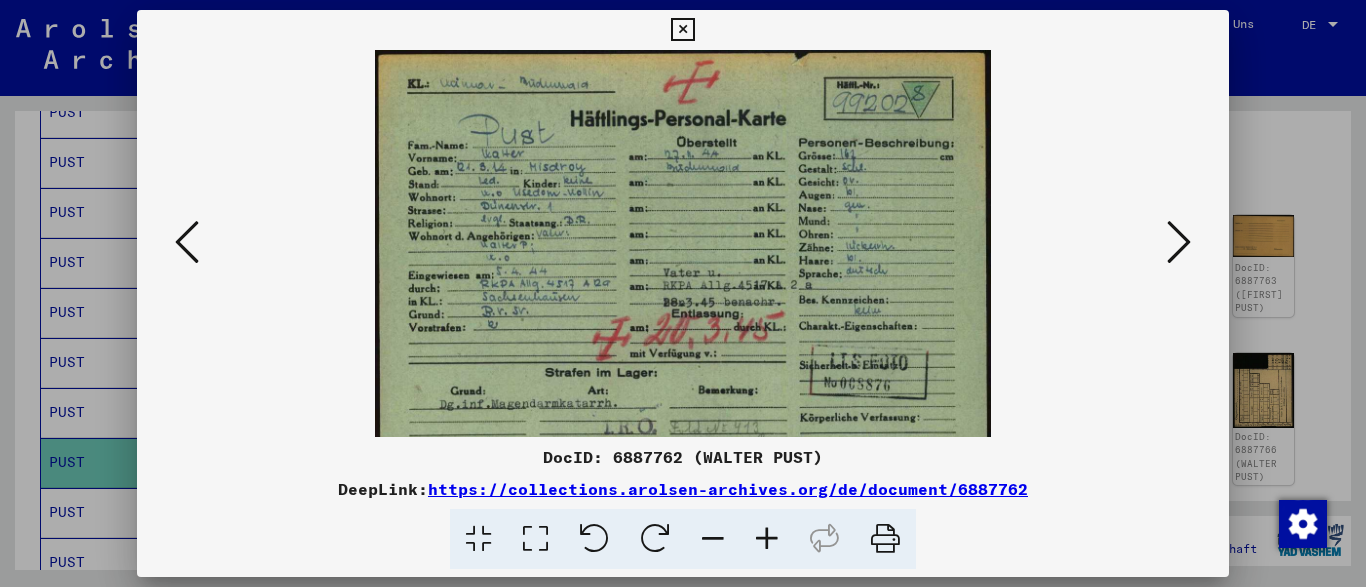 click at bounding box center [767, 539] 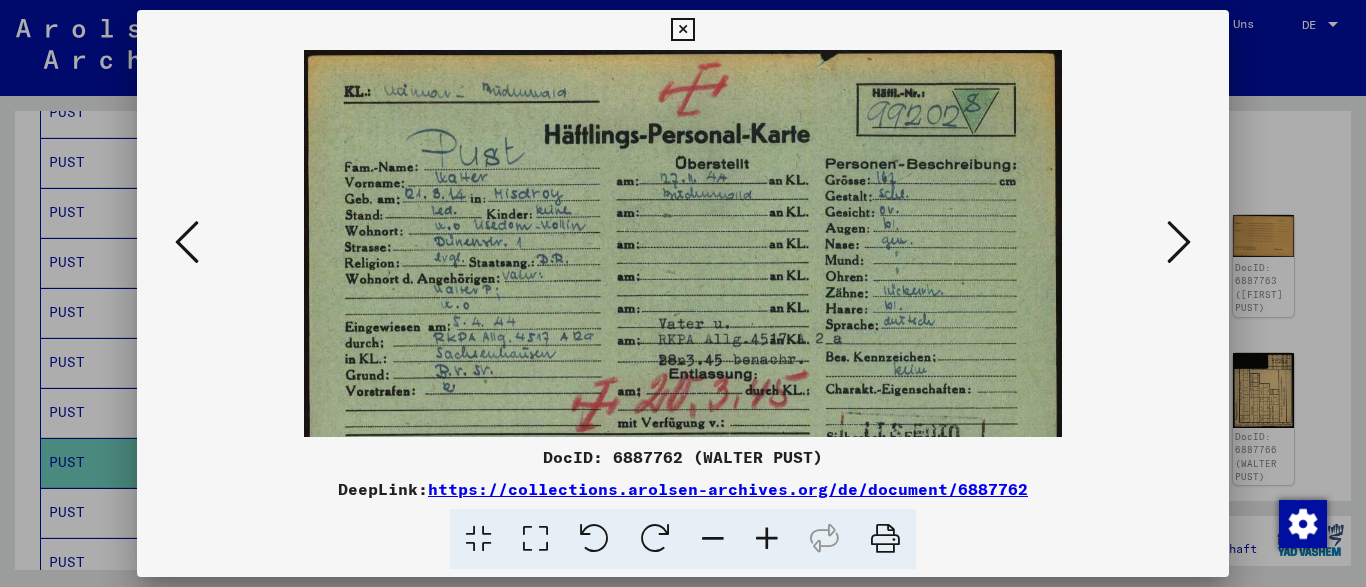 click at bounding box center [767, 539] 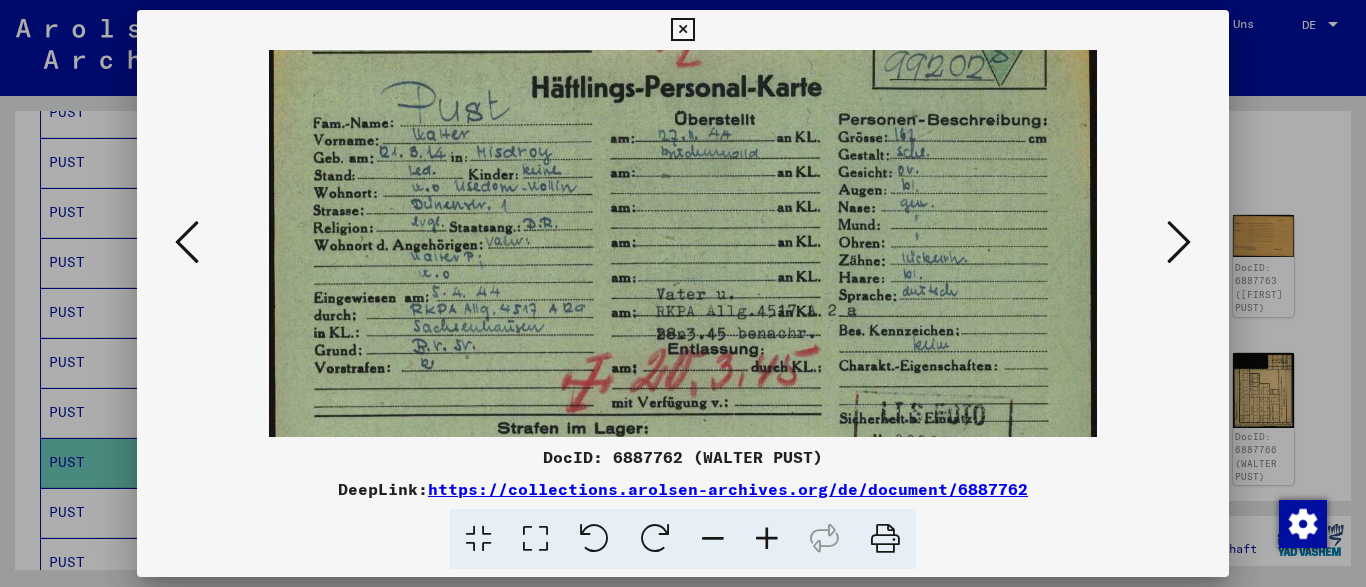 scroll, scrollTop: 56, scrollLeft: 0, axis: vertical 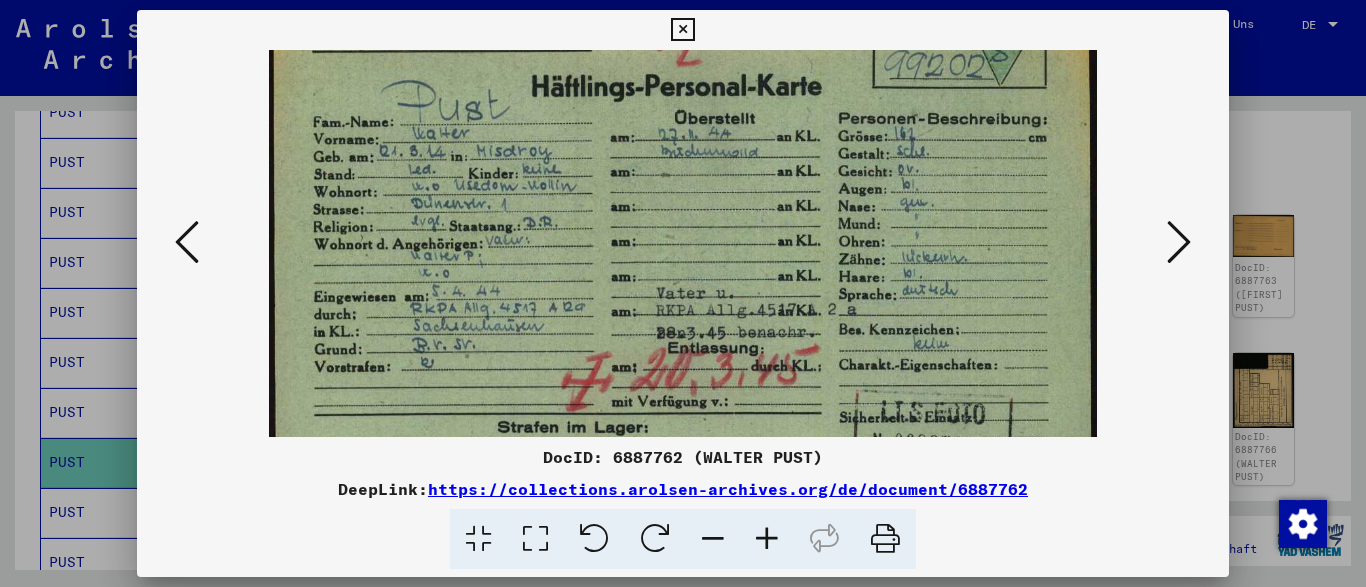drag, startPoint x: 776, startPoint y: 302, endPoint x: 733, endPoint y: 246, distance: 70.60453 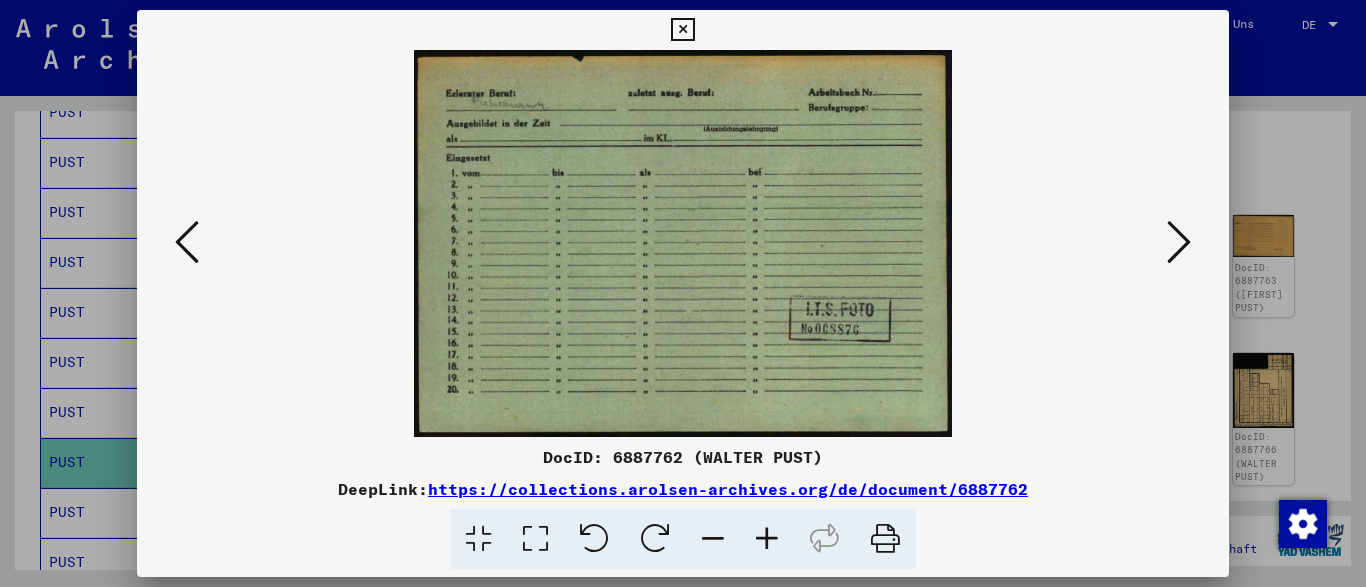 scroll, scrollTop: 0, scrollLeft: 0, axis: both 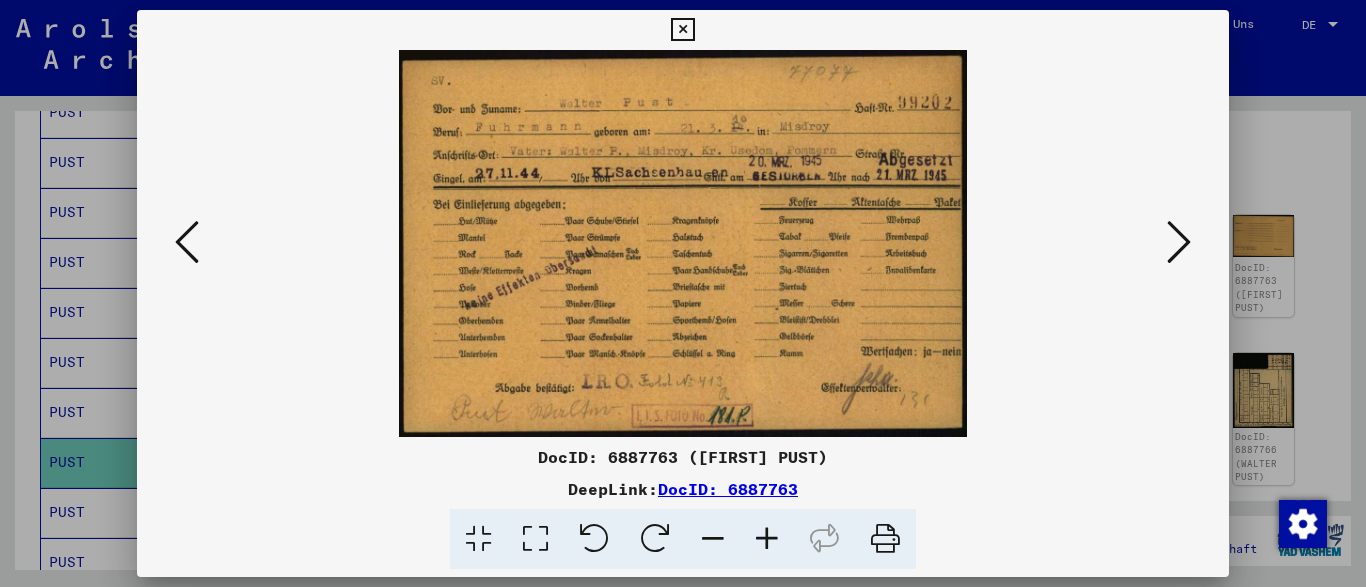 click at bounding box center (767, 539) 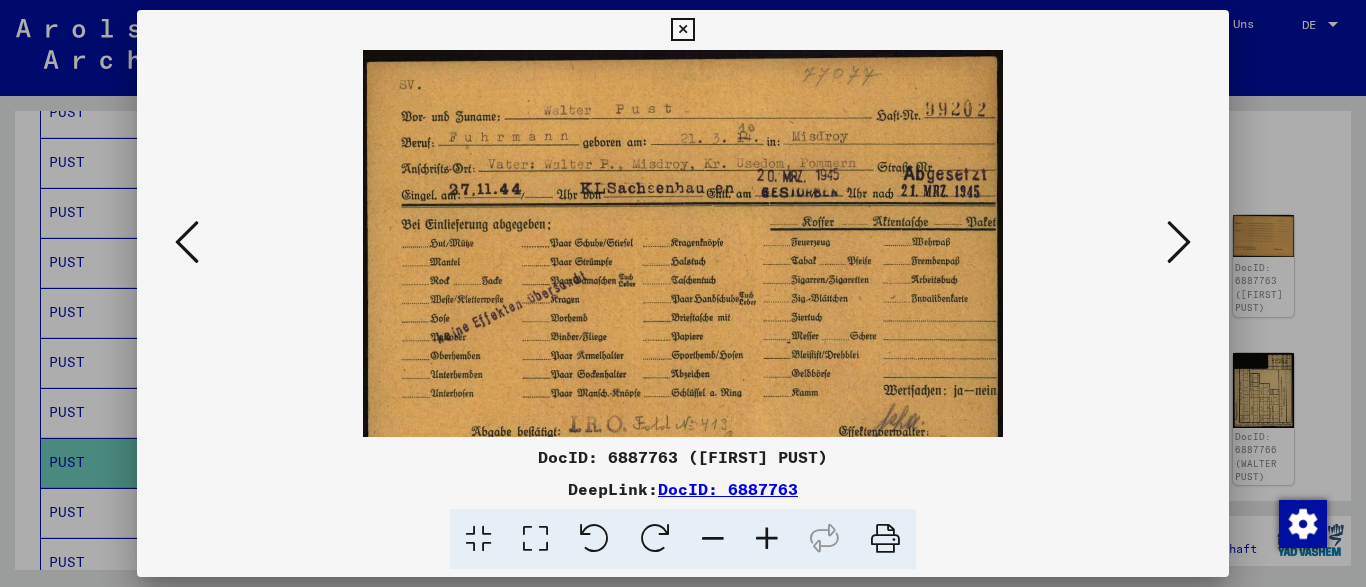 click at bounding box center (767, 539) 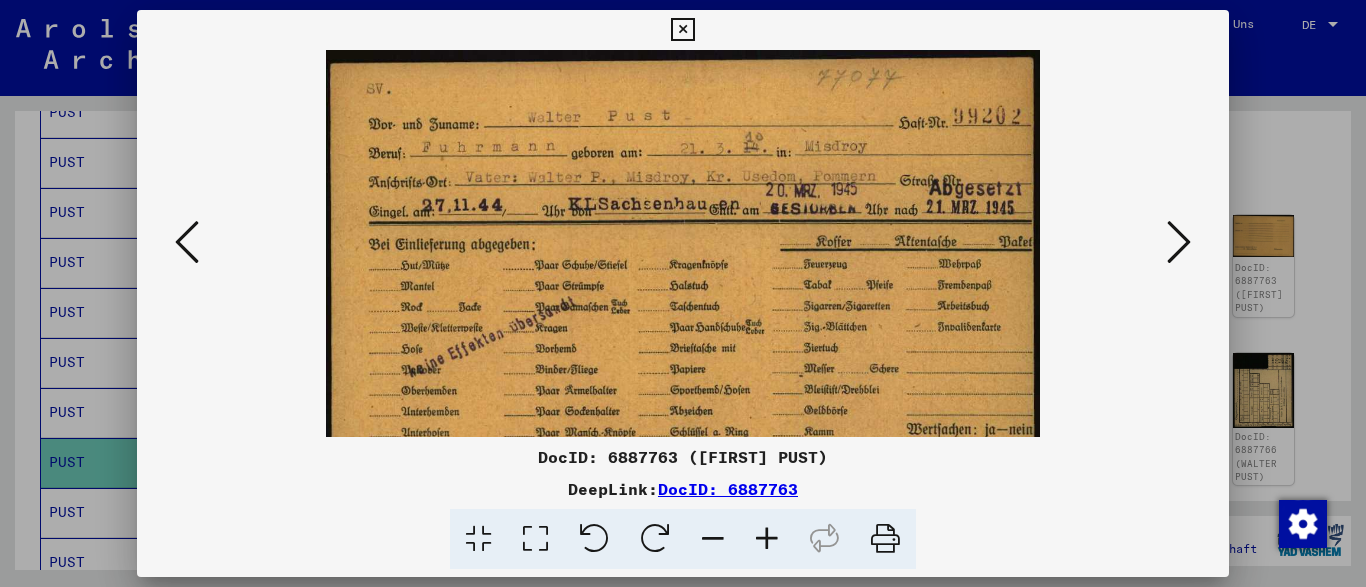click at bounding box center (767, 539) 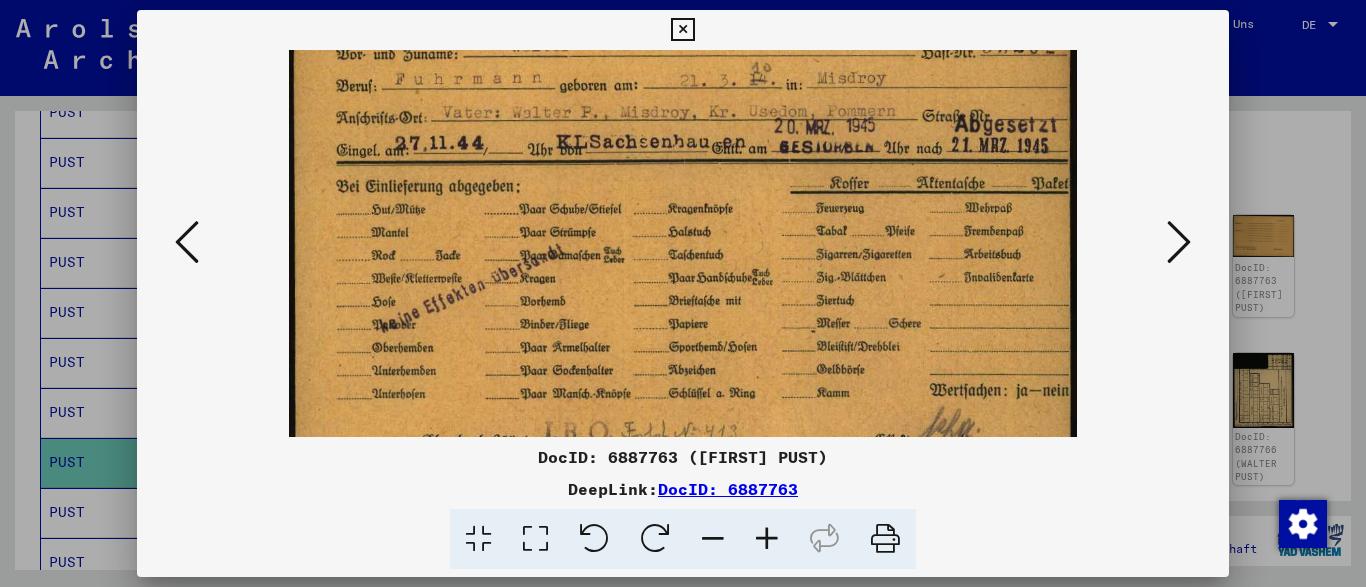 scroll, scrollTop: 112, scrollLeft: 0, axis: vertical 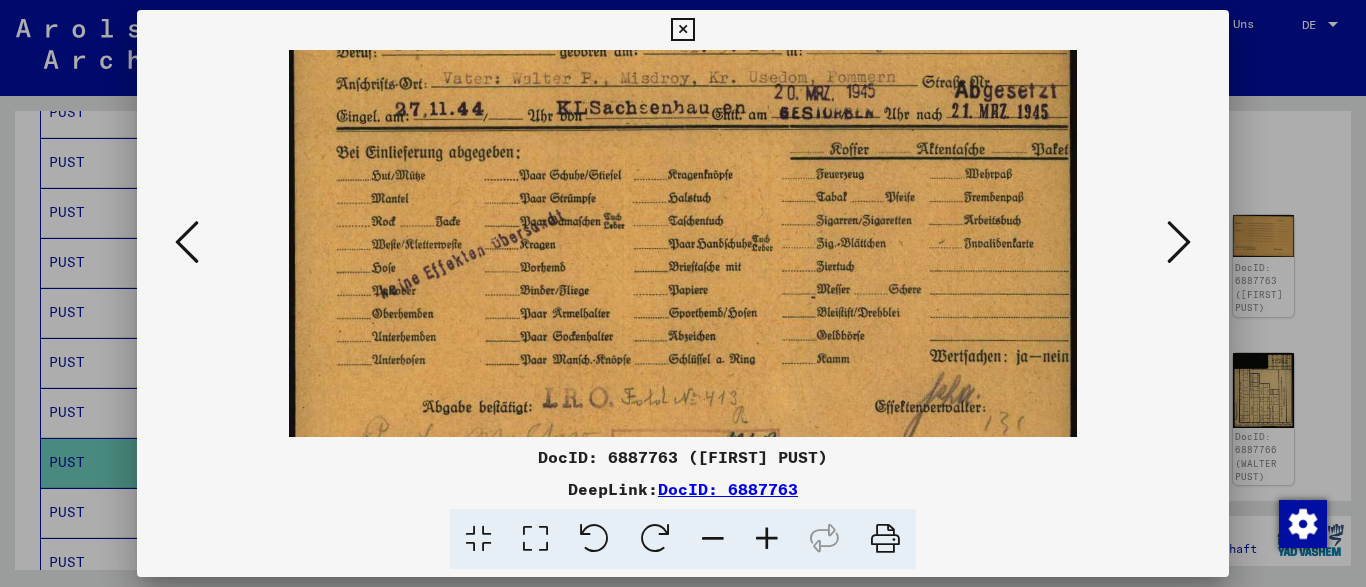 drag, startPoint x: 785, startPoint y: 370, endPoint x: 774, endPoint y: 258, distance: 112.53888 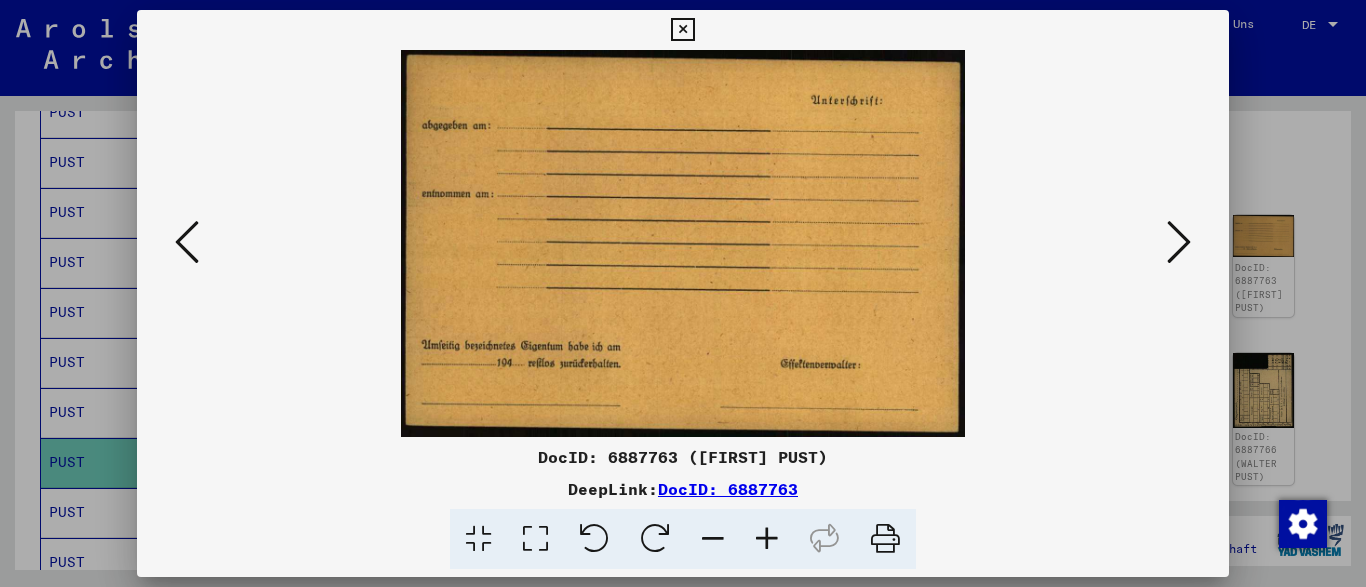 scroll, scrollTop: 0, scrollLeft: 0, axis: both 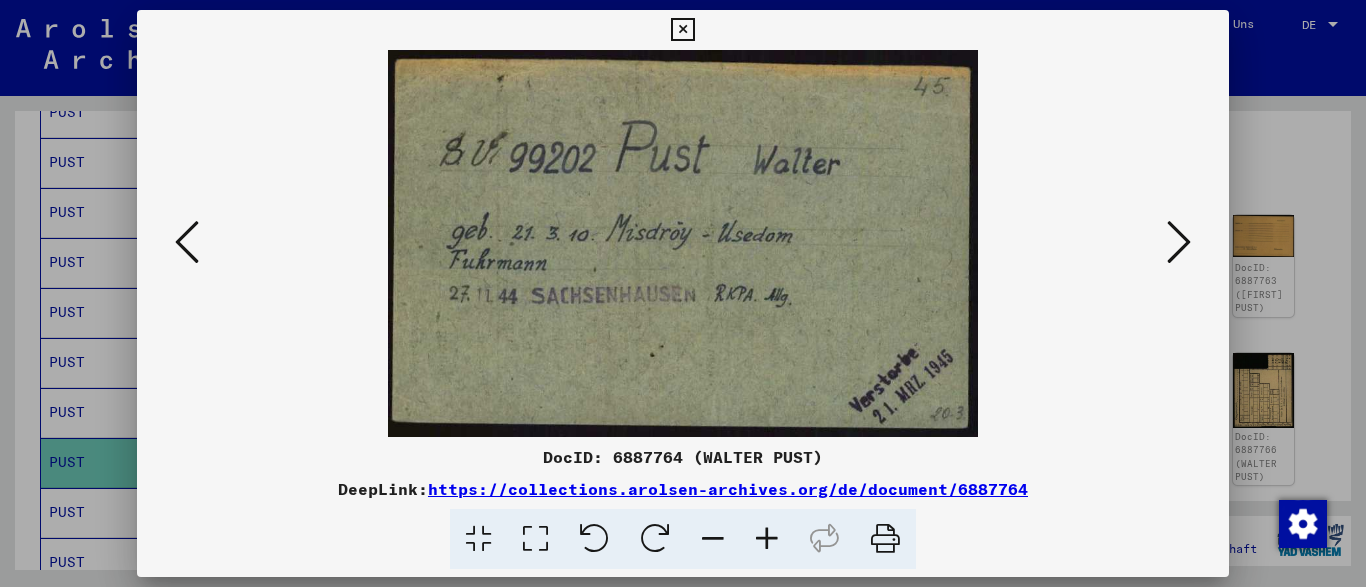 click at bounding box center (1179, 243) 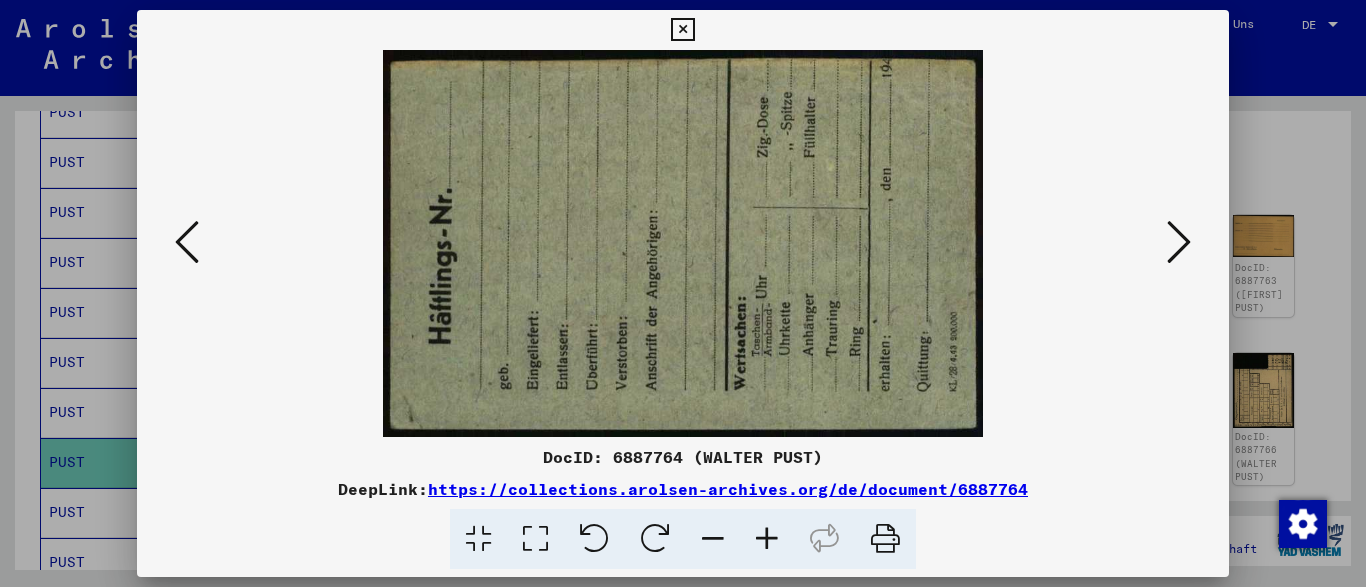 click at bounding box center [1179, 243] 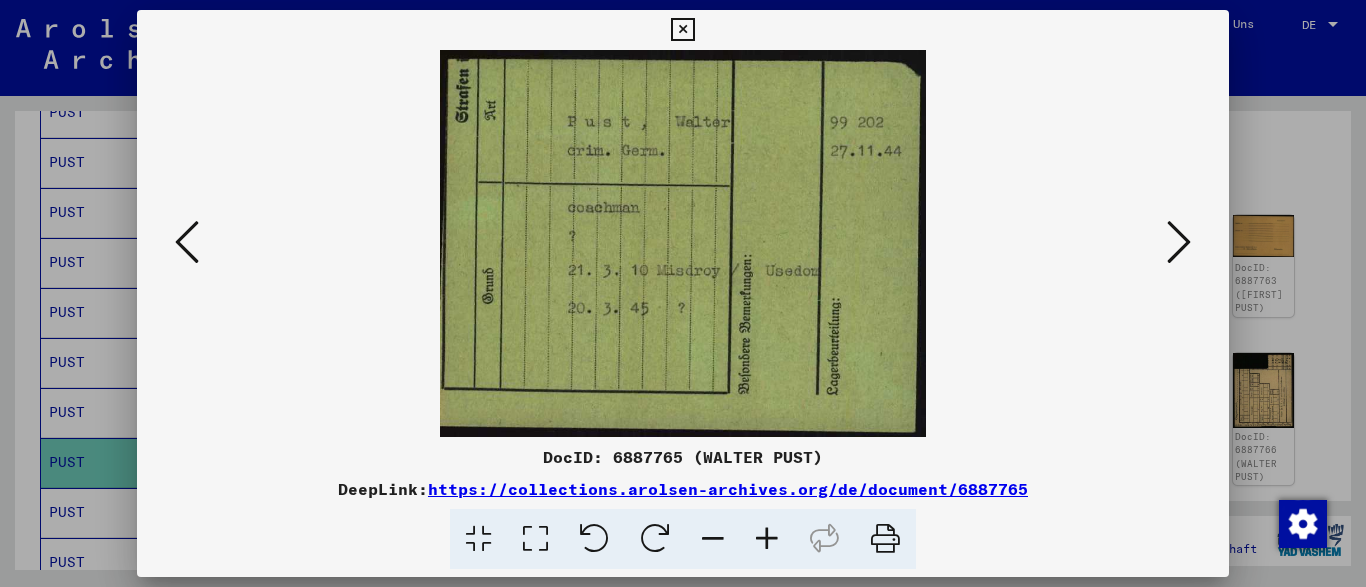 click at bounding box center (1179, 243) 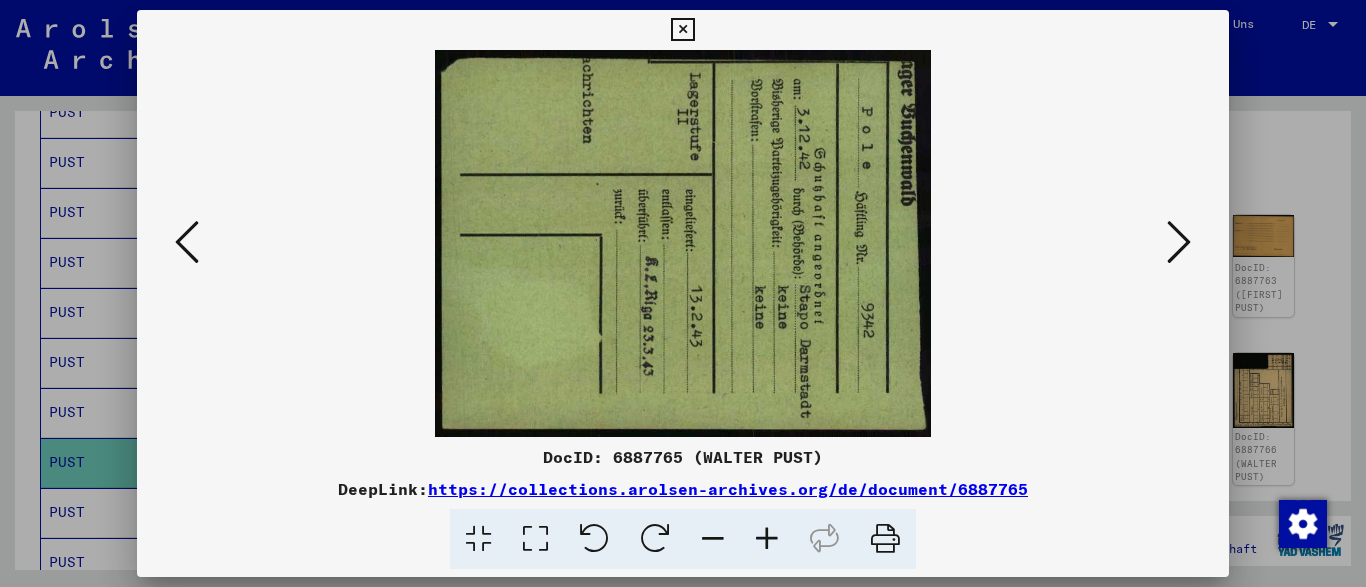 click at bounding box center (1179, 243) 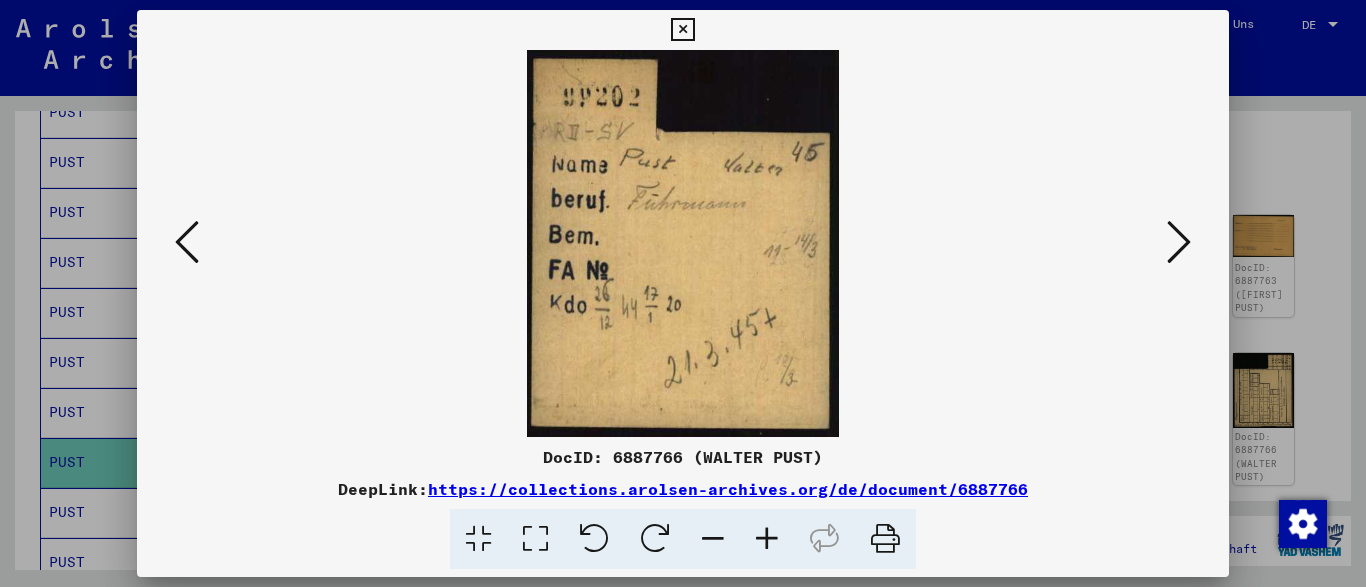 click at bounding box center [1179, 243] 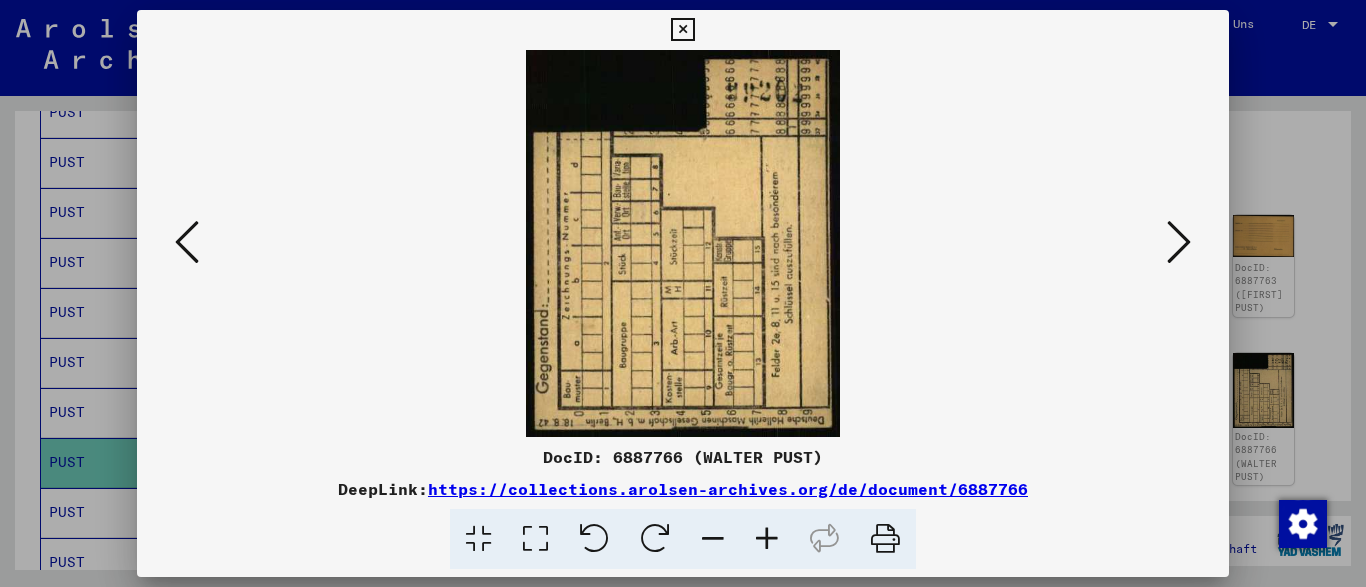 click at bounding box center (1179, 243) 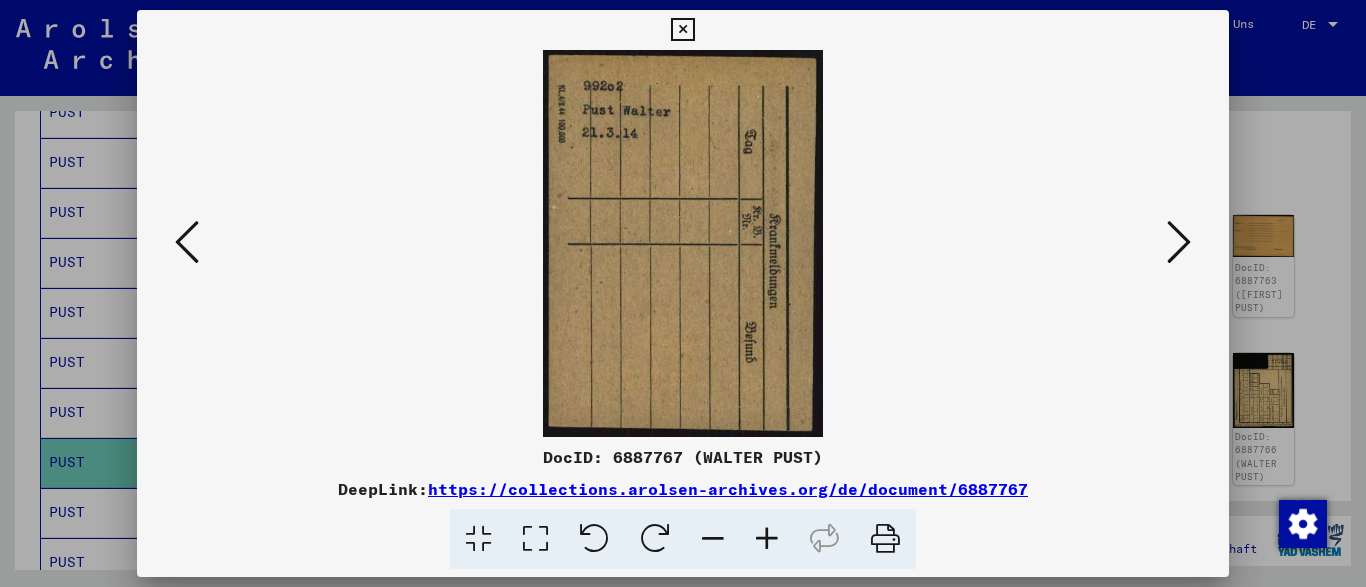click at bounding box center [682, 30] 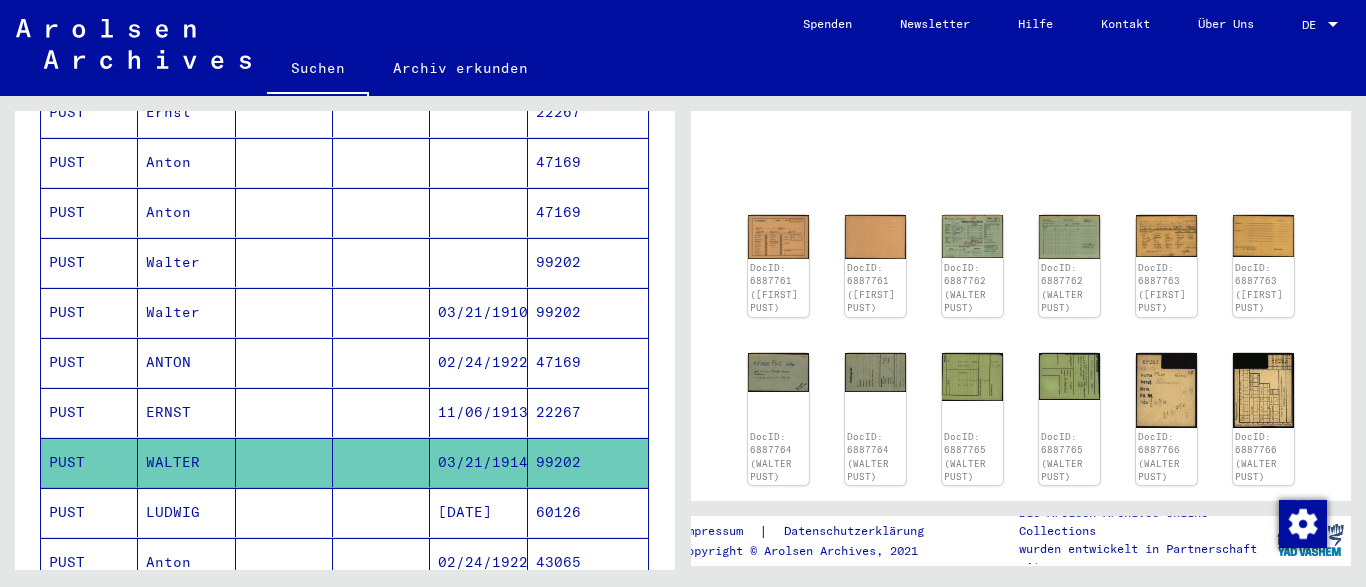 click on "LUDWIG" at bounding box center (186, 562) 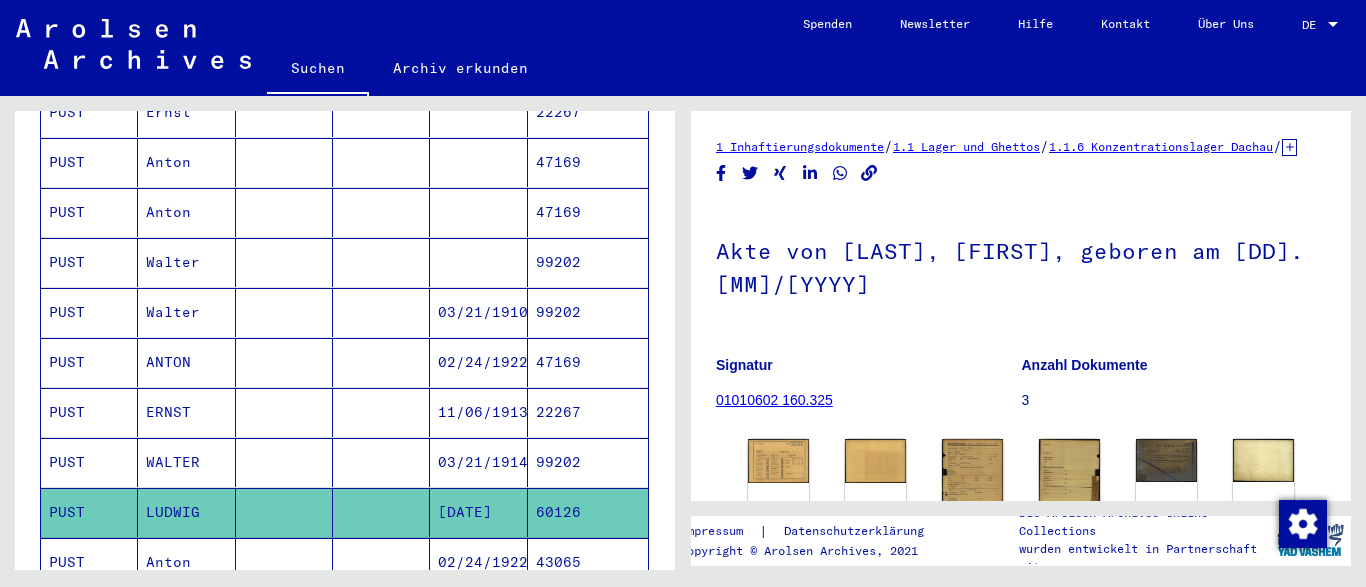 scroll, scrollTop: 113, scrollLeft: 0, axis: vertical 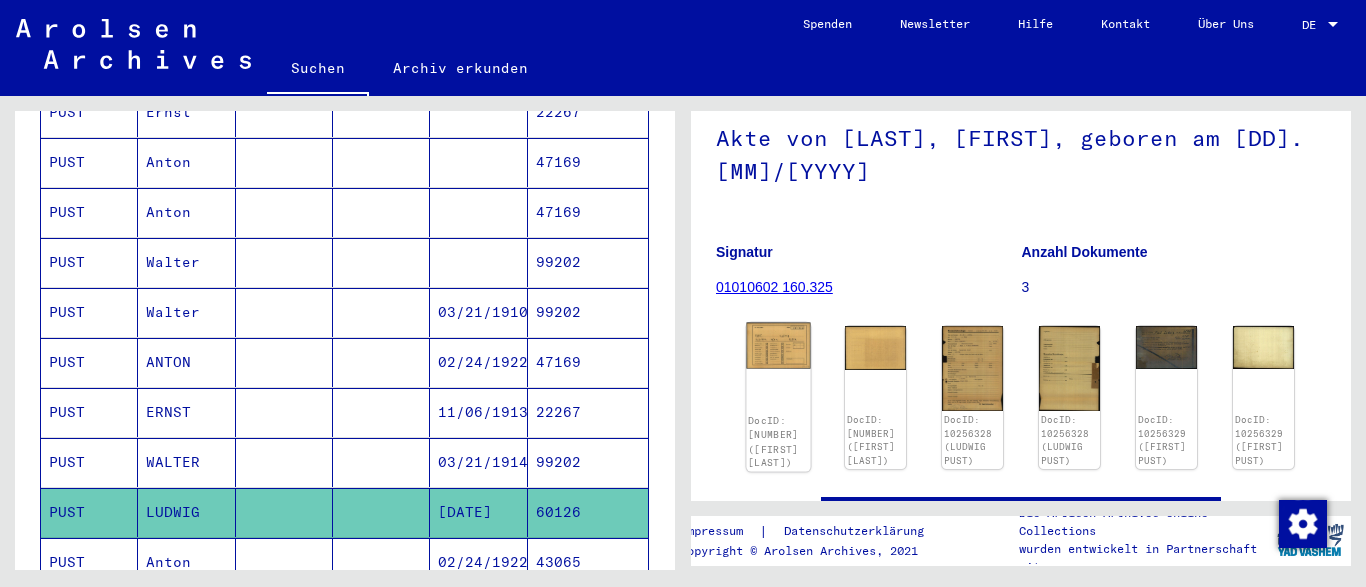 click 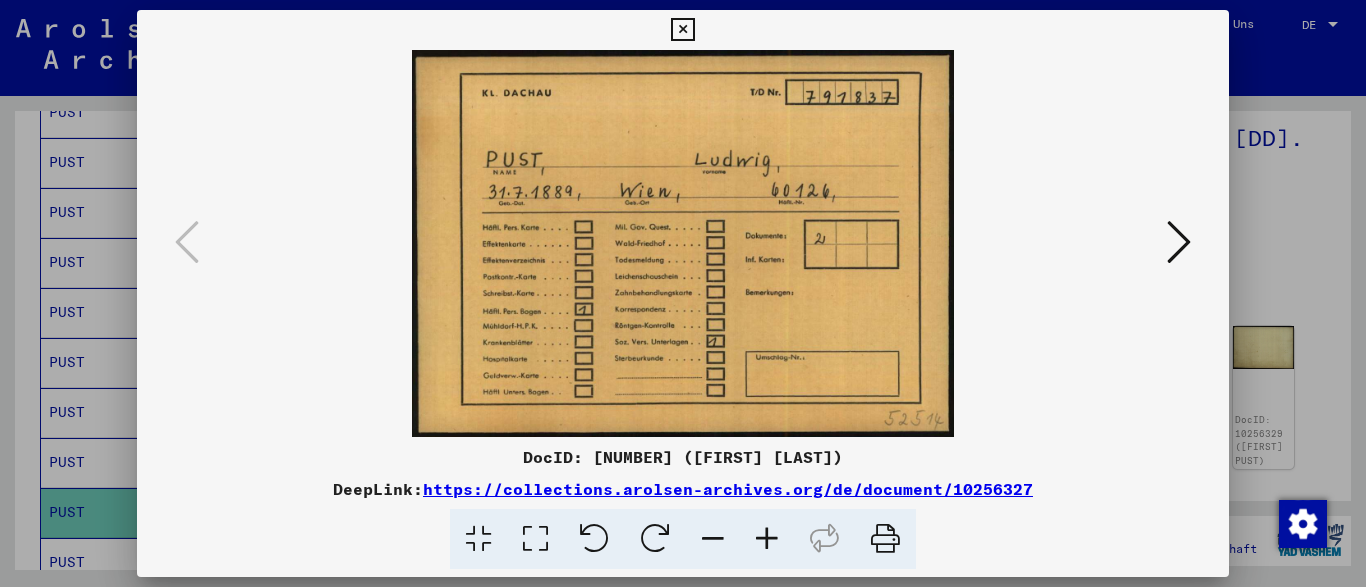 click at bounding box center [1179, 242] 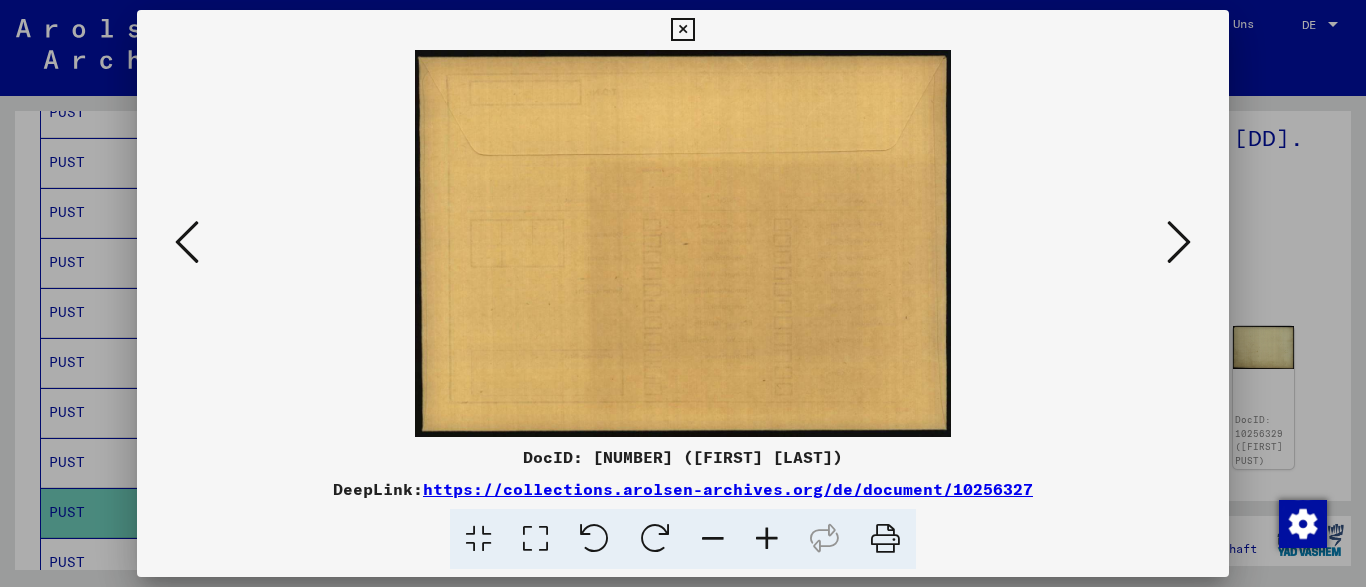 click at bounding box center [1179, 242] 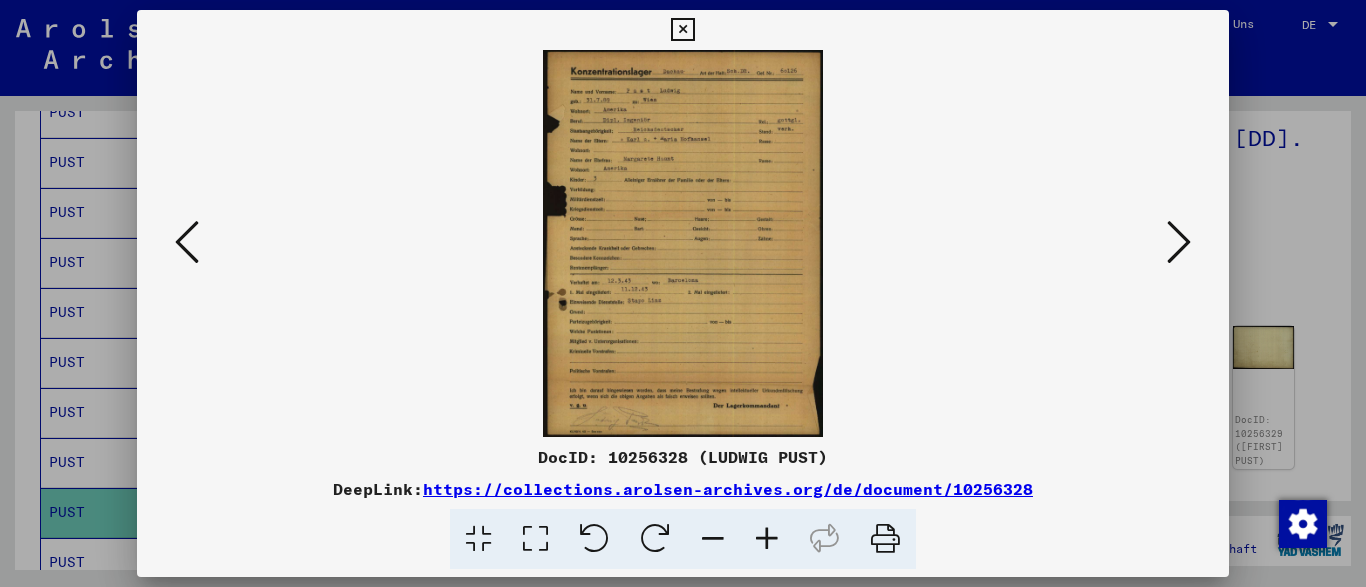click at bounding box center [767, 539] 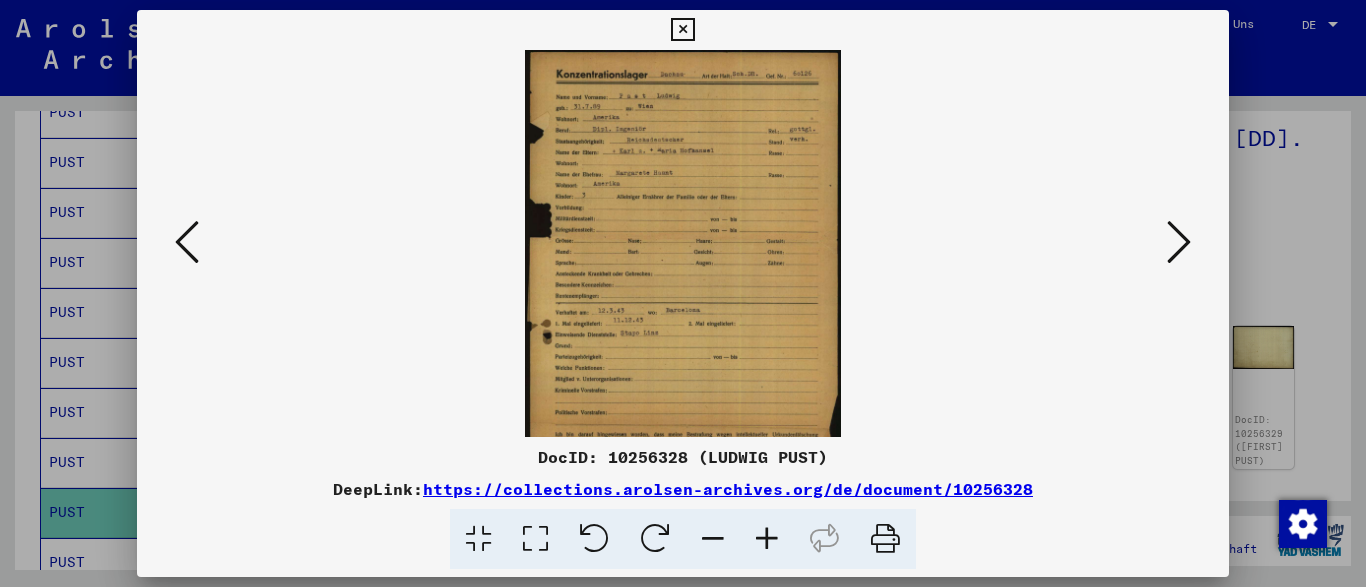 click at bounding box center (767, 539) 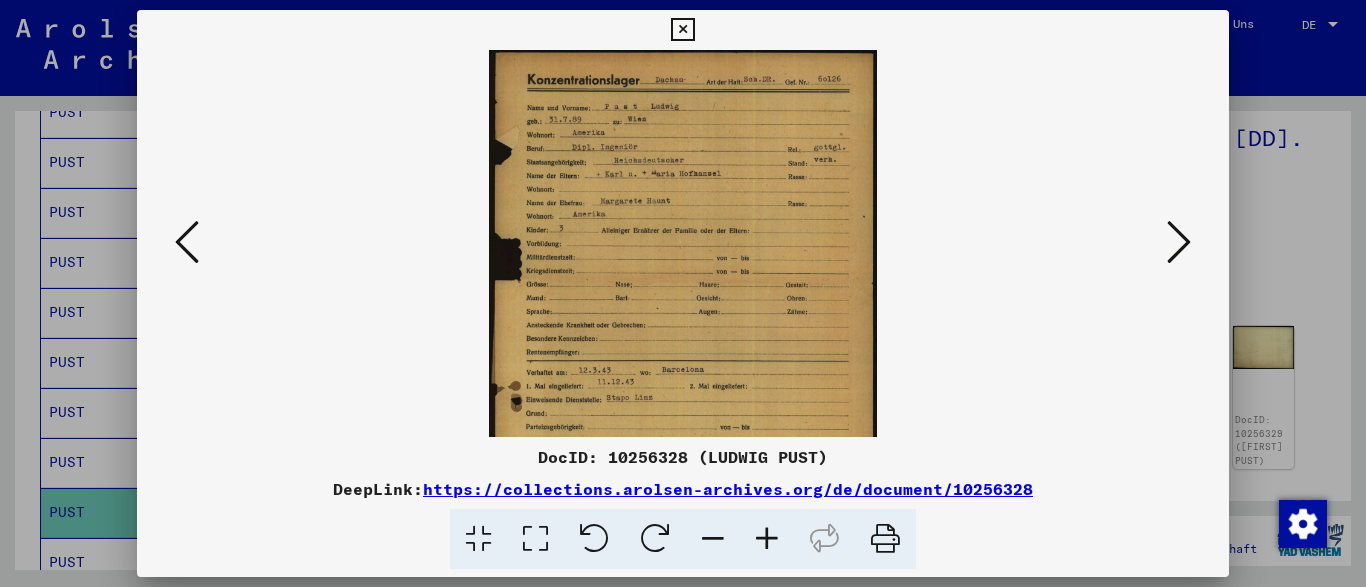 click at bounding box center (767, 539) 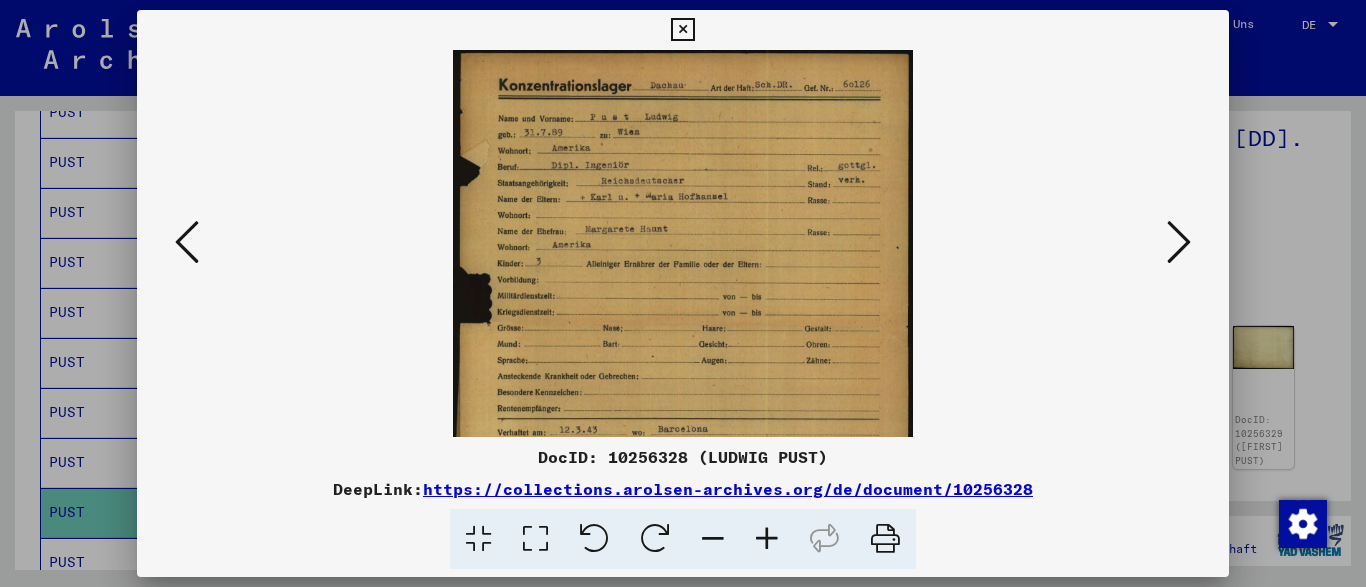 click at bounding box center (767, 539) 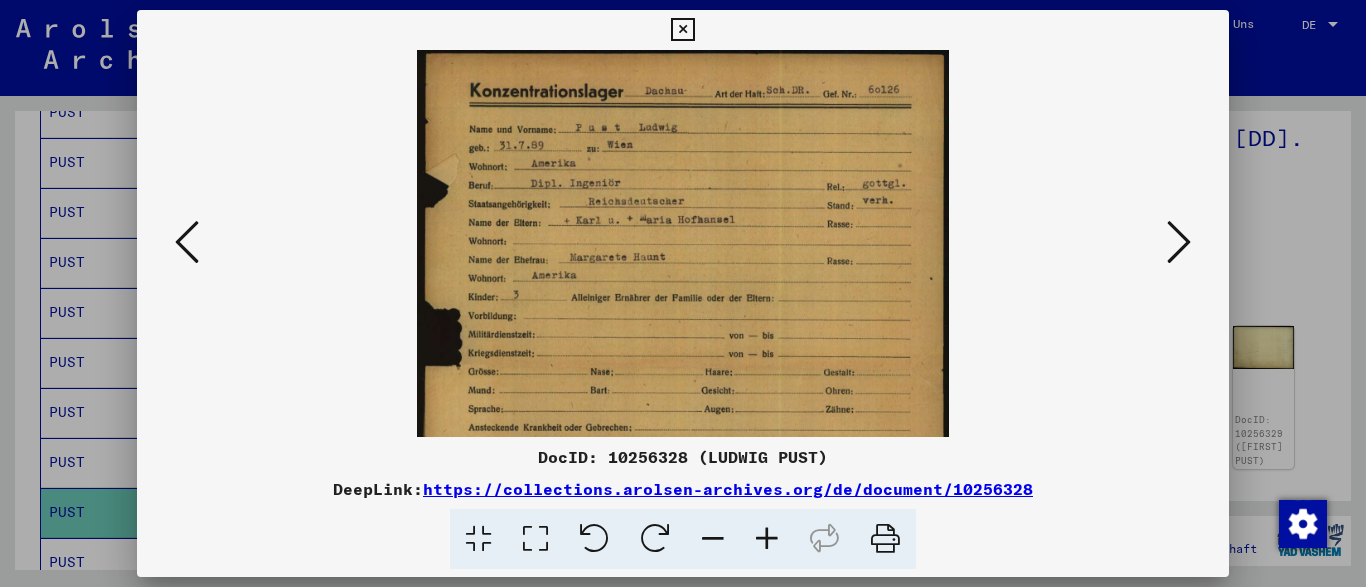 click at bounding box center [767, 539] 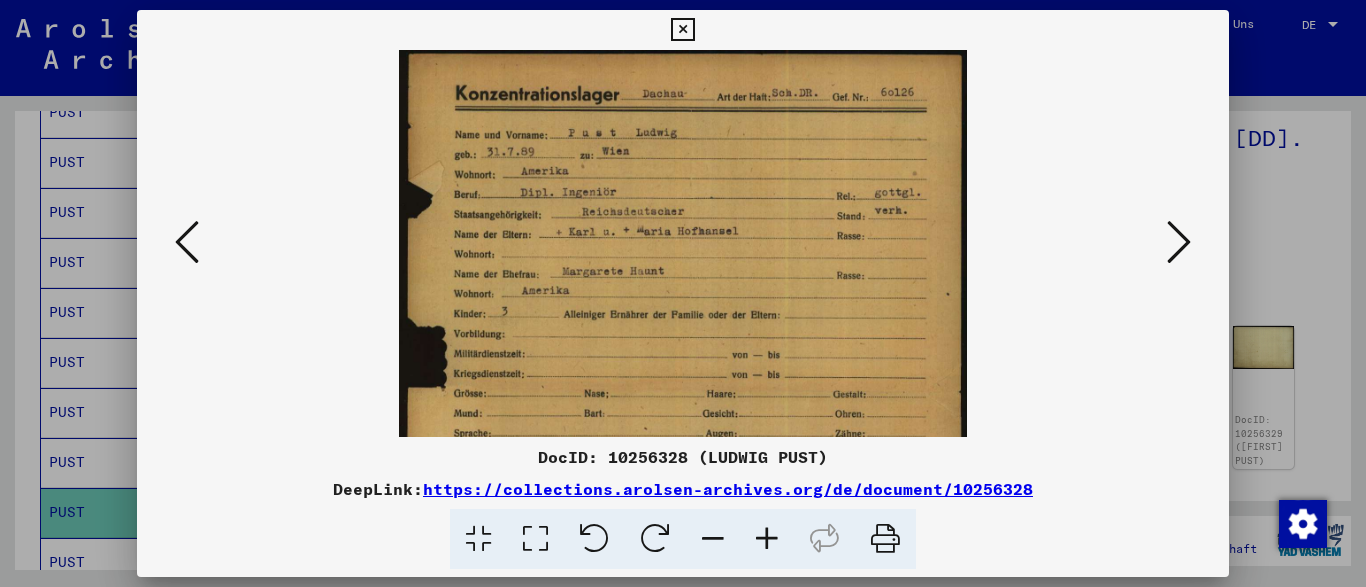 click at bounding box center [767, 539] 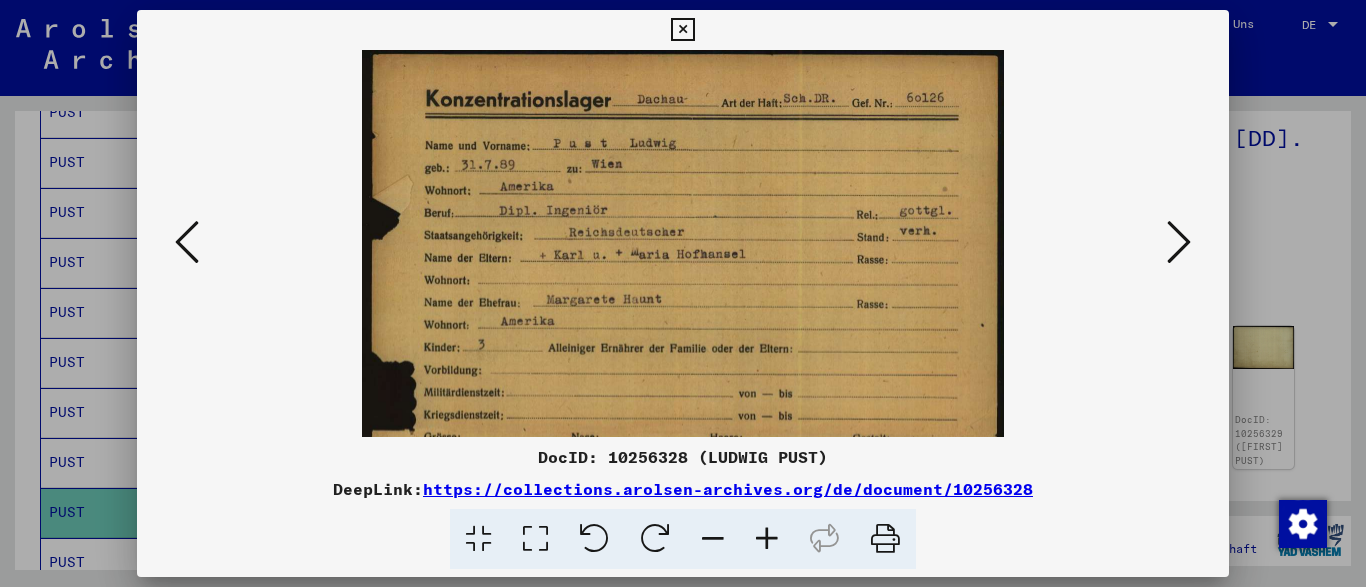 click at bounding box center [767, 539] 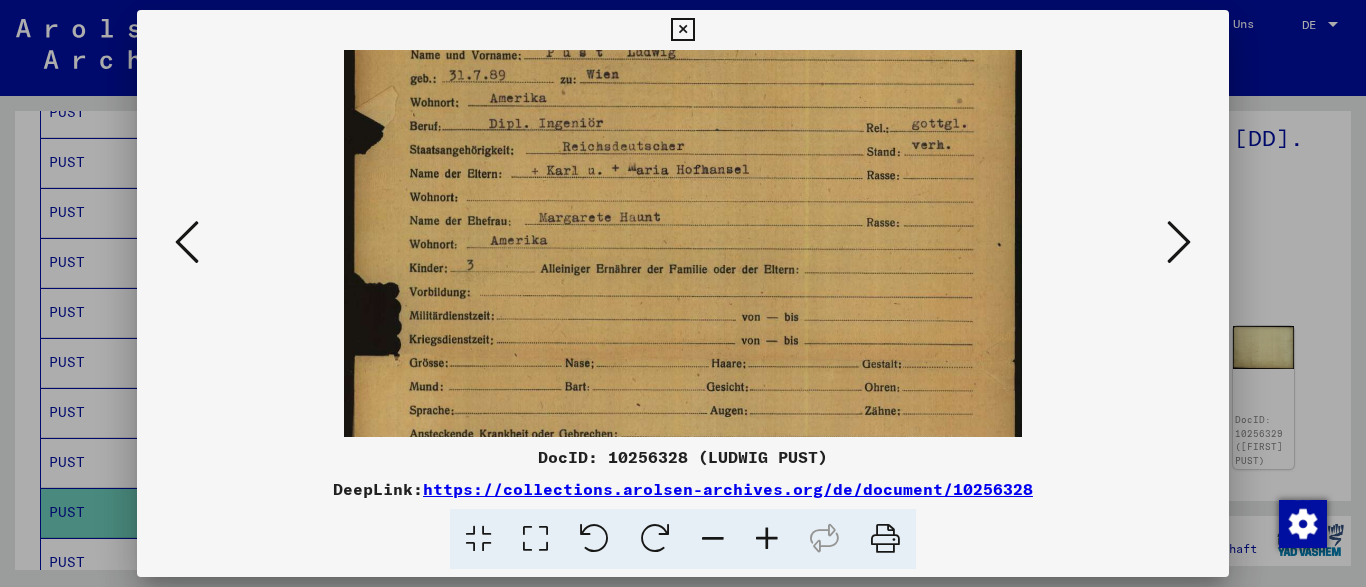 scroll, scrollTop: 157, scrollLeft: 0, axis: vertical 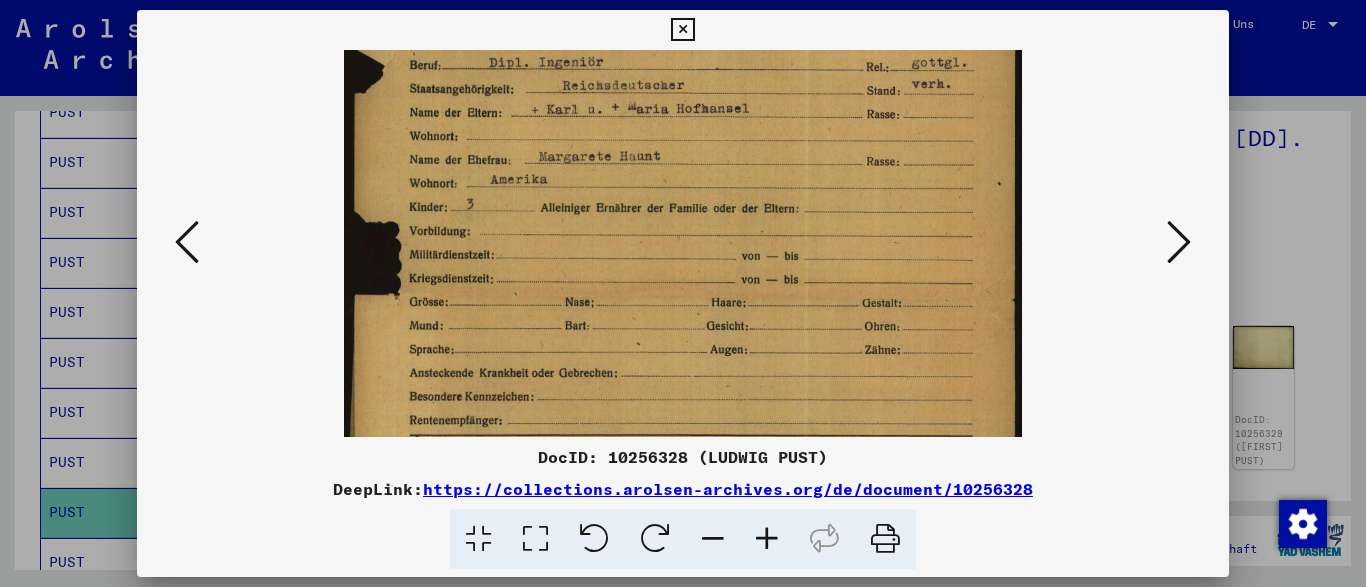 drag, startPoint x: 751, startPoint y: 299, endPoint x: 772, endPoint y: 142, distance: 158.39824 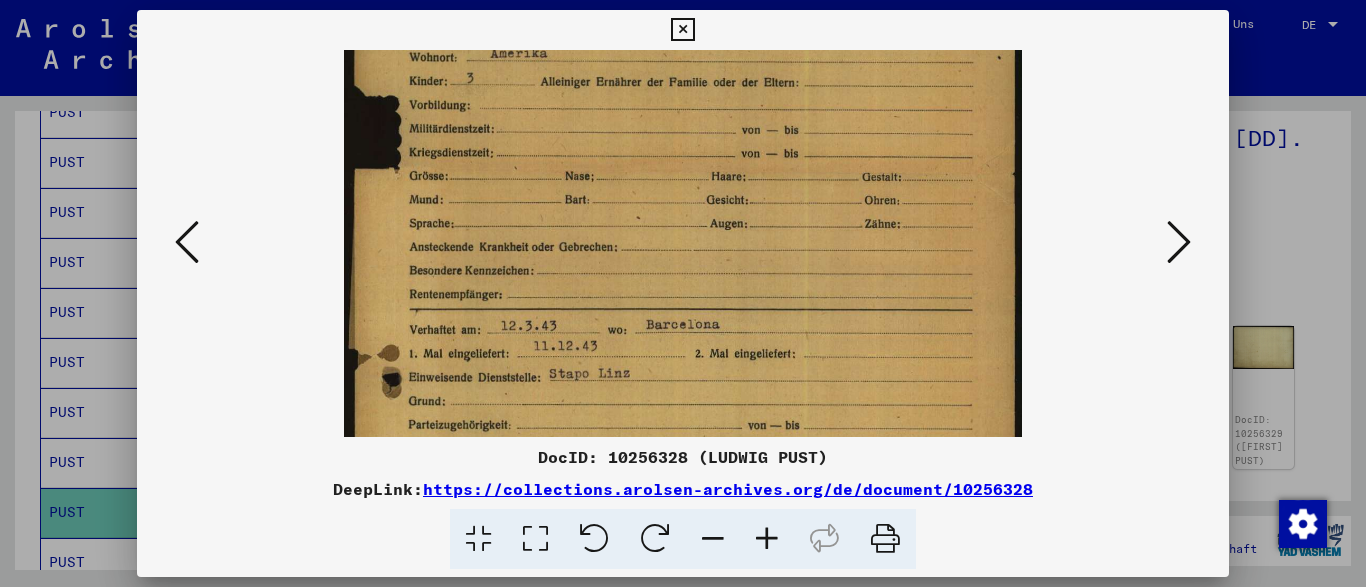 drag, startPoint x: 761, startPoint y: 264, endPoint x: 765, endPoint y: 138, distance: 126.06348 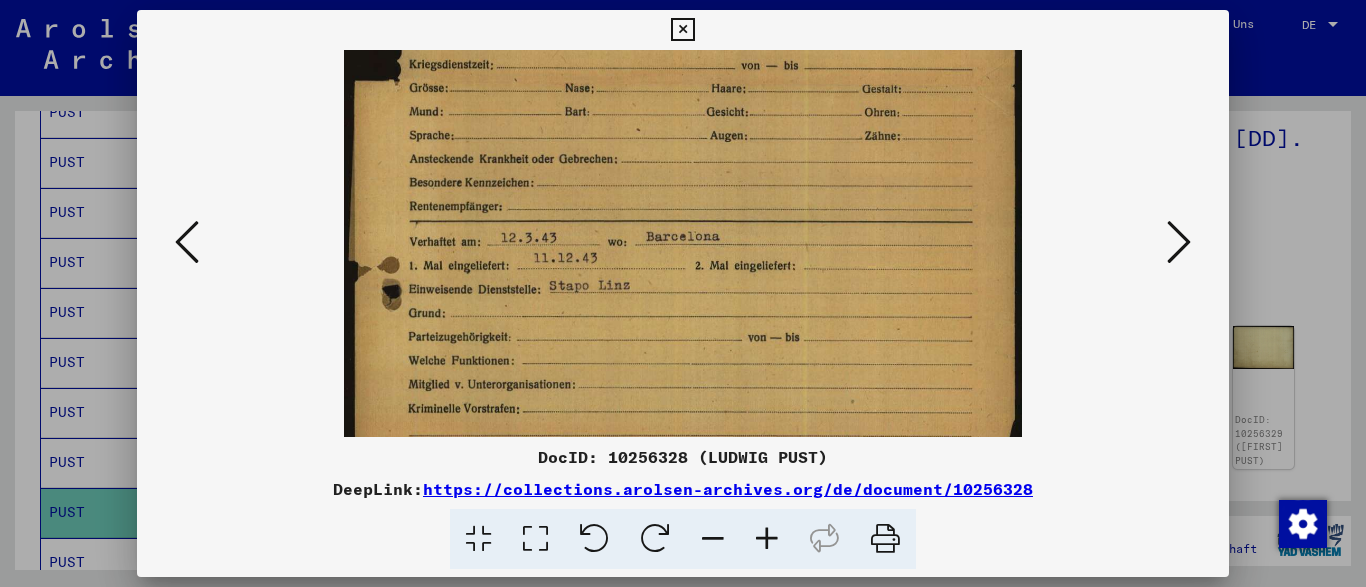 drag, startPoint x: 750, startPoint y: 341, endPoint x: 756, endPoint y: 253, distance: 88.20431 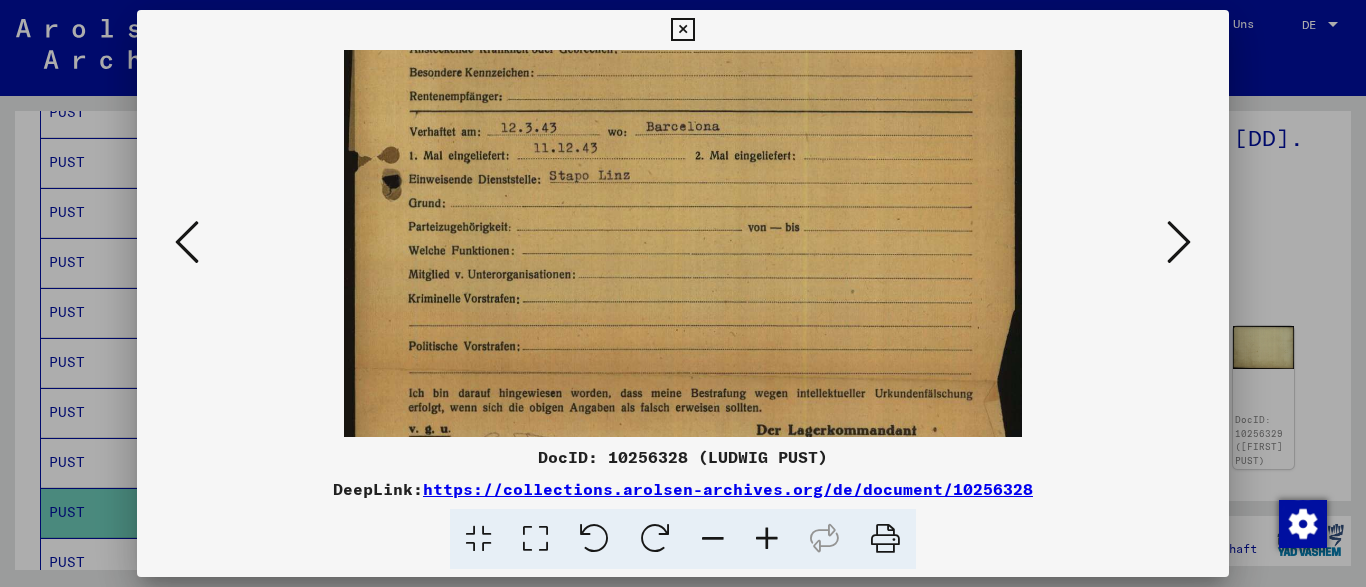 drag, startPoint x: 765, startPoint y: 364, endPoint x: 764, endPoint y: 254, distance: 110.00455 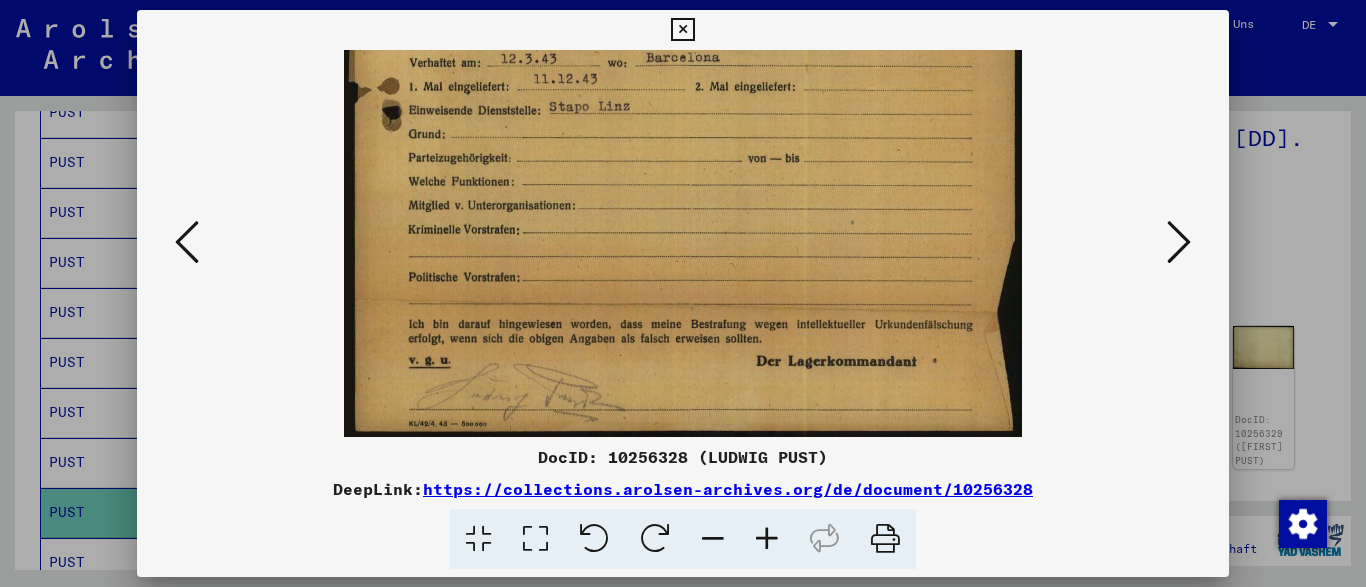 drag, startPoint x: 768, startPoint y: 328, endPoint x: 761, endPoint y: 293, distance: 35.69314 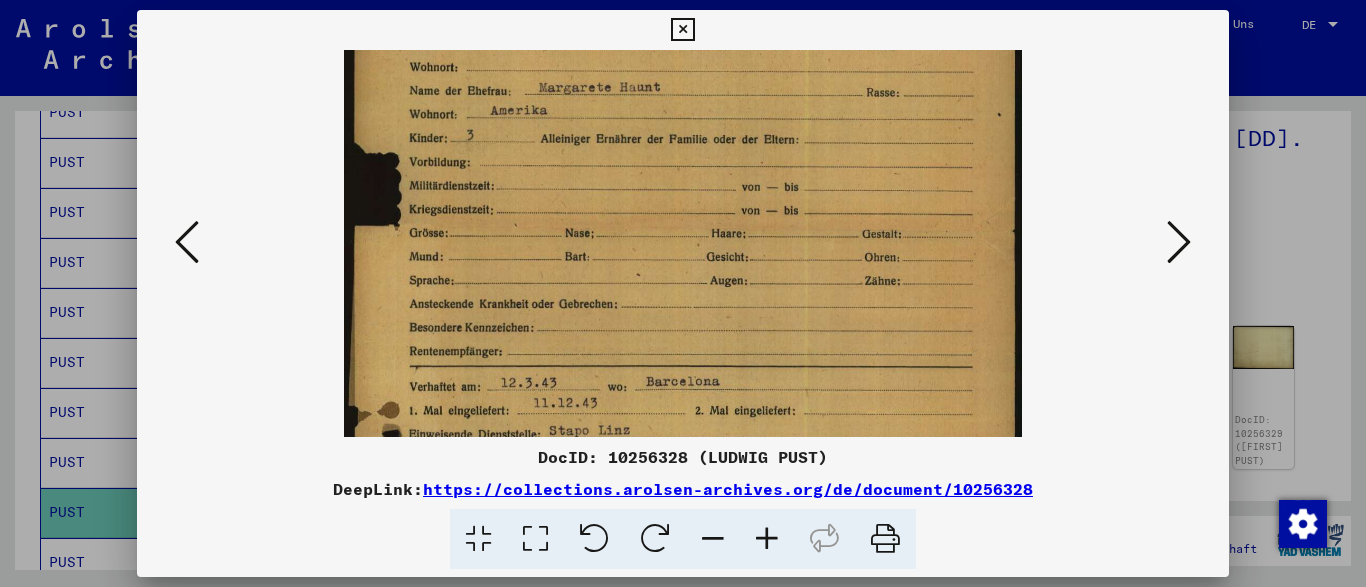 drag, startPoint x: 750, startPoint y: 201, endPoint x: 741, endPoint y: 411, distance: 210.19276 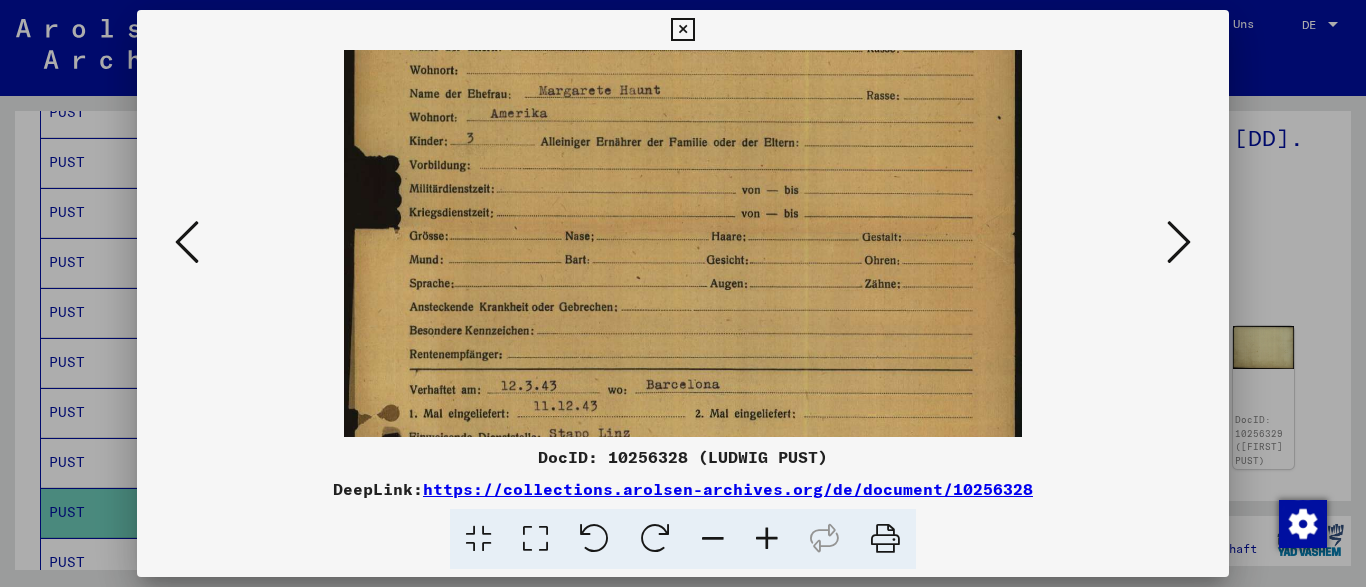 scroll, scrollTop: 86, scrollLeft: 0, axis: vertical 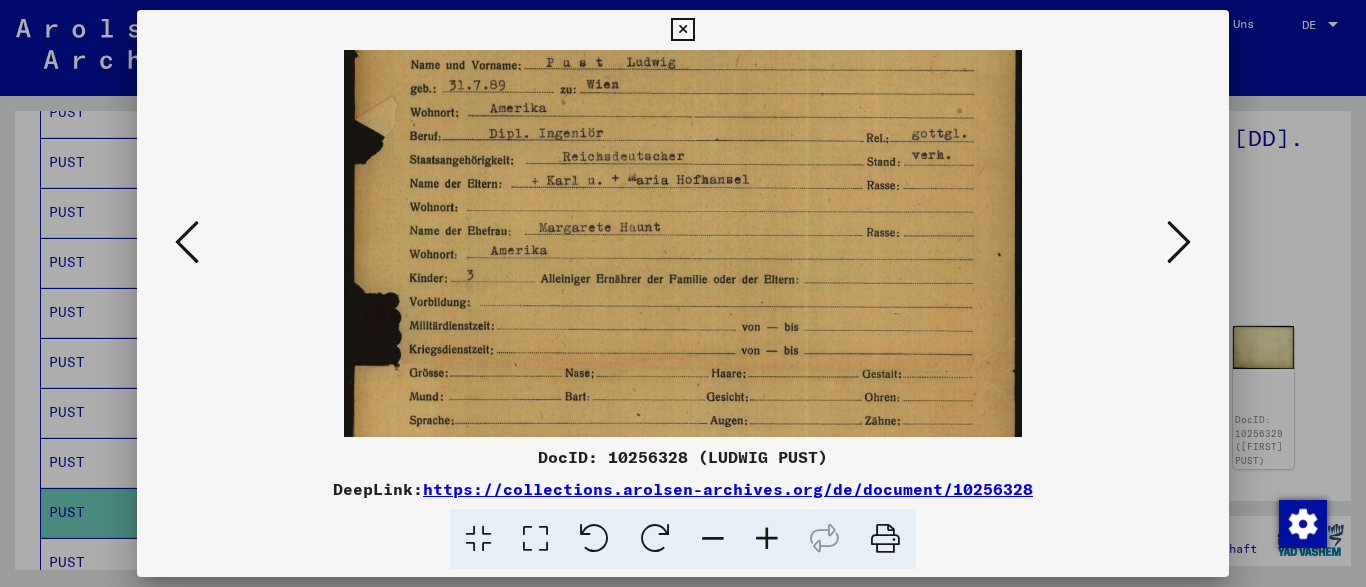 drag, startPoint x: 726, startPoint y: 218, endPoint x: 738, endPoint y: 355, distance: 137.52454 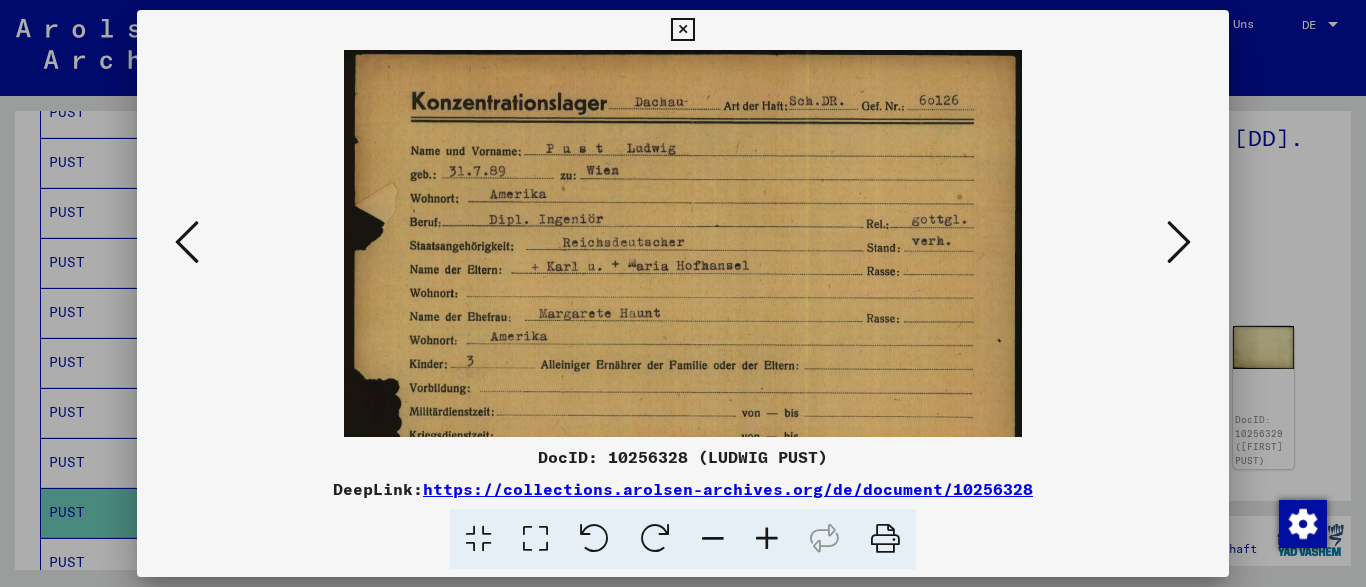 drag, startPoint x: 740, startPoint y: 187, endPoint x: 755, endPoint y: 293, distance: 107.05606 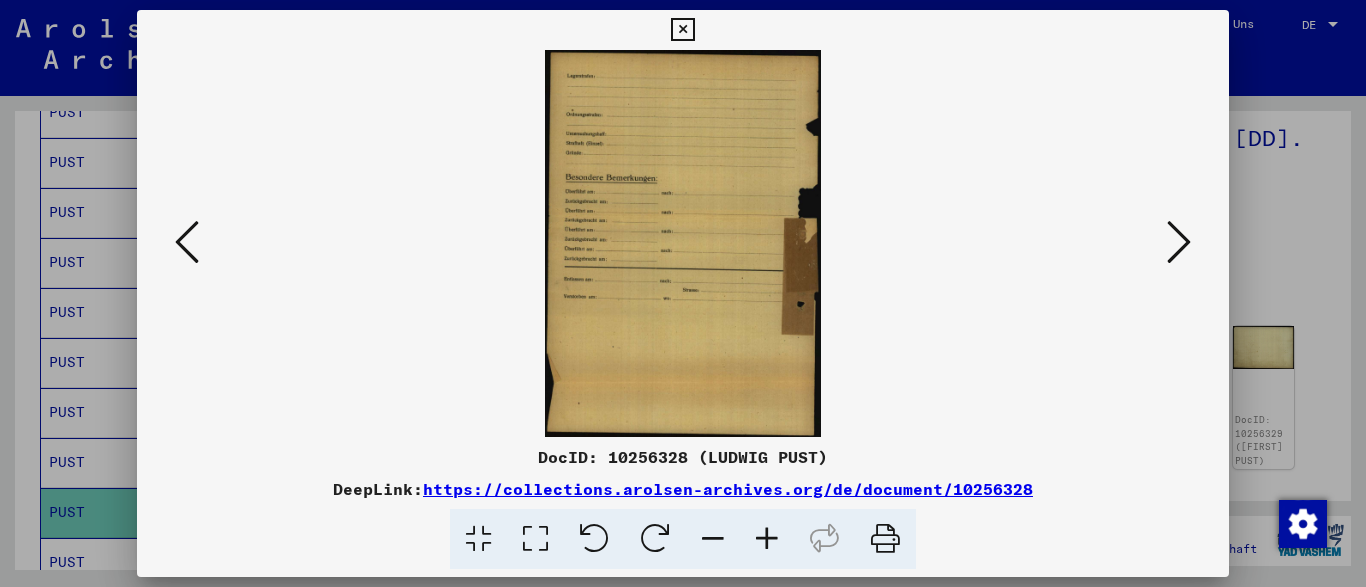 click at bounding box center [1179, 242] 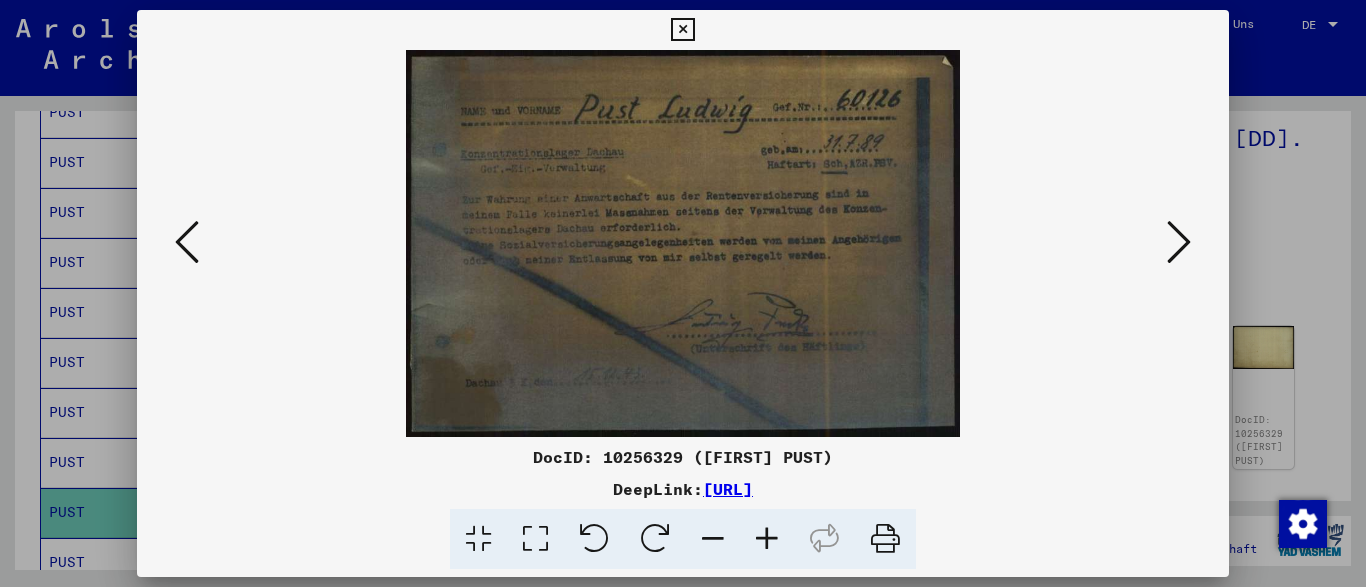 click at bounding box center [1179, 242] 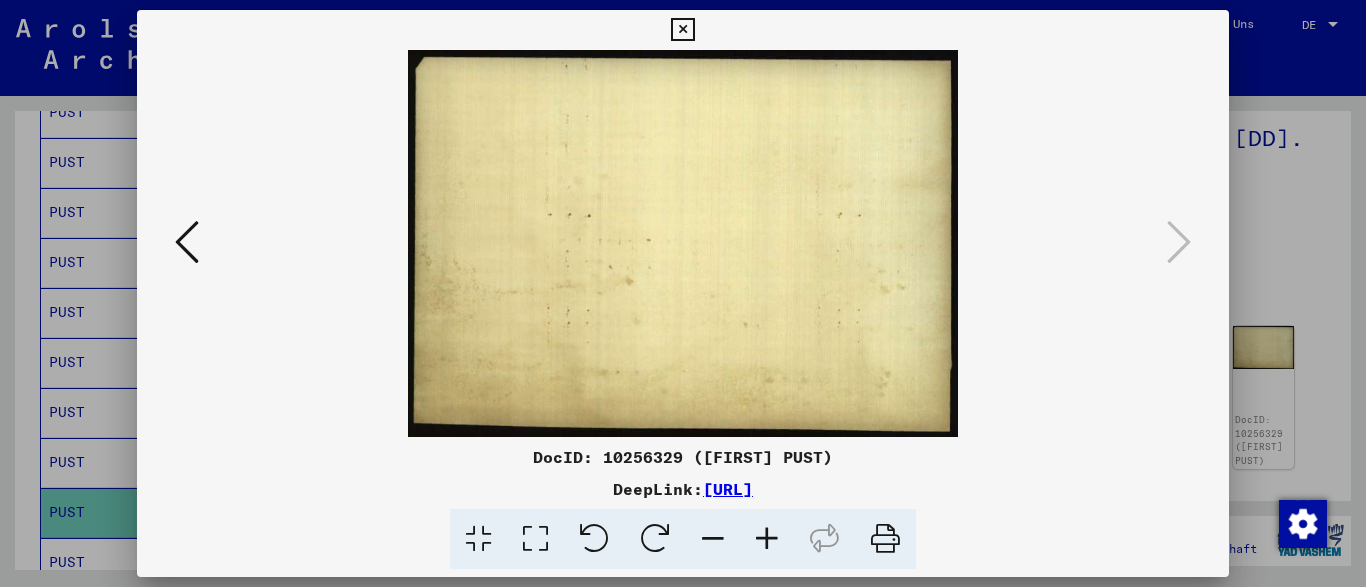 click at bounding box center (682, 30) 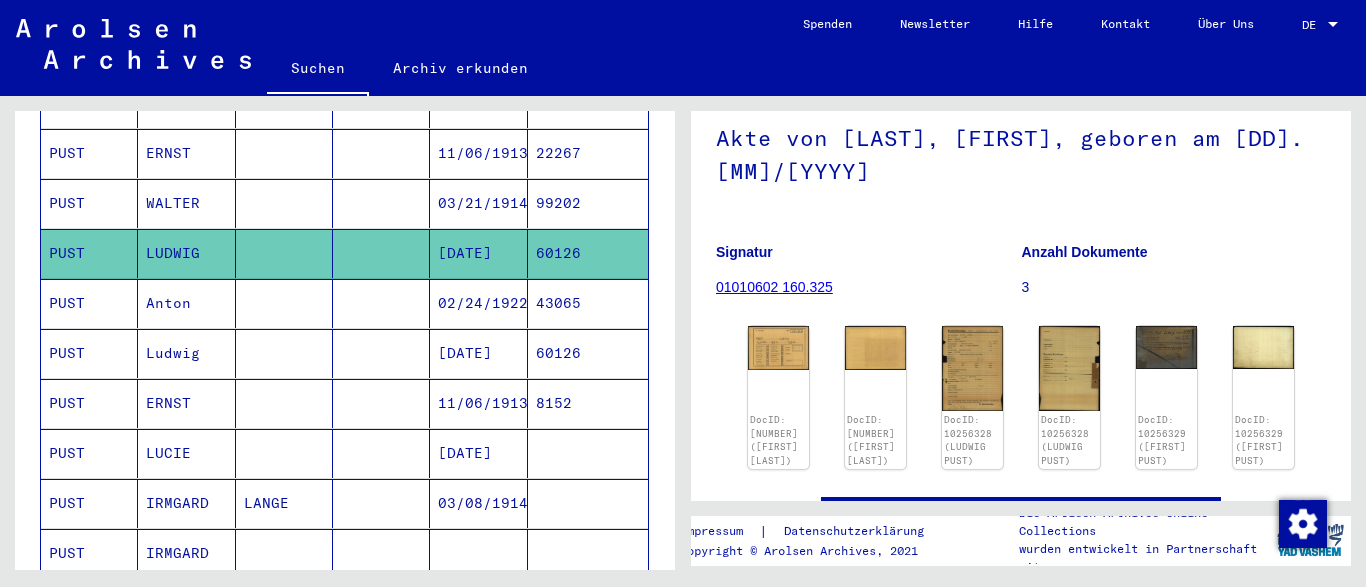 scroll, scrollTop: 962, scrollLeft: 0, axis: vertical 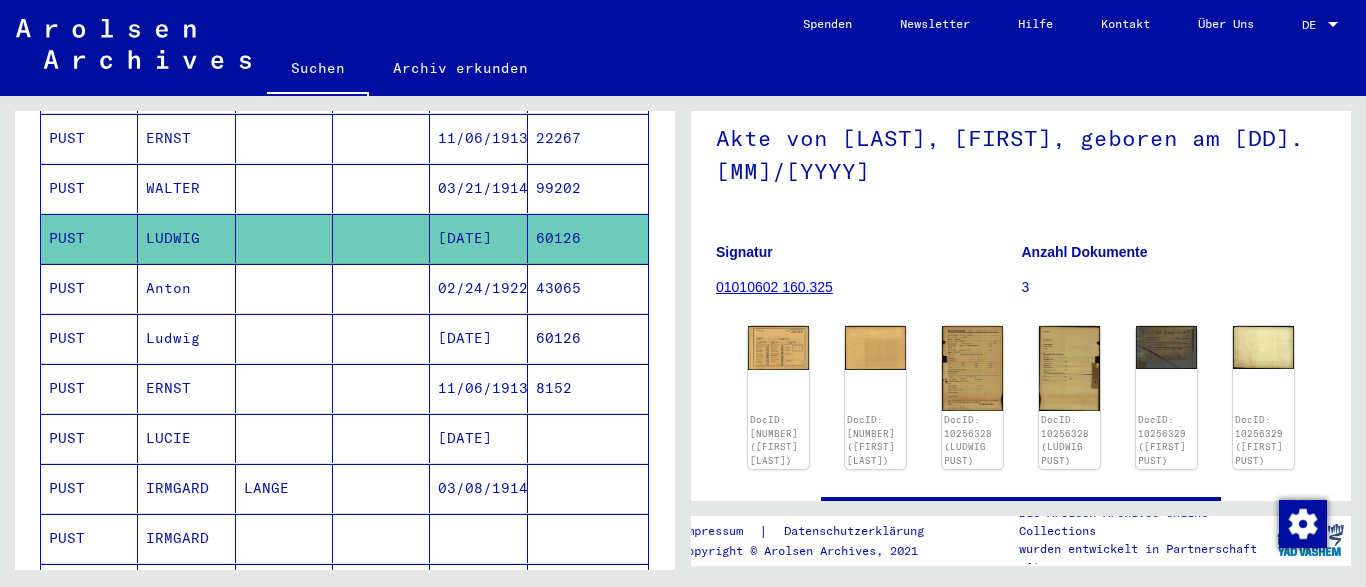click on "Anton" at bounding box center (186, 338) 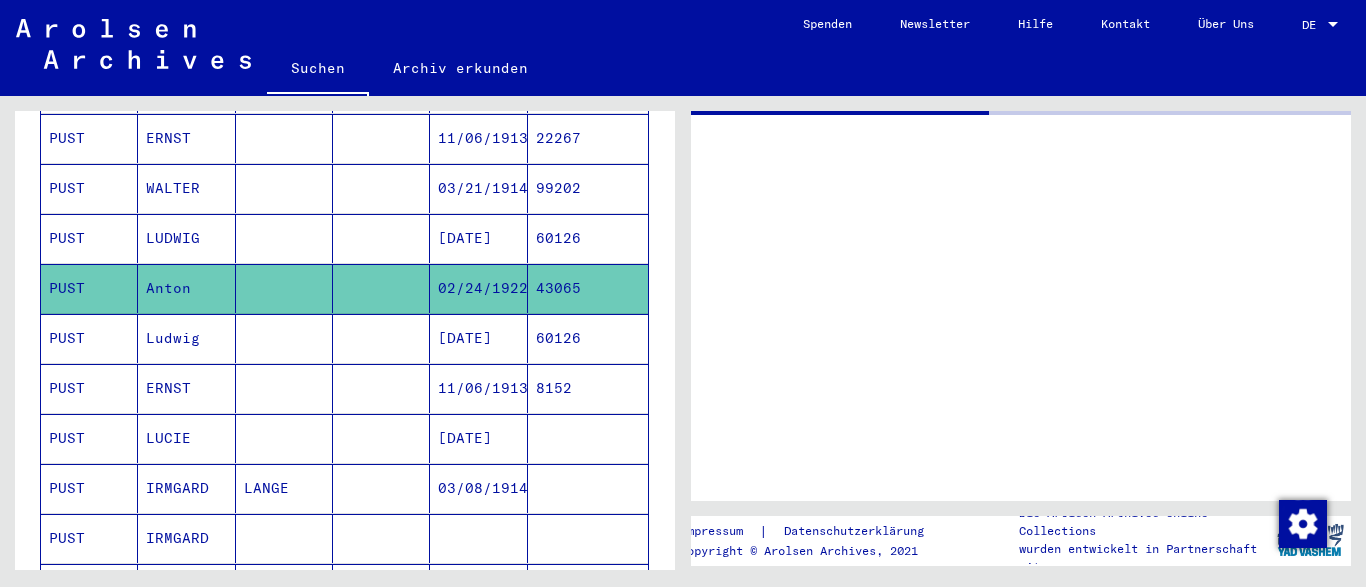 scroll, scrollTop: 0, scrollLeft: 0, axis: both 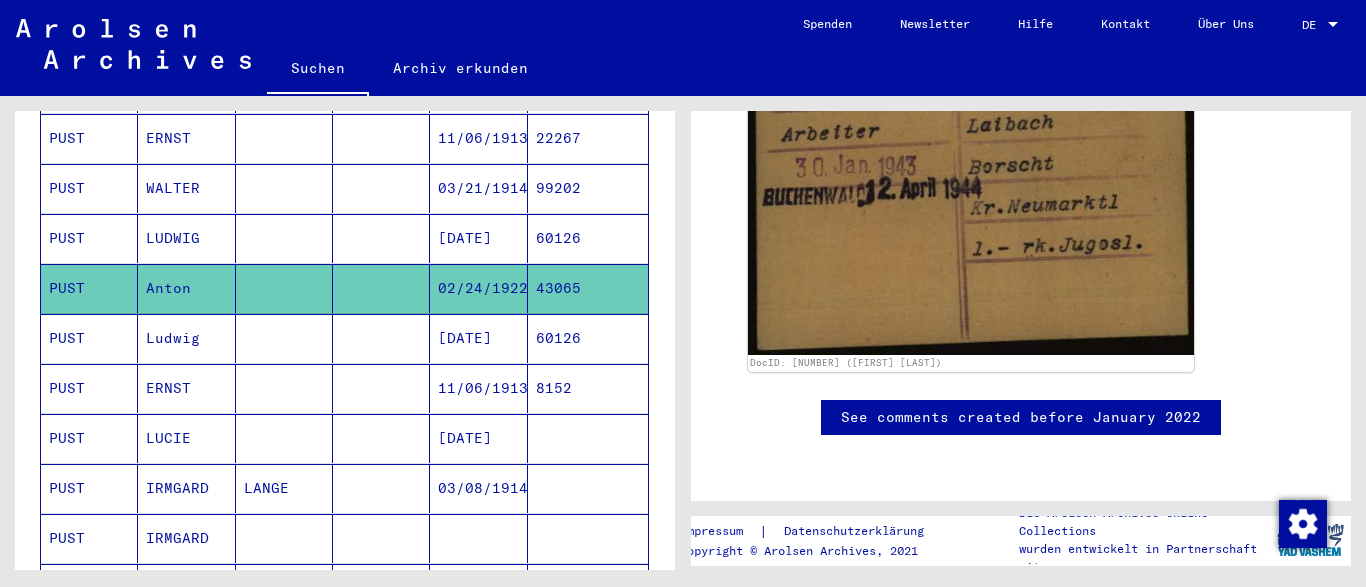click on "PUST" at bounding box center (89, 388) 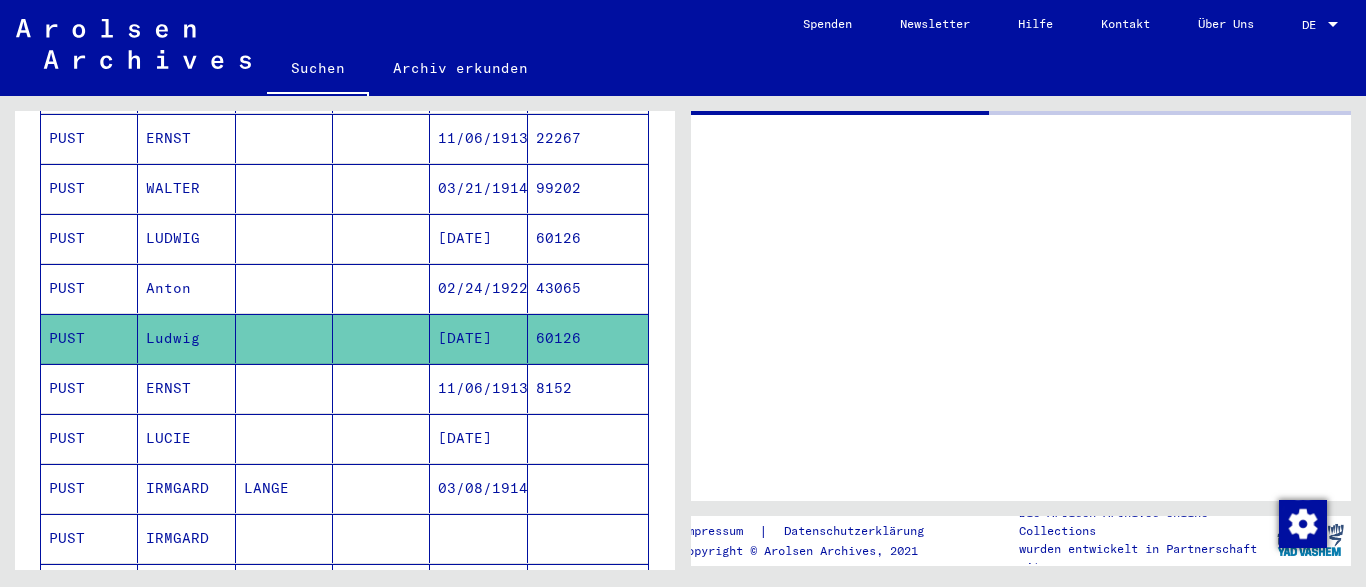 scroll, scrollTop: 0, scrollLeft: 0, axis: both 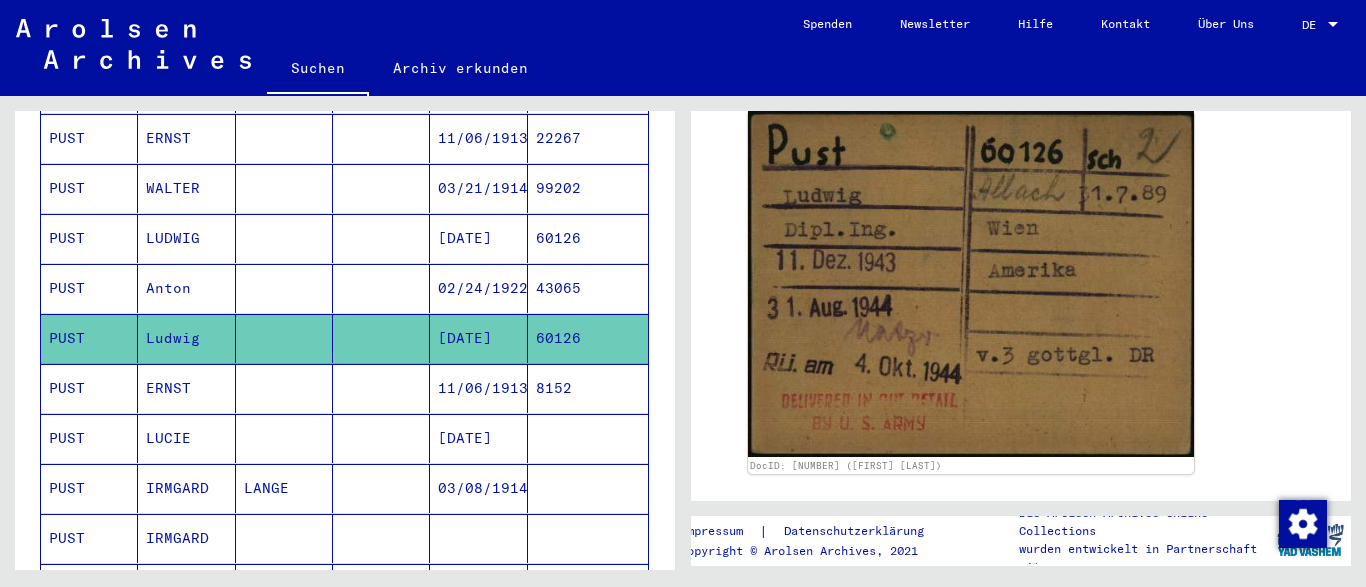 click on "ERNST" at bounding box center [186, 438] 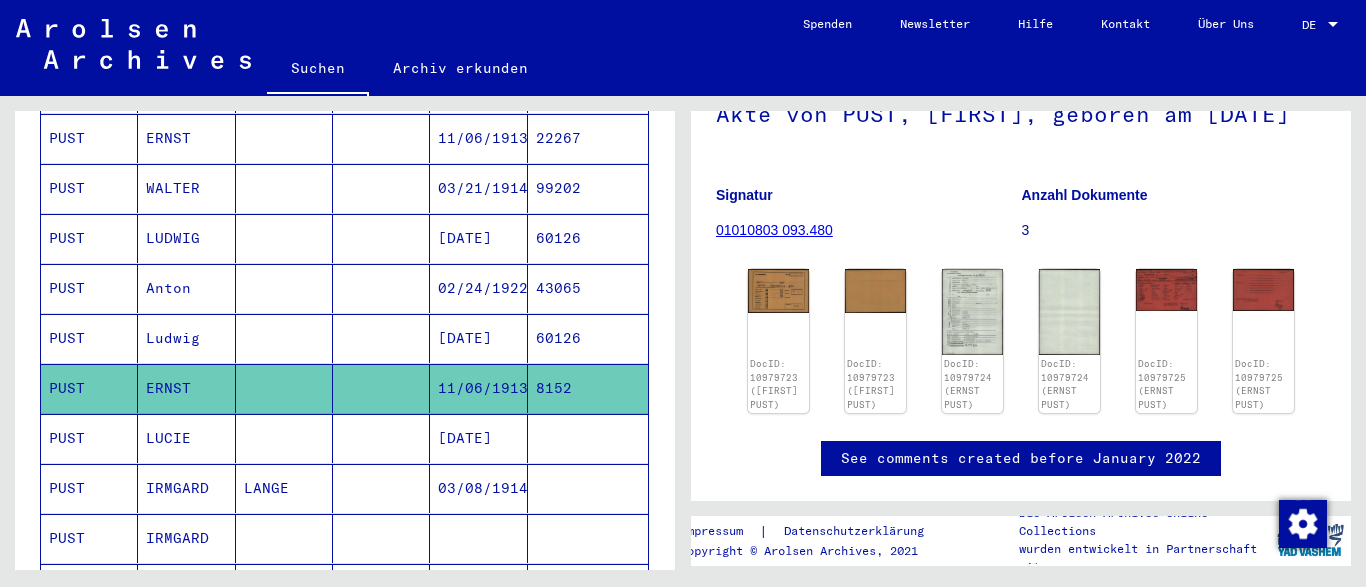 scroll, scrollTop: 0, scrollLeft: 0, axis: both 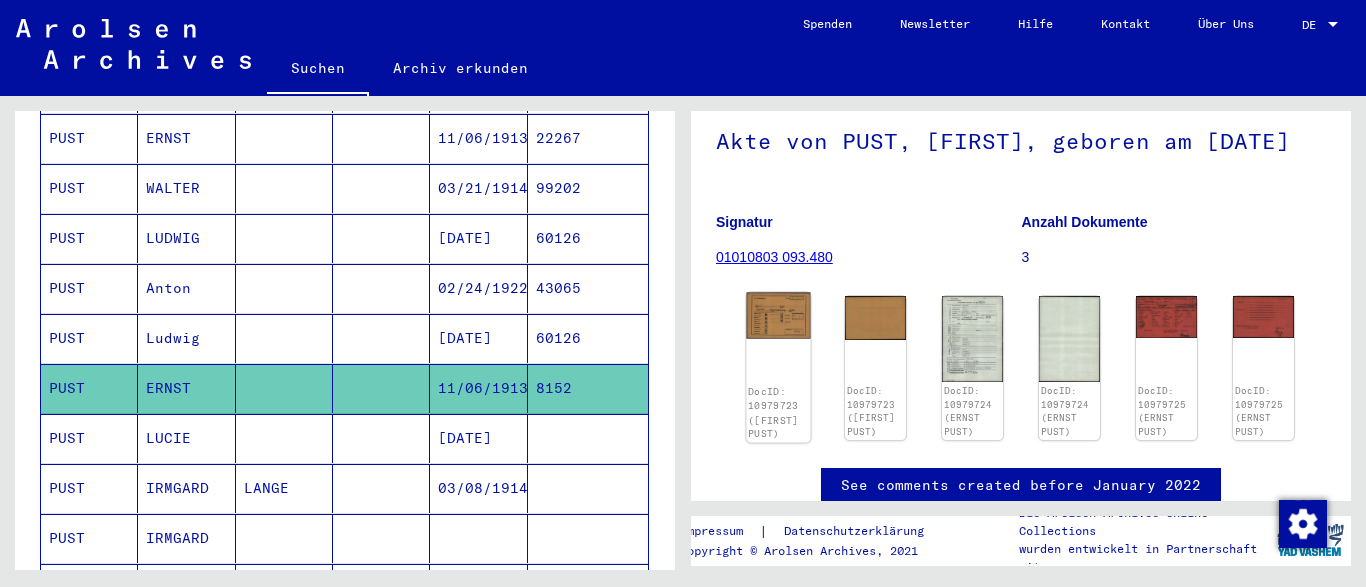 click 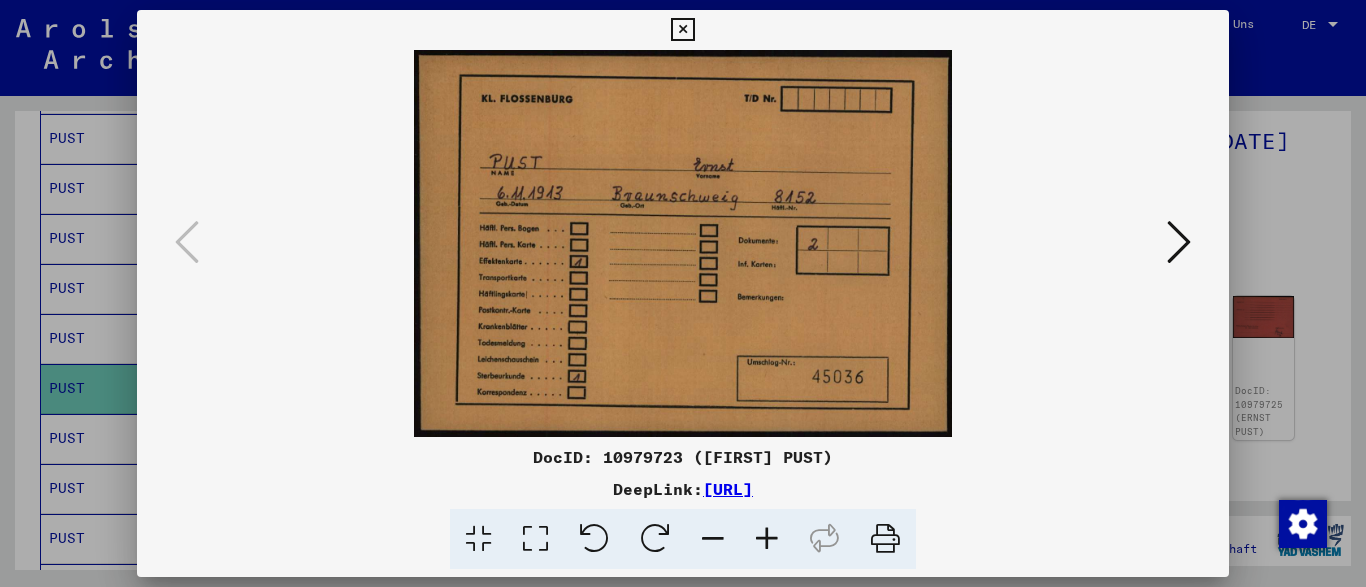 click at bounding box center (1179, 242) 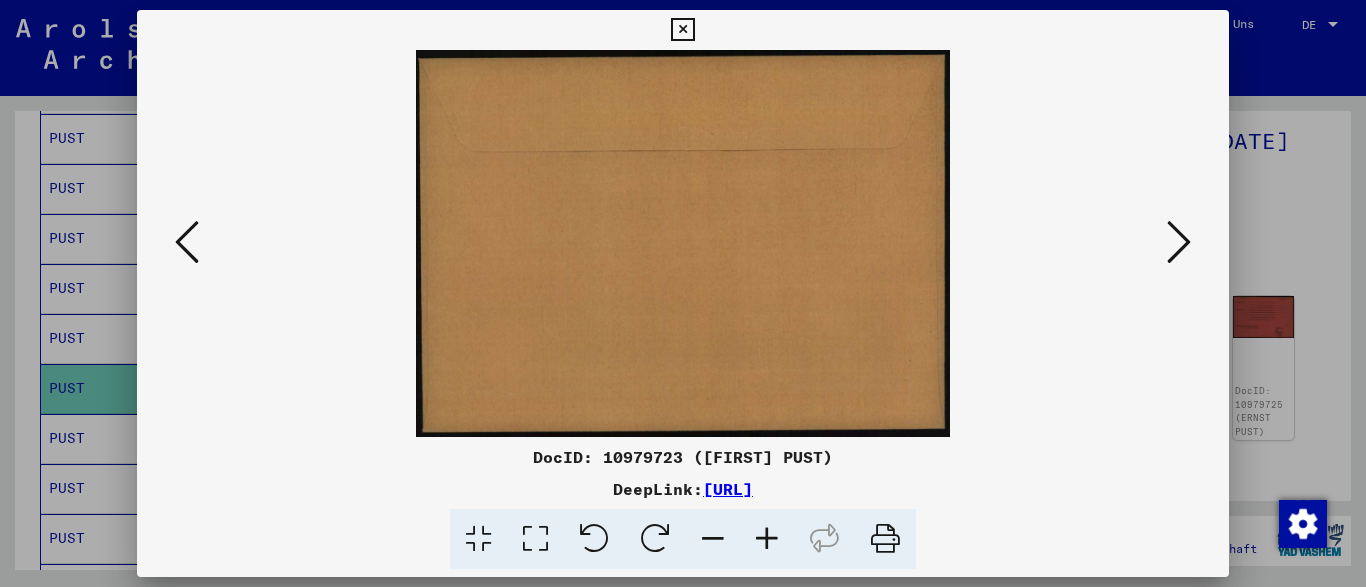 click at bounding box center [1179, 242] 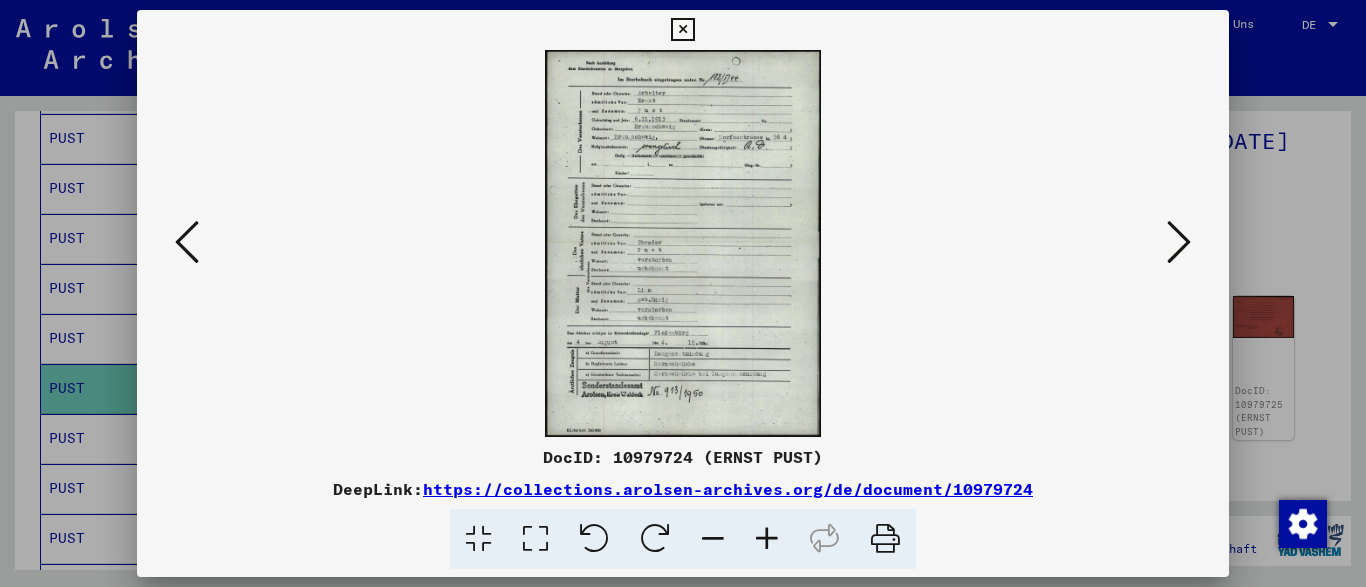click at bounding box center [767, 539] 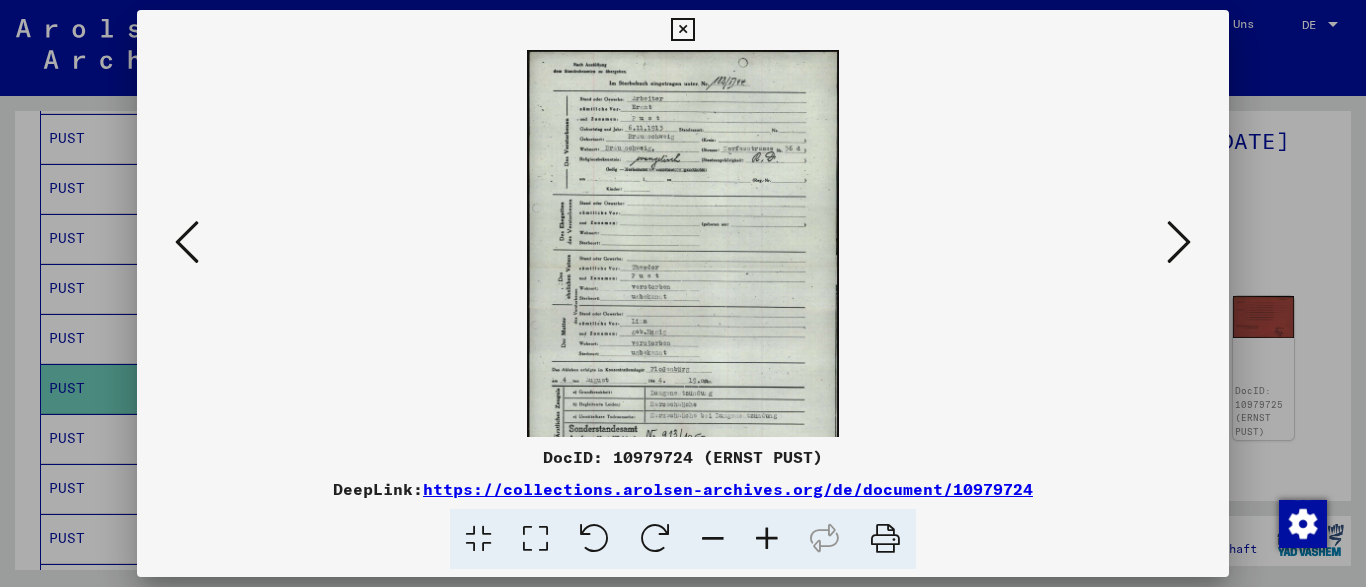 click at bounding box center [767, 539] 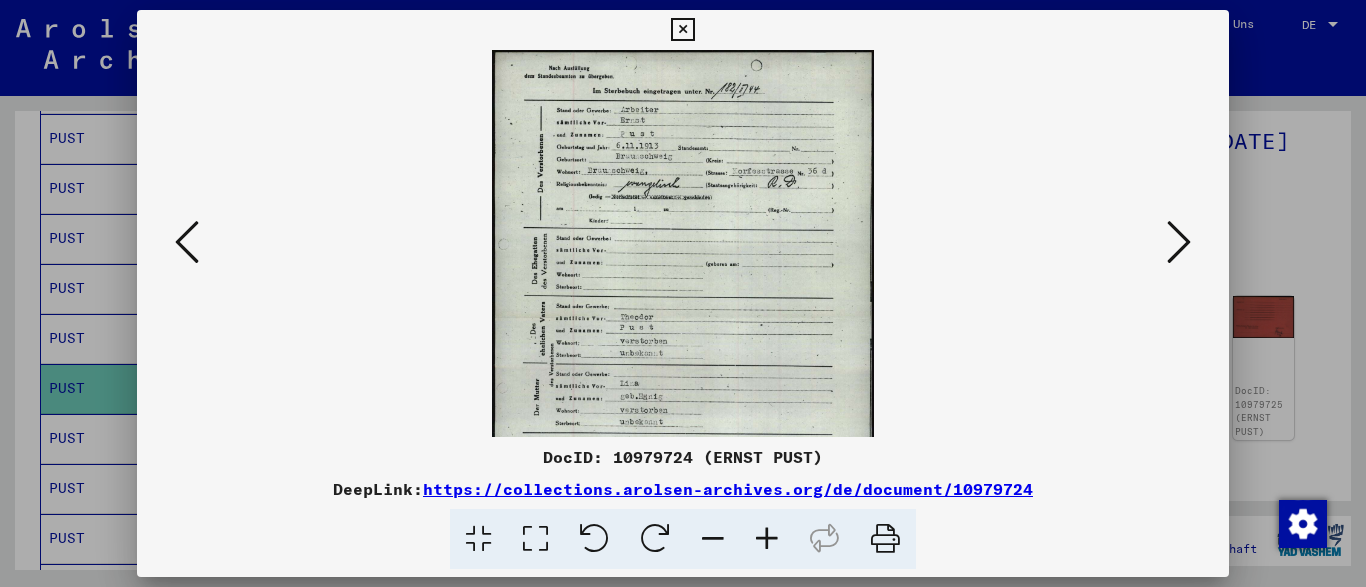 click at bounding box center [767, 539] 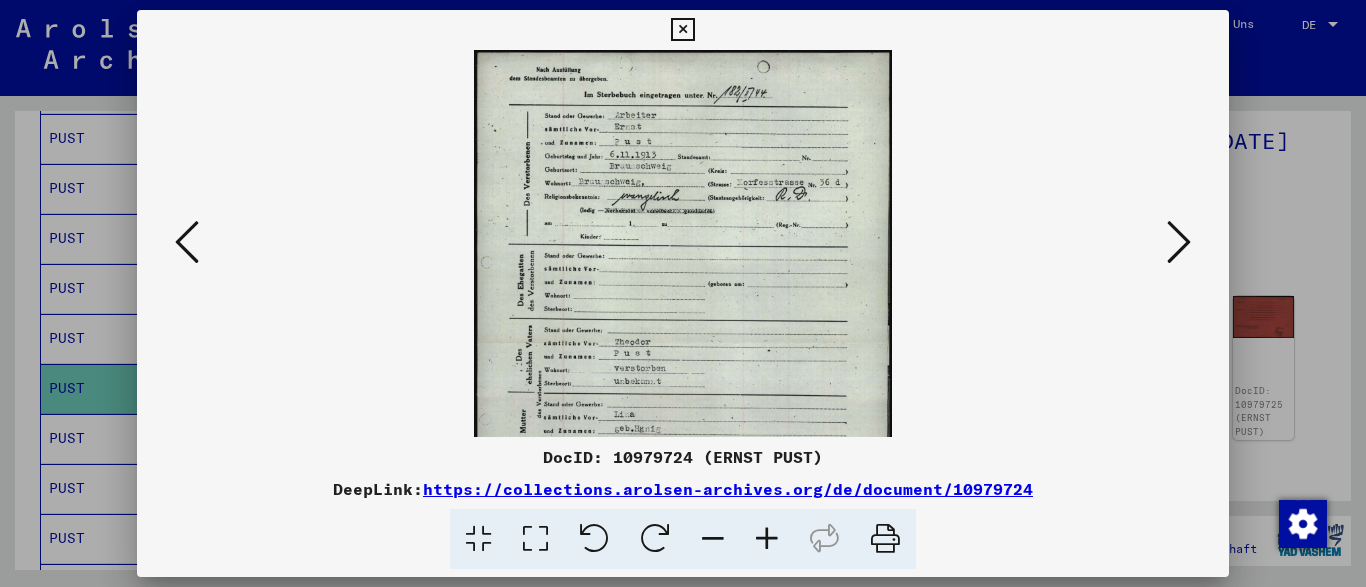 click at bounding box center [767, 539] 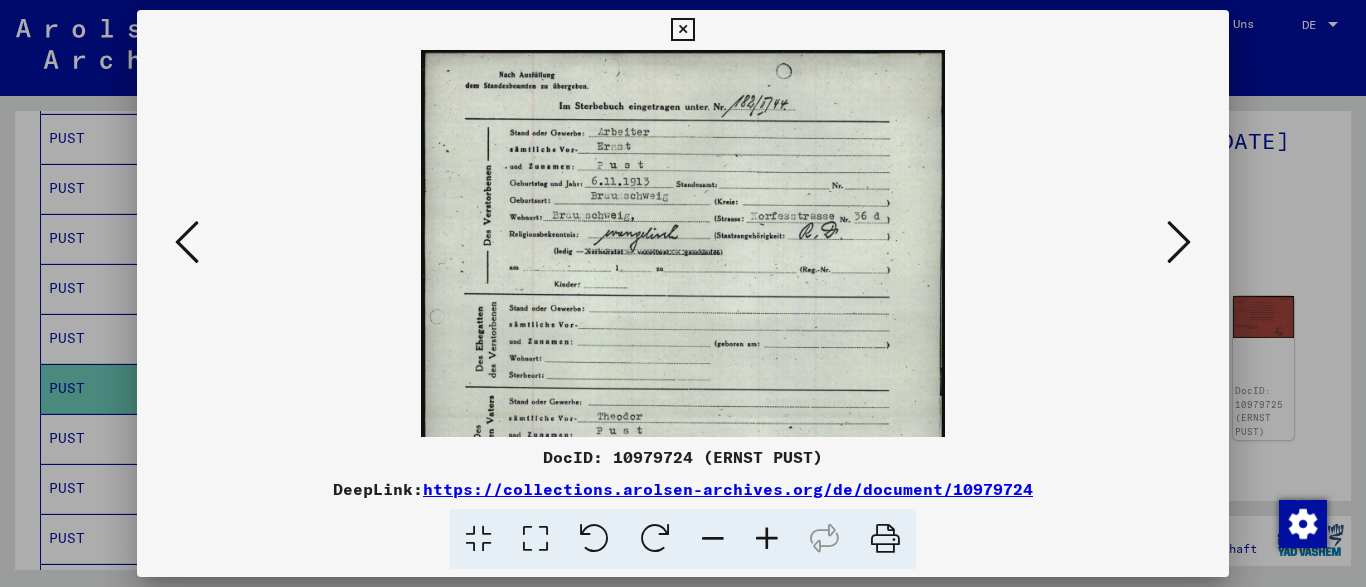 click at bounding box center (767, 539) 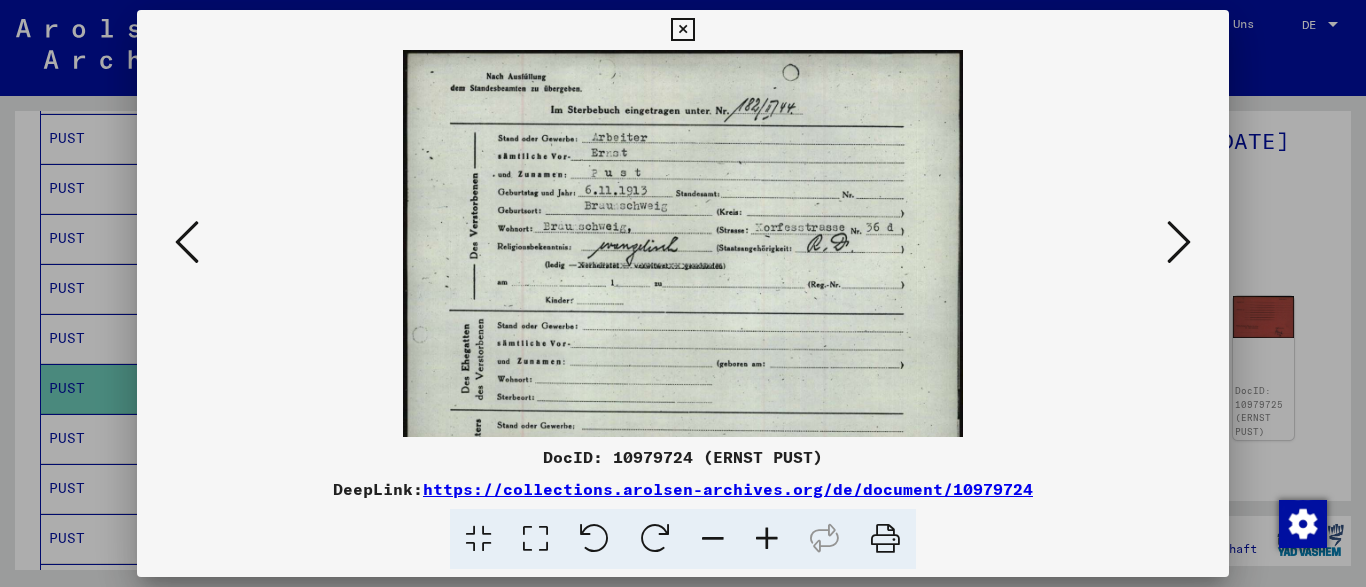 click at bounding box center [767, 539] 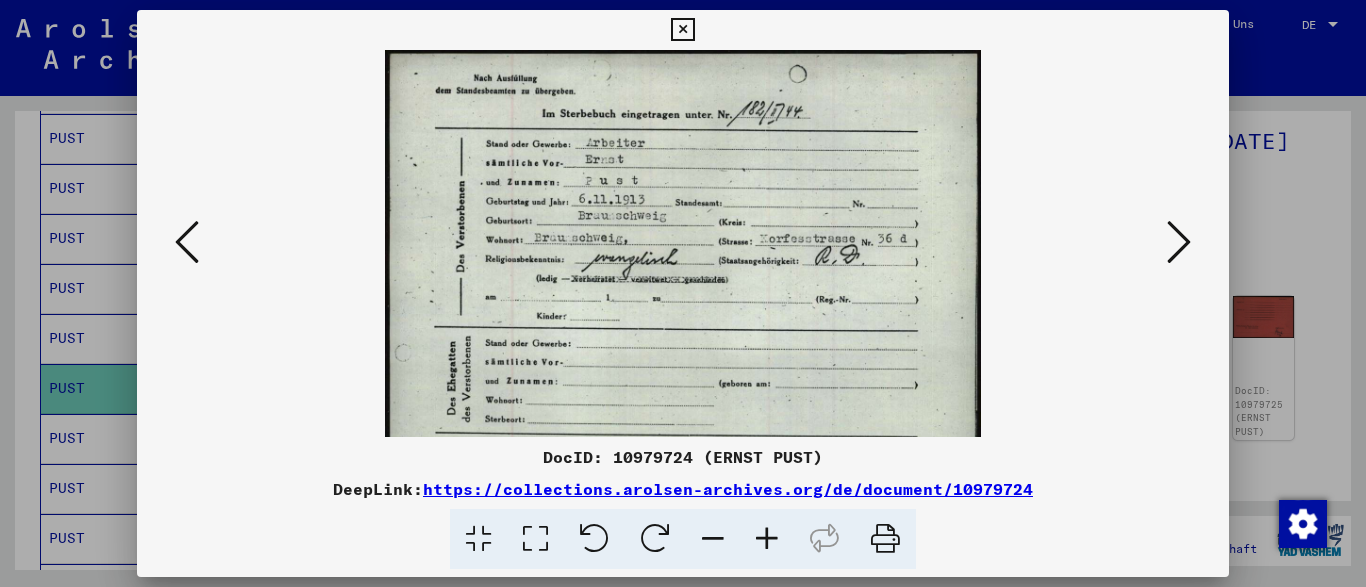 click at bounding box center (767, 539) 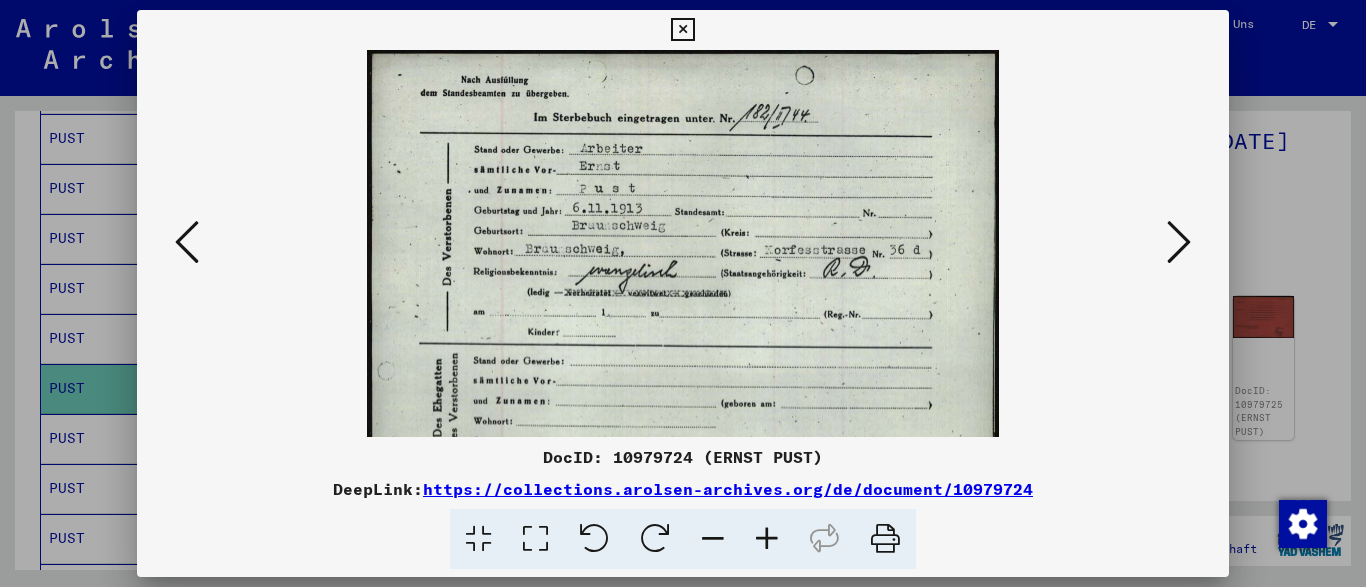 click at bounding box center (767, 539) 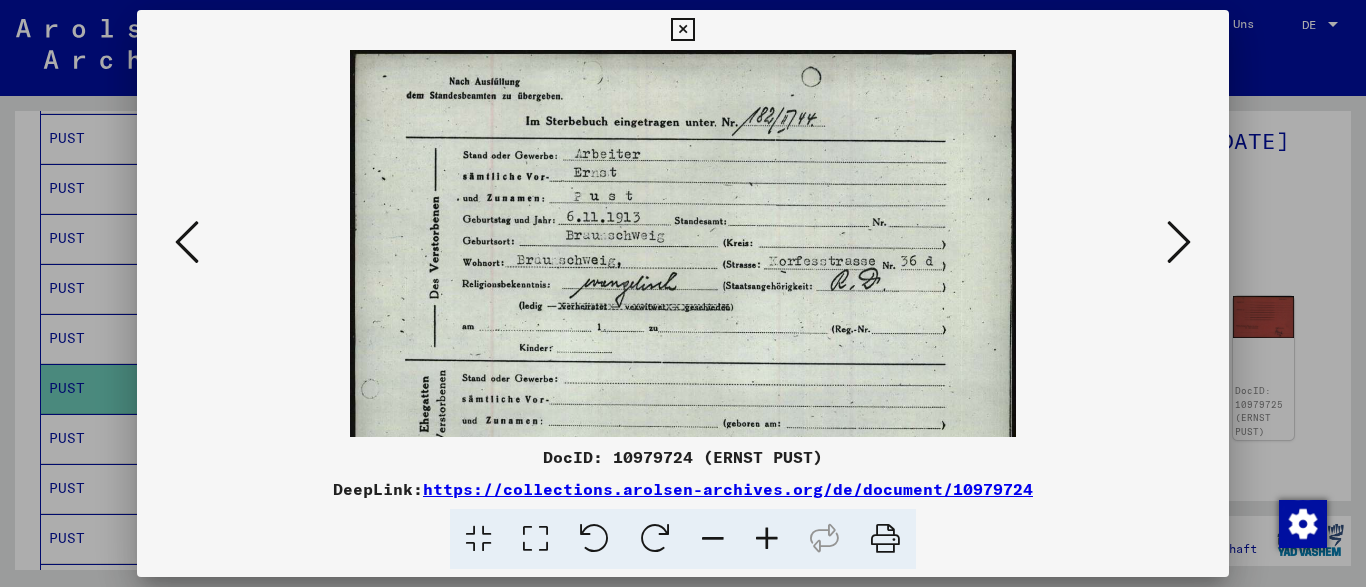 click at bounding box center [767, 539] 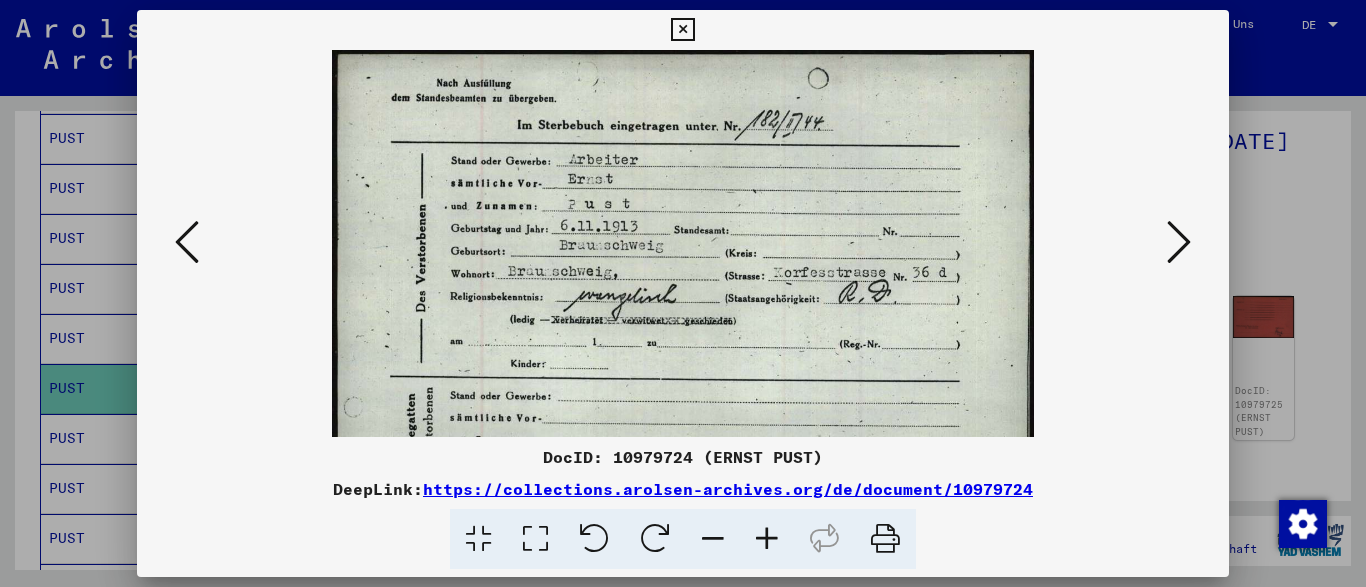 click at bounding box center [767, 539] 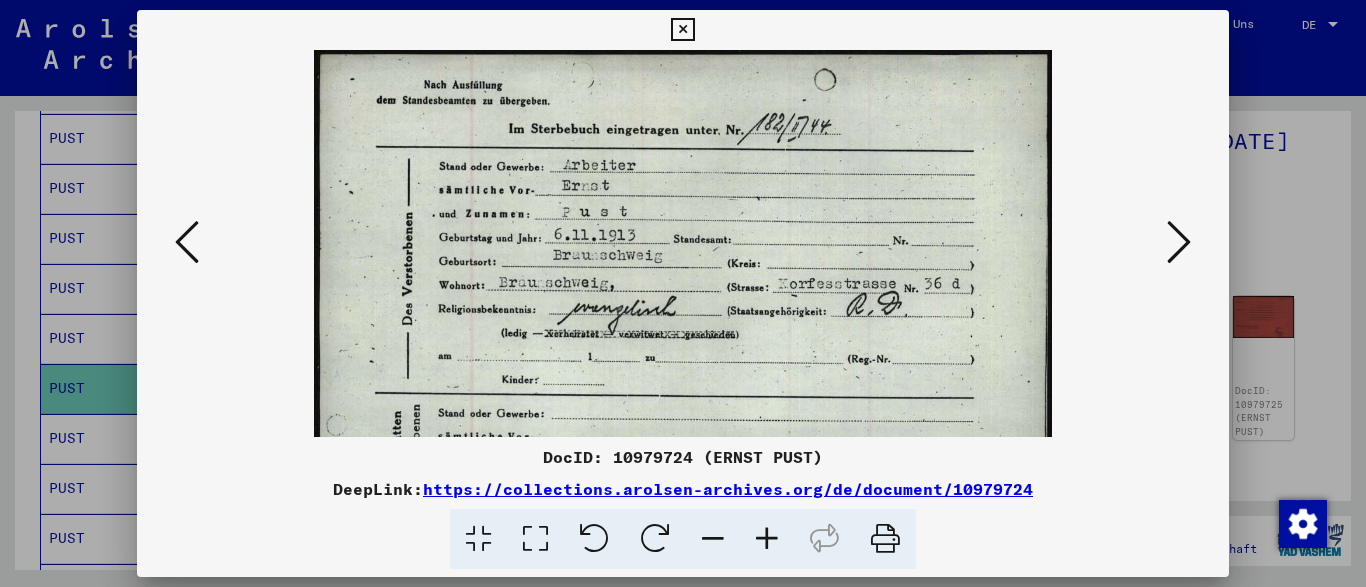 scroll, scrollTop: 90, scrollLeft: 0, axis: vertical 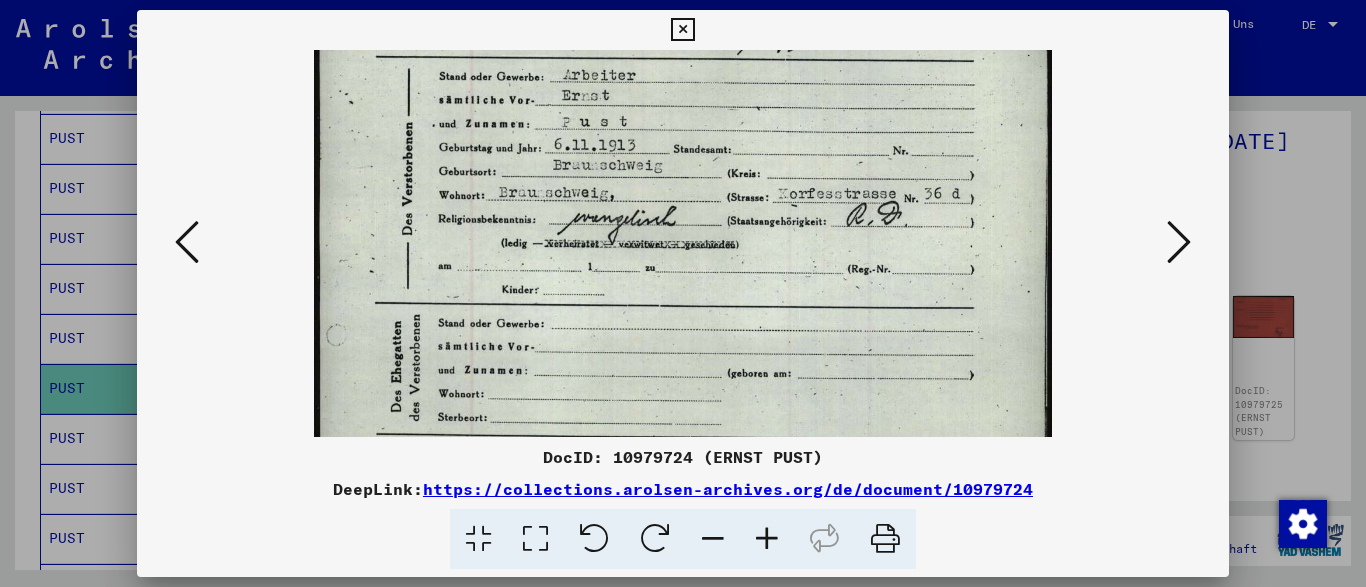 drag, startPoint x: 700, startPoint y: 359, endPoint x: 695, endPoint y: 275, distance: 84.14868 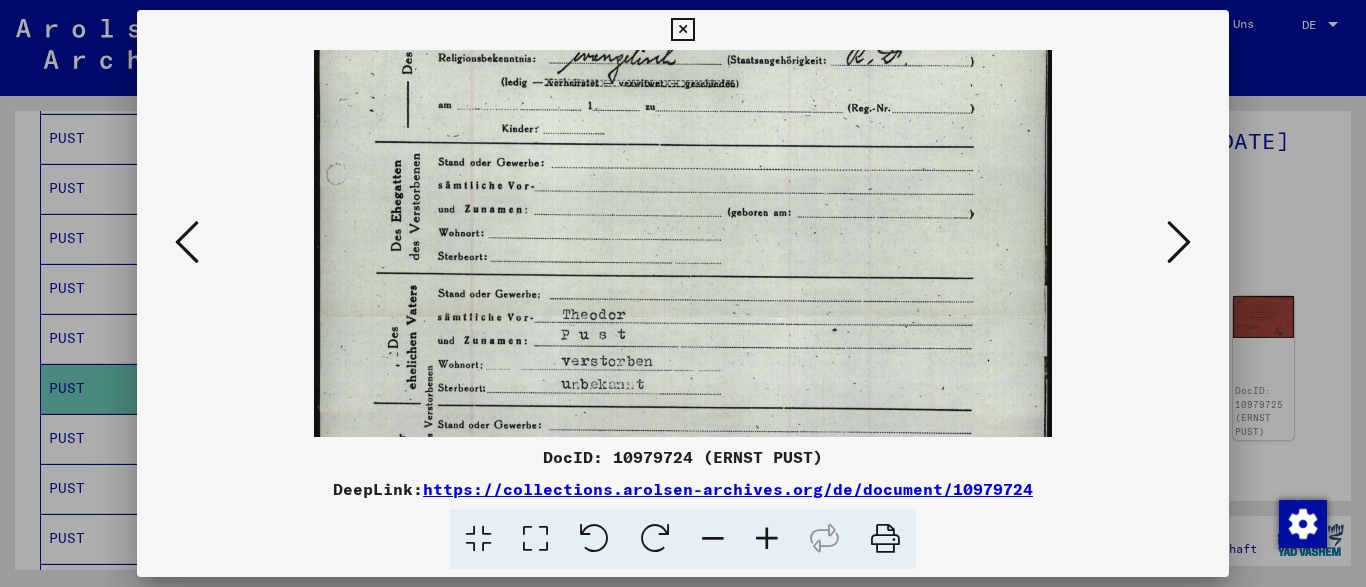 scroll, scrollTop: 297, scrollLeft: 0, axis: vertical 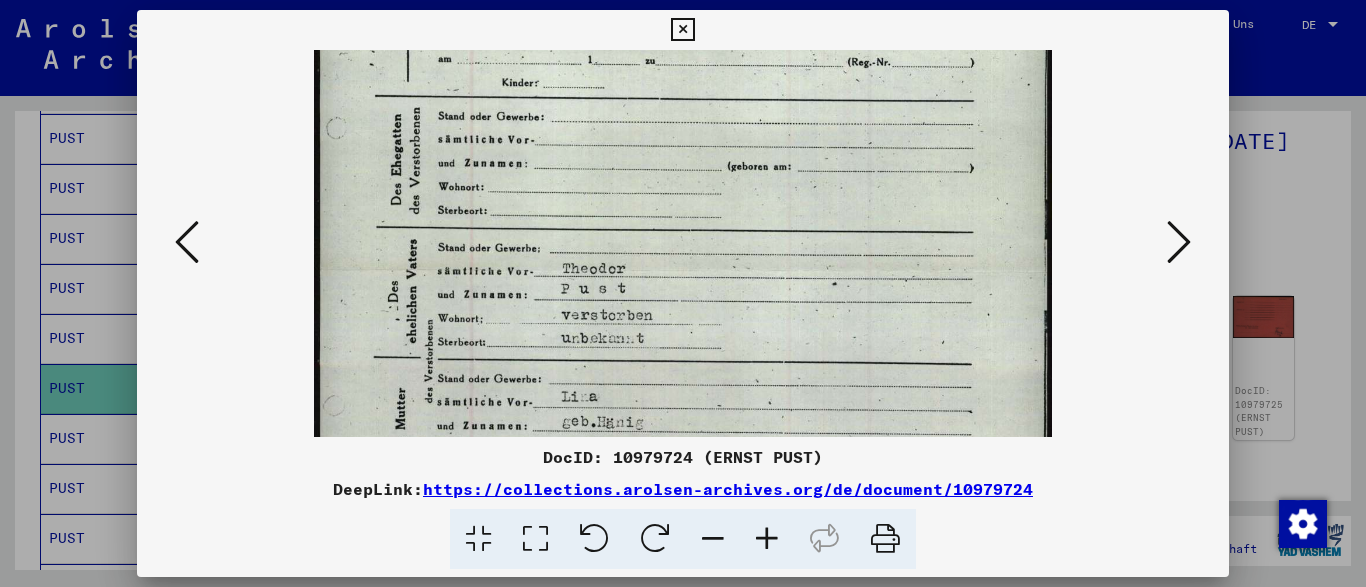 drag, startPoint x: 776, startPoint y: 291, endPoint x: 764, endPoint y: 245, distance: 47.539455 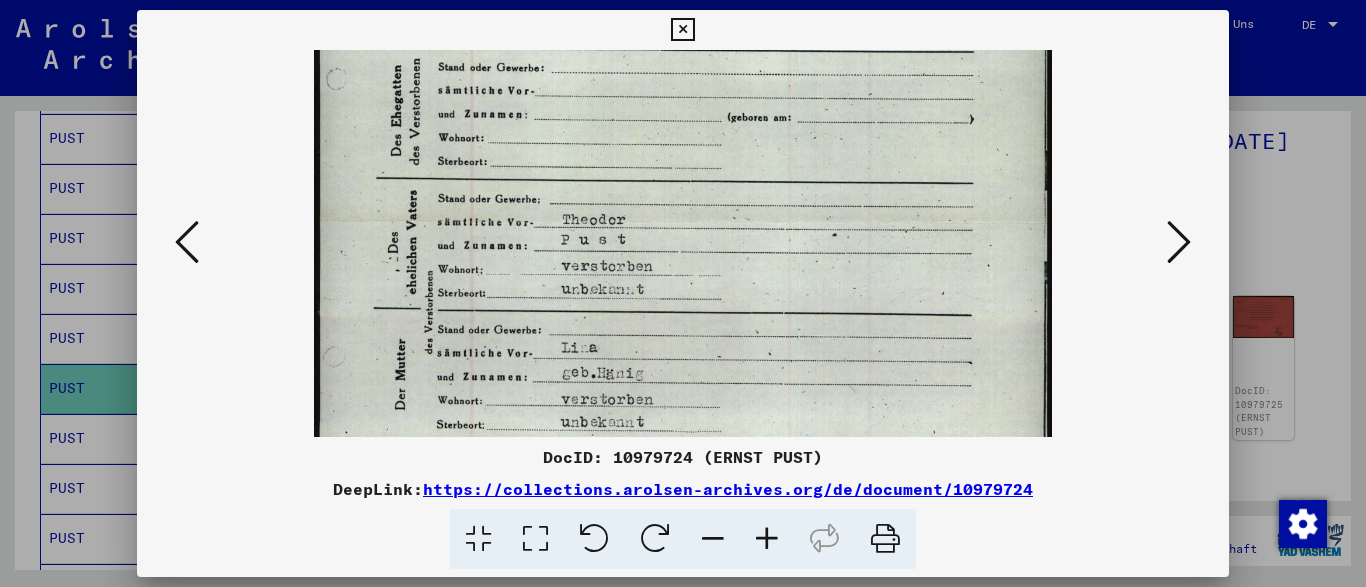 drag, startPoint x: 764, startPoint y: 245, endPoint x: 765, endPoint y: 196, distance: 49.010204 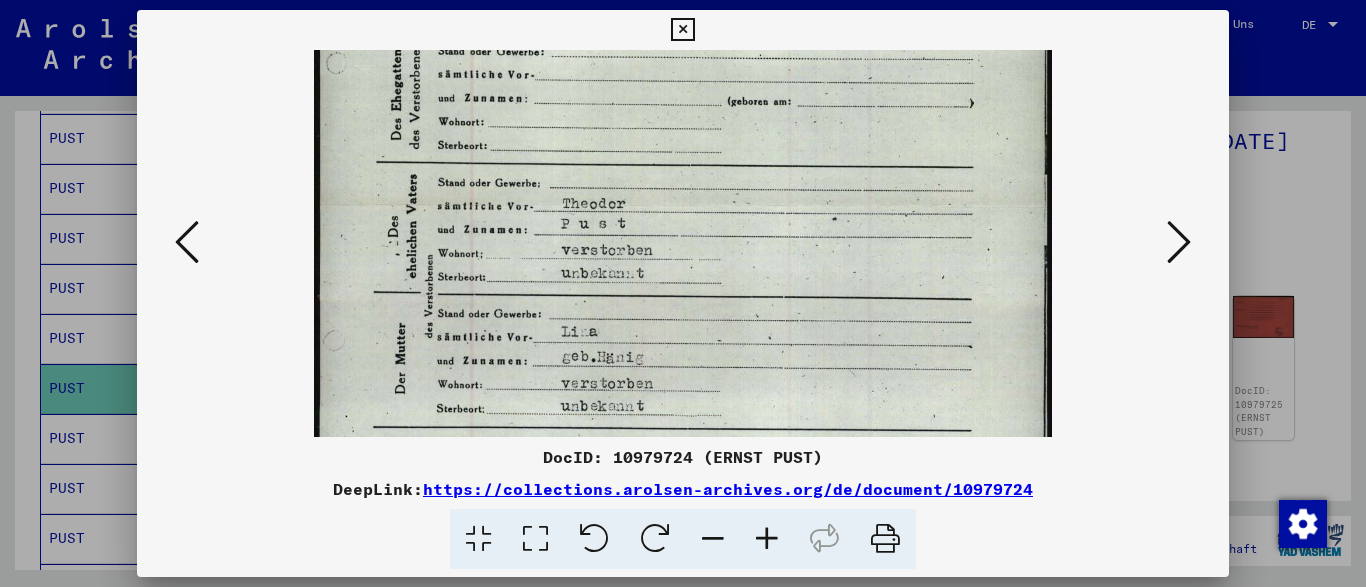 scroll, scrollTop: 373, scrollLeft: 0, axis: vertical 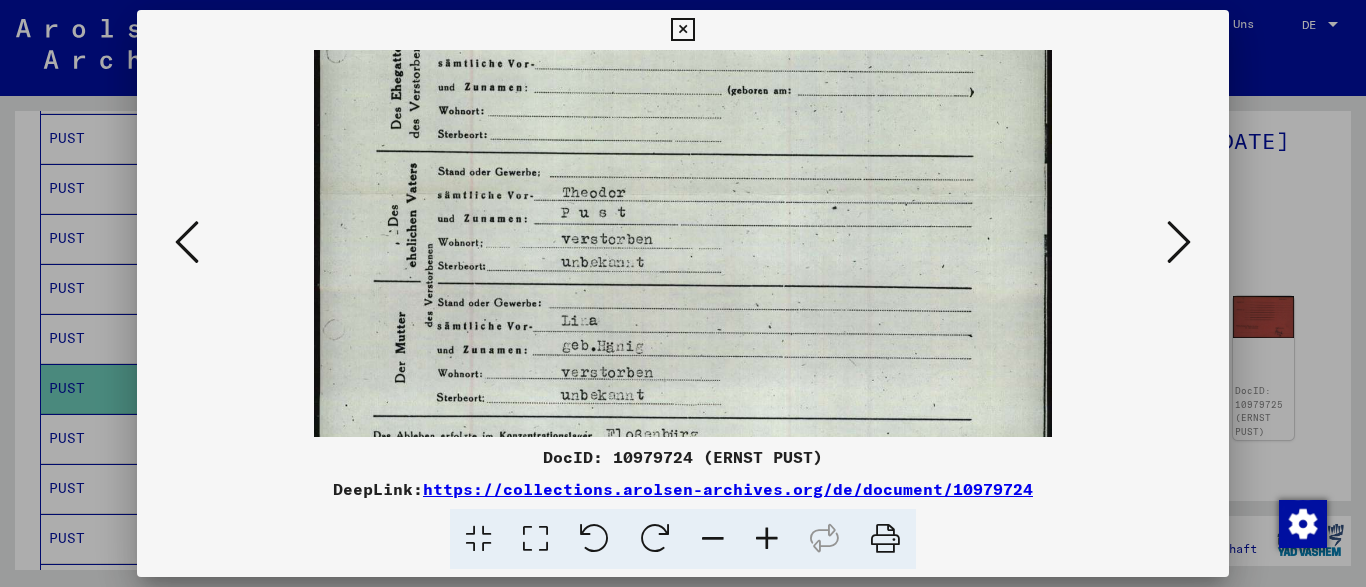 drag, startPoint x: 765, startPoint y: 256, endPoint x: 769, endPoint y: 229, distance: 27.294687 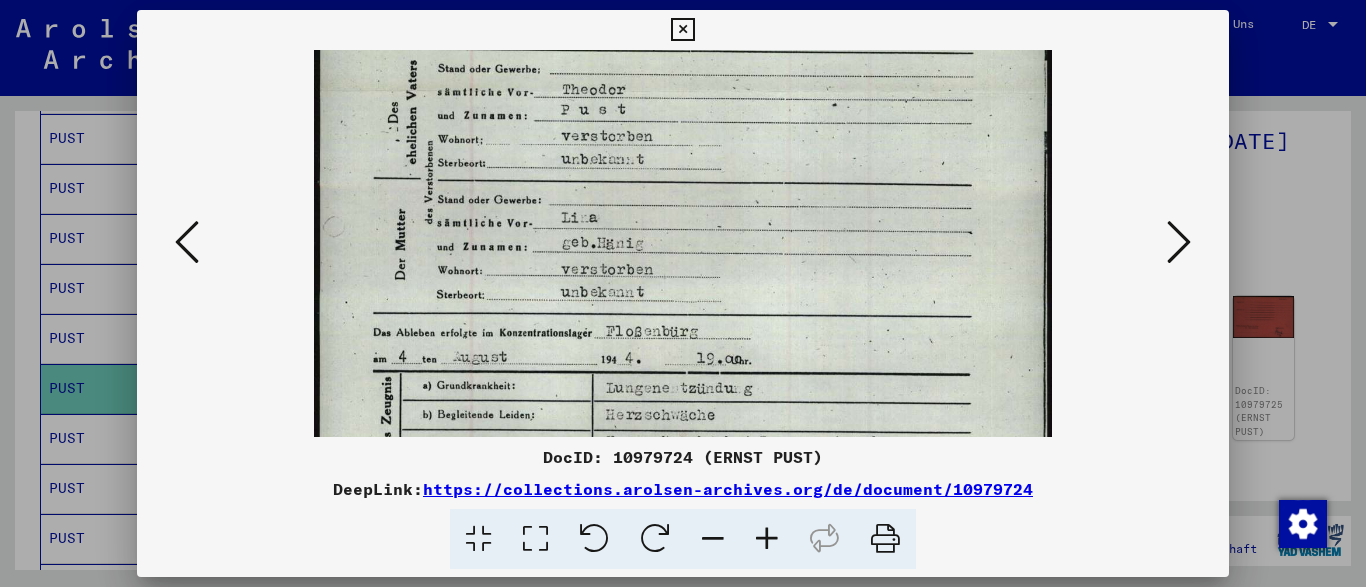drag, startPoint x: 800, startPoint y: 319, endPoint x: 786, endPoint y: 216, distance: 103.947105 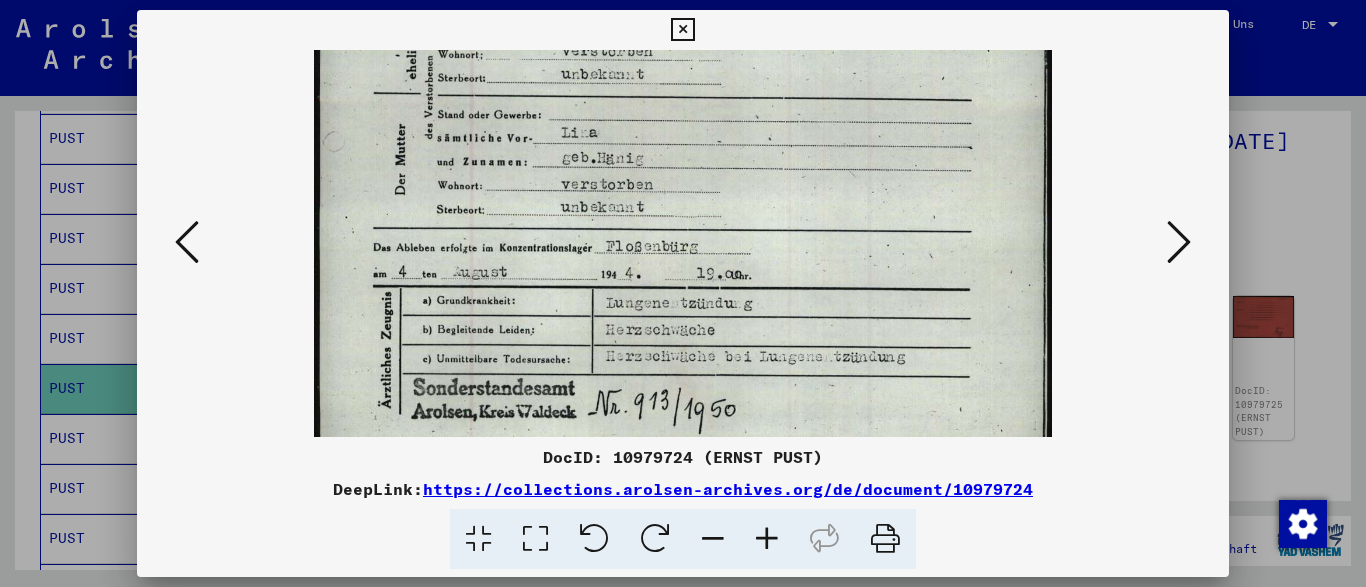 scroll, scrollTop: 589, scrollLeft: 0, axis: vertical 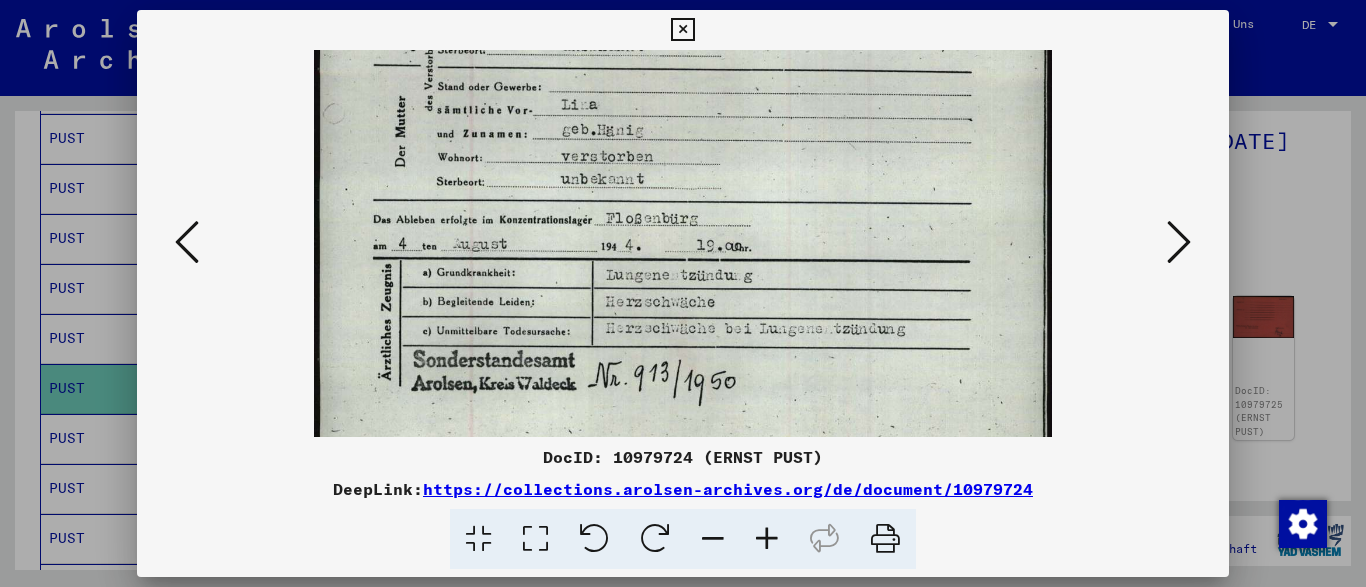 drag, startPoint x: 787, startPoint y: 316, endPoint x: 793, endPoint y: 203, distance: 113.15918 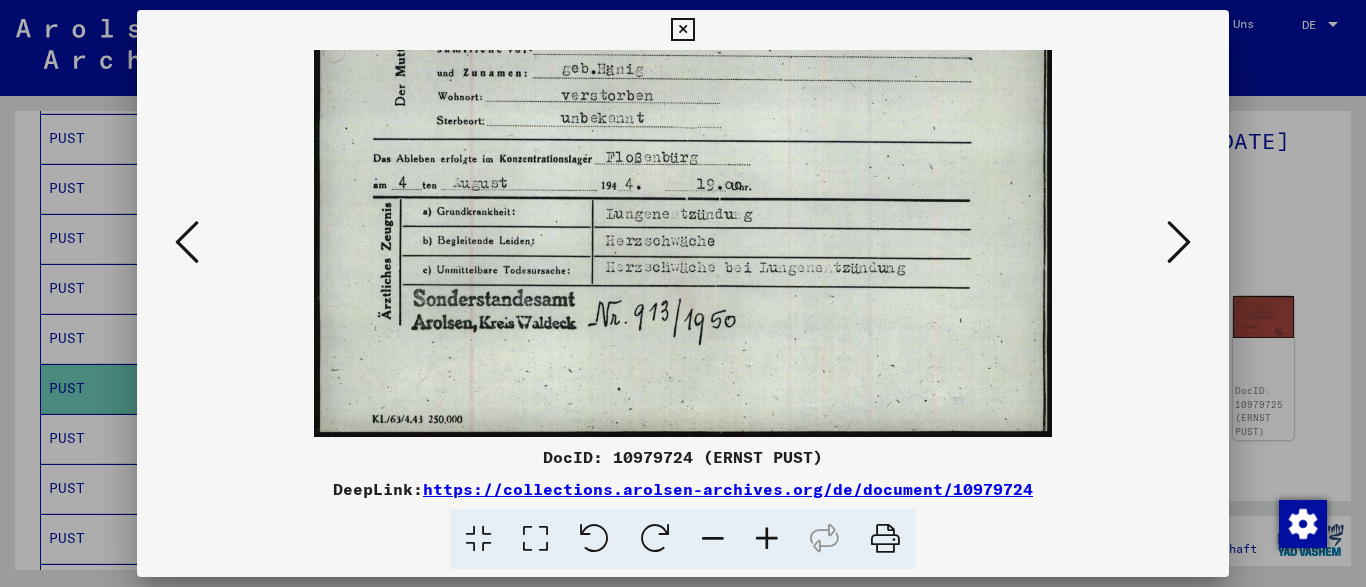 drag, startPoint x: 815, startPoint y: 279, endPoint x: 826, endPoint y: 208, distance: 71.84706 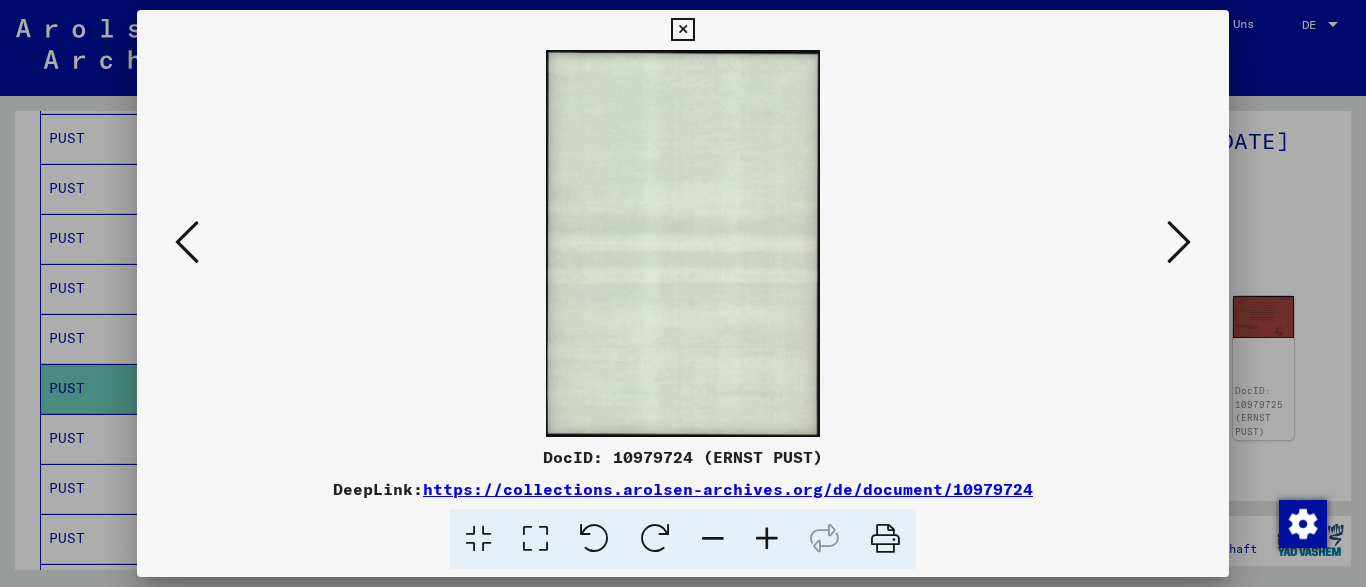 scroll, scrollTop: 0, scrollLeft: 0, axis: both 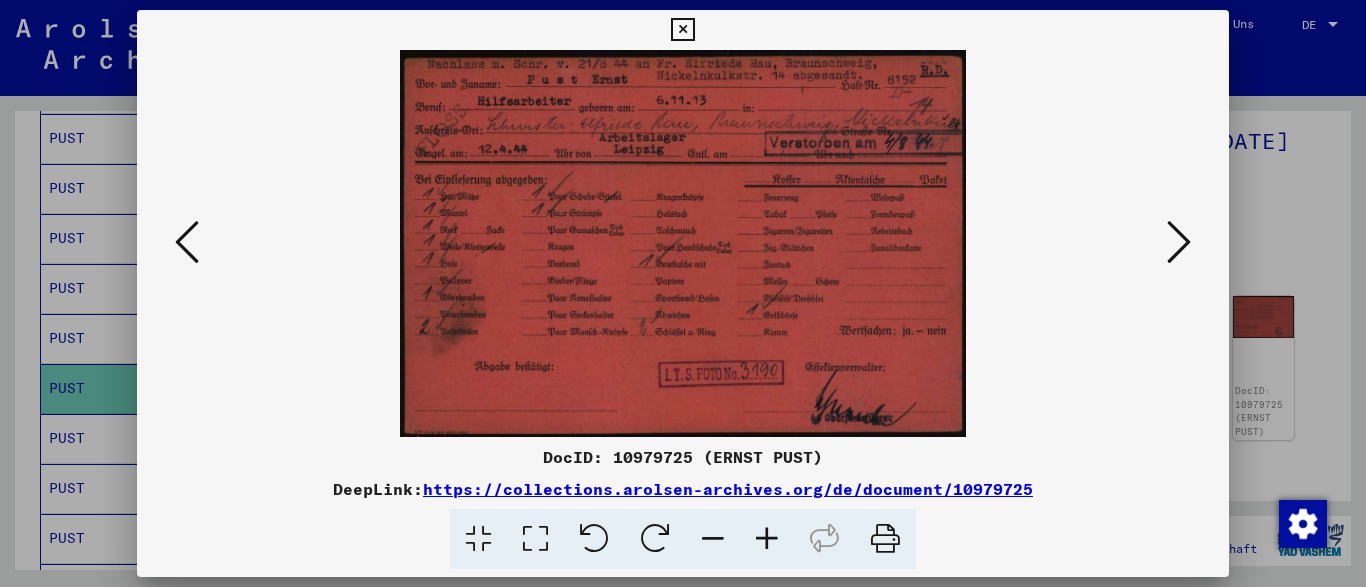 click at bounding box center (1179, 242) 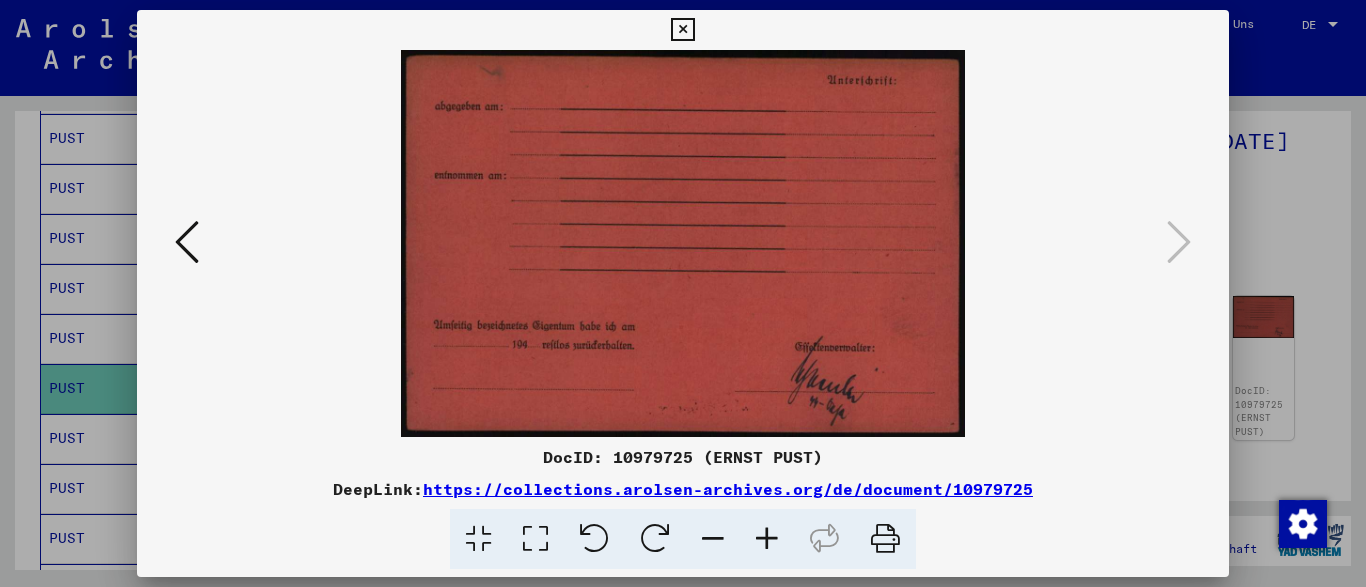 click at bounding box center (682, 30) 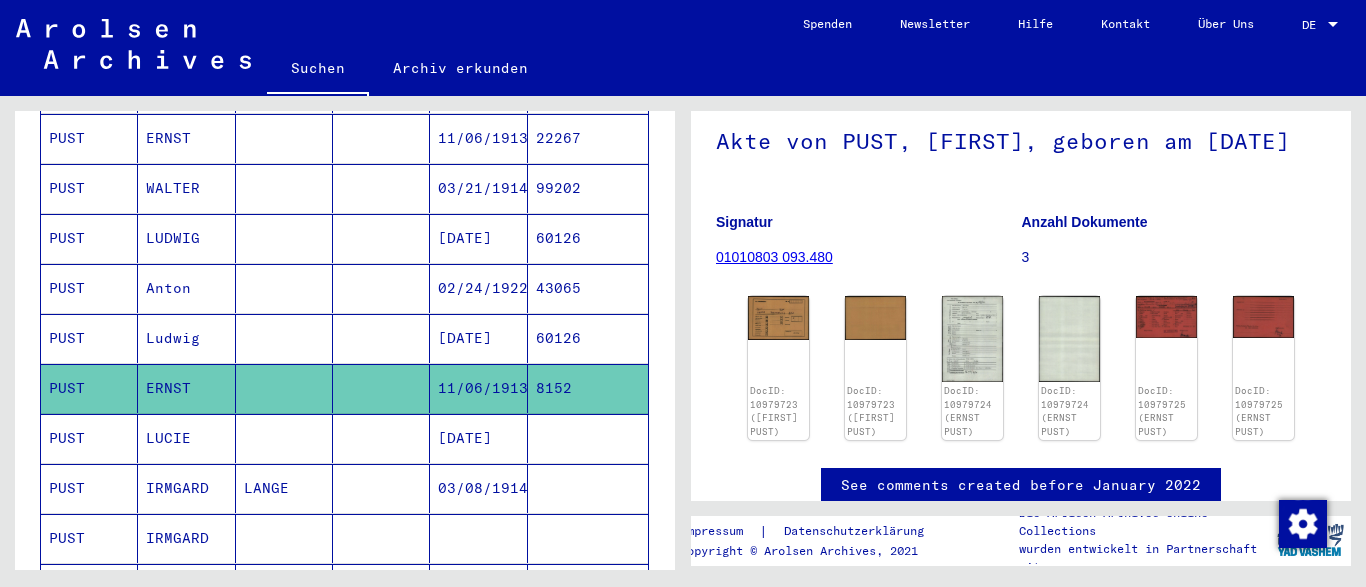 click on "LUCIE" at bounding box center [186, 488] 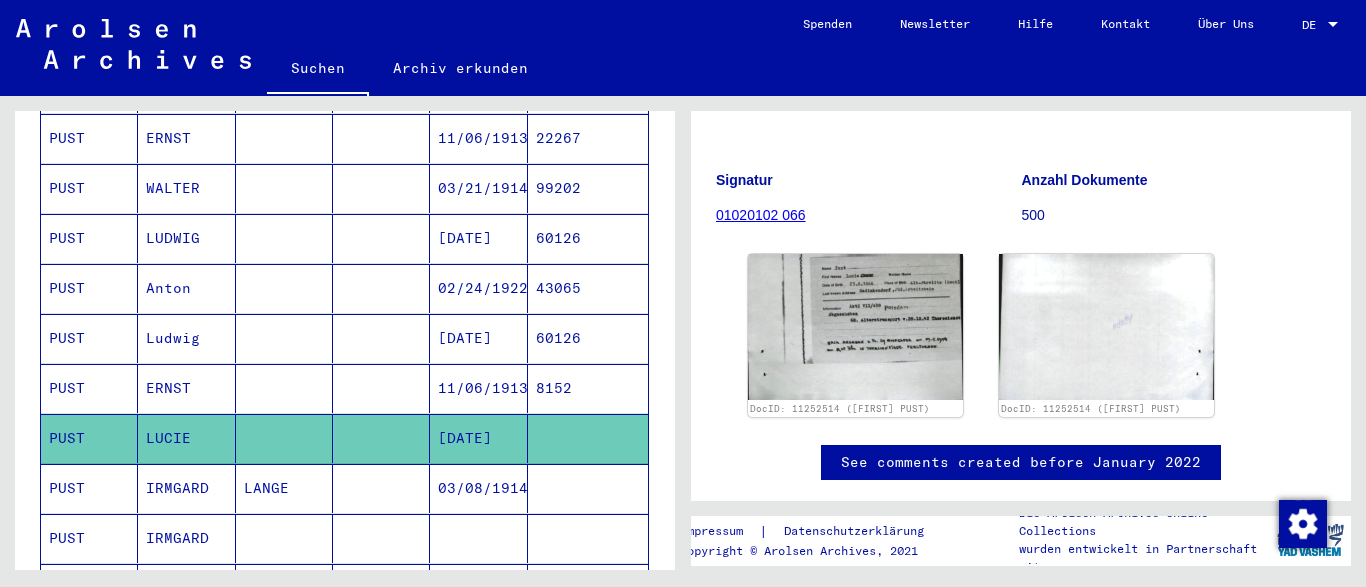 scroll, scrollTop: 209, scrollLeft: 0, axis: vertical 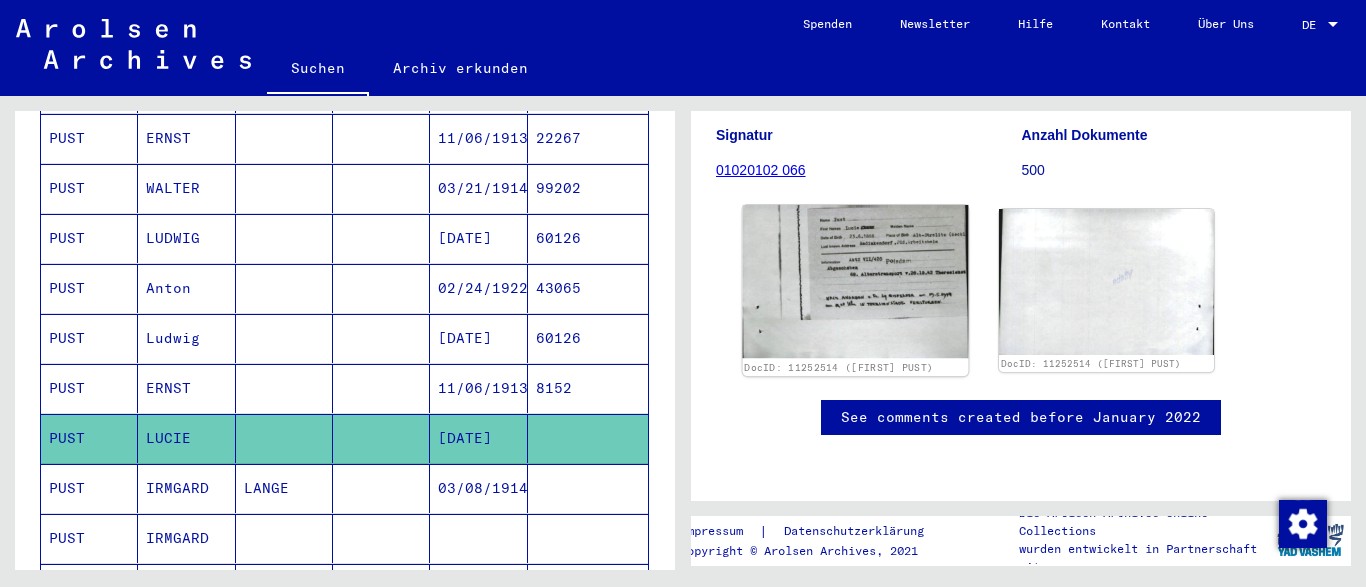 click 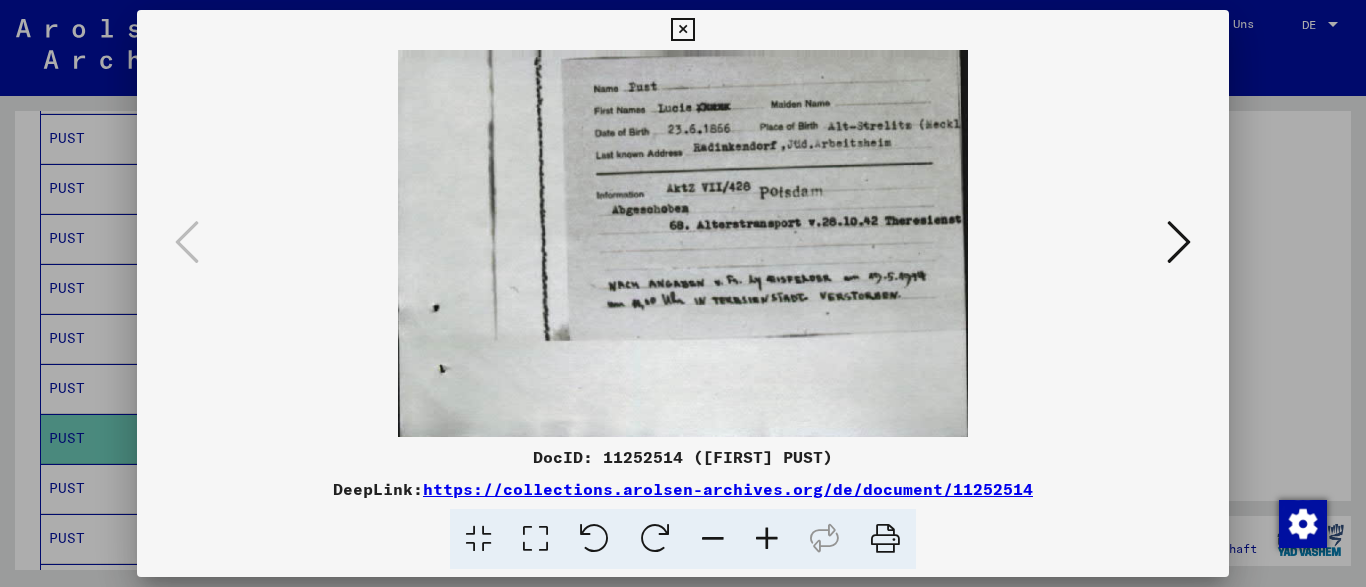 click at bounding box center [1179, 242] 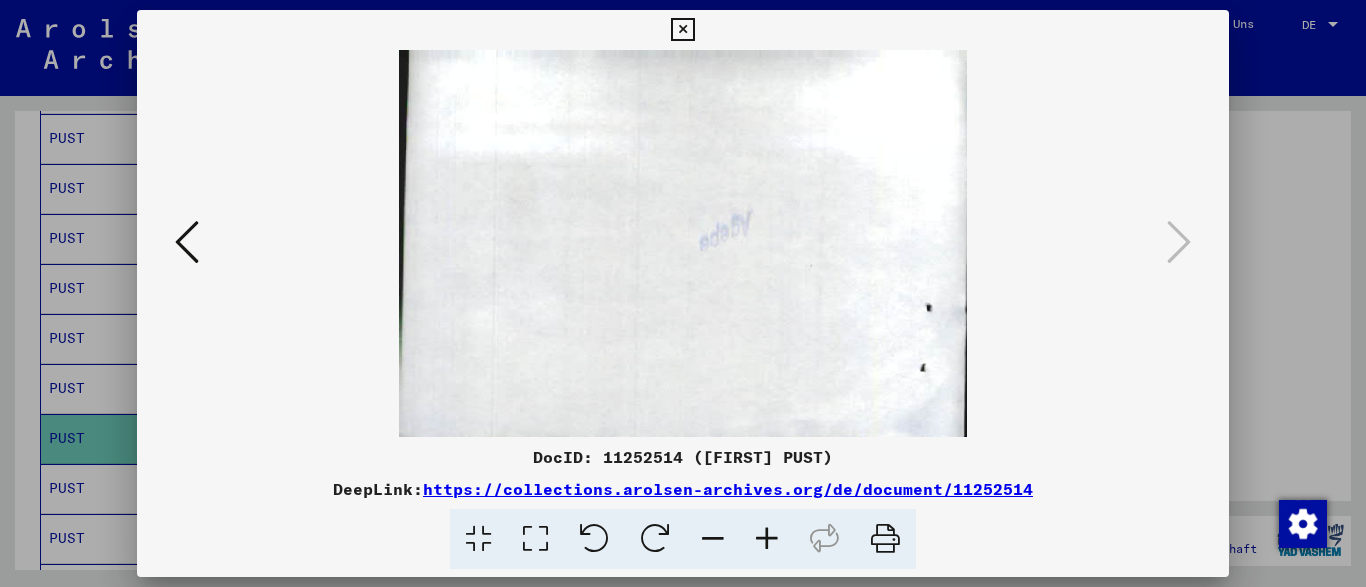 click at bounding box center (682, 30) 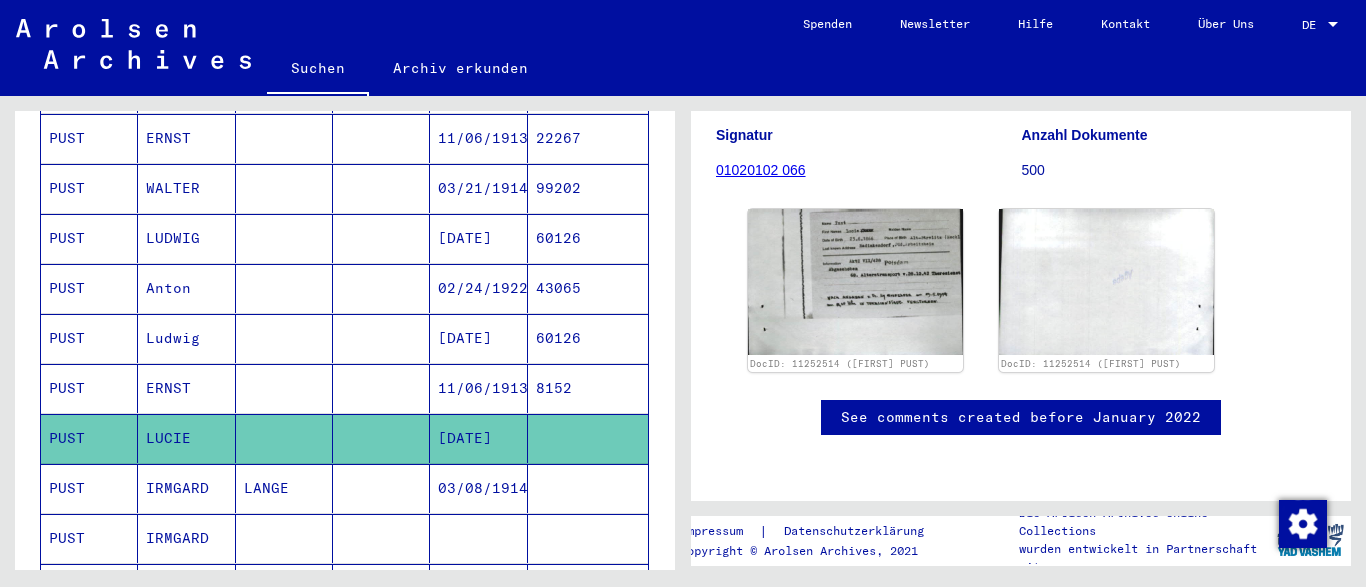 click on "IRMGARD" at bounding box center (186, 538) 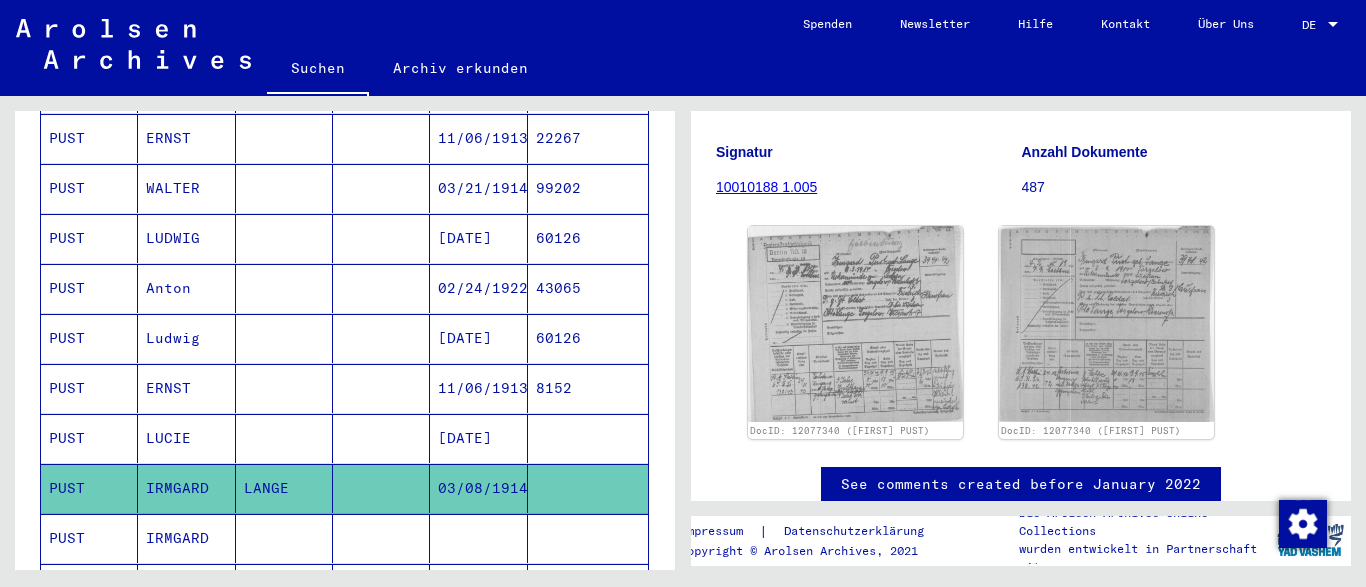 scroll, scrollTop: 293, scrollLeft: 0, axis: vertical 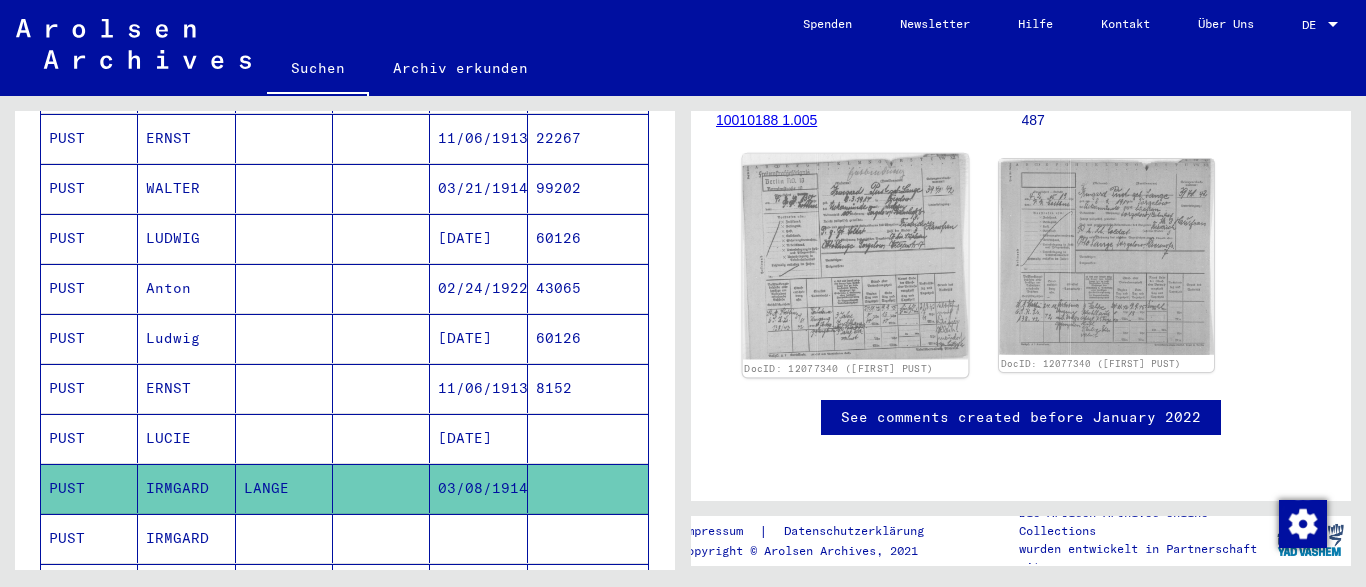 click 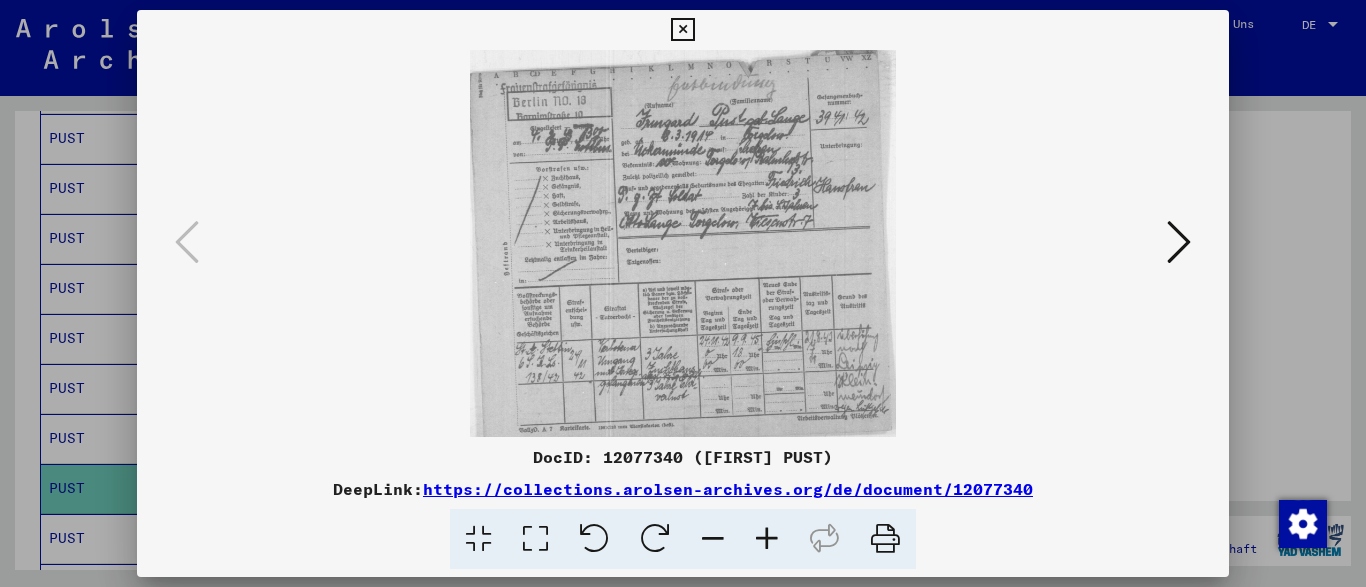 scroll, scrollTop: 293, scrollLeft: 0, axis: vertical 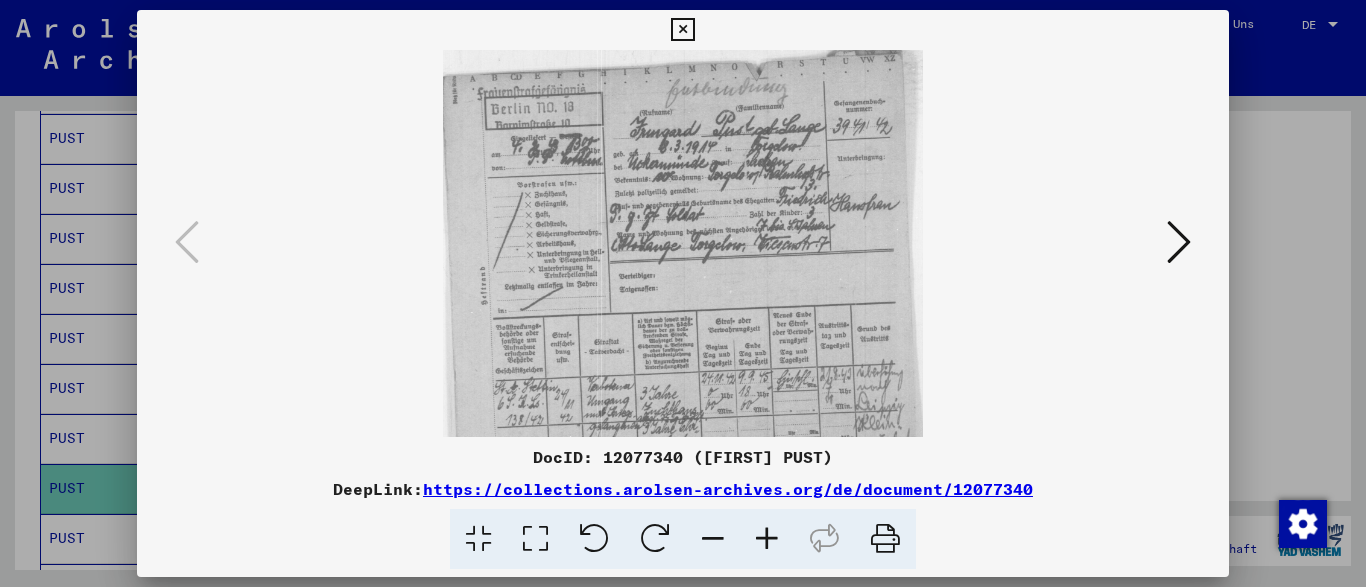 click at bounding box center [767, 539] 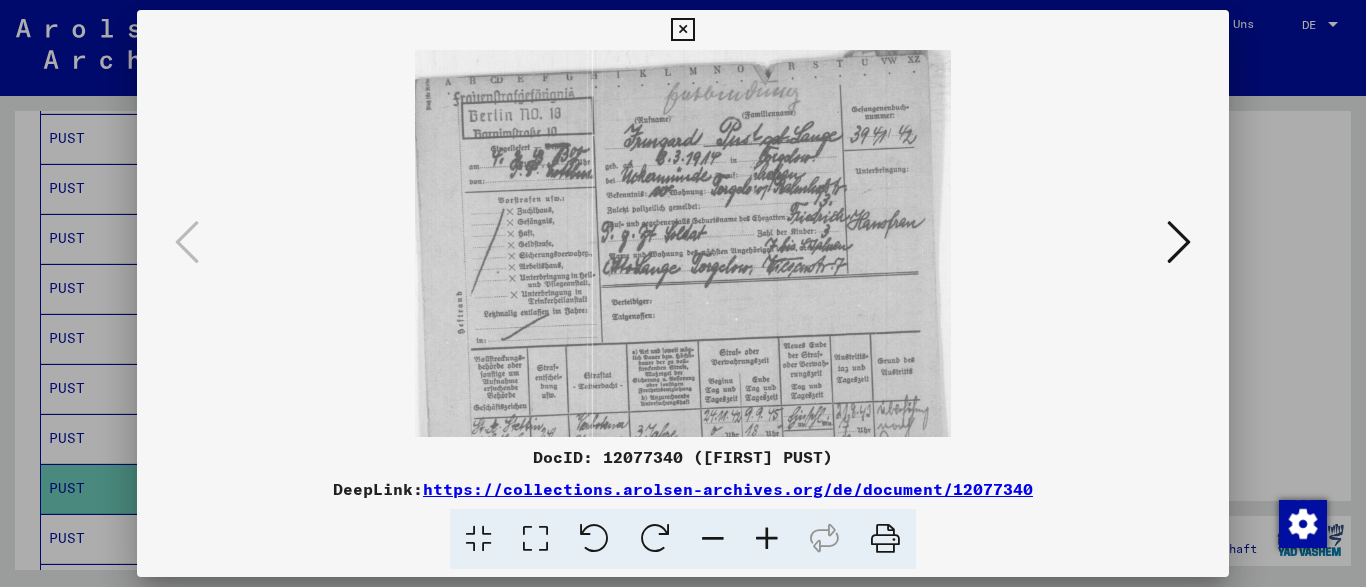 click at bounding box center [767, 539] 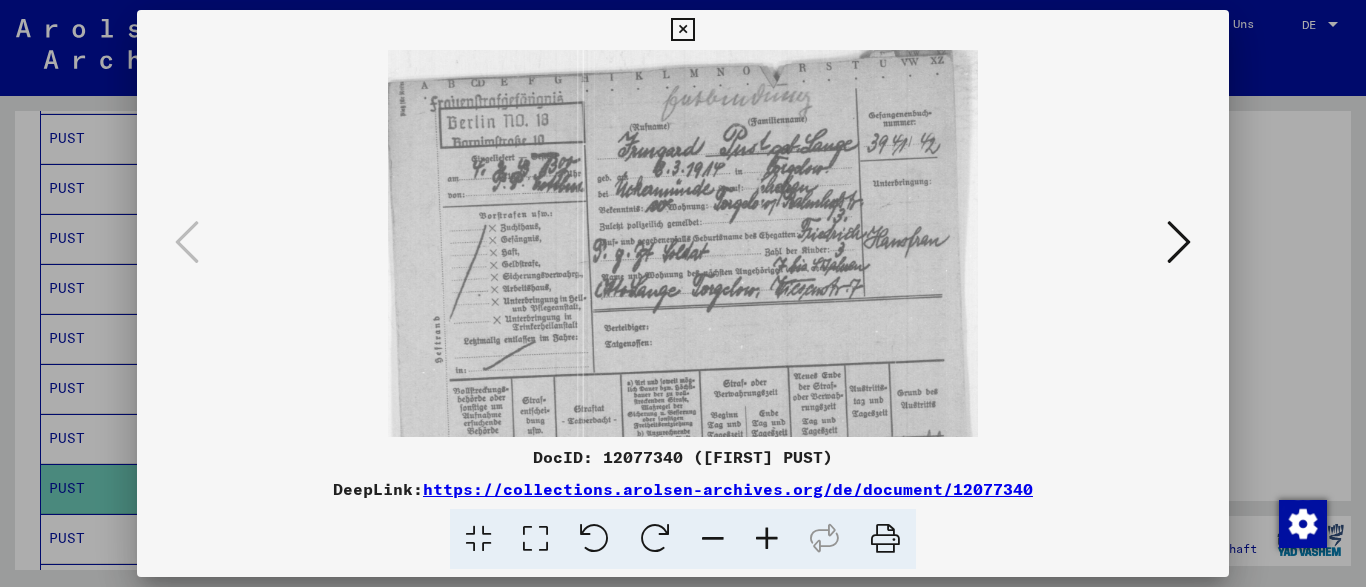 click at bounding box center [767, 539] 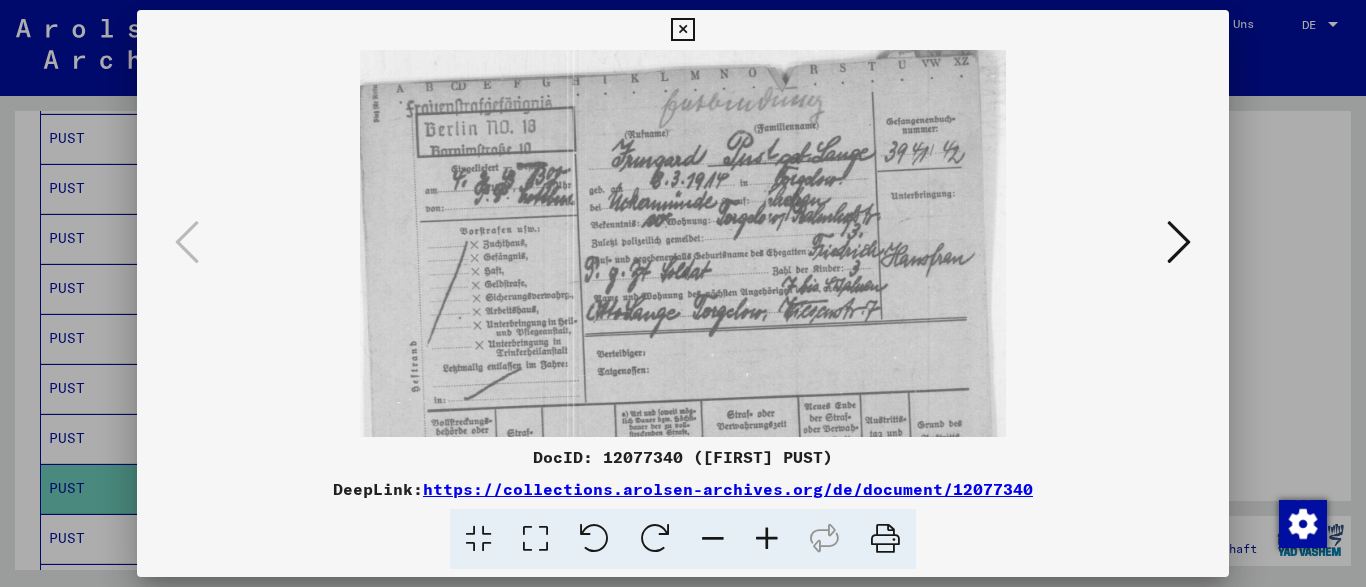click at bounding box center (767, 539) 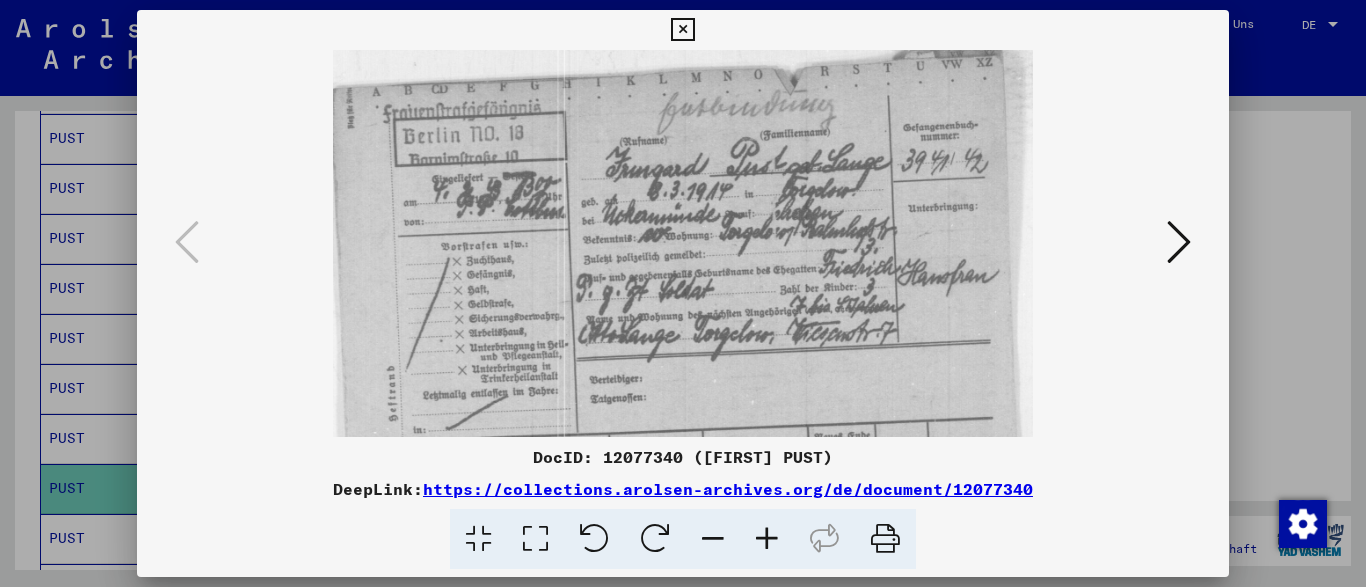 click at bounding box center [767, 539] 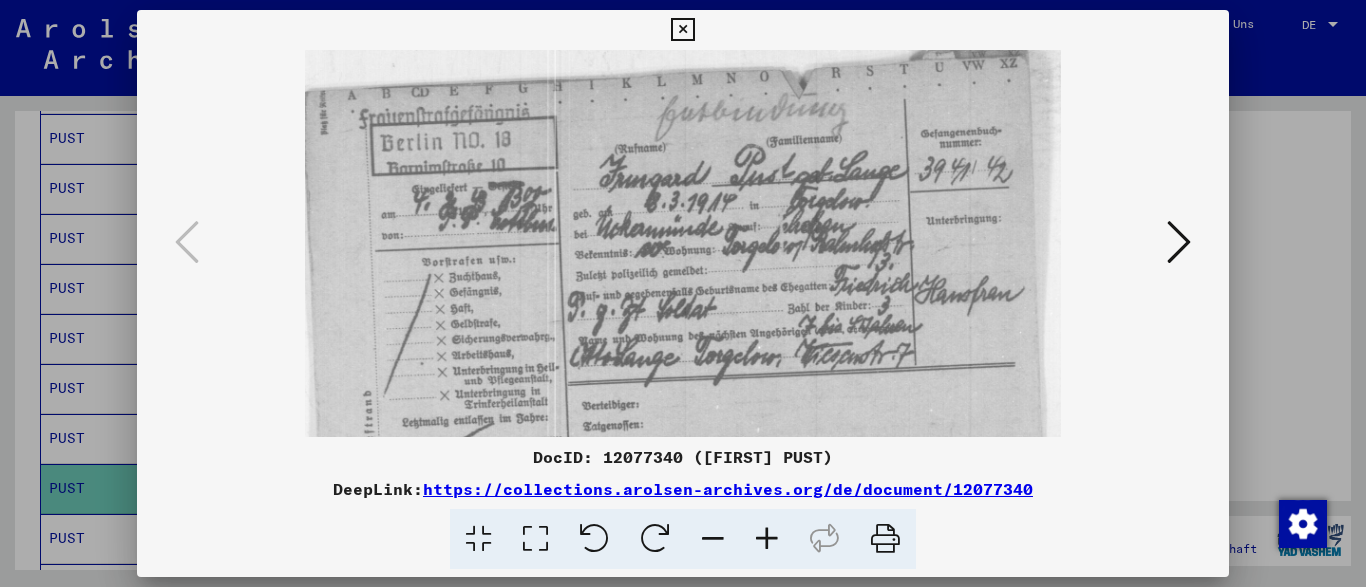 drag, startPoint x: 829, startPoint y: 327, endPoint x: 822, endPoint y: 173, distance: 154.15901 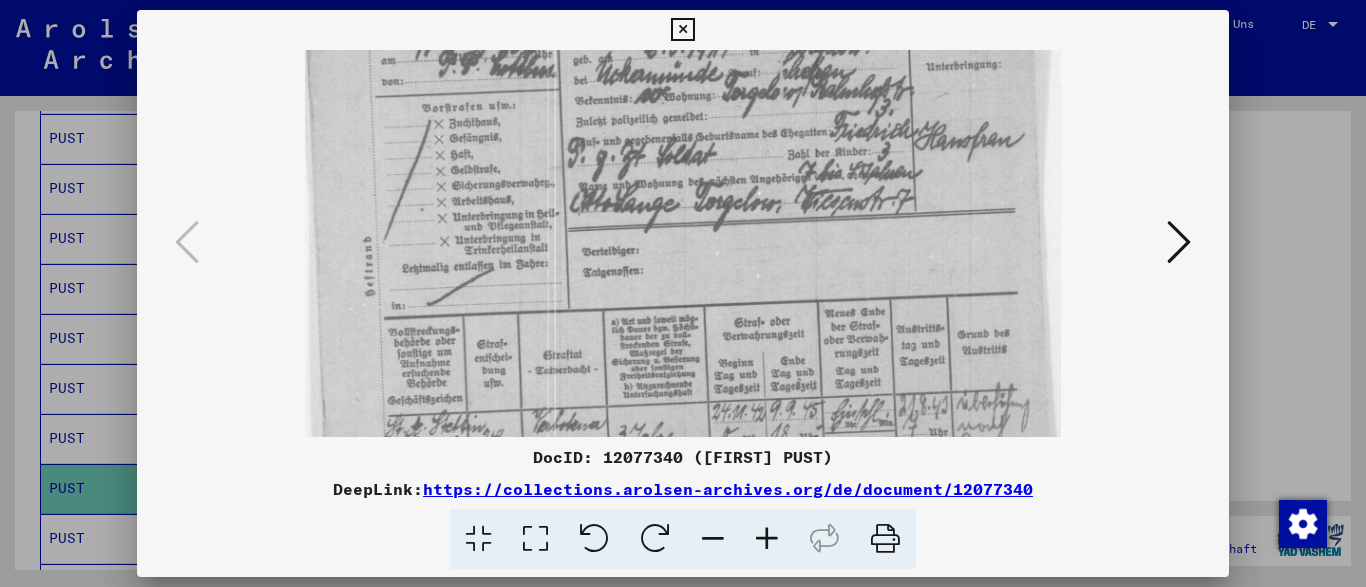 scroll, scrollTop: 284, scrollLeft: 0, axis: vertical 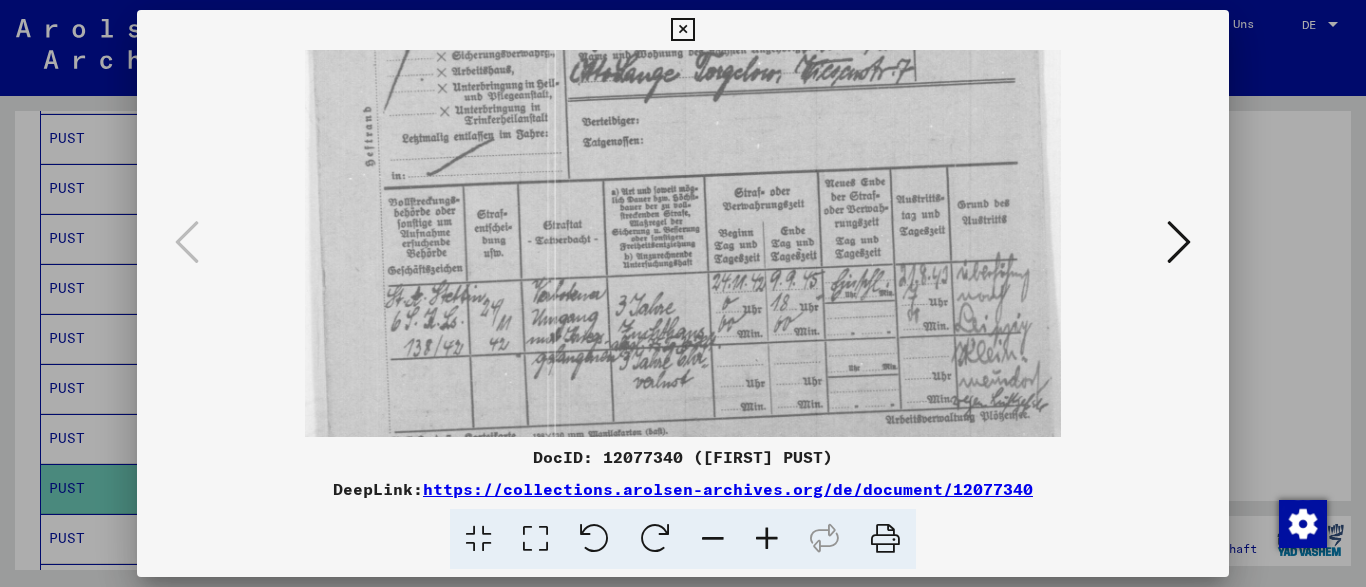 drag, startPoint x: 834, startPoint y: 353, endPoint x: 817, endPoint y: 223, distance: 131.10683 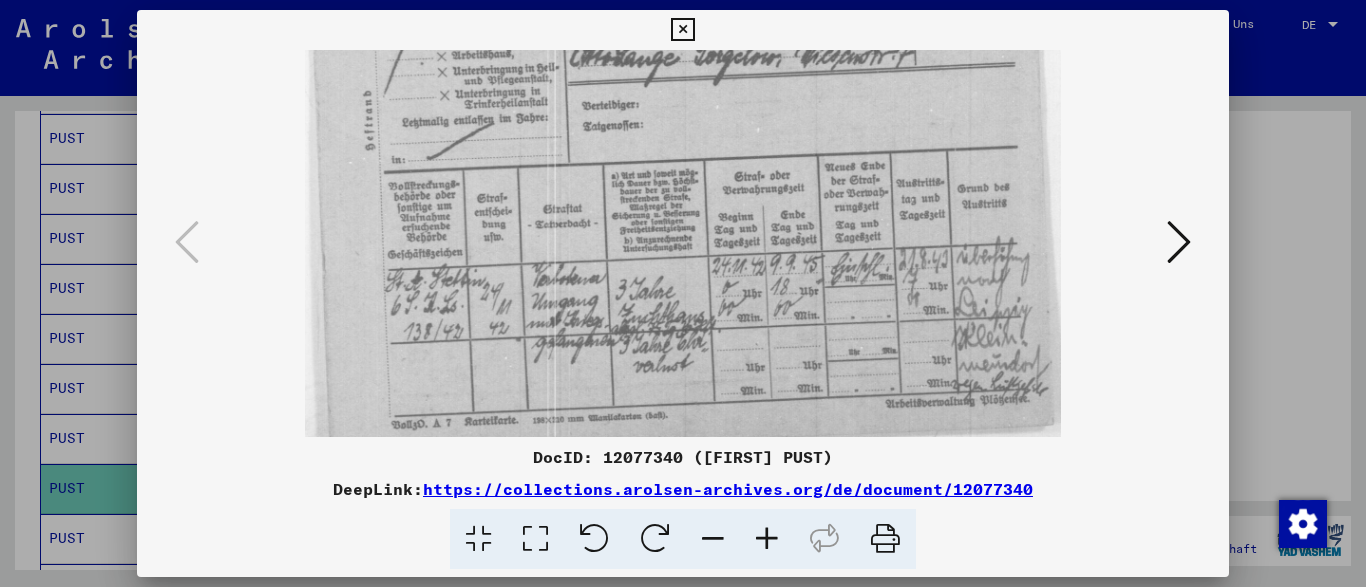 drag, startPoint x: 869, startPoint y: 377, endPoint x: 835, endPoint y: 144, distance: 235.46762 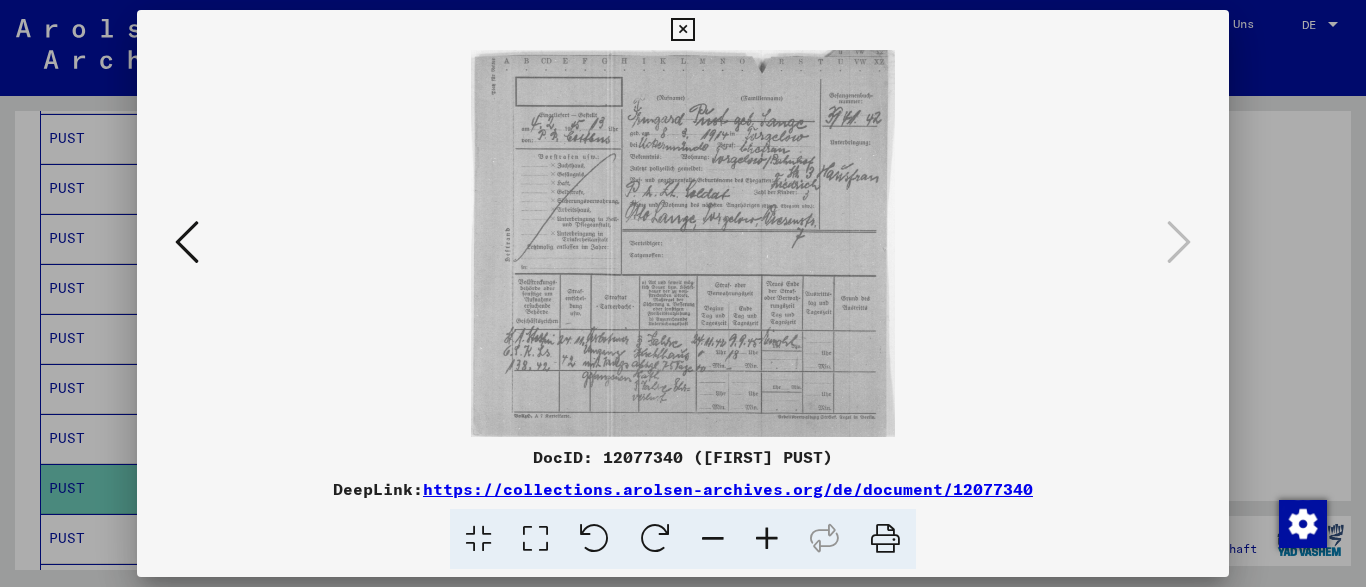 scroll, scrollTop: 0, scrollLeft: 0, axis: both 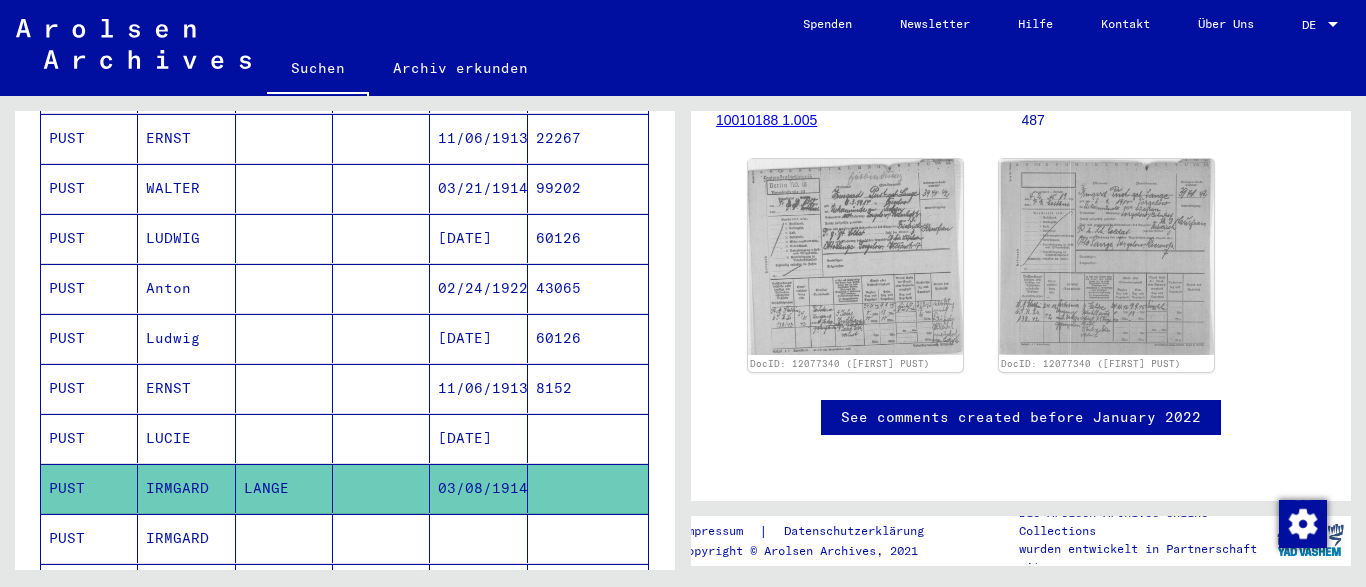 drag, startPoint x: 388, startPoint y: 447, endPoint x: 379, endPoint y: 344, distance: 103.392456 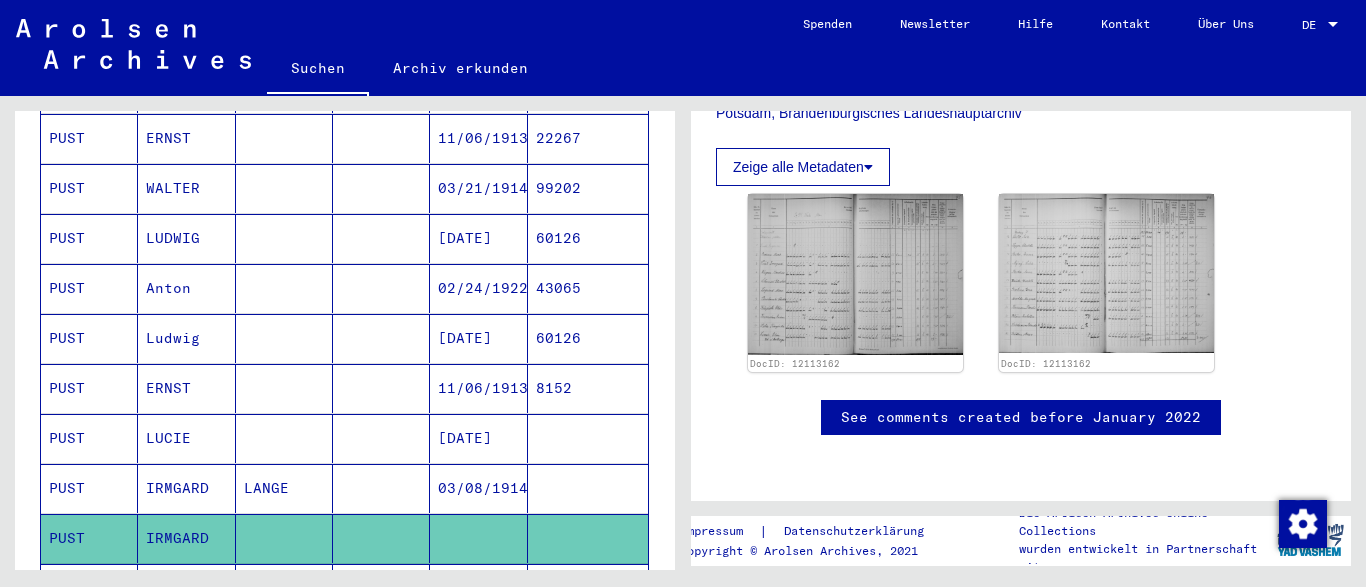 scroll, scrollTop: 520, scrollLeft: 0, axis: vertical 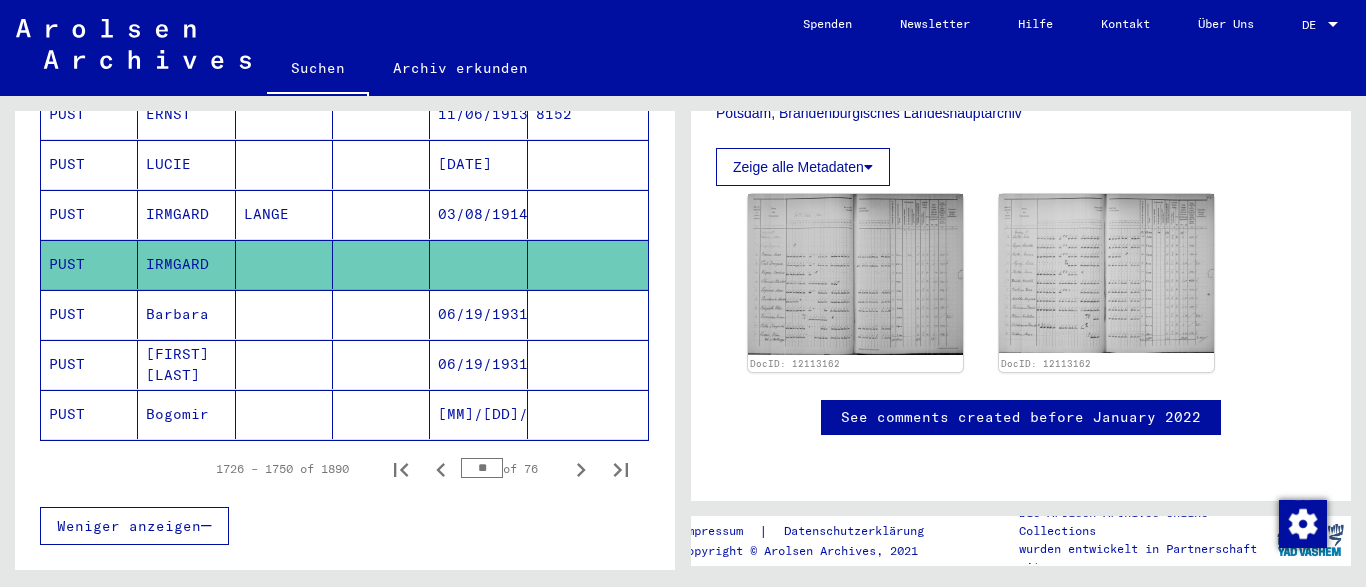 click on "Barbara" at bounding box center (186, 364) 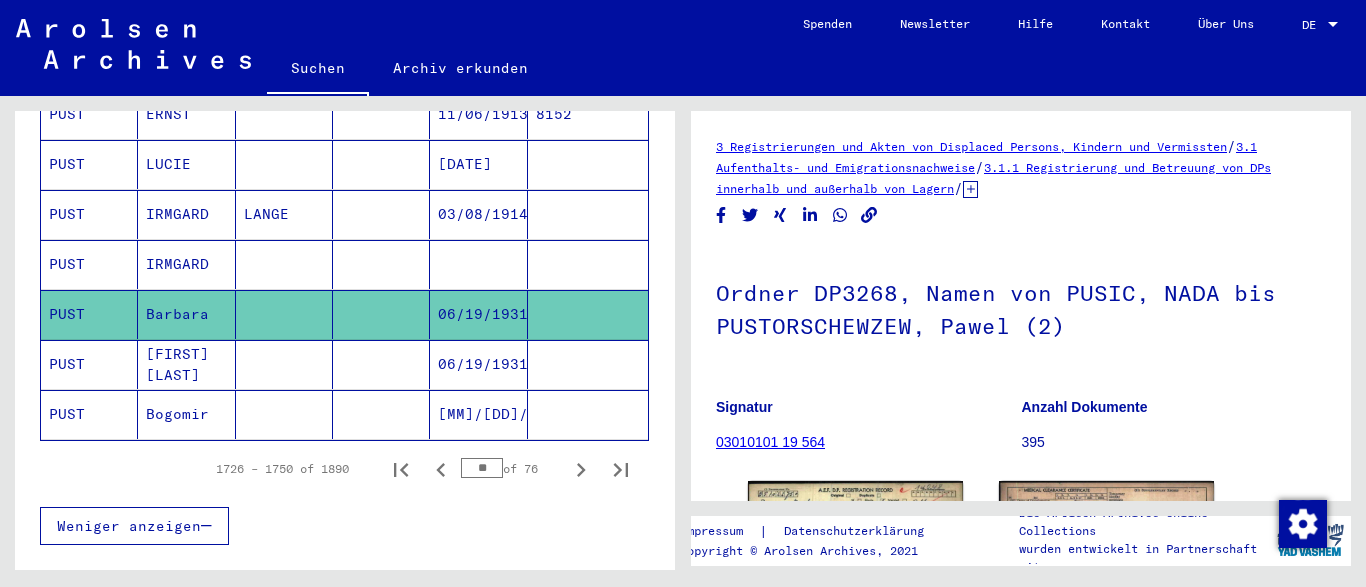 scroll, scrollTop: 200, scrollLeft: 0, axis: vertical 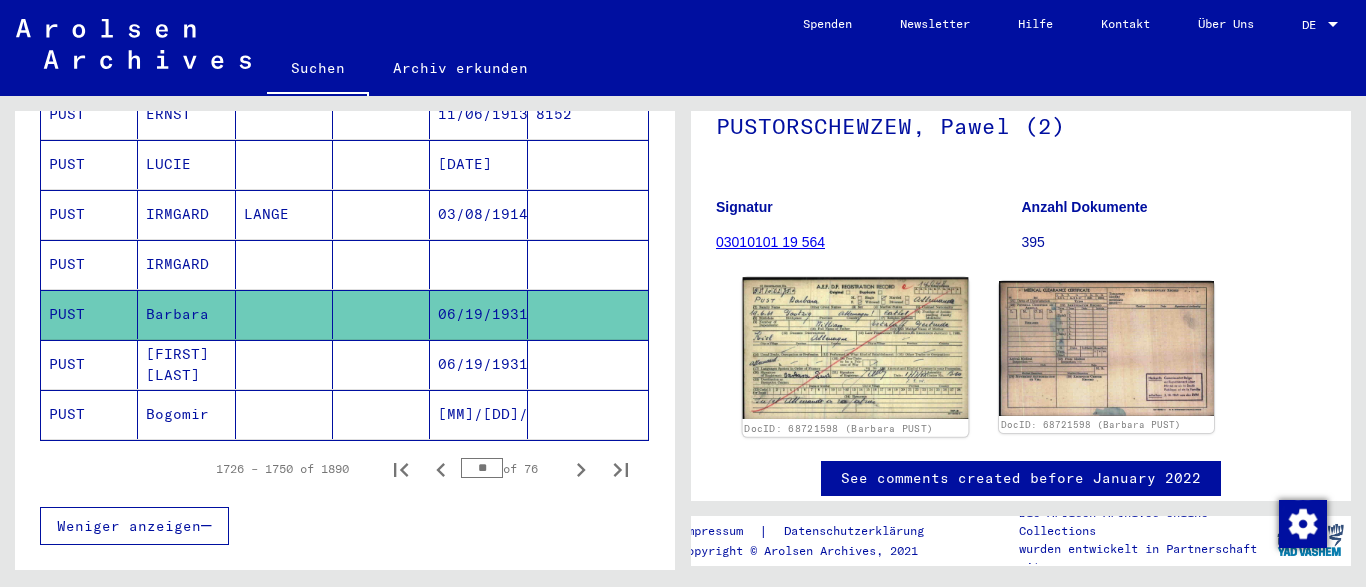click 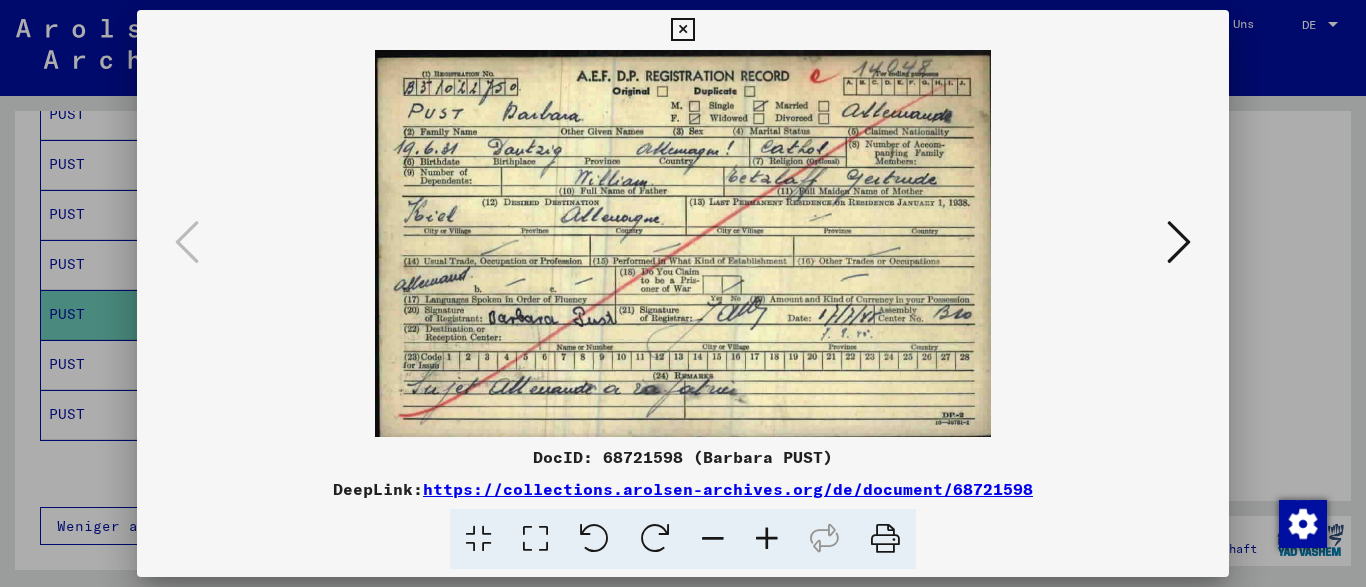click at bounding box center [1179, 242] 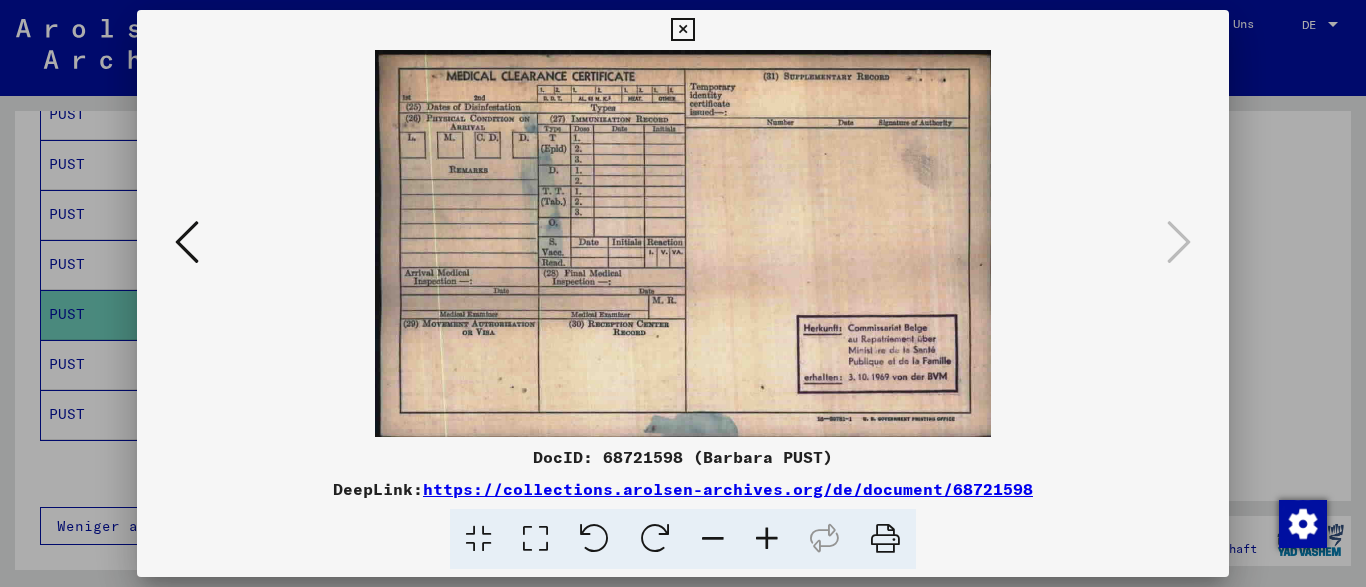 click at bounding box center [682, 30] 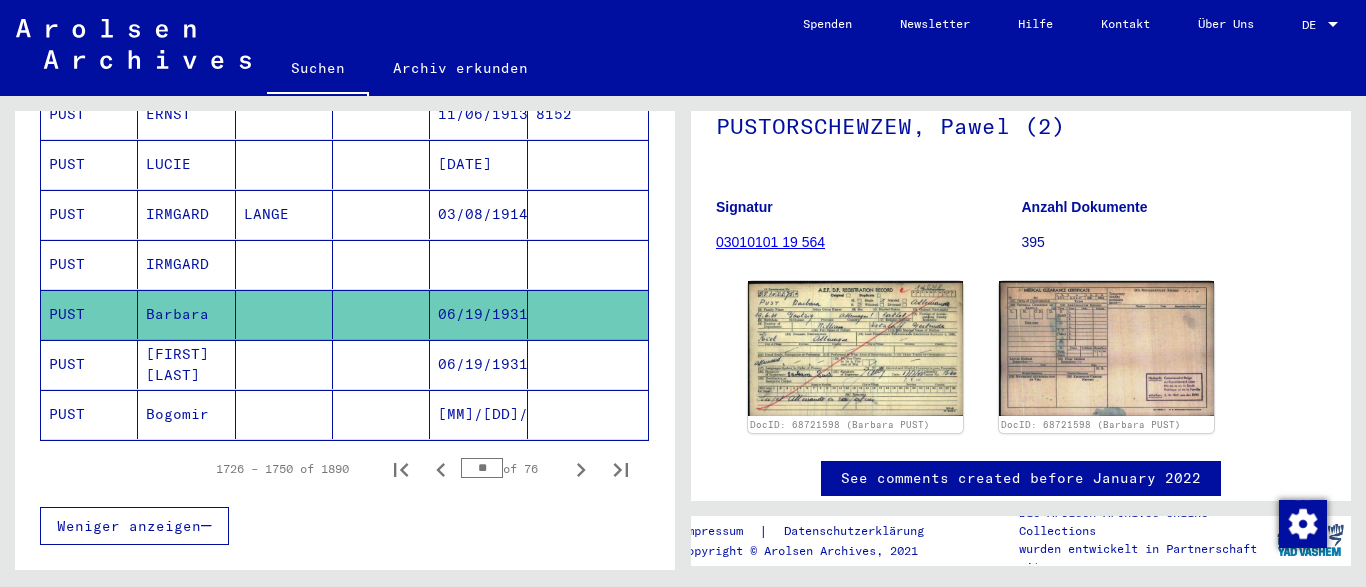click on "[FIRST] [LAST]" at bounding box center (186, 414) 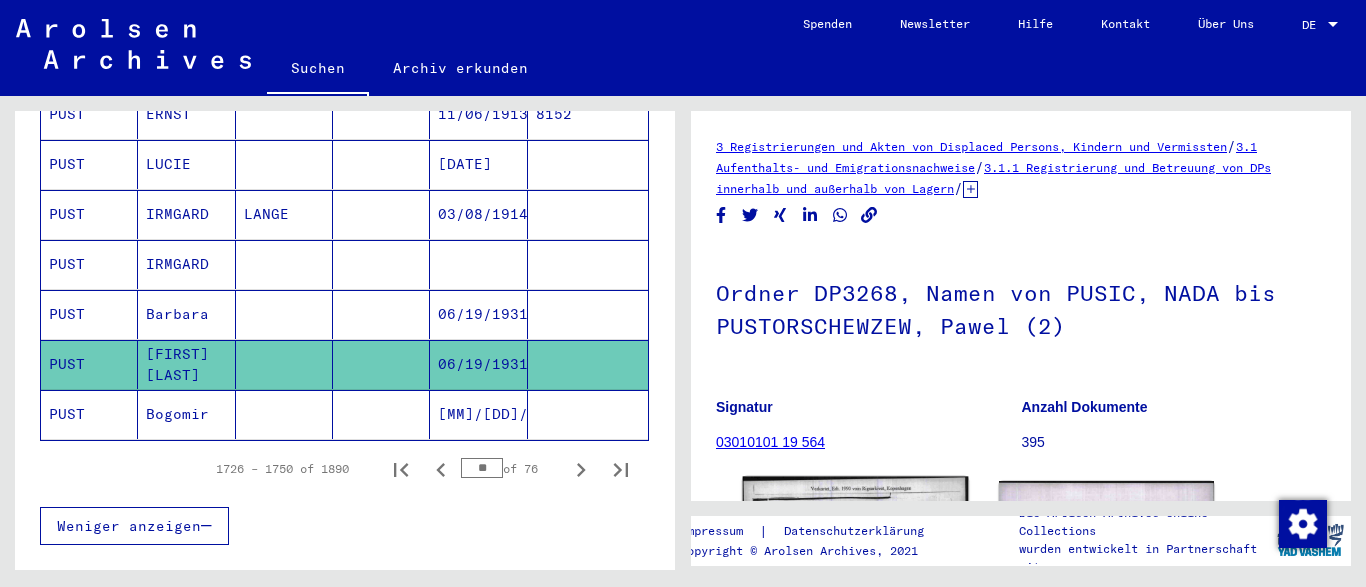 scroll, scrollTop: 293, scrollLeft: 0, axis: vertical 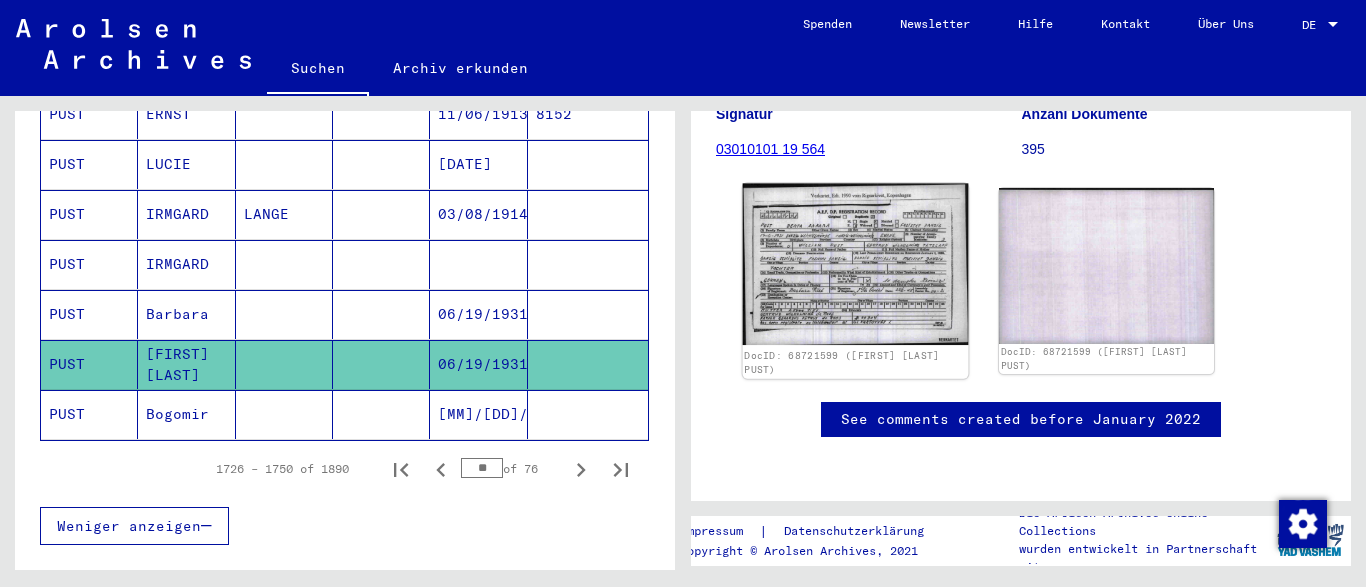 click 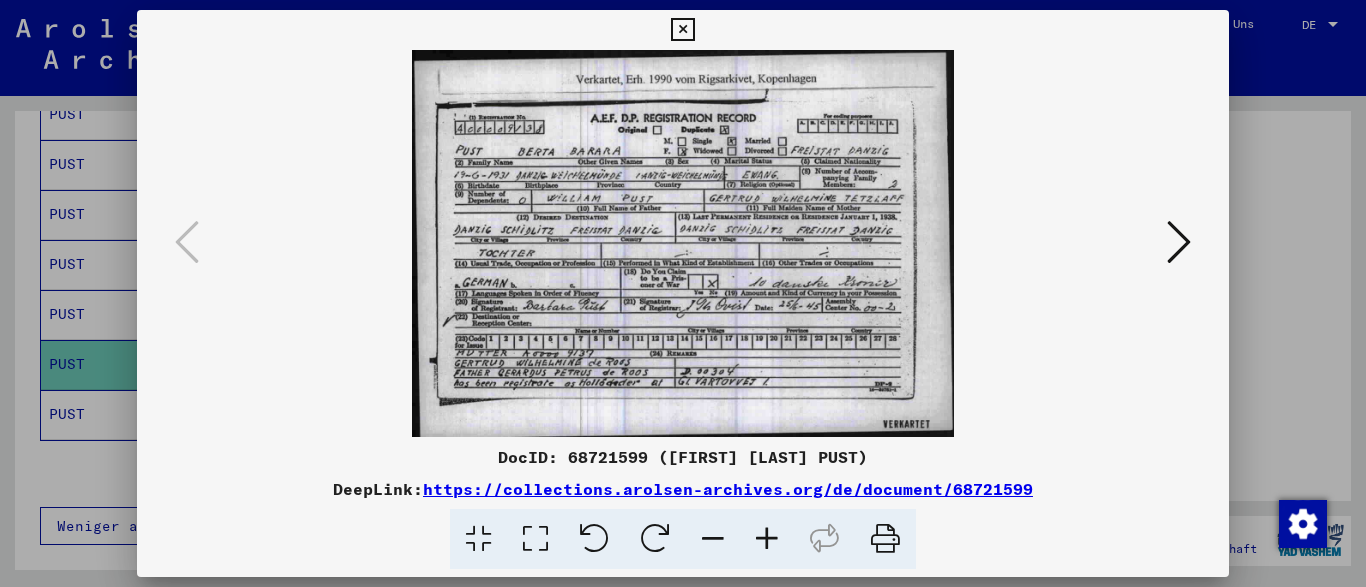 click at bounding box center [767, 539] 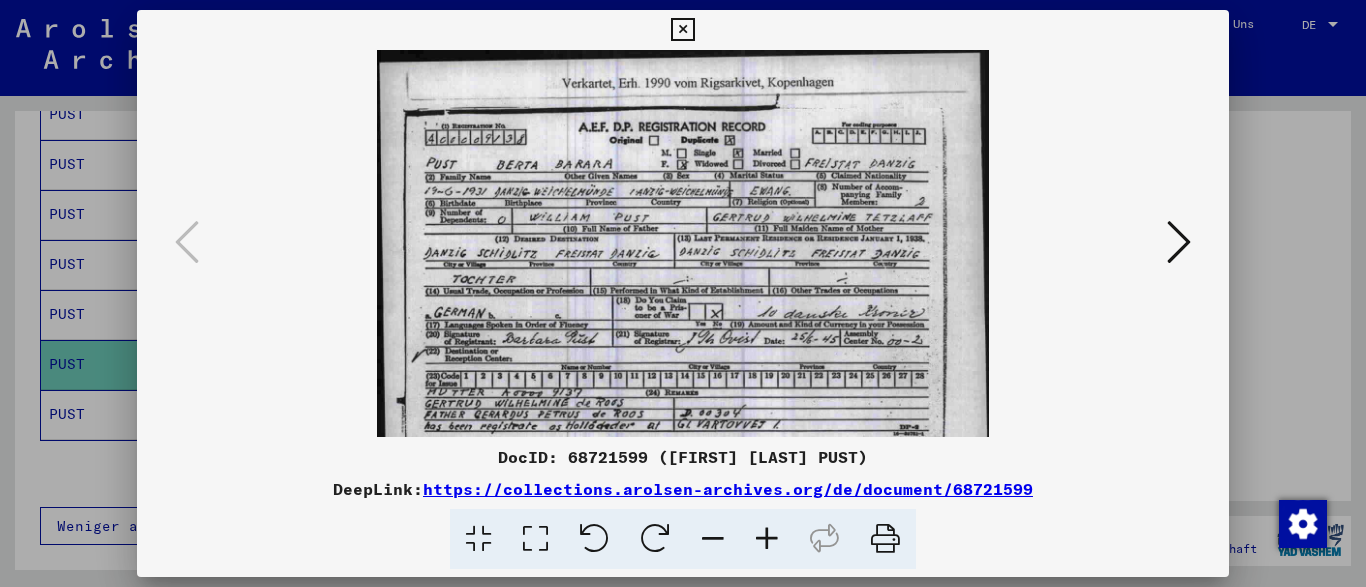click at bounding box center (767, 539) 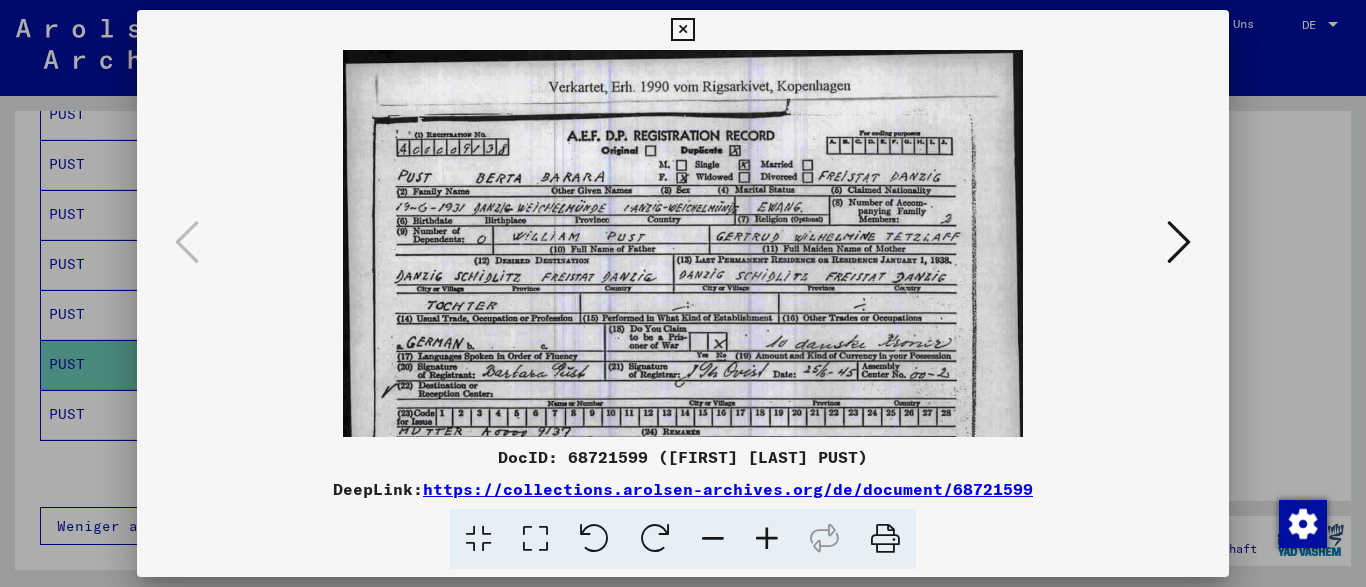 click at bounding box center [767, 539] 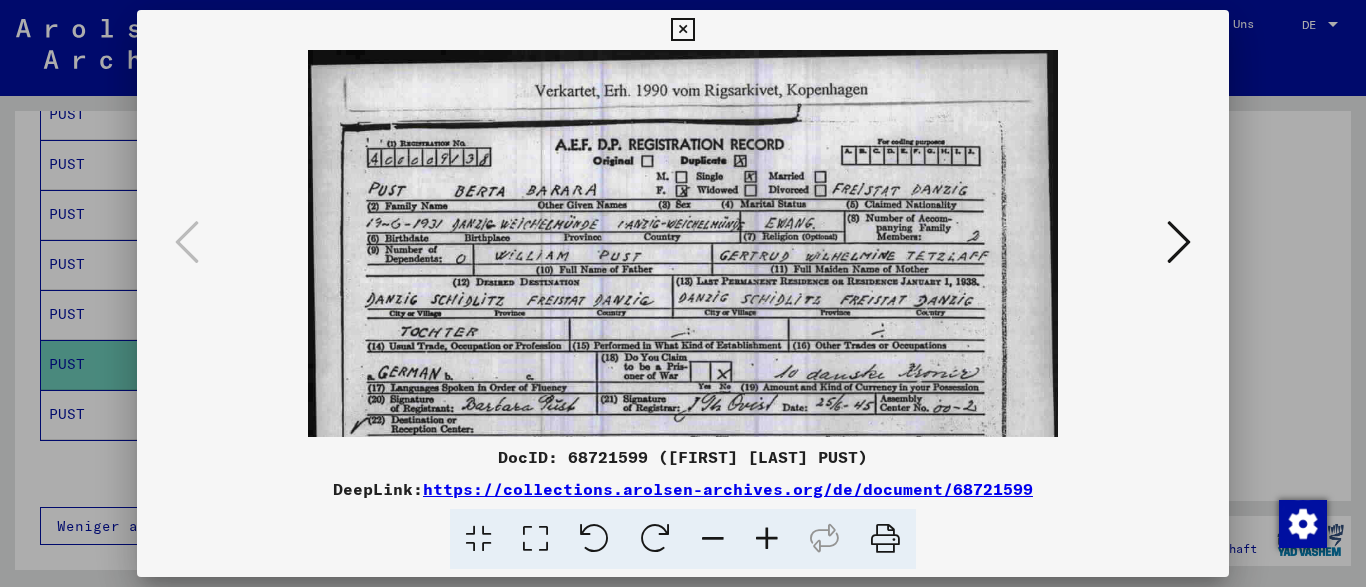 click at bounding box center (767, 539) 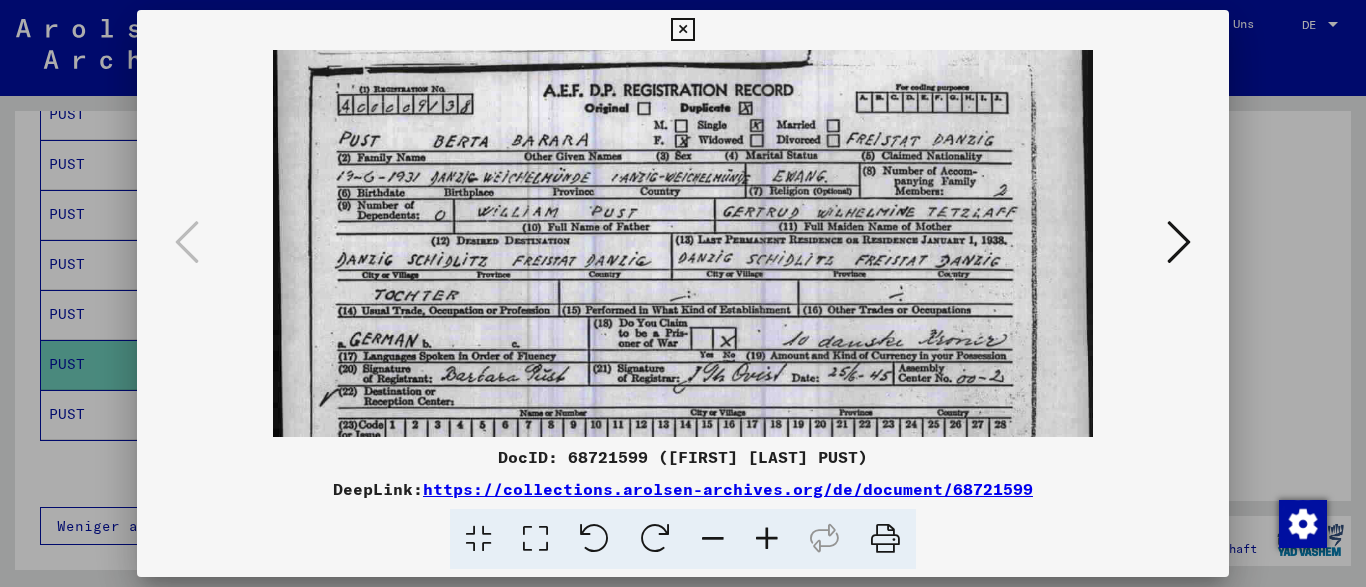 scroll, scrollTop: 71, scrollLeft: 0, axis: vertical 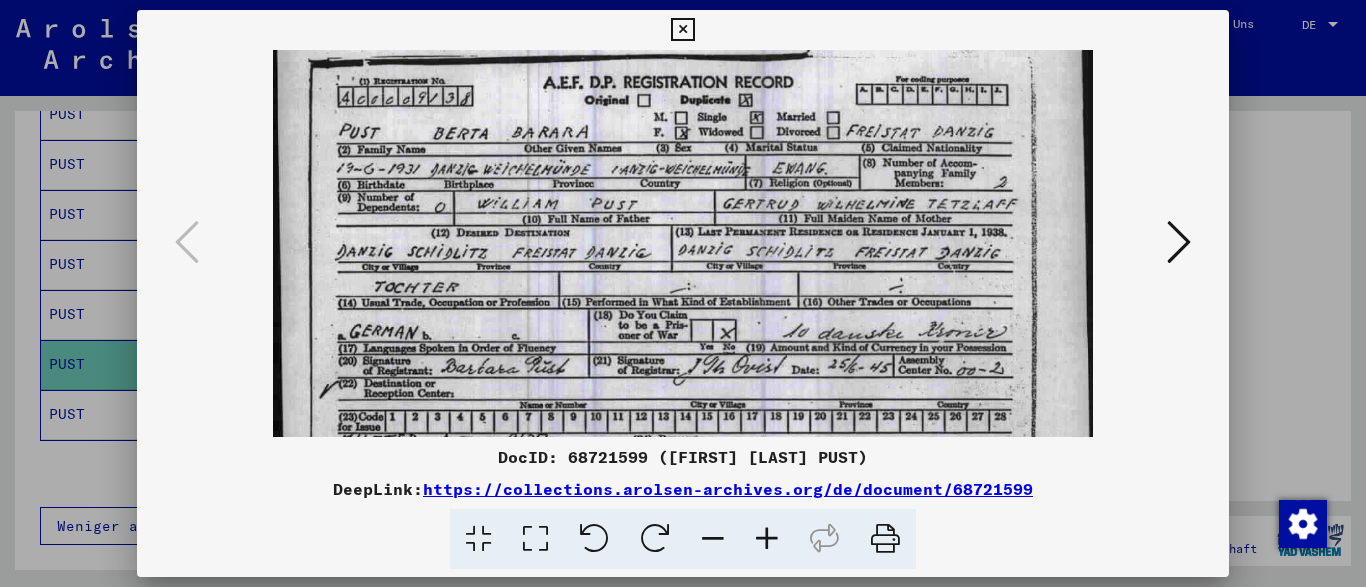 drag, startPoint x: 897, startPoint y: 357, endPoint x: 868, endPoint y: 286, distance: 76.6942 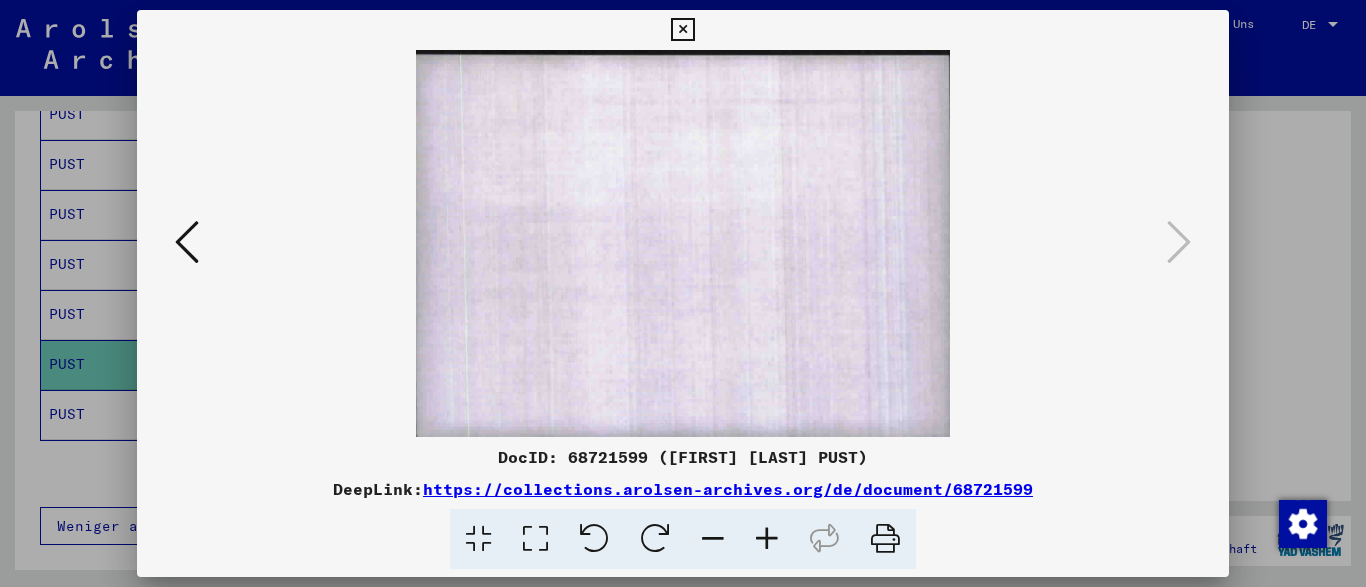 scroll, scrollTop: 0, scrollLeft: 0, axis: both 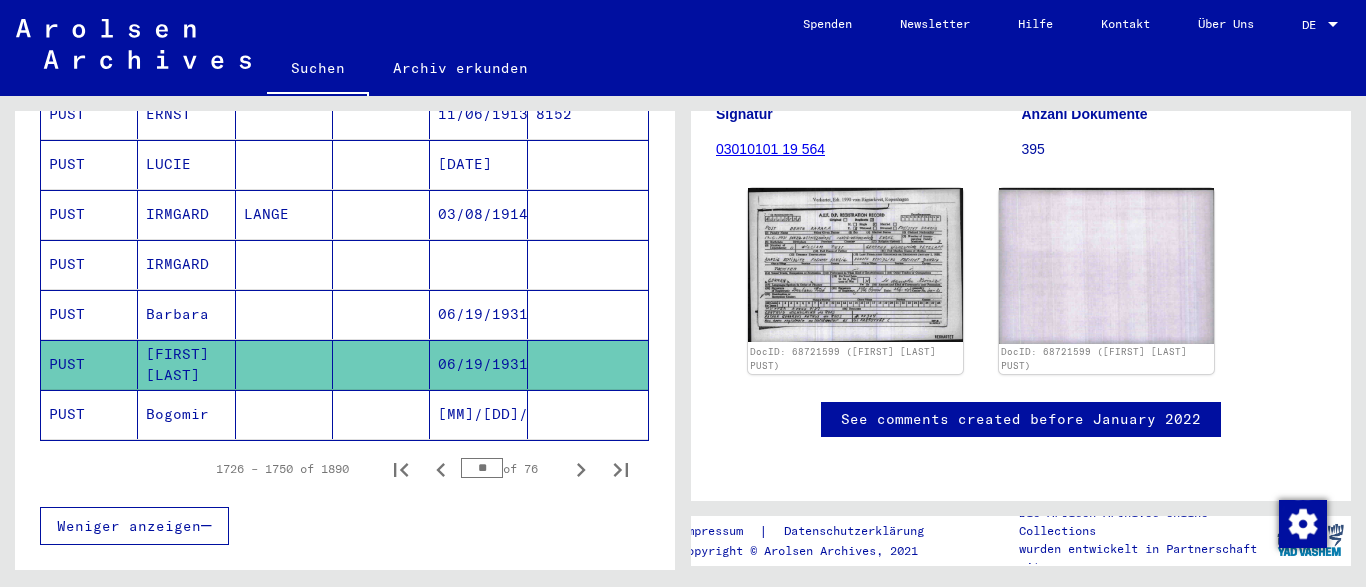 click on "Bogomir" 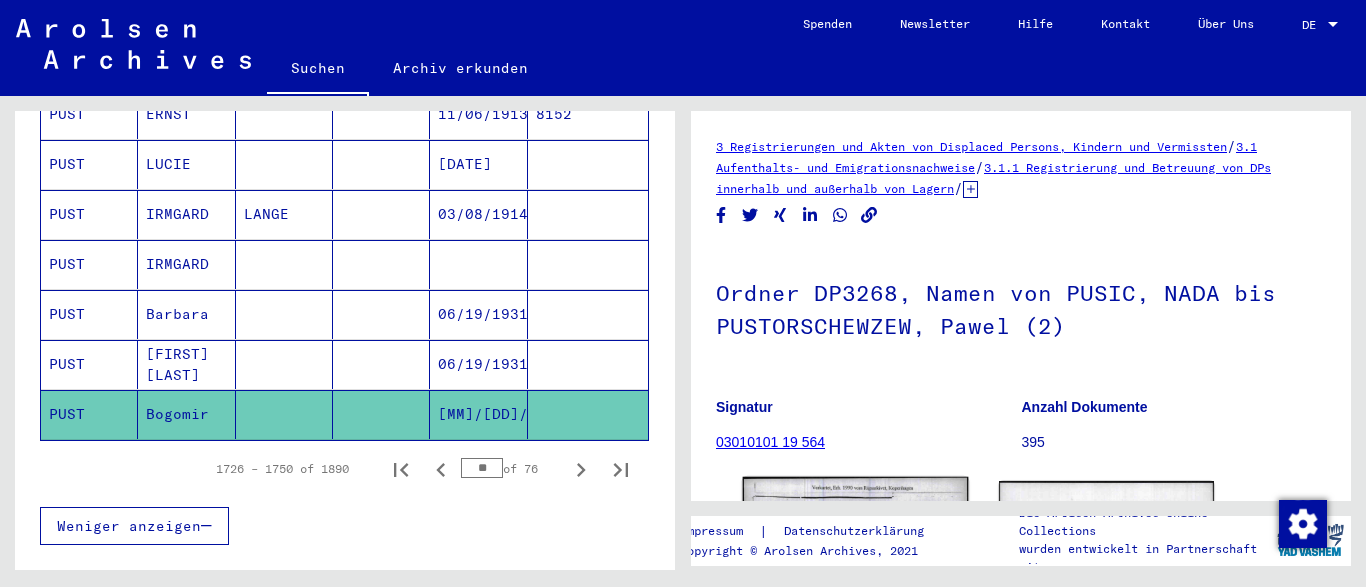 scroll, scrollTop: 285, scrollLeft: 0, axis: vertical 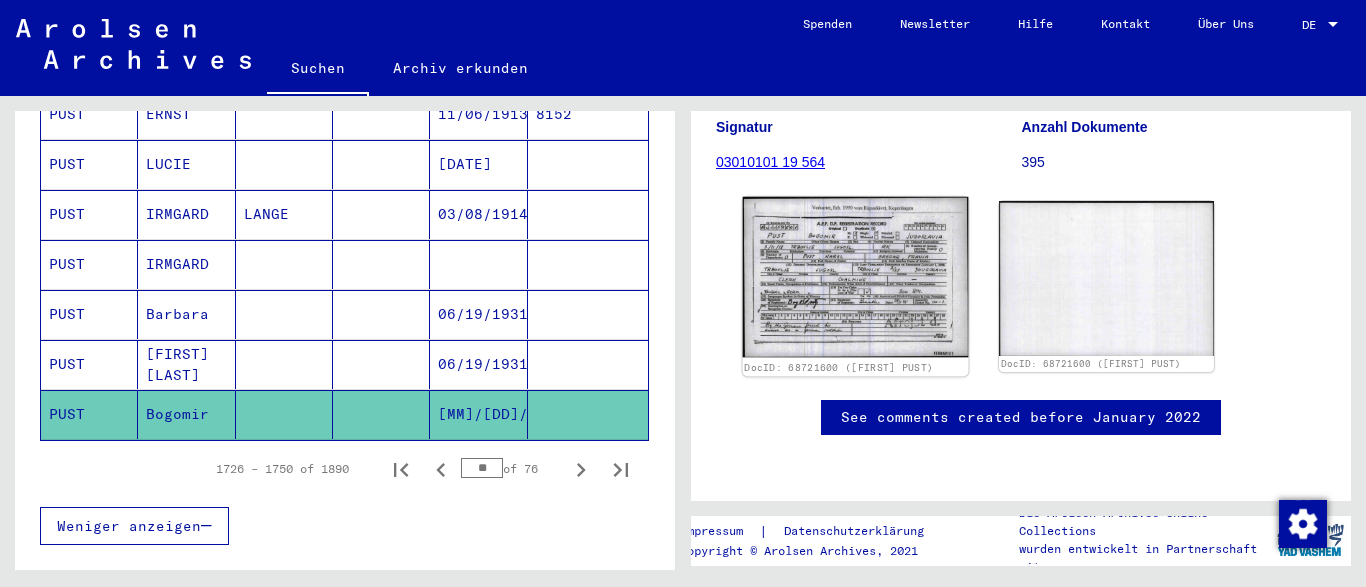 click 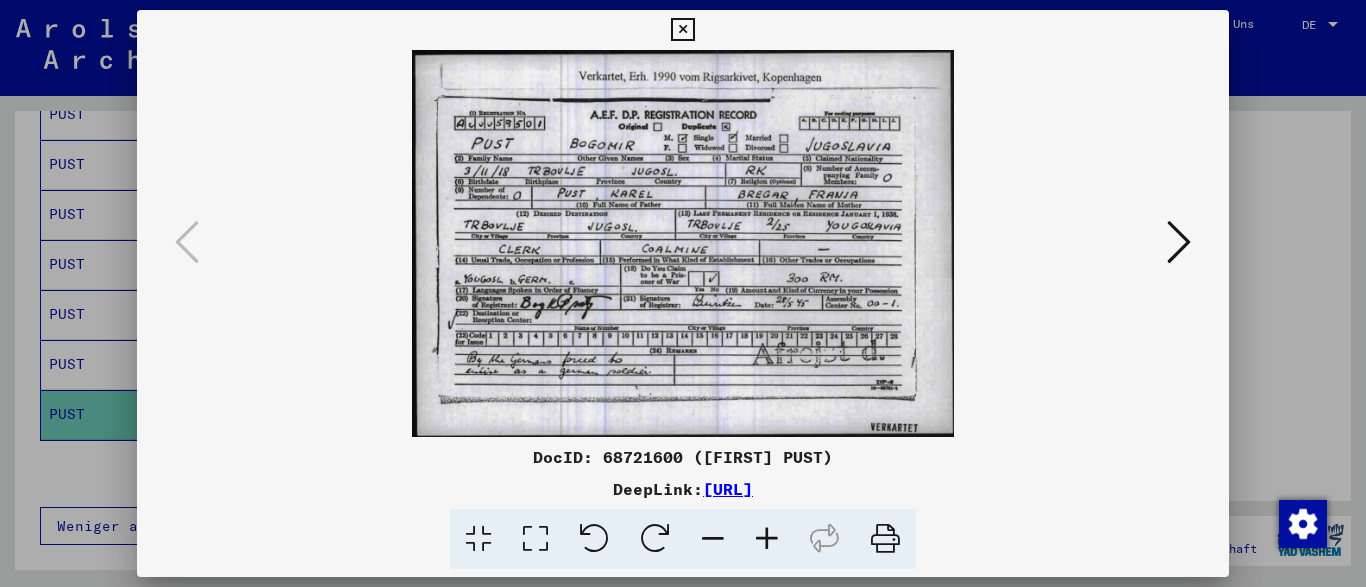 click at bounding box center (767, 539) 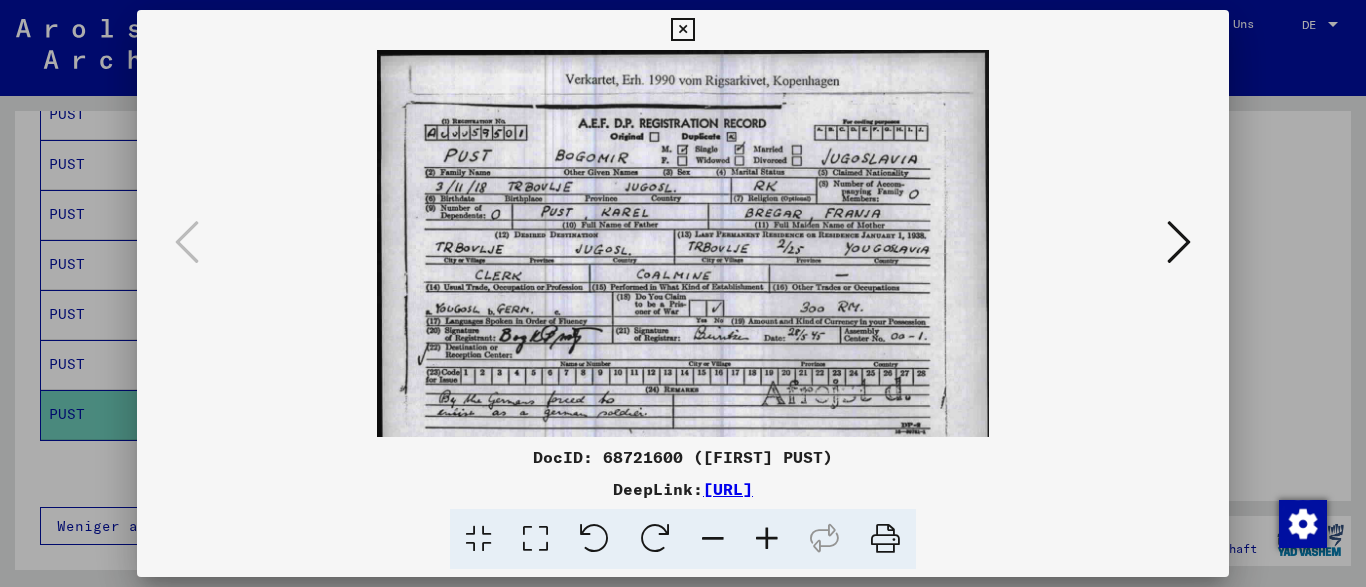 click at bounding box center (767, 539) 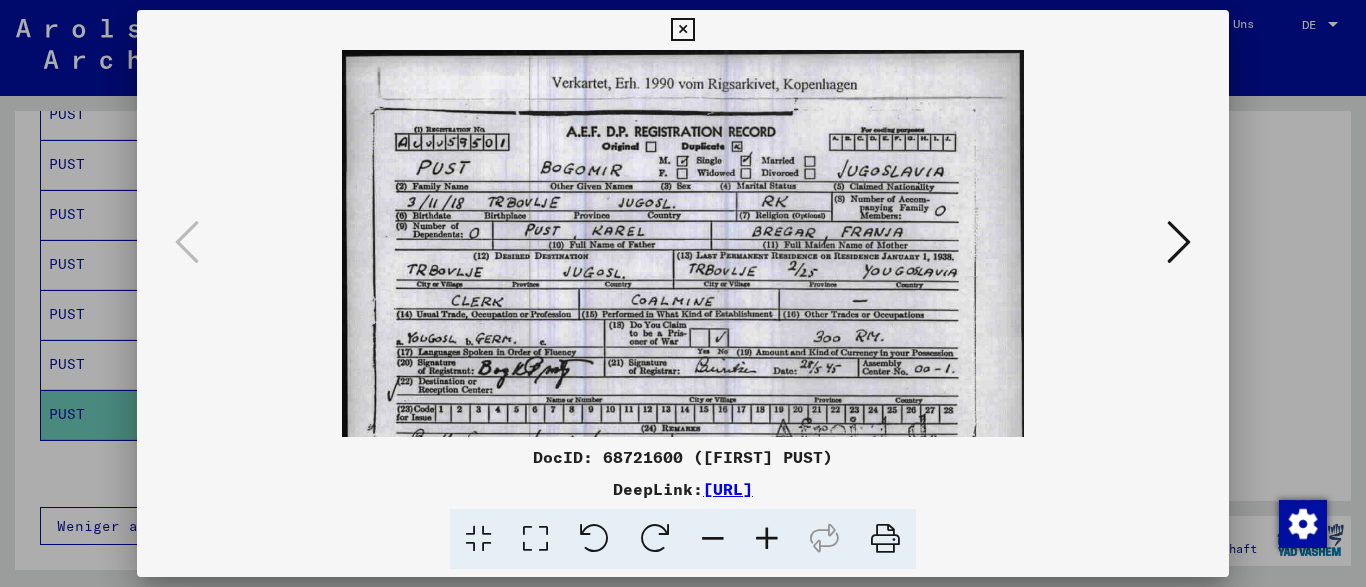 click at bounding box center [767, 539] 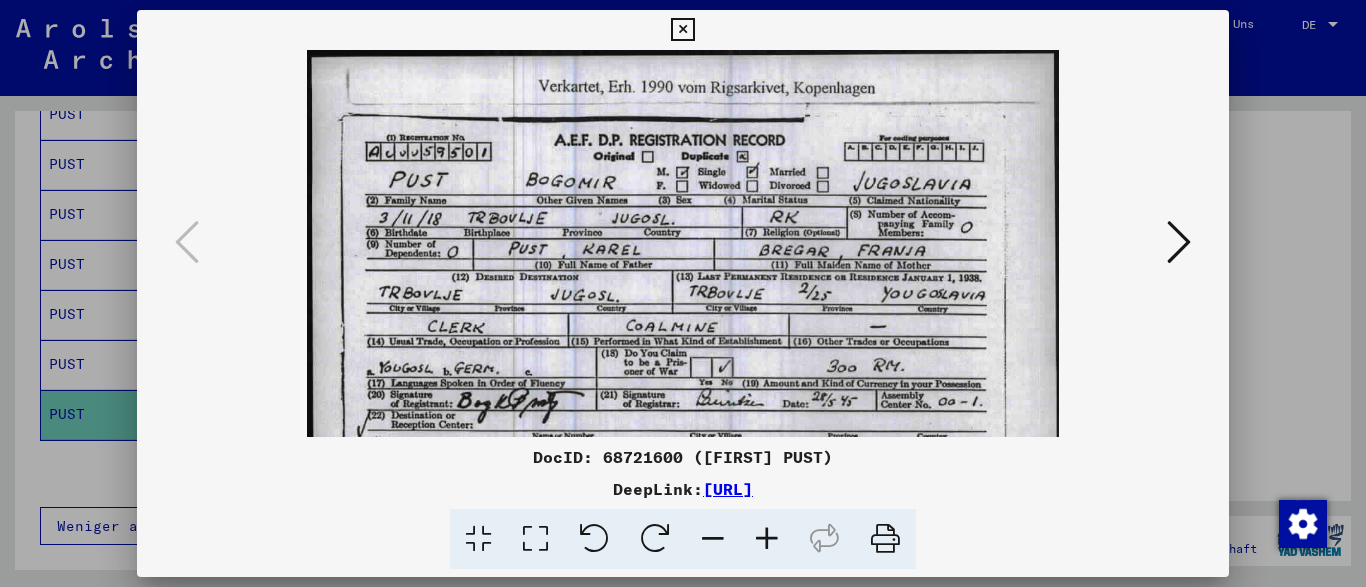 click at bounding box center (767, 539) 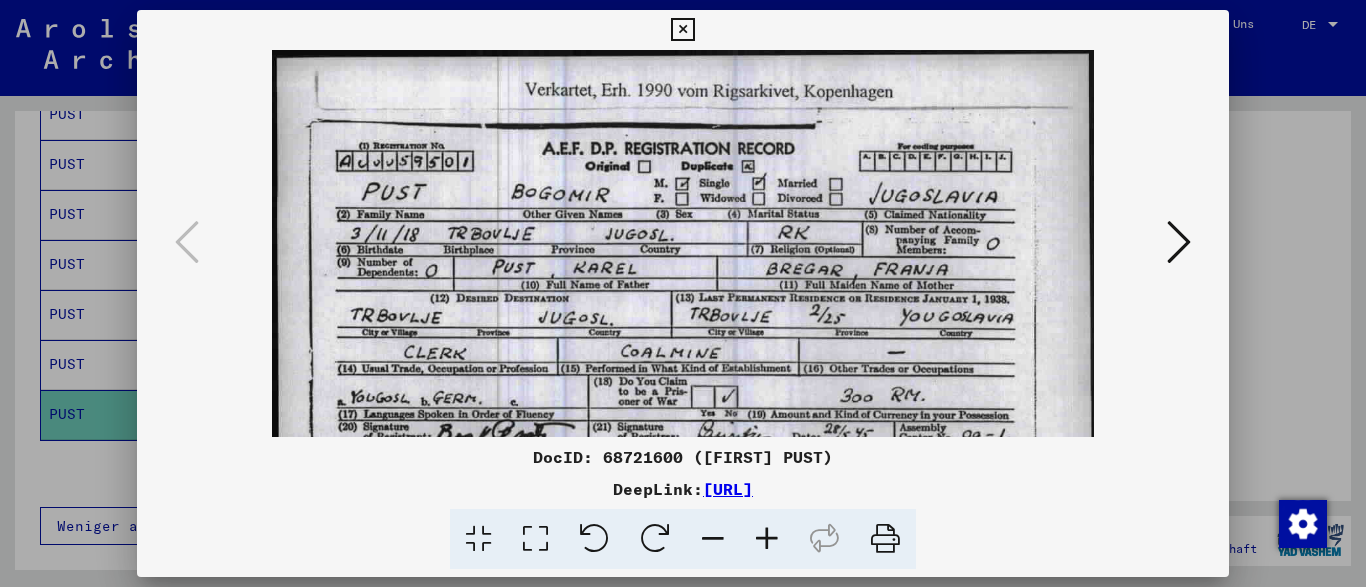 click at bounding box center [767, 539] 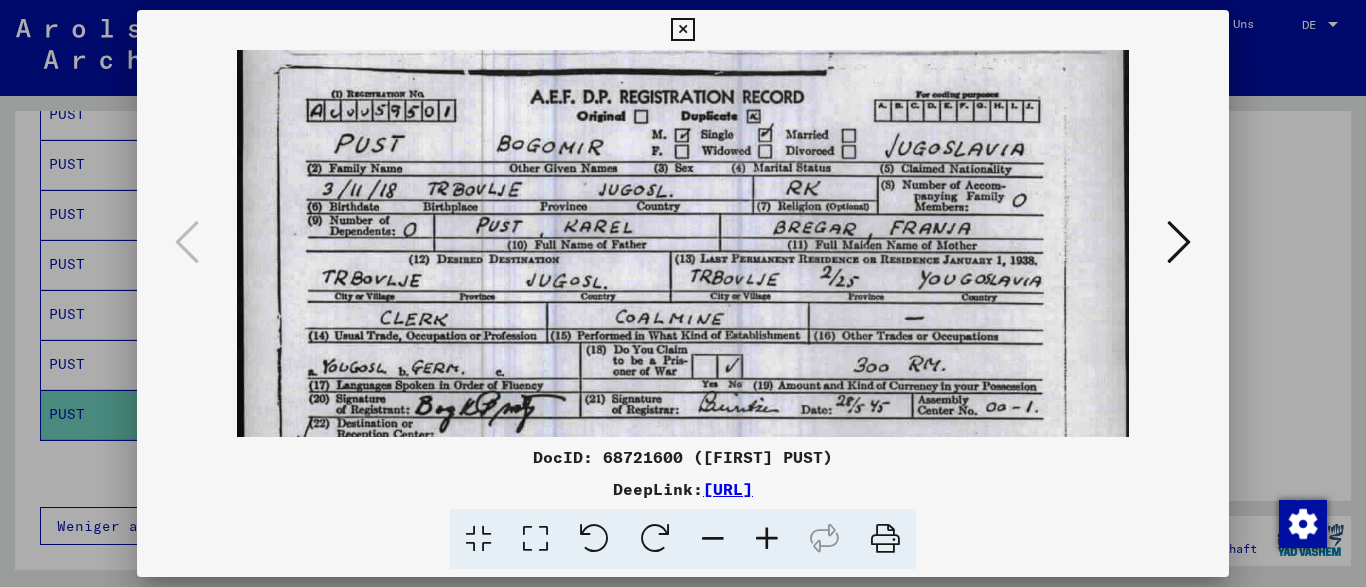 scroll, scrollTop: 61, scrollLeft: 0, axis: vertical 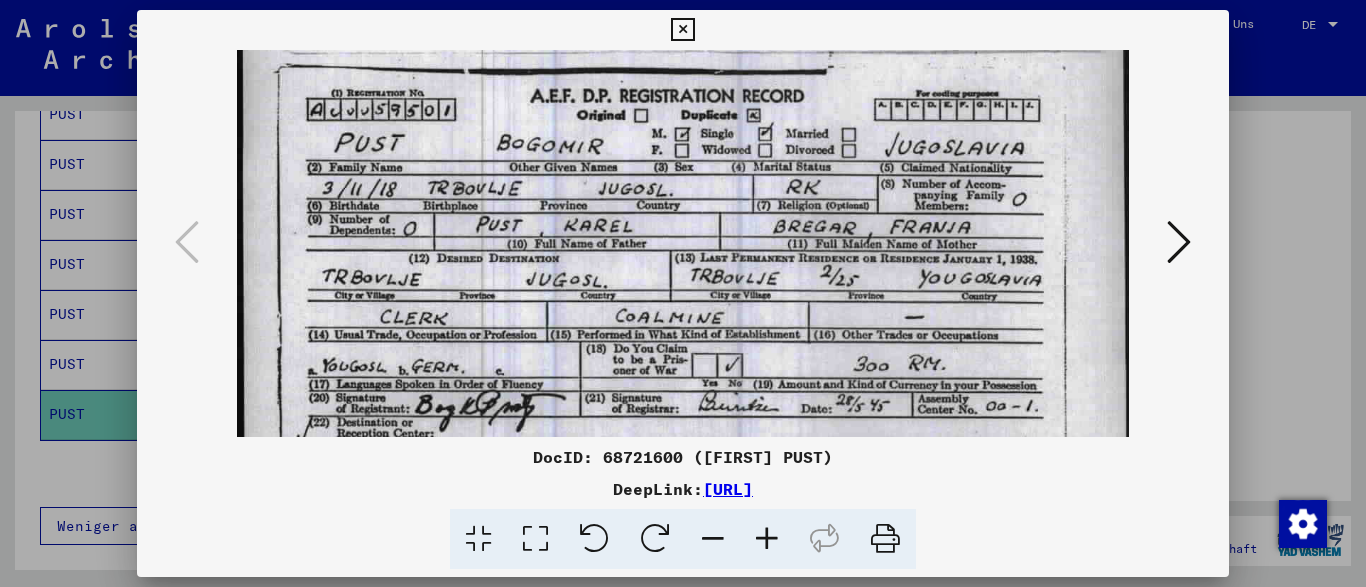 drag, startPoint x: 900, startPoint y: 245, endPoint x: 905, endPoint y: 184, distance: 61.204575 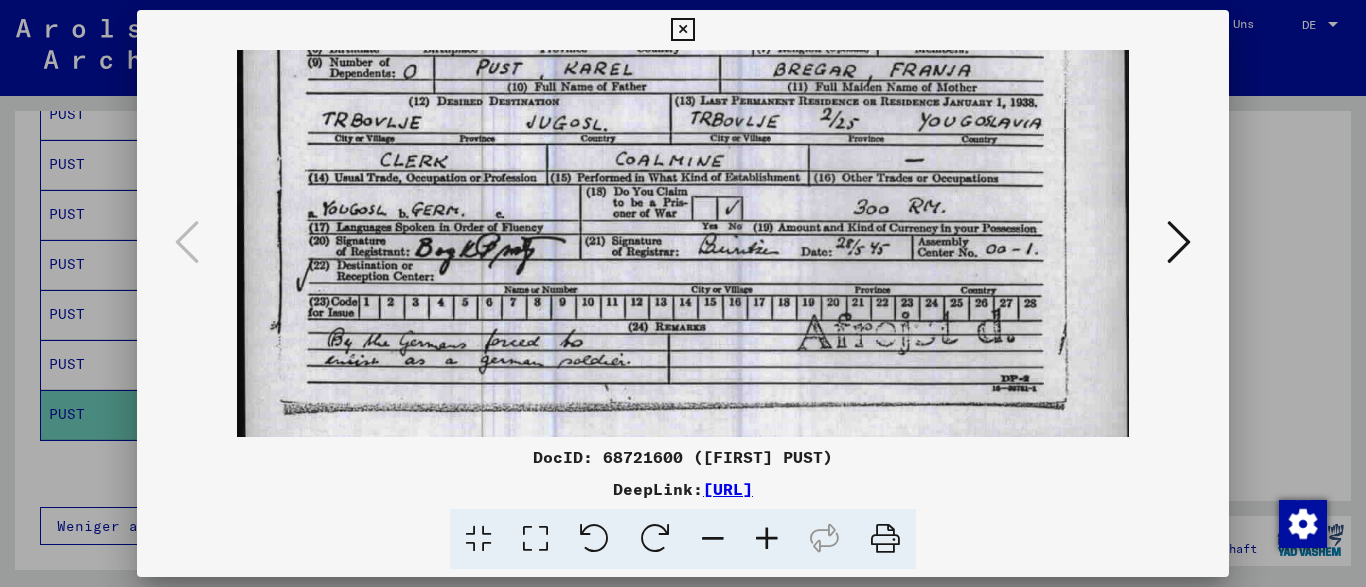drag, startPoint x: 934, startPoint y: 334, endPoint x: 919, endPoint y: 177, distance: 157.71494 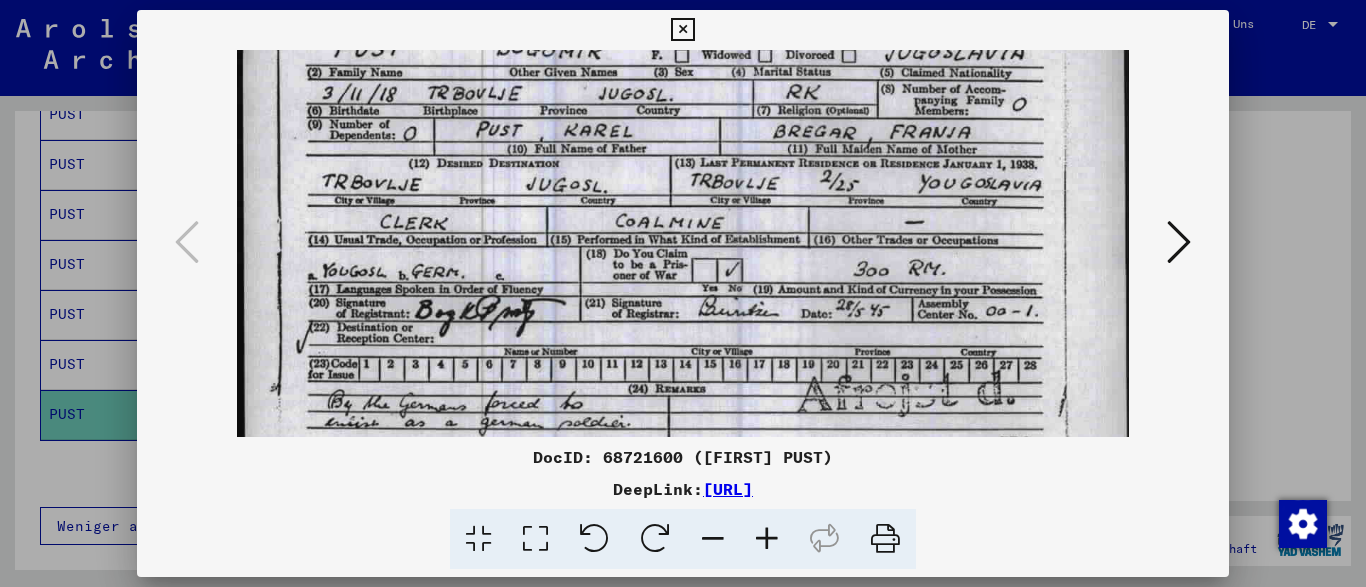 scroll, scrollTop: 147, scrollLeft: 0, axis: vertical 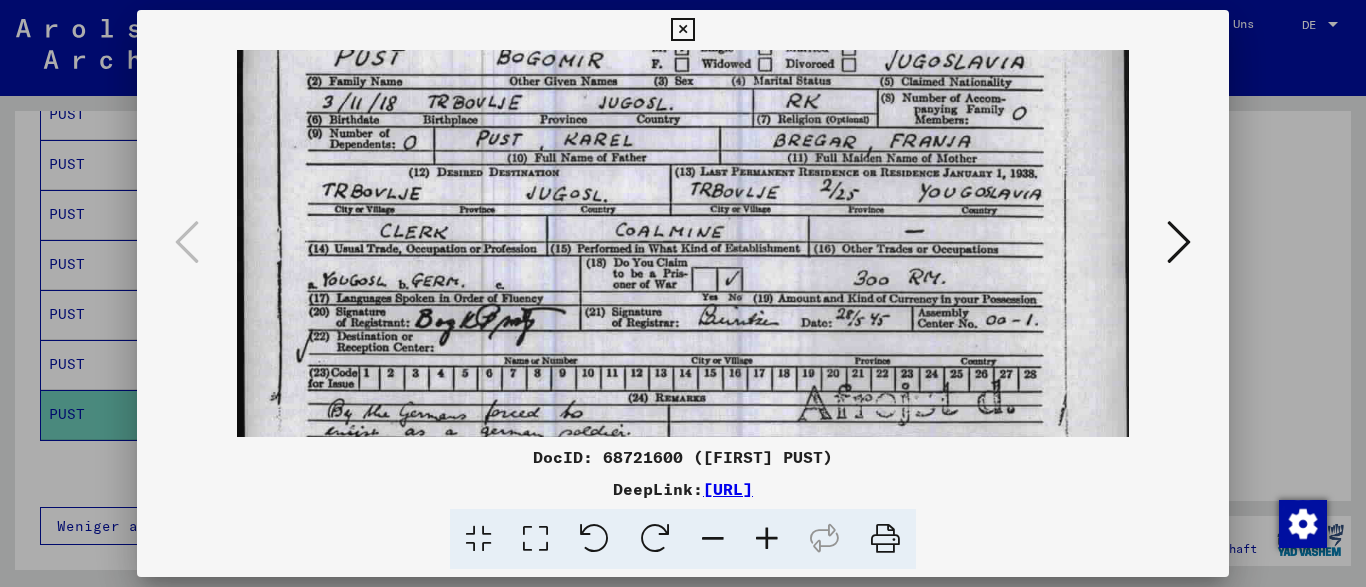 drag, startPoint x: 864, startPoint y: 283, endPoint x: 873, endPoint y: 354, distance: 71.568146 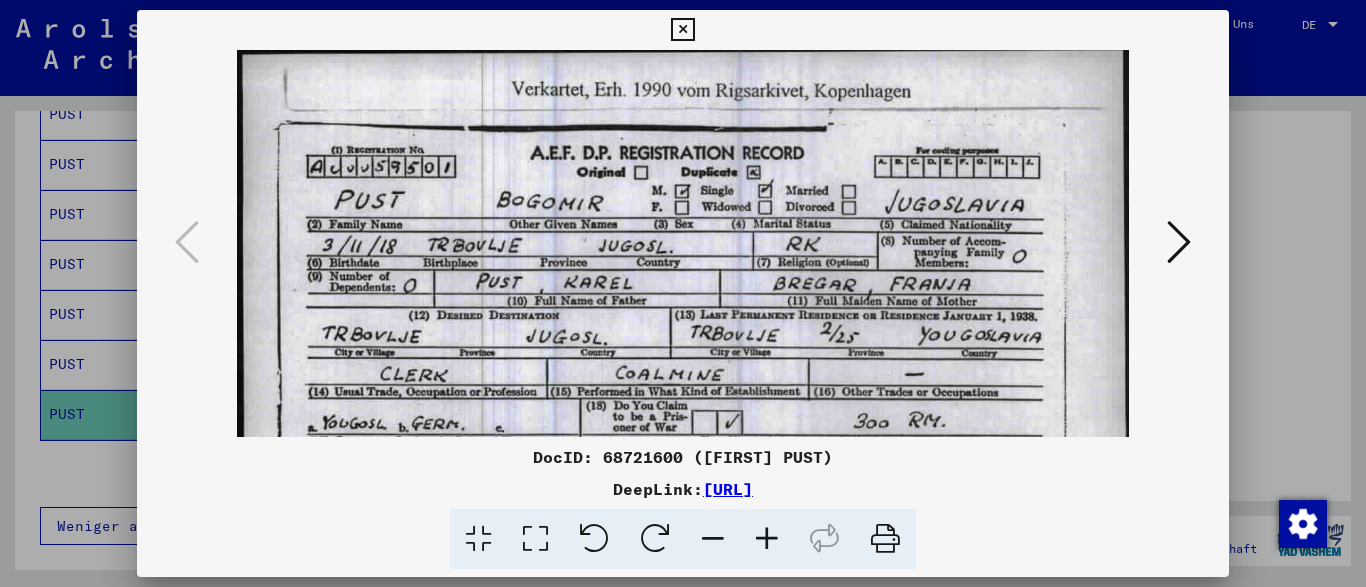 scroll, scrollTop: 0, scrollLeft: 0, axis: both 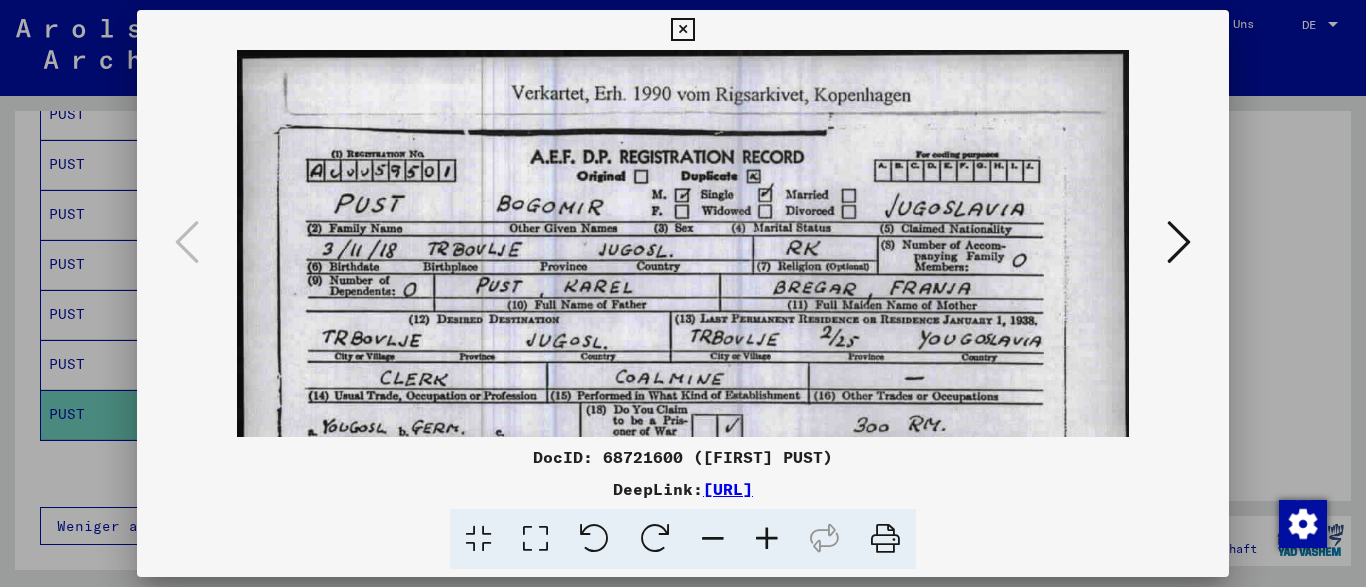 drag, startPoint x: 856, startPoint y: 220, endPoint x: 877, endPoint y: 380, distance: 161.37224 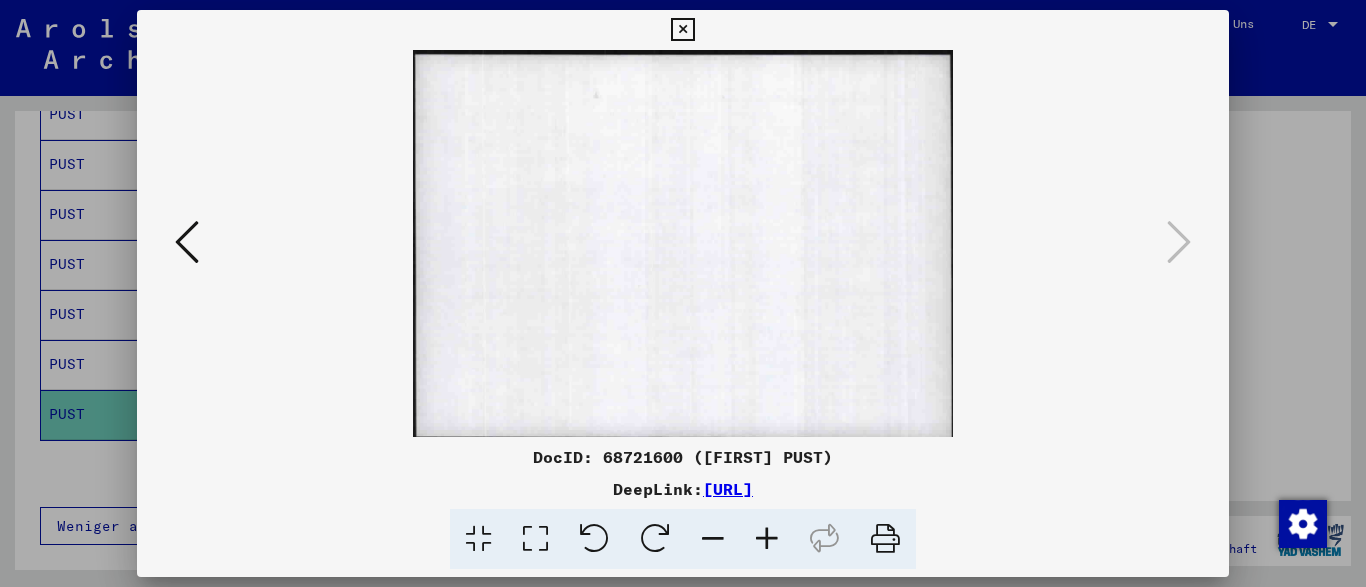 click at bounding box center [682, 30] 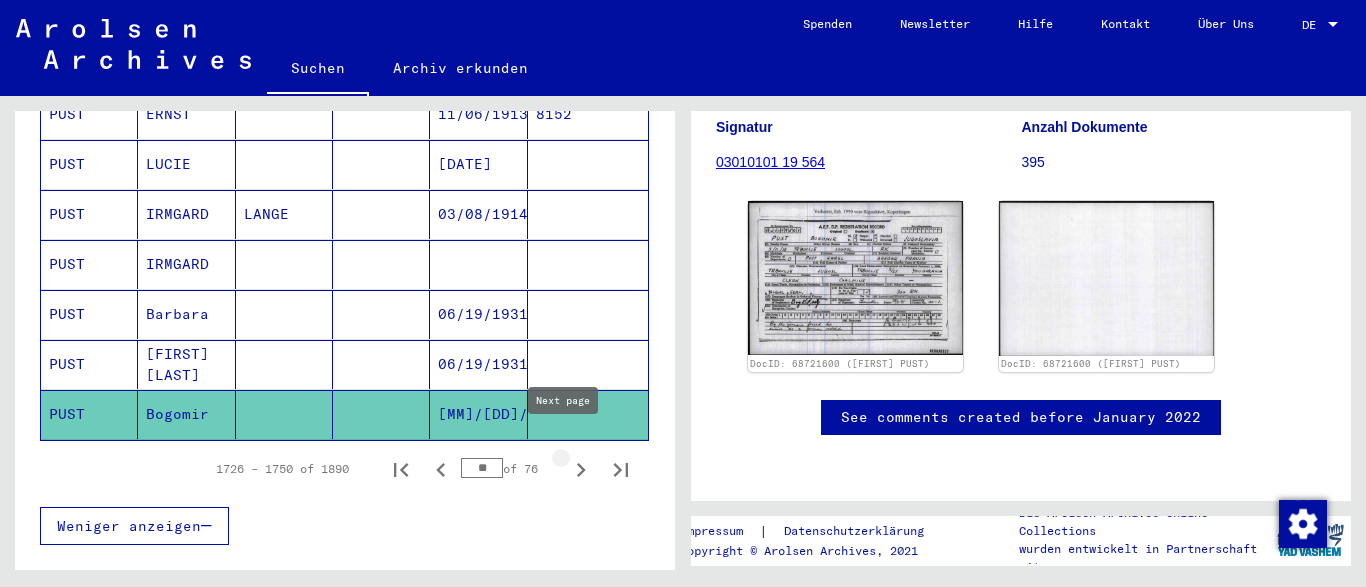 click 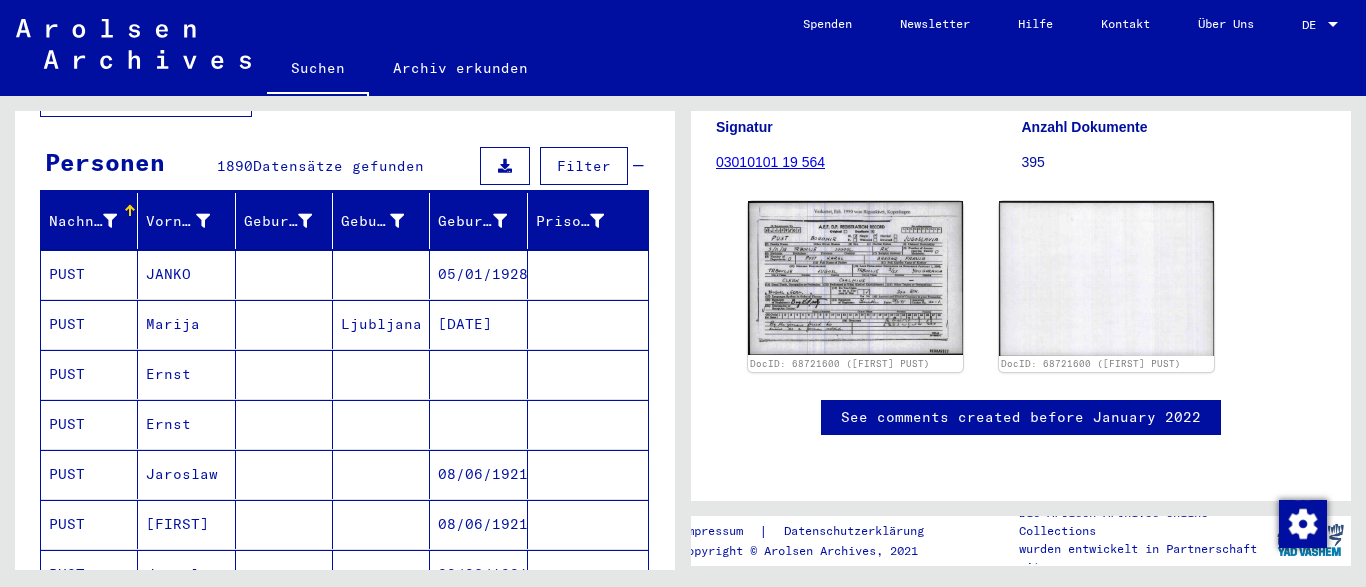 scroll, scrollTop: 160, scrollLeft: 0, axis: vertical 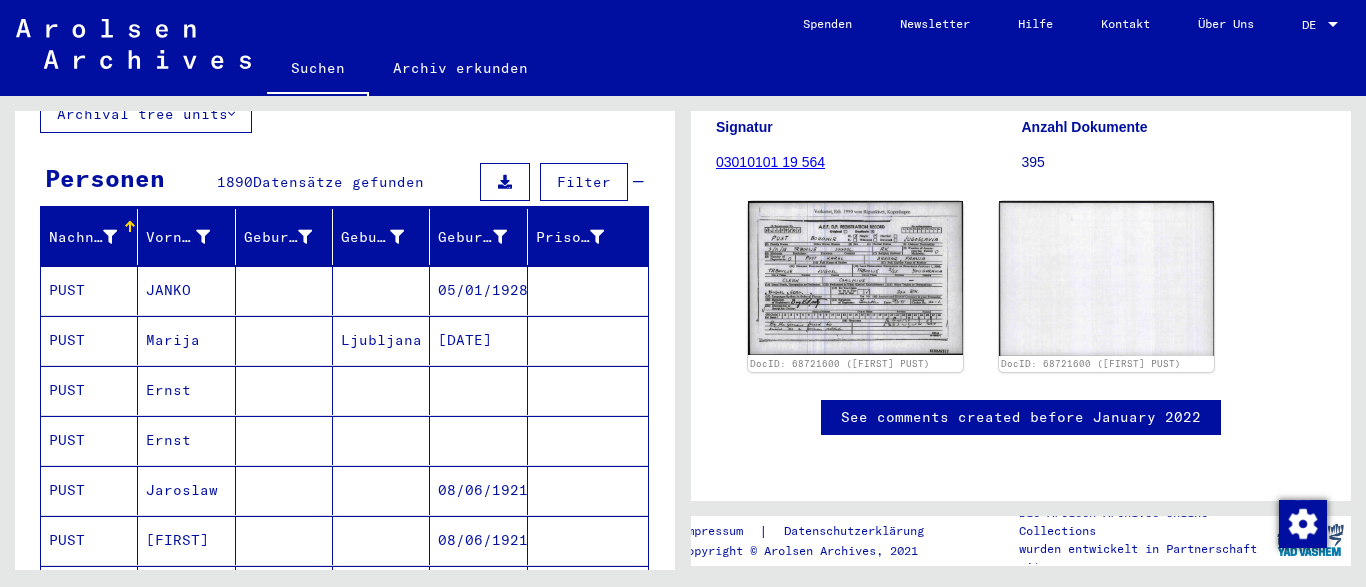 click on "JANKO" at bounding box center (186, 340) 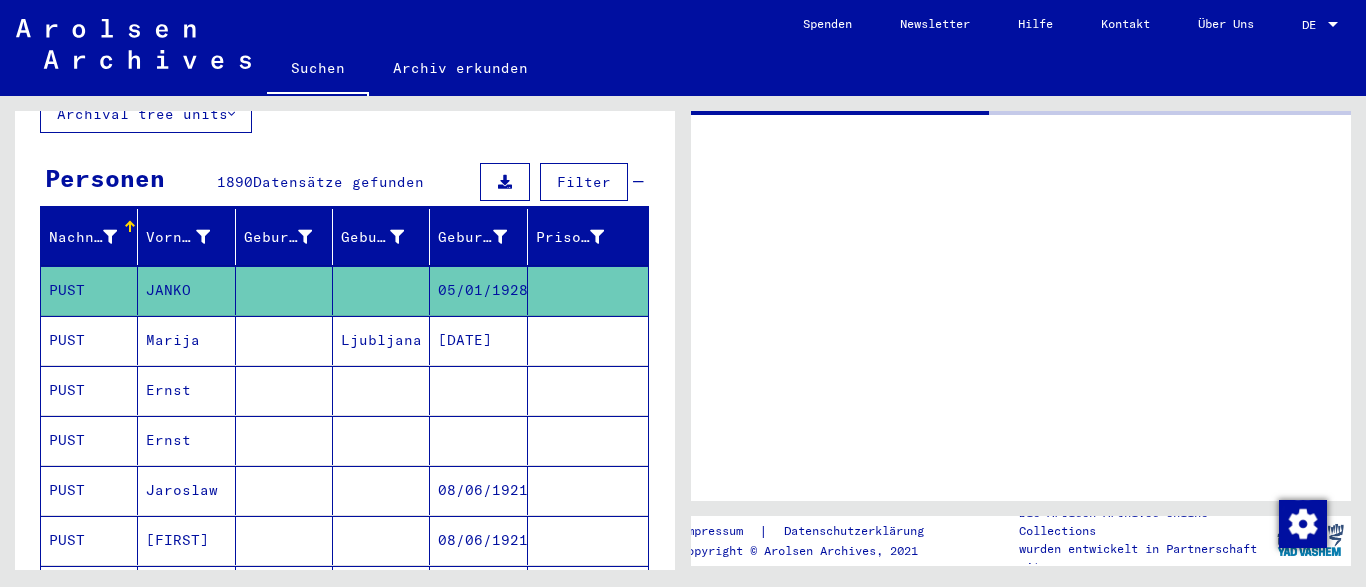 scroll, scrollTop: 0, scrollLeft: 0, axis: both 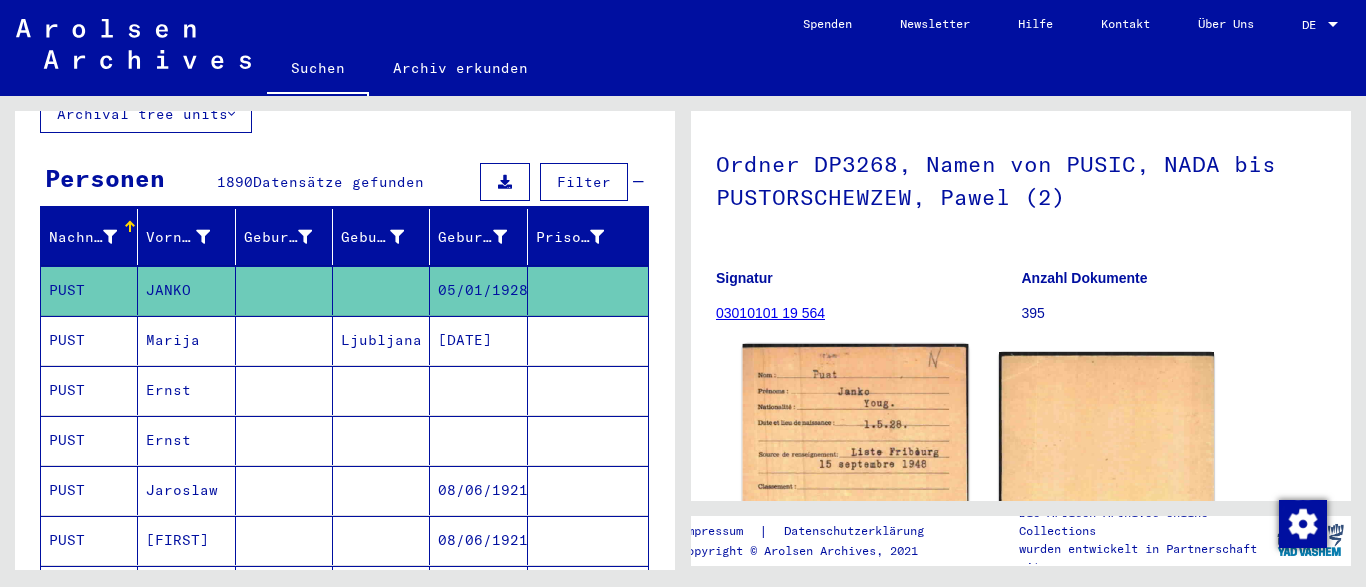 click 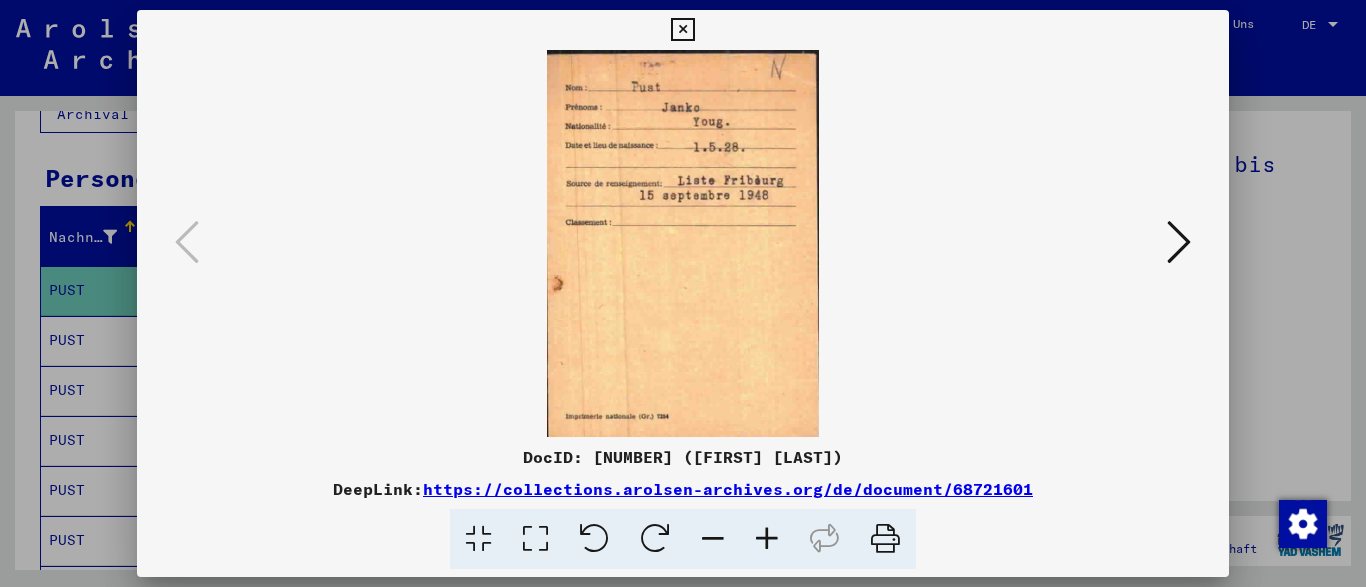 click at bounding box center [1179, 242] 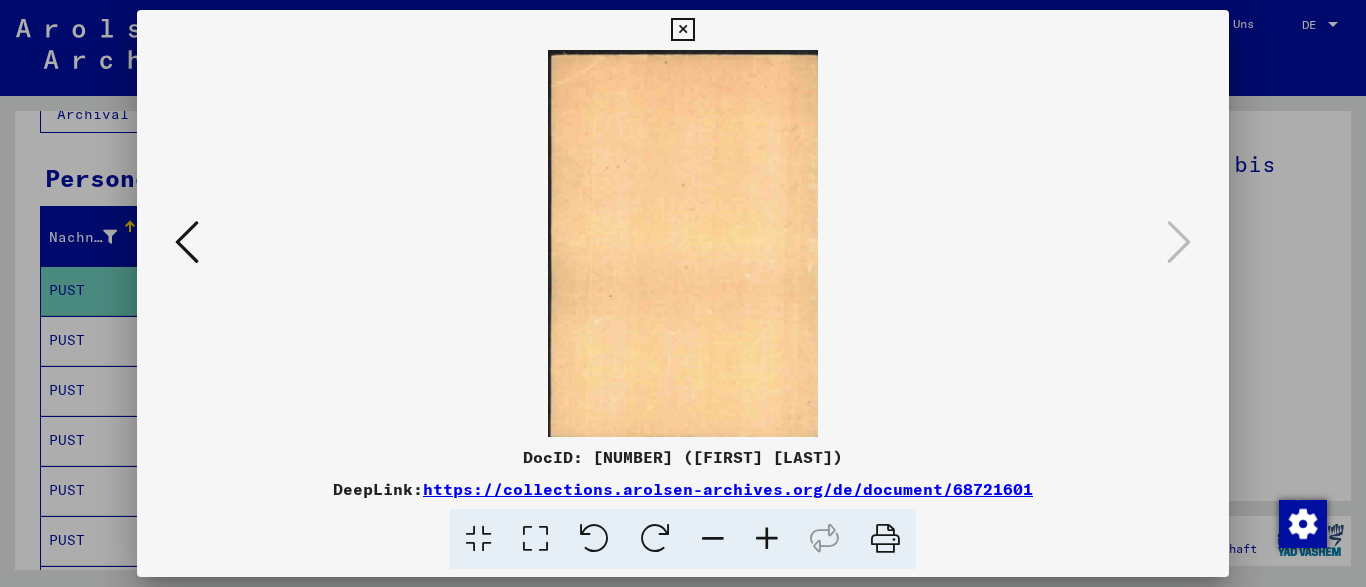 click at bounding box center (682, 30) 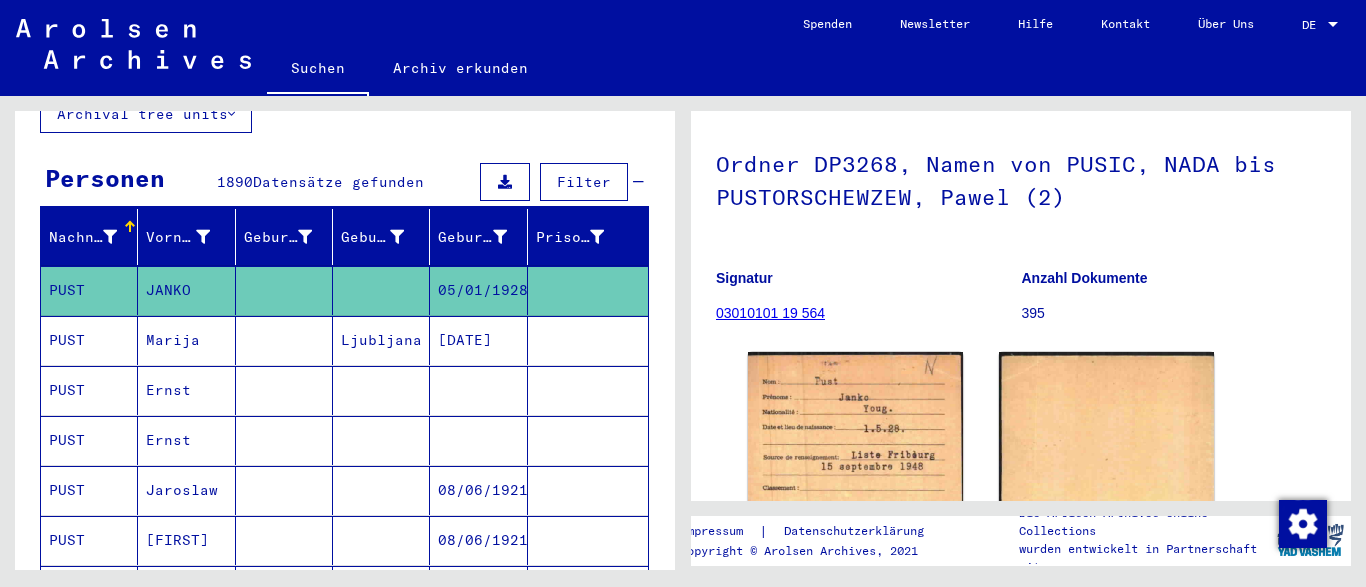 click on "Marija" at bounding box center (186, 390) 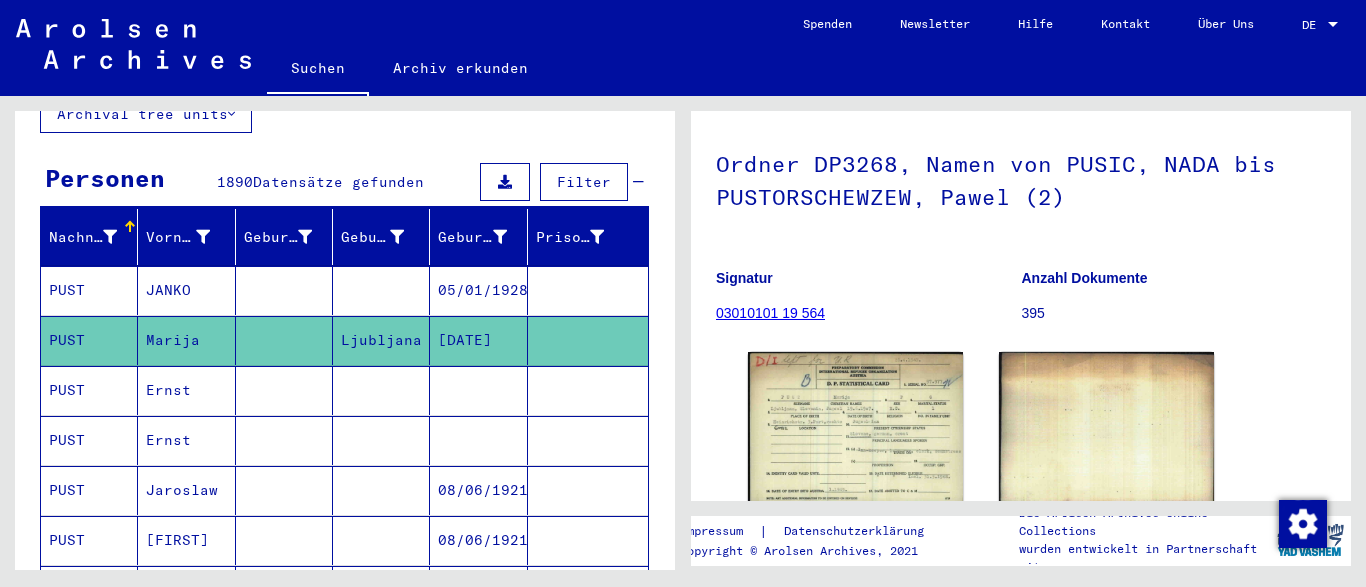 scroll, scrollTop: 0, scrollLeft: 0, axis: both 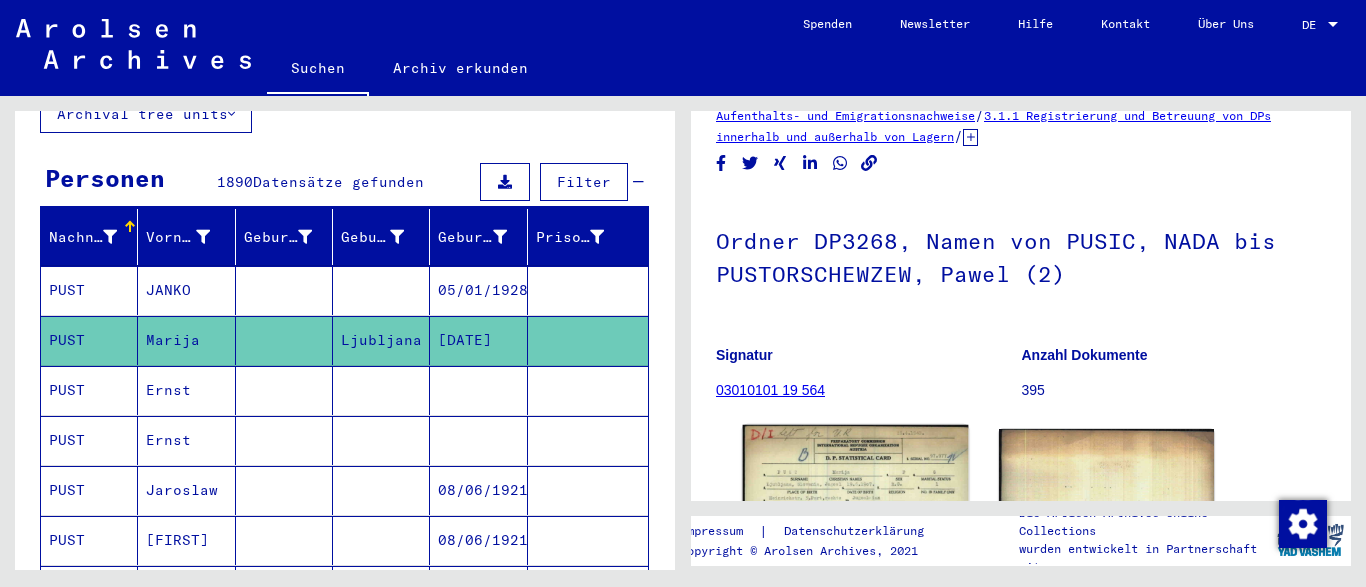 click 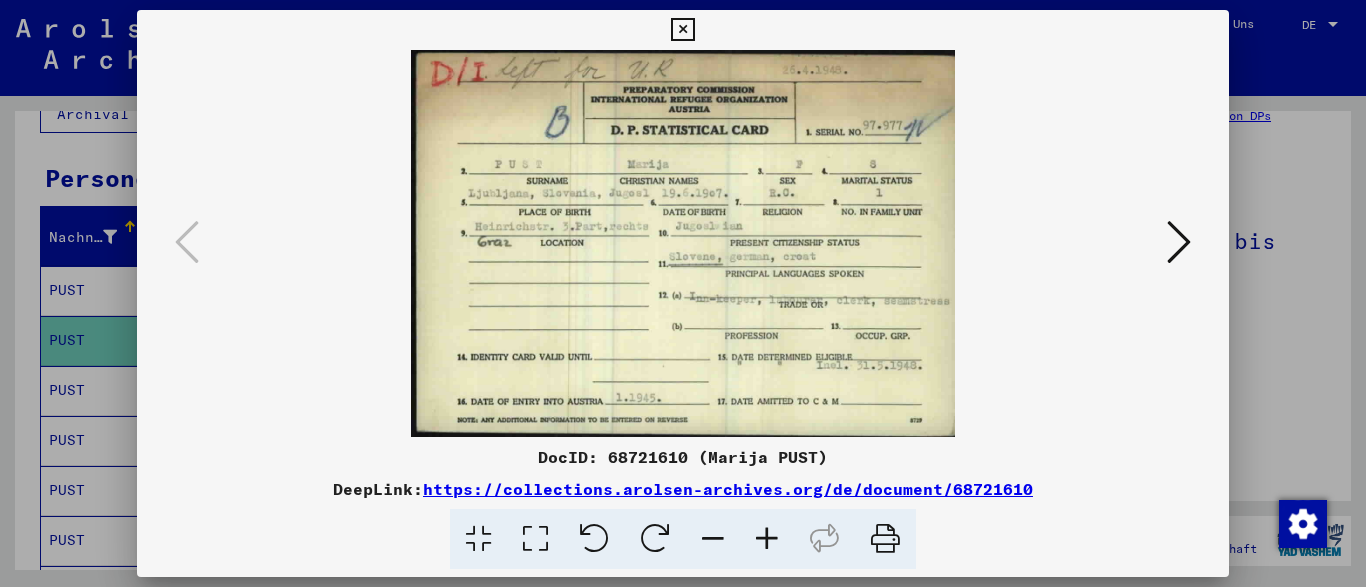 scroll, scrollTop: 52, scrollLeft: 0, axis: vertical 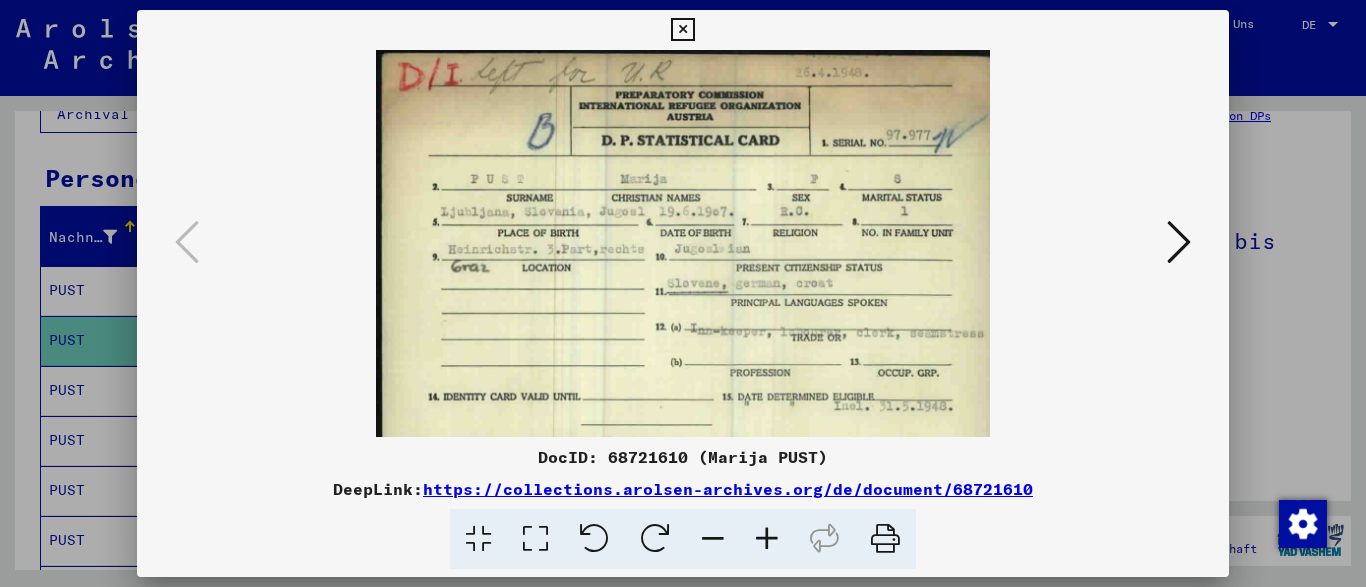 click at bounding box center (767, 539) 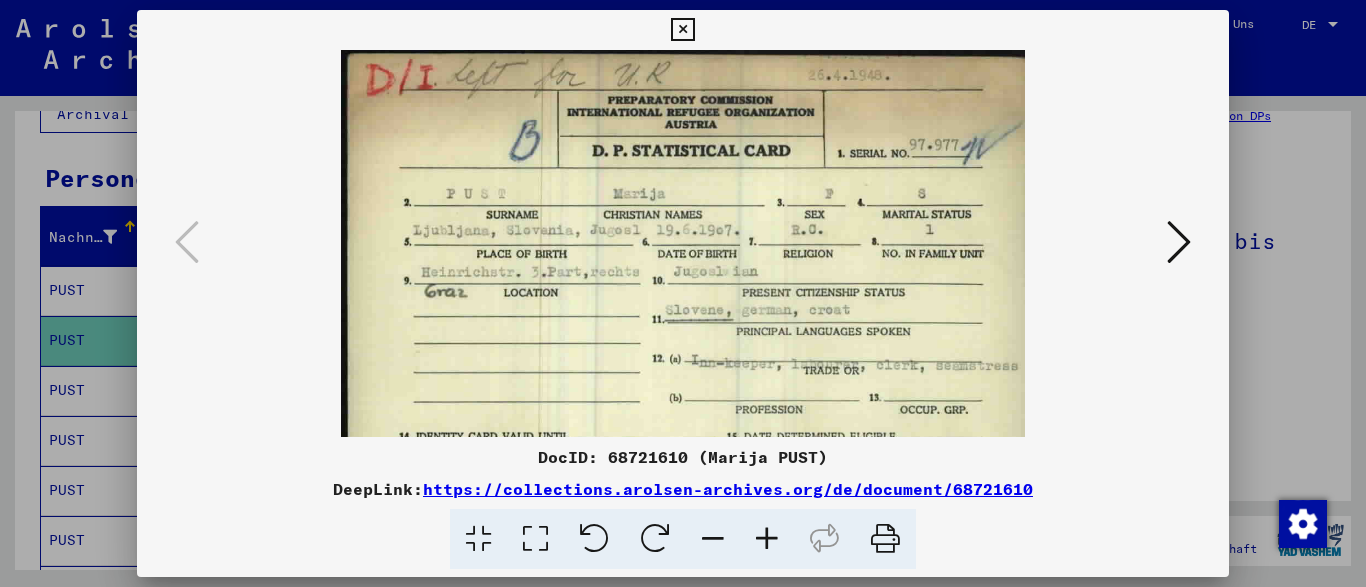 click at bounding box center (767, 539) 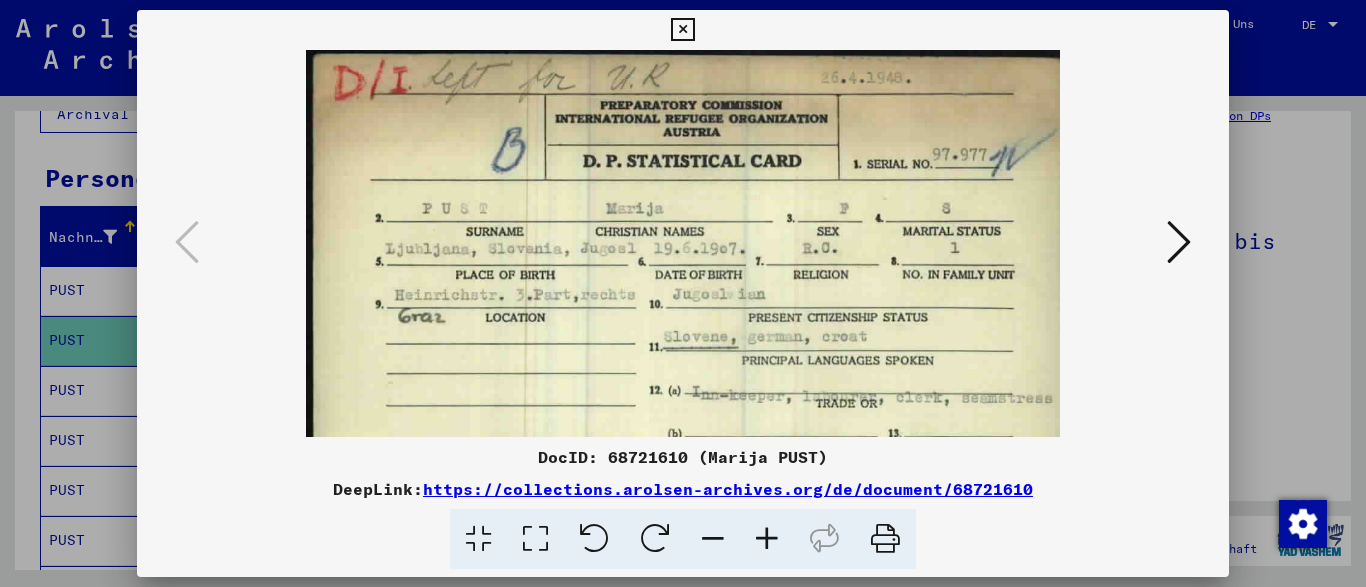 click at bounding box center (767, 539) 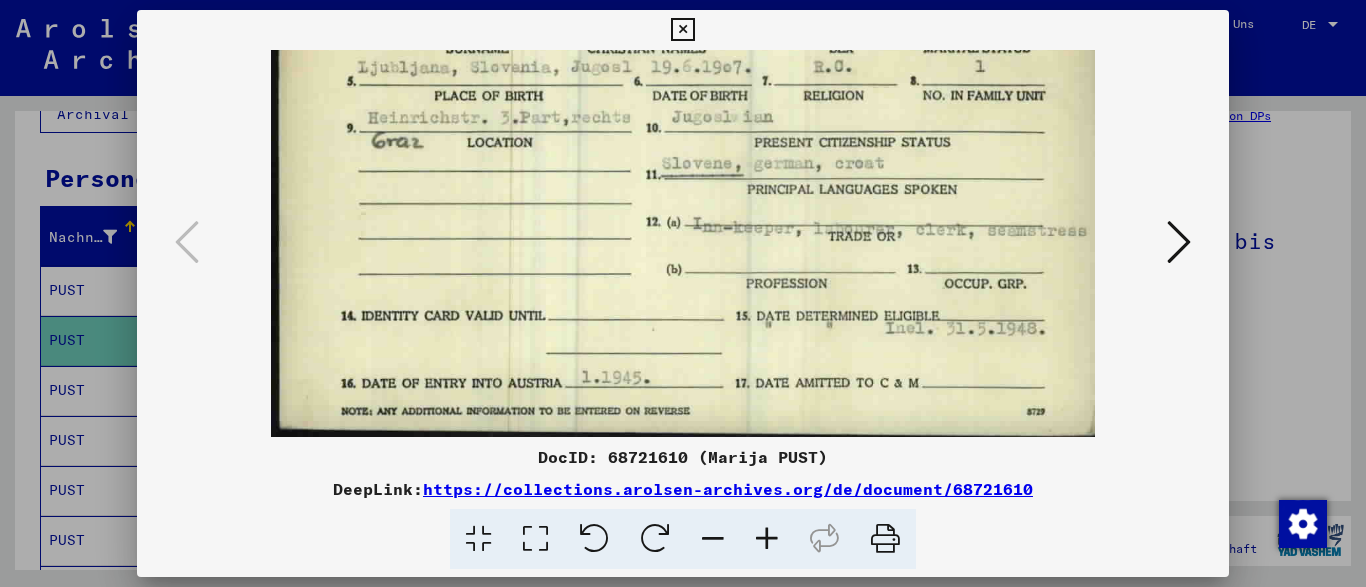 scroll, scrollTop: 4, scrollLeft: 0, axis: vertical 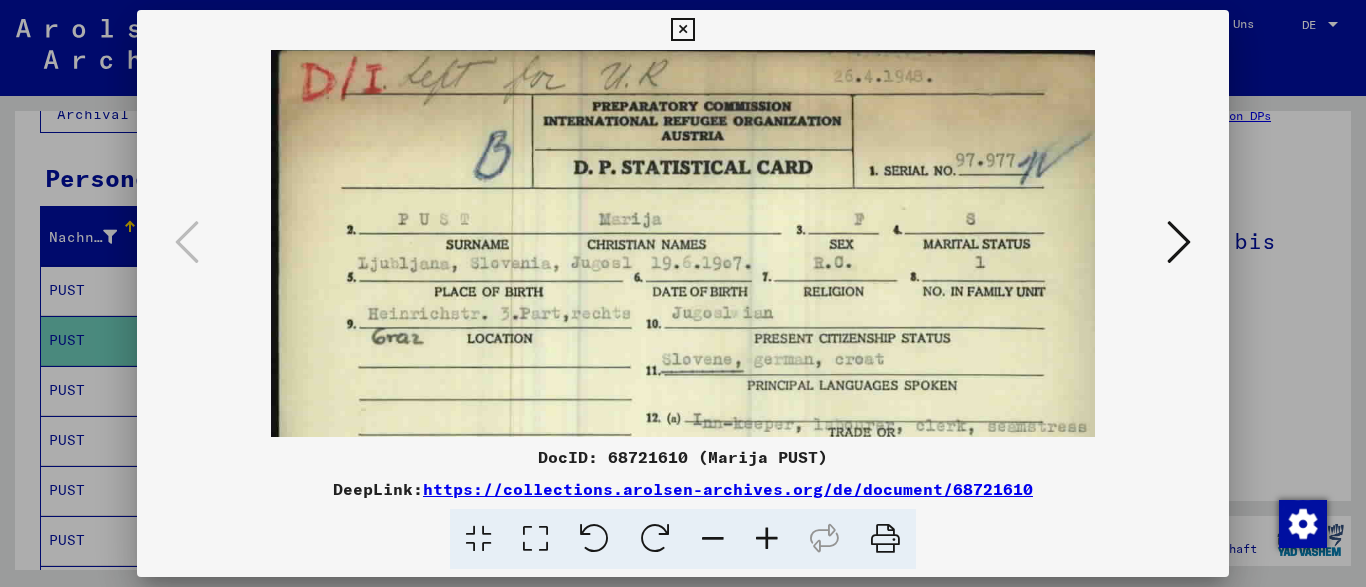 click at bounding box center [683, 339] 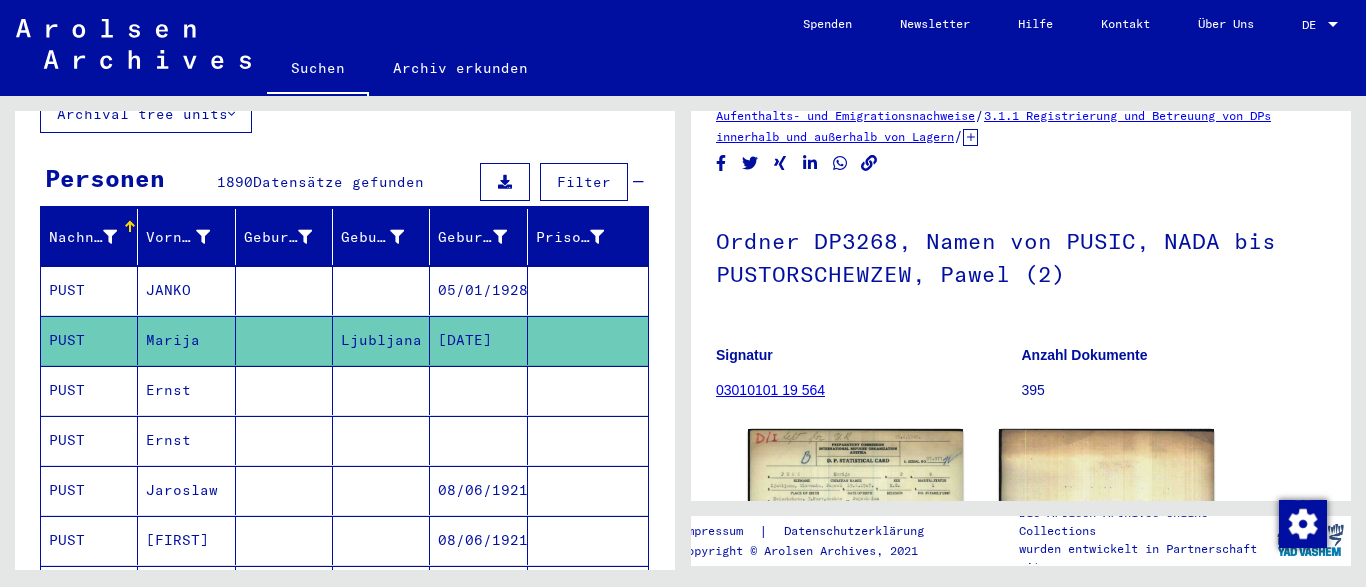 click on "Ernst" at bounding box center [186, 440] 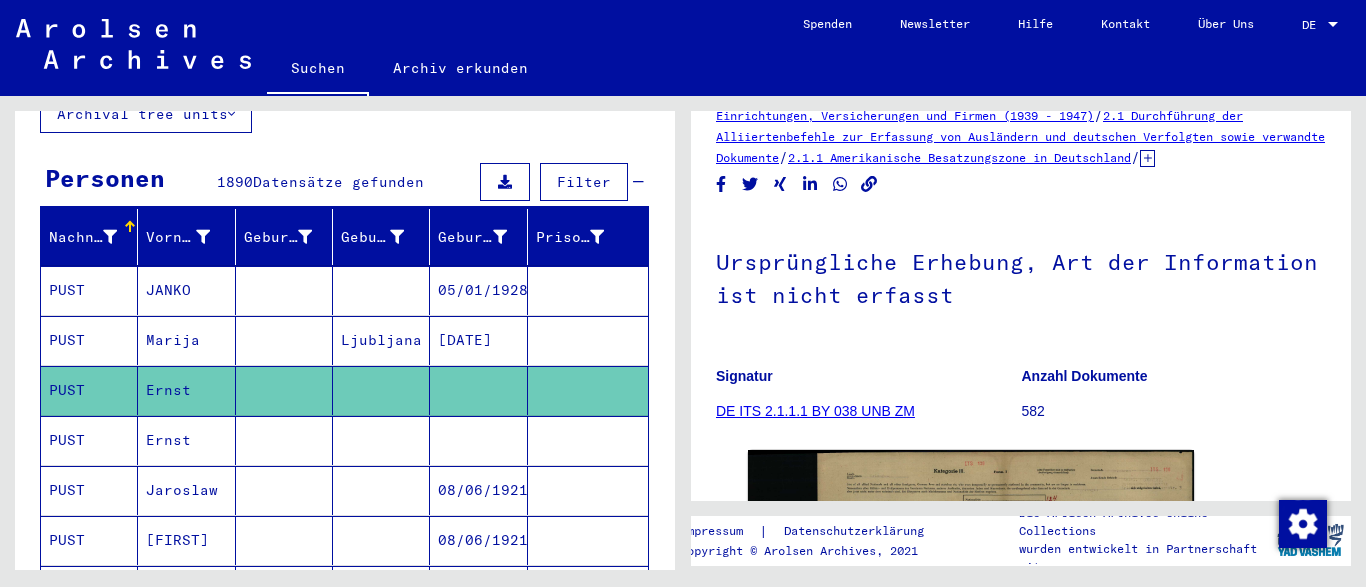 scroll, scrollTop: 0, scrollLeft: 0, axis: both 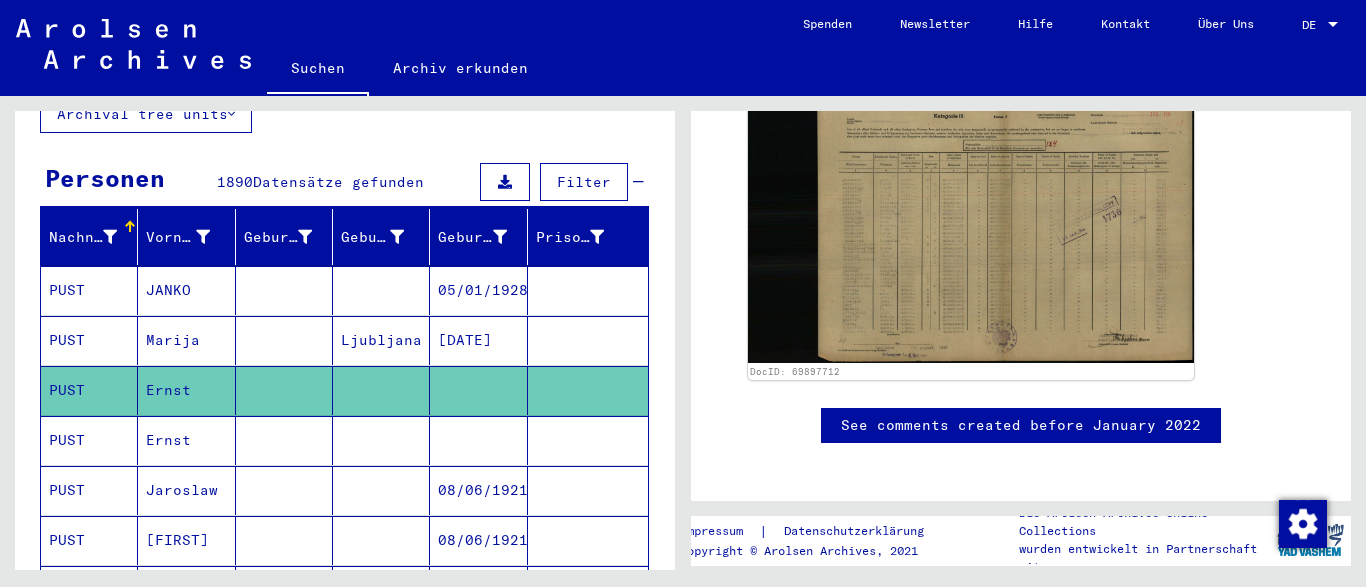 click on "Ernst" at bounding box center (186, 490) 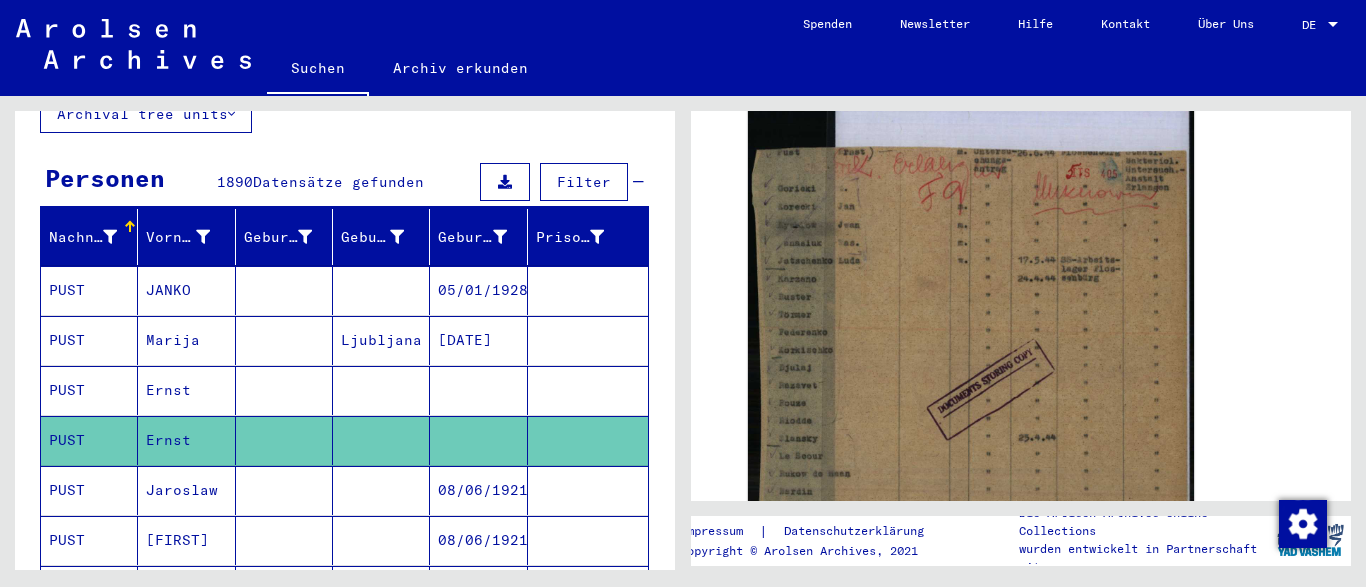 scroll, scrollTop: 0, scrollLeft: 0, axis: both 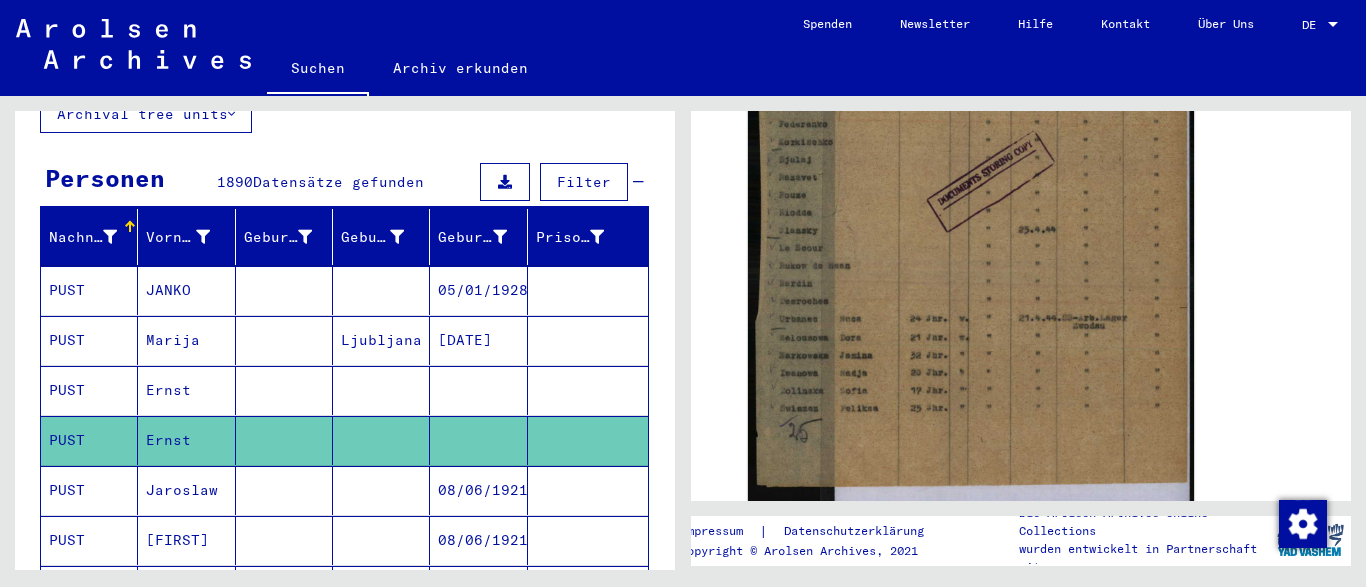 click on "Jaroslaw" at bounding box center (186, 540) 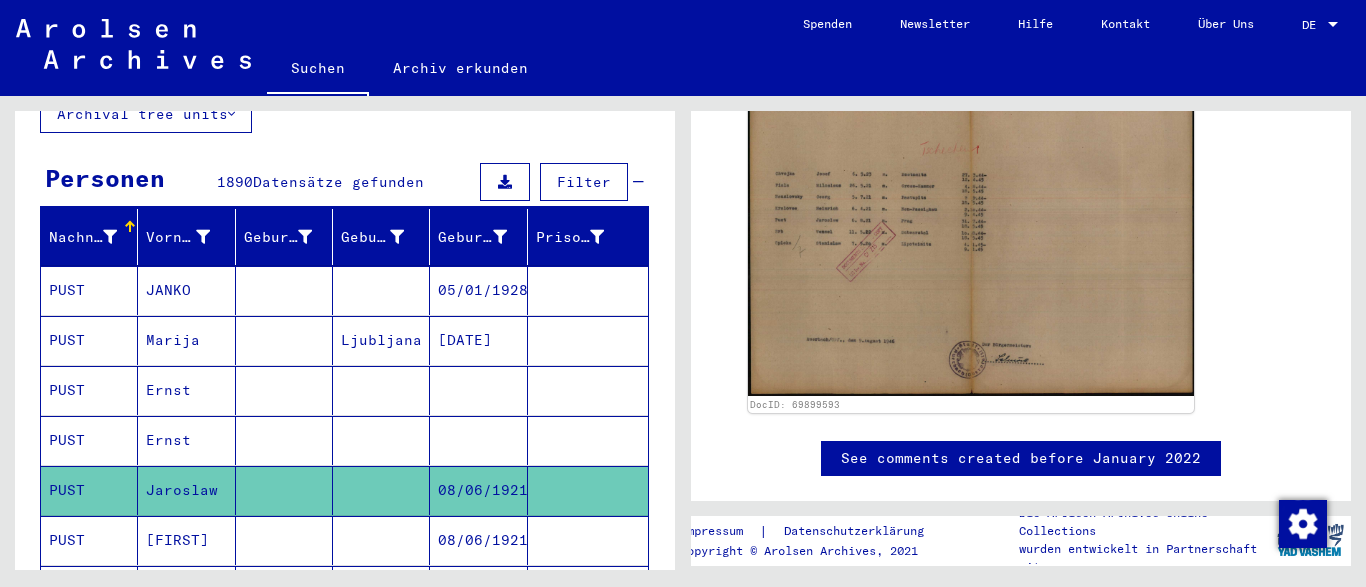 scroll, scrollTop: 0, scrollLeft: 0, axis: both 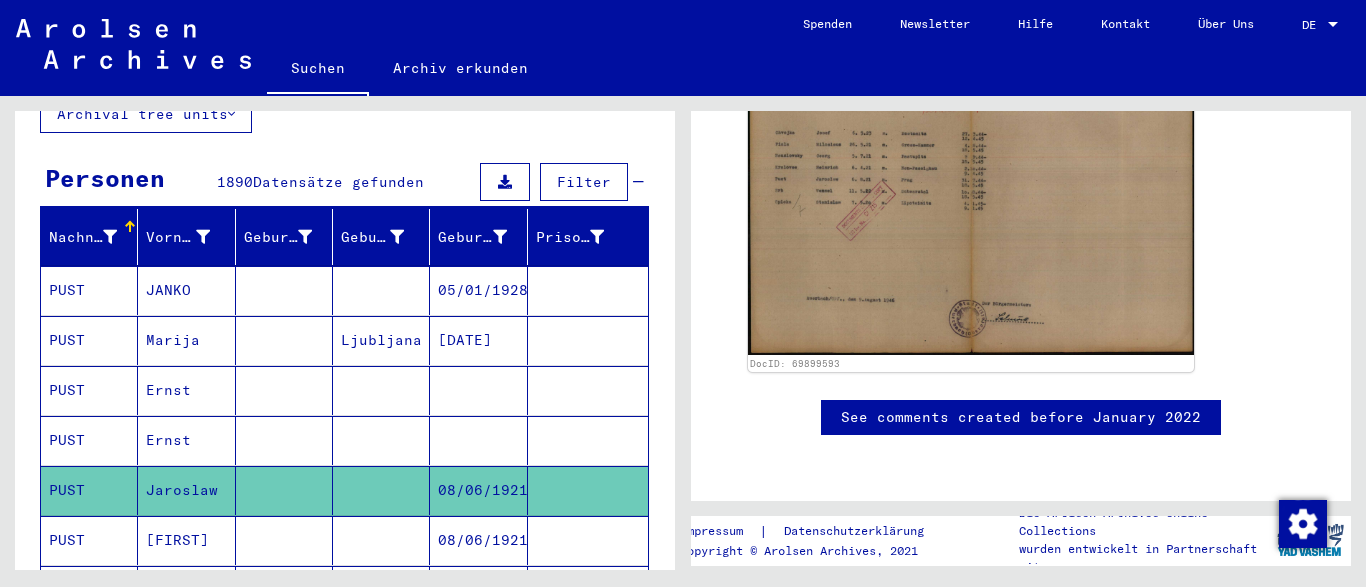 click on "[FIRST]" at bounding box center (186, 590) 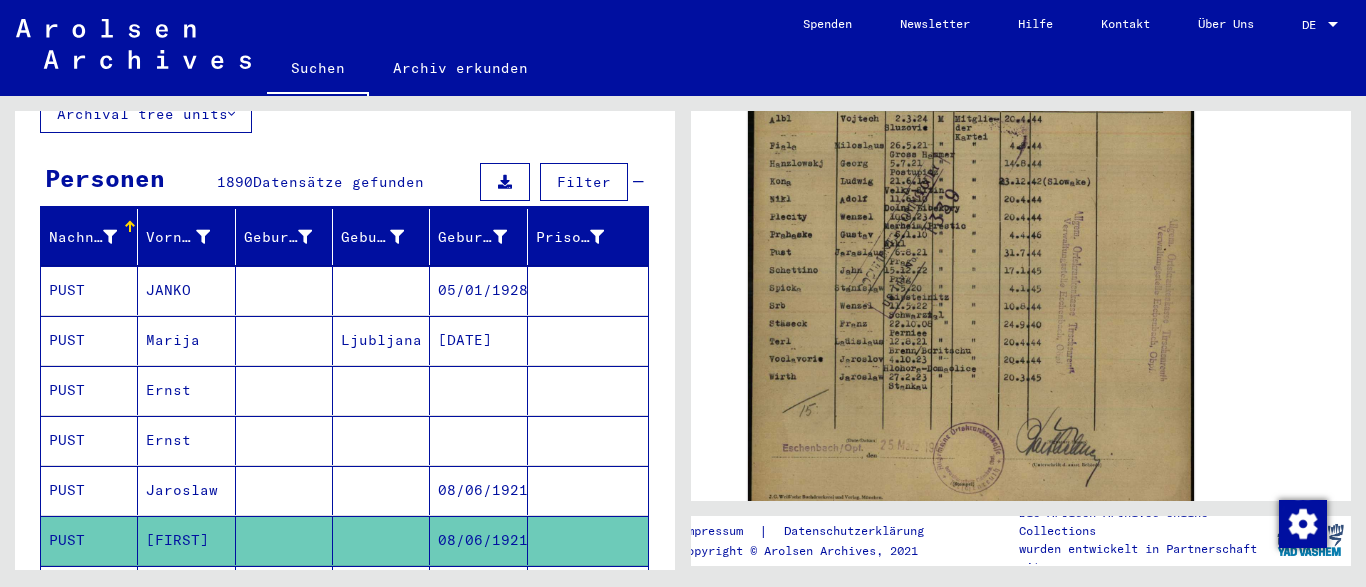 scroll, scrollTop: 0, scrollLeft: 0, axis: both 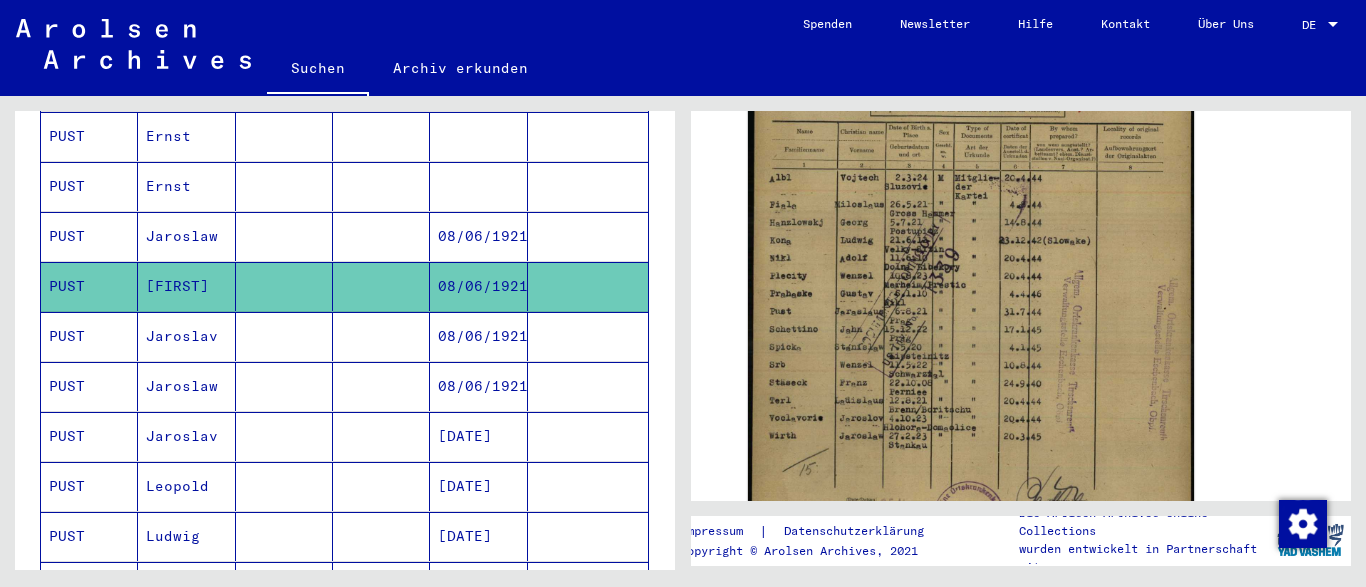 click on "Jaroslav" at bounding box center (186, 386) 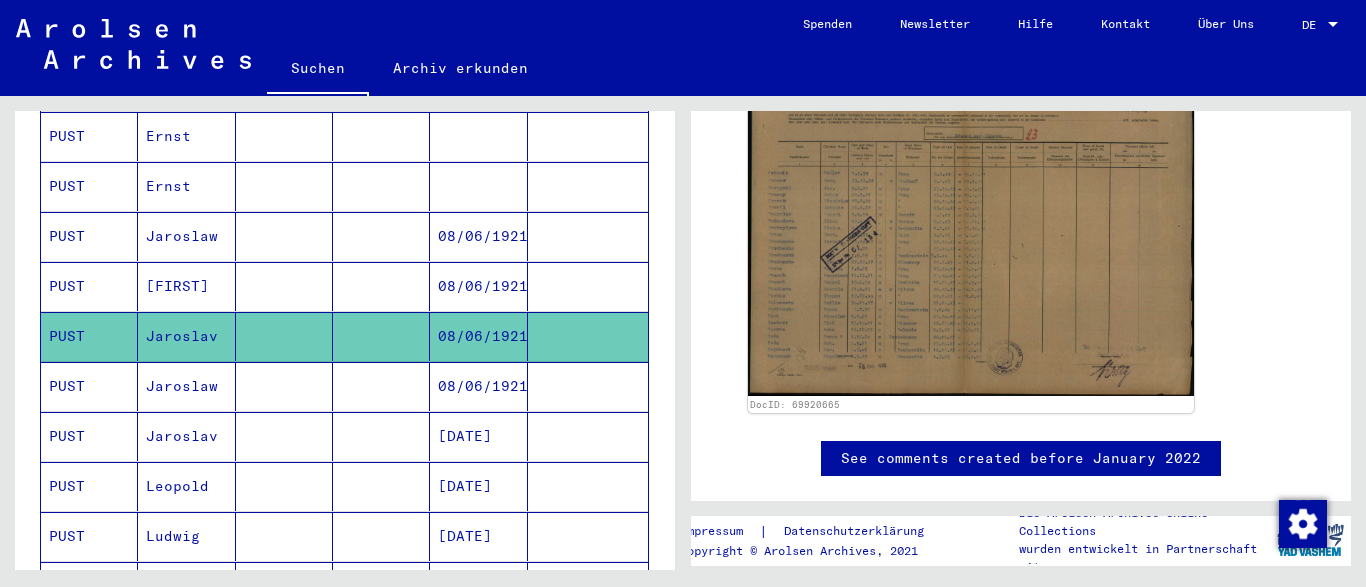 scroll, scrollTop: 0, scrollLeft: 0, axis: both 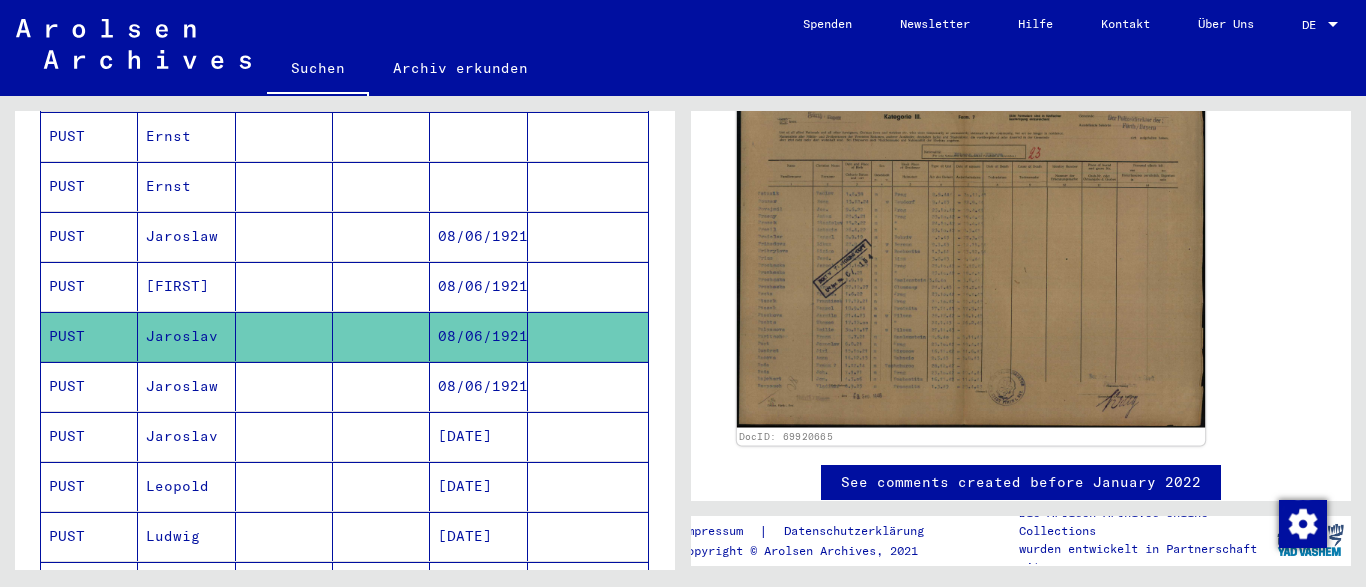click 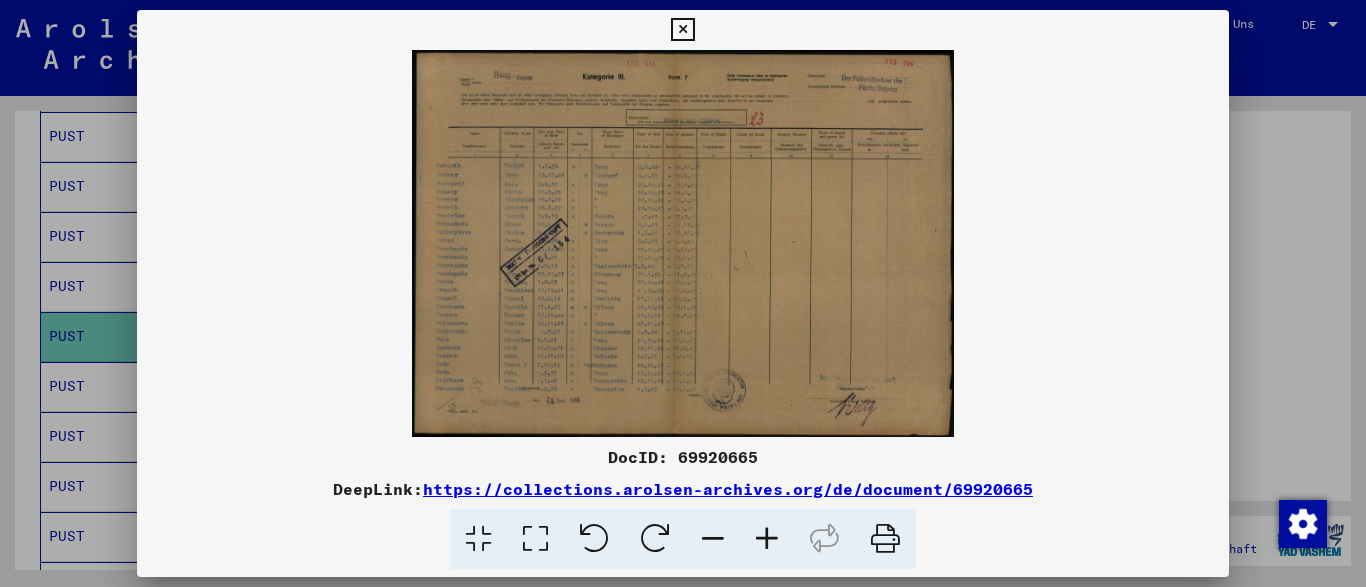 scroll, scrollTop: 400, scrollLeft: 0, axis: vertical 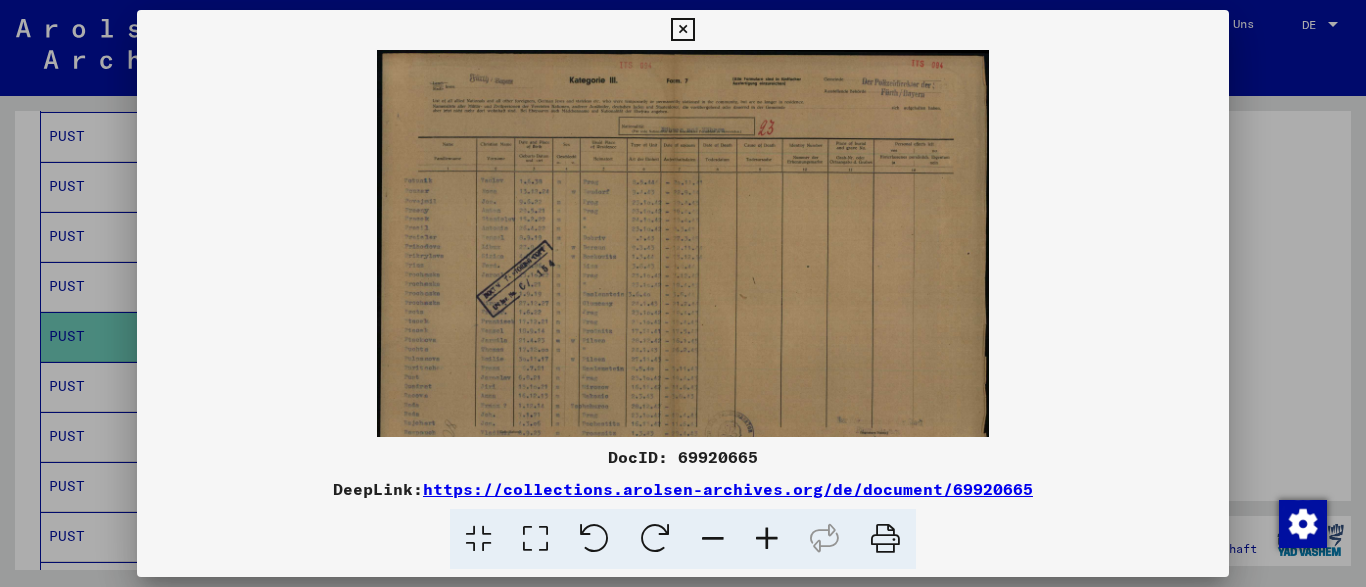 click at bounding box center [767, 539] 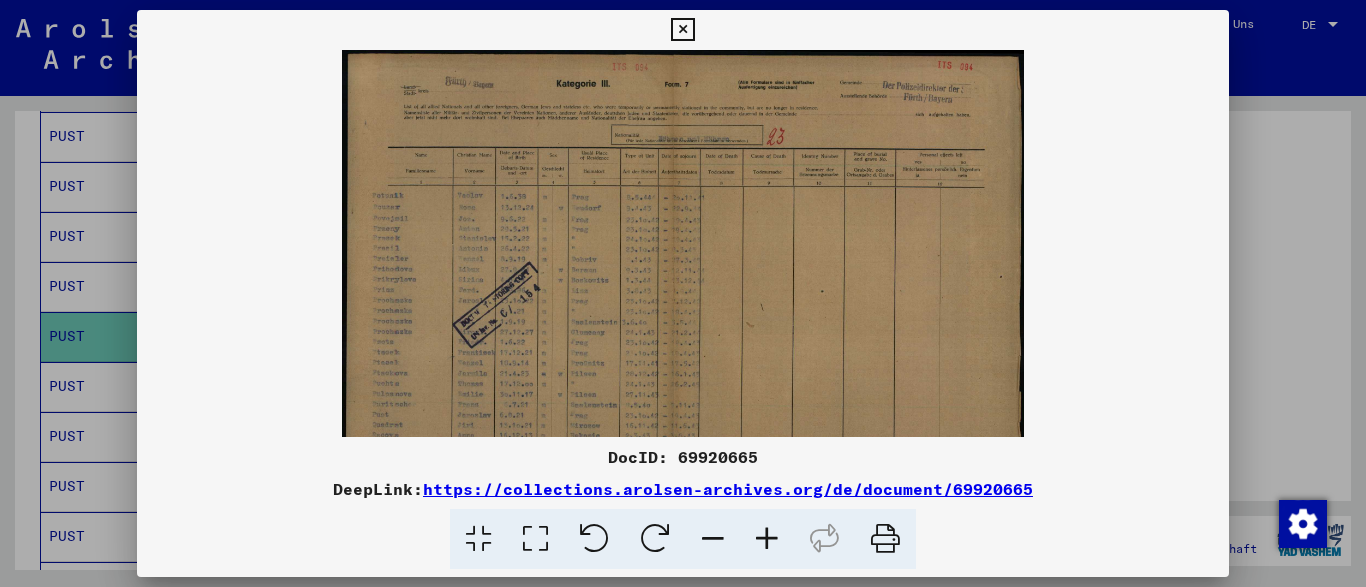 click at bounding box center [767, 539] 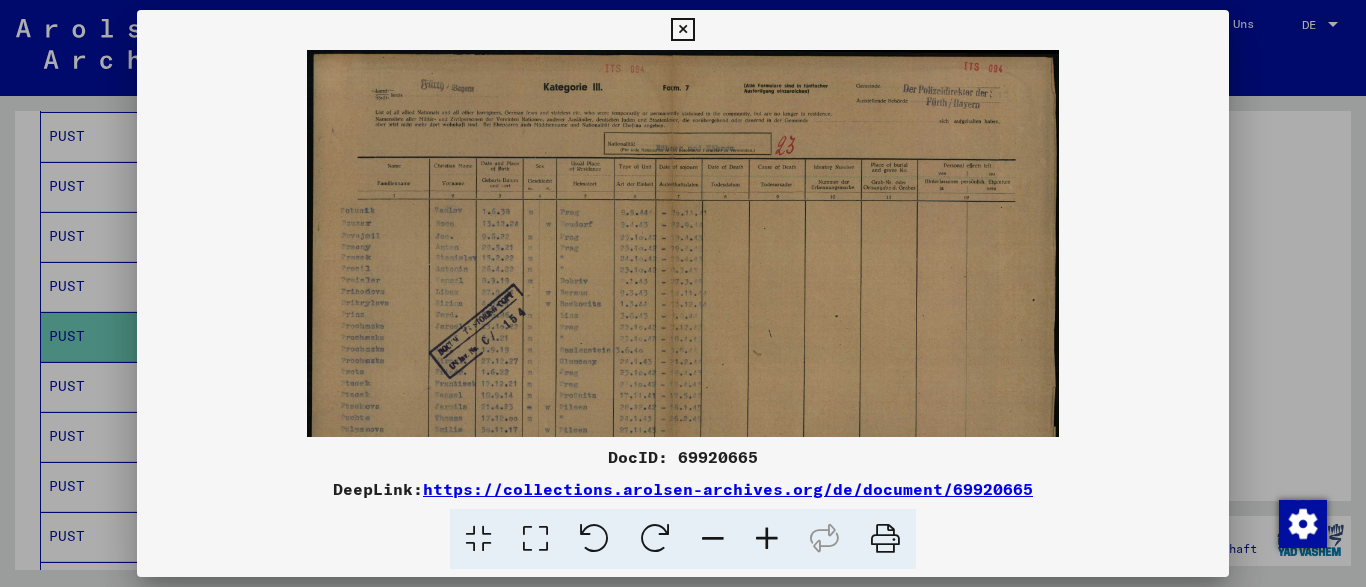 click at bounding box center (767, 539) 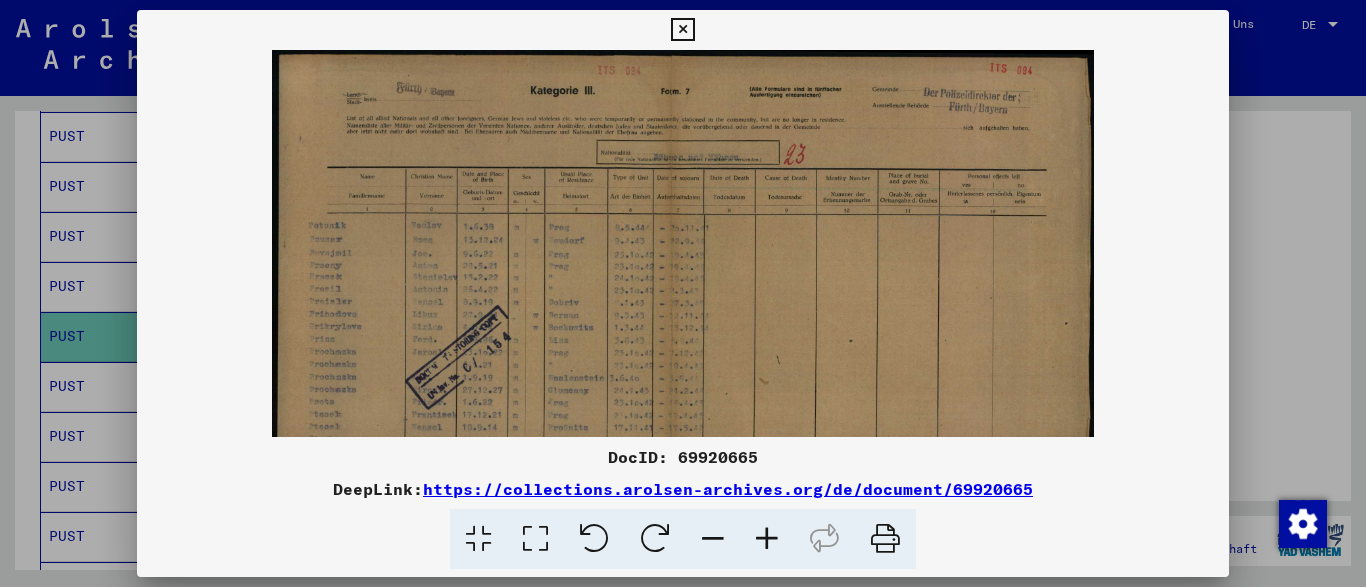 click at bounding box center [767, 539] 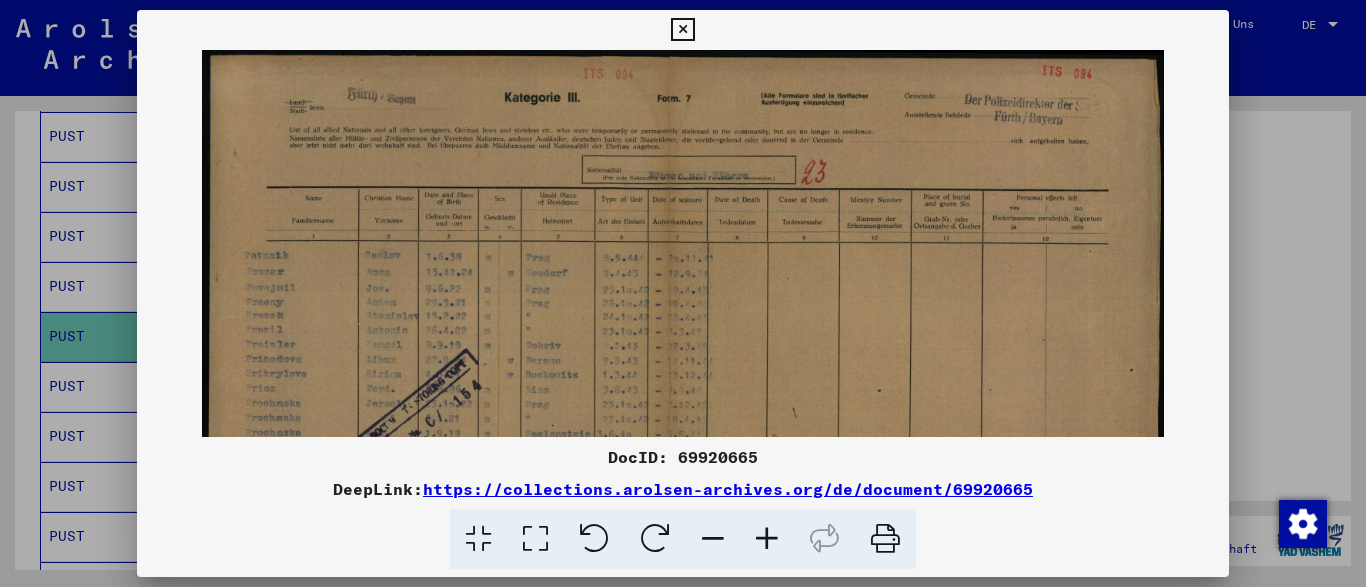 click at bounding box center [767, 539] 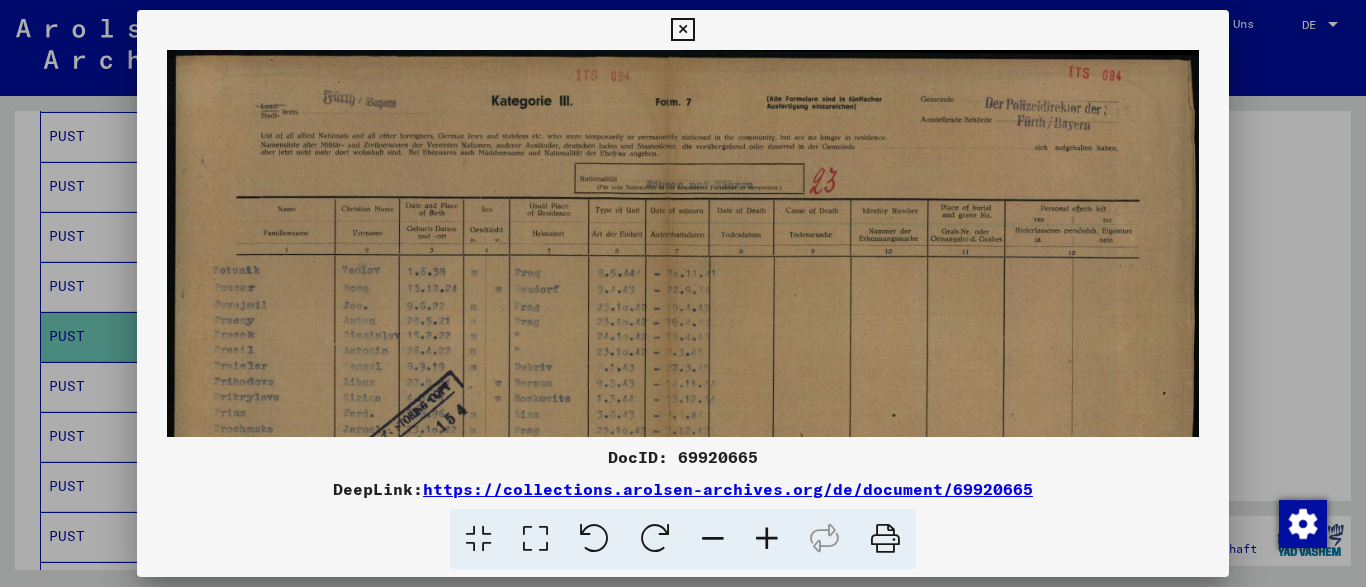 click at bounding box center (767, 539) 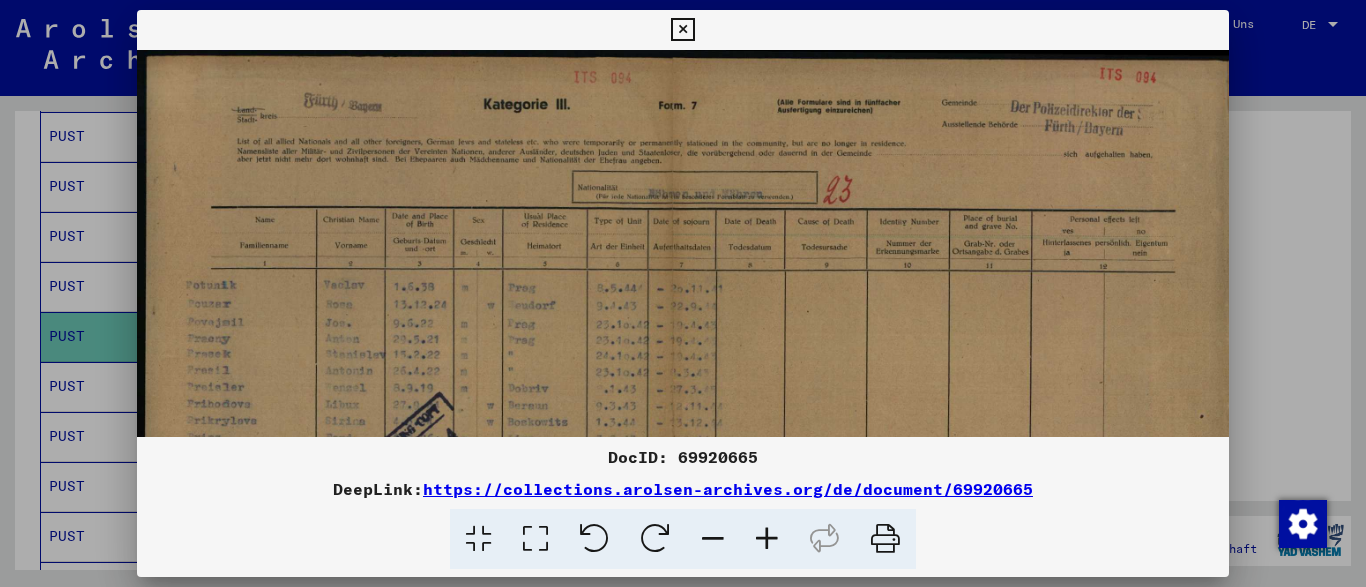 click at bounding box center [767, 539] 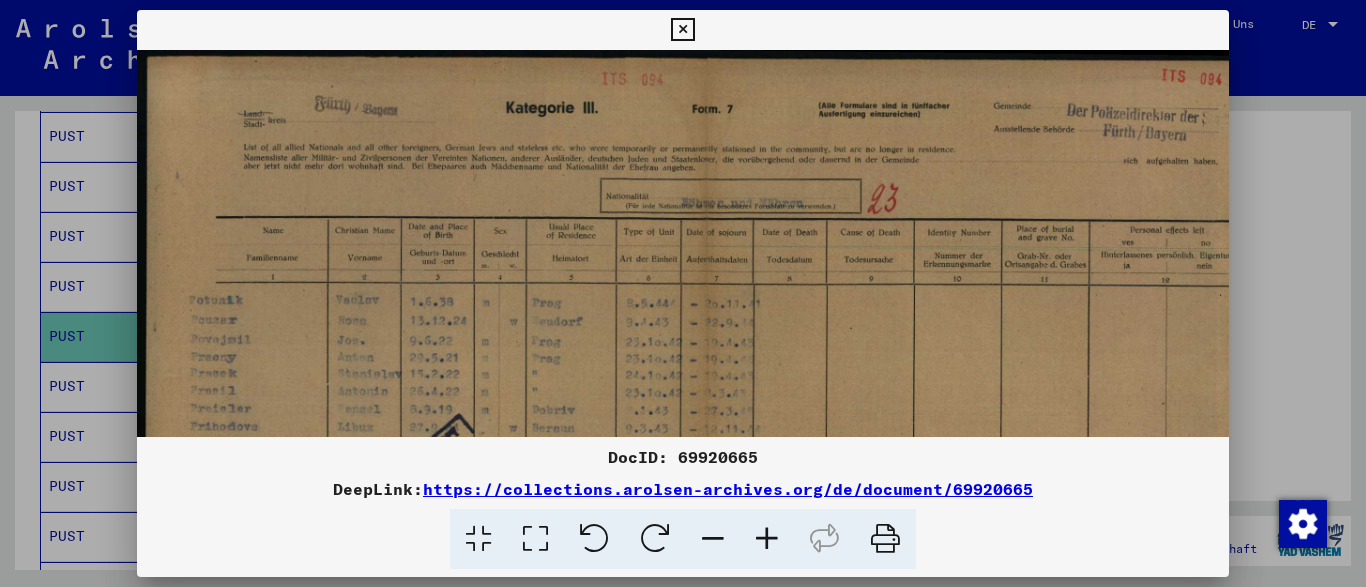 click at bounding box center (767, 539) 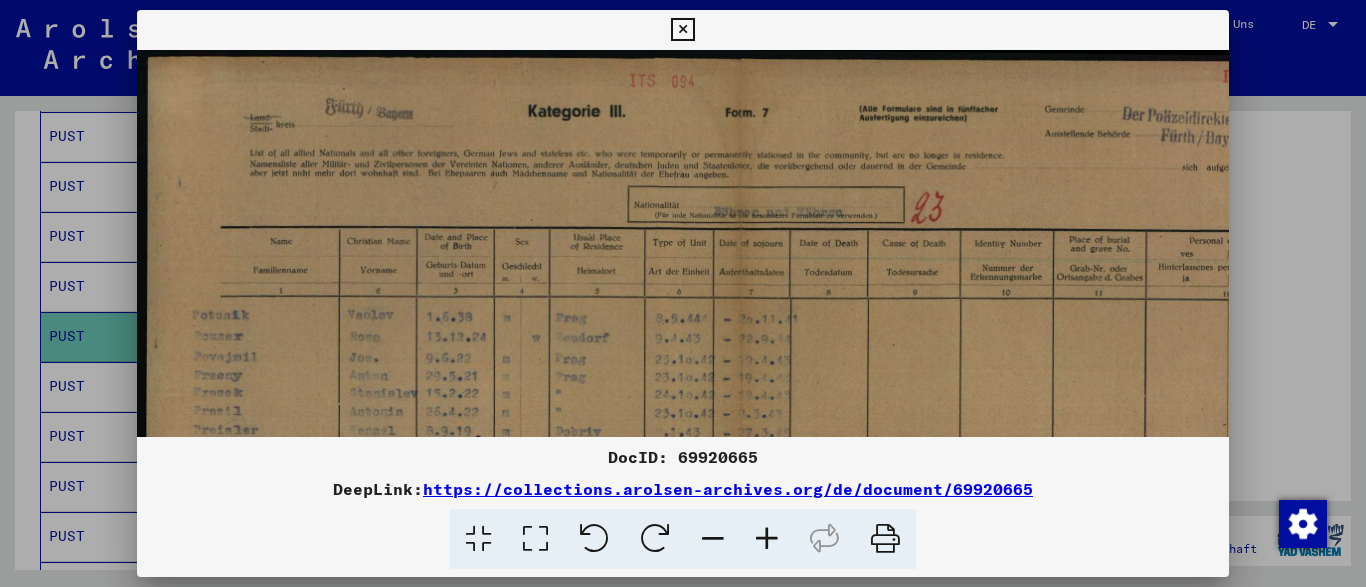 click at bounding box center (767, 539) 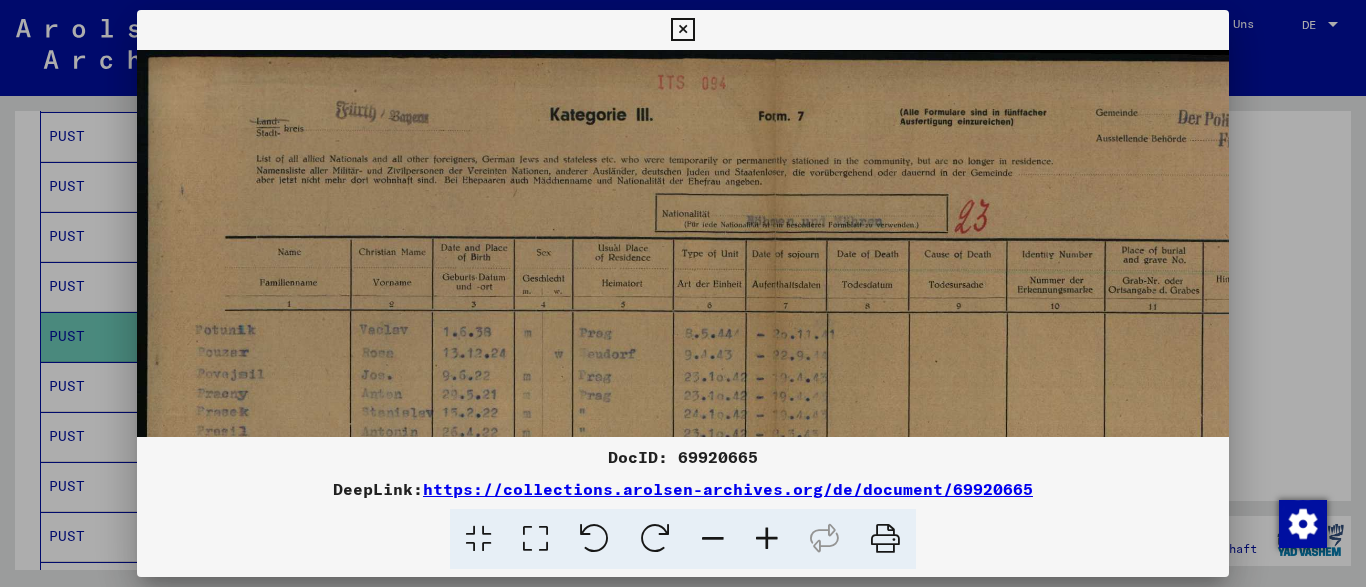 click at bounding box center [767, 539] 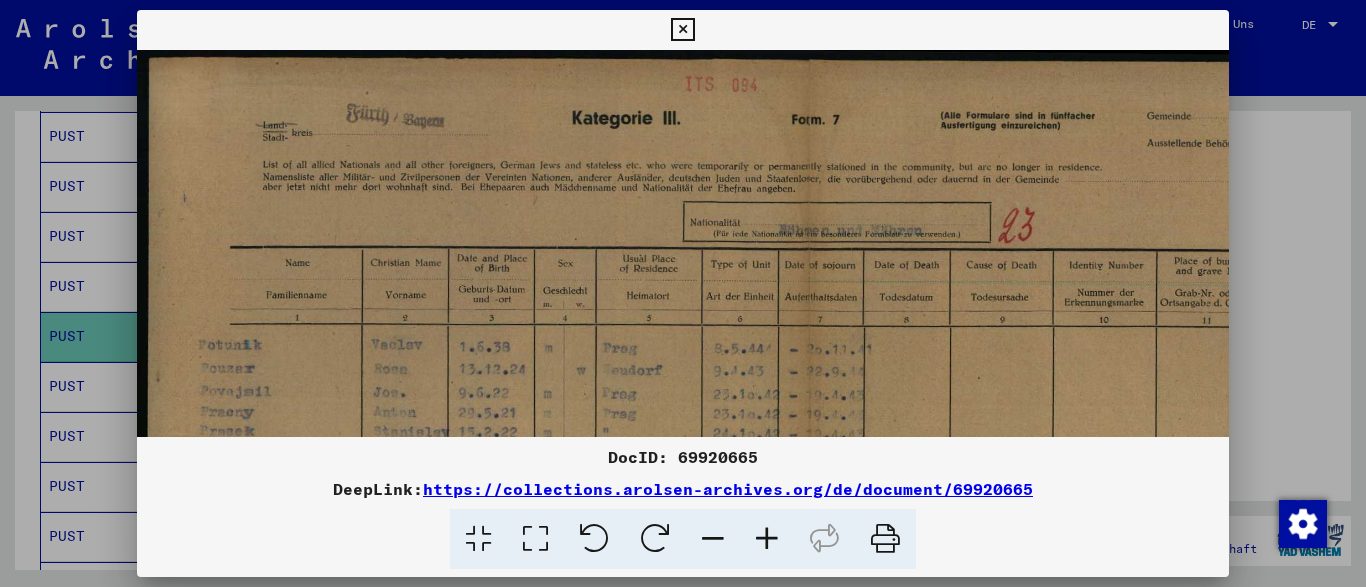 click at bounding box center (767, 539) 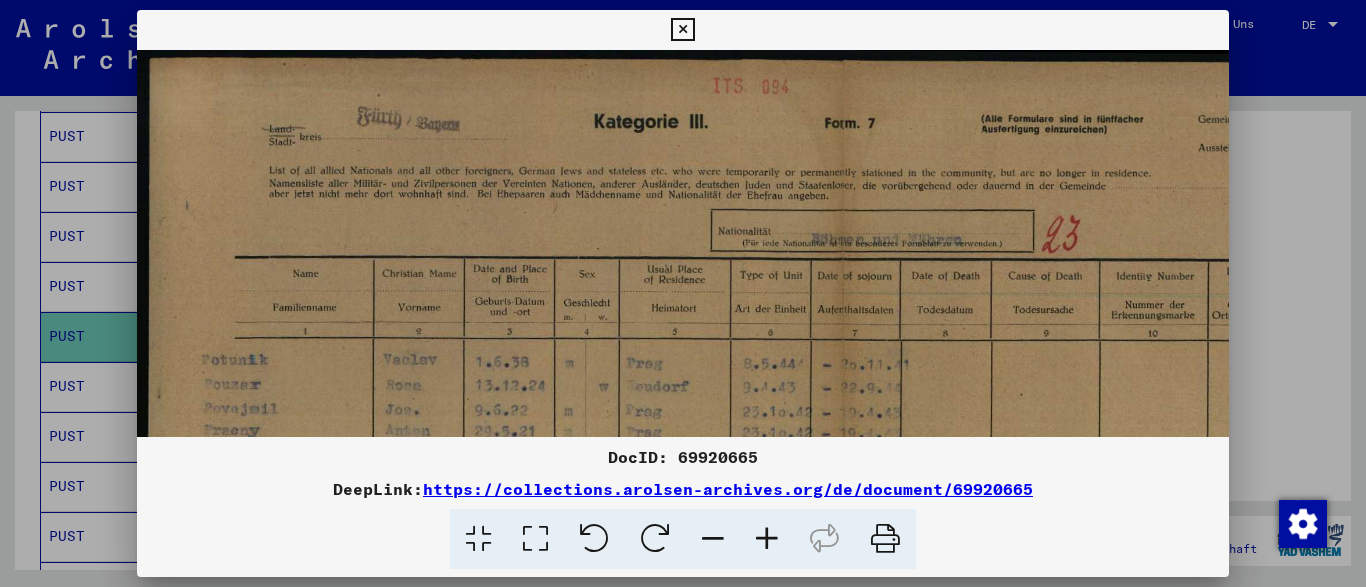 click at bounding box center (682, 30) 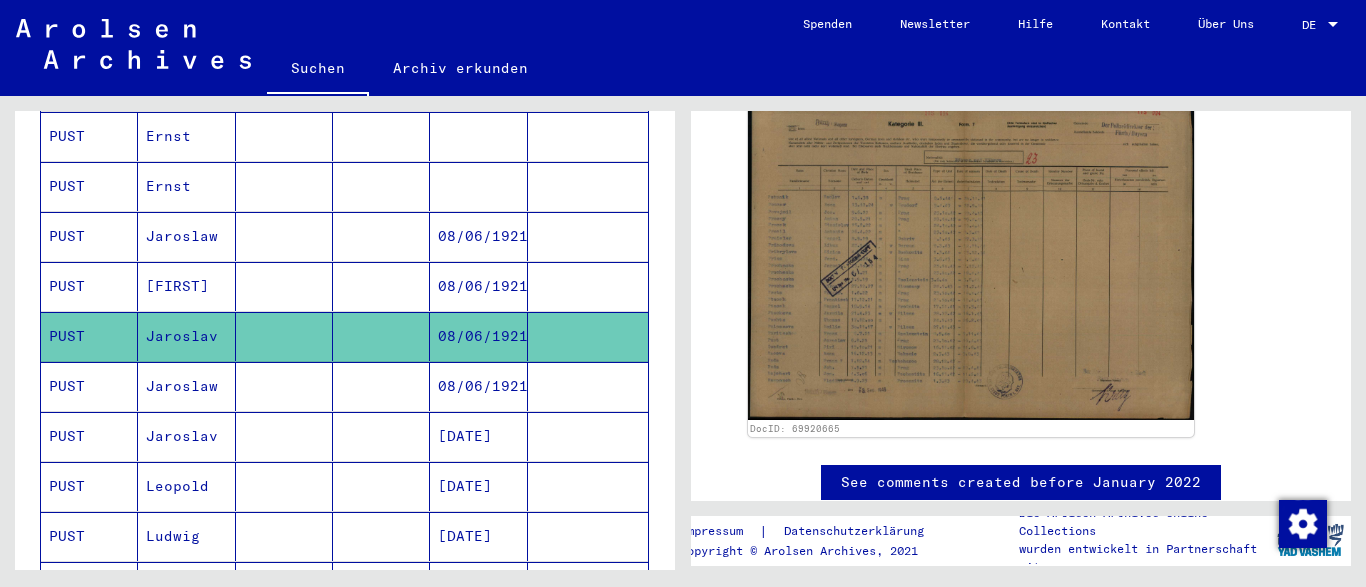 click on "Jaroslaw" at bounding box center (186, 436) 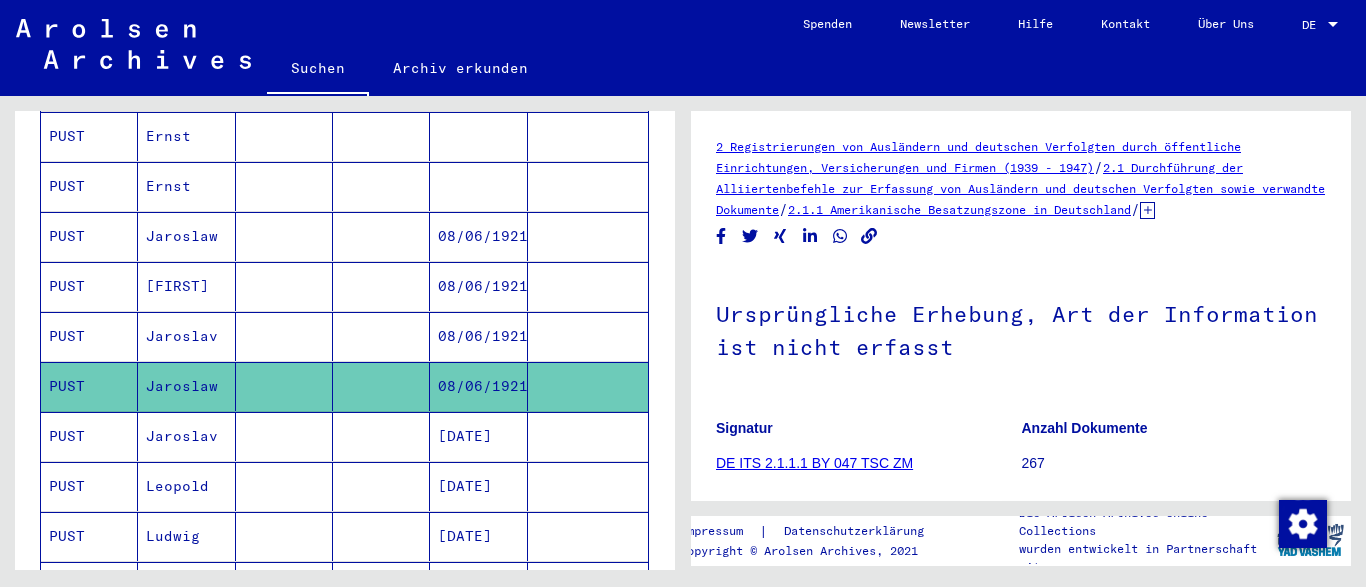 scroll, scrollTop: 295, scrollLeft: 0, axis: vertical 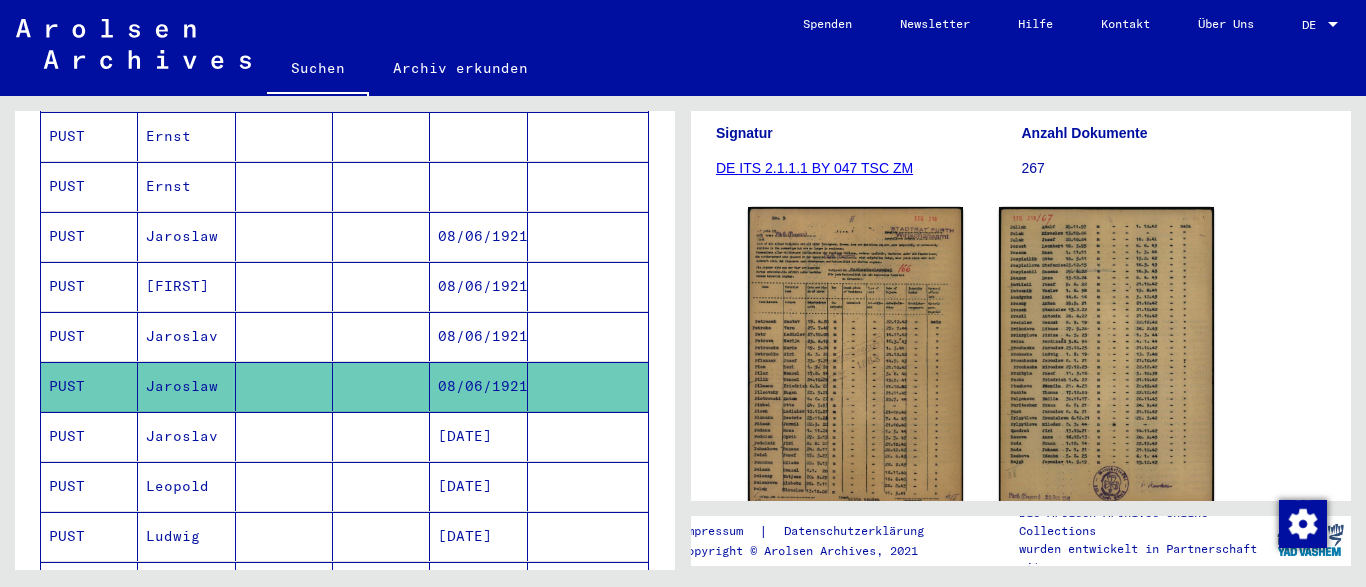 click on "[DATE]" at bounding box center [478, 486] 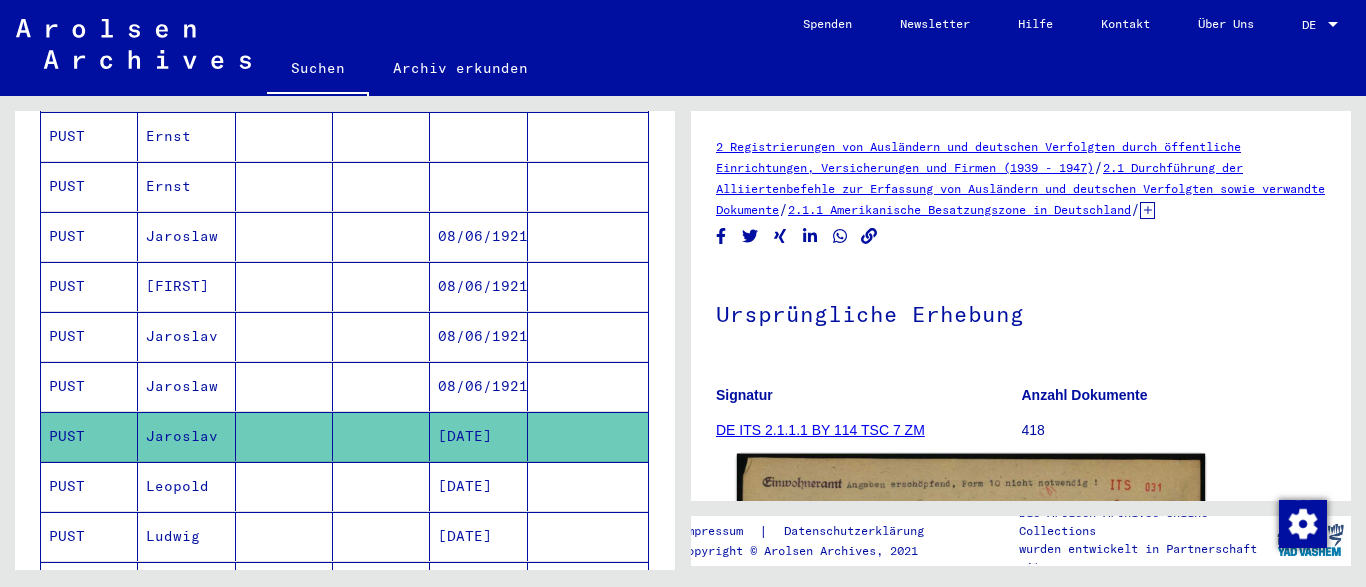 scroll, scrollTop: 318, scrollLeft: 0, axis: vertical 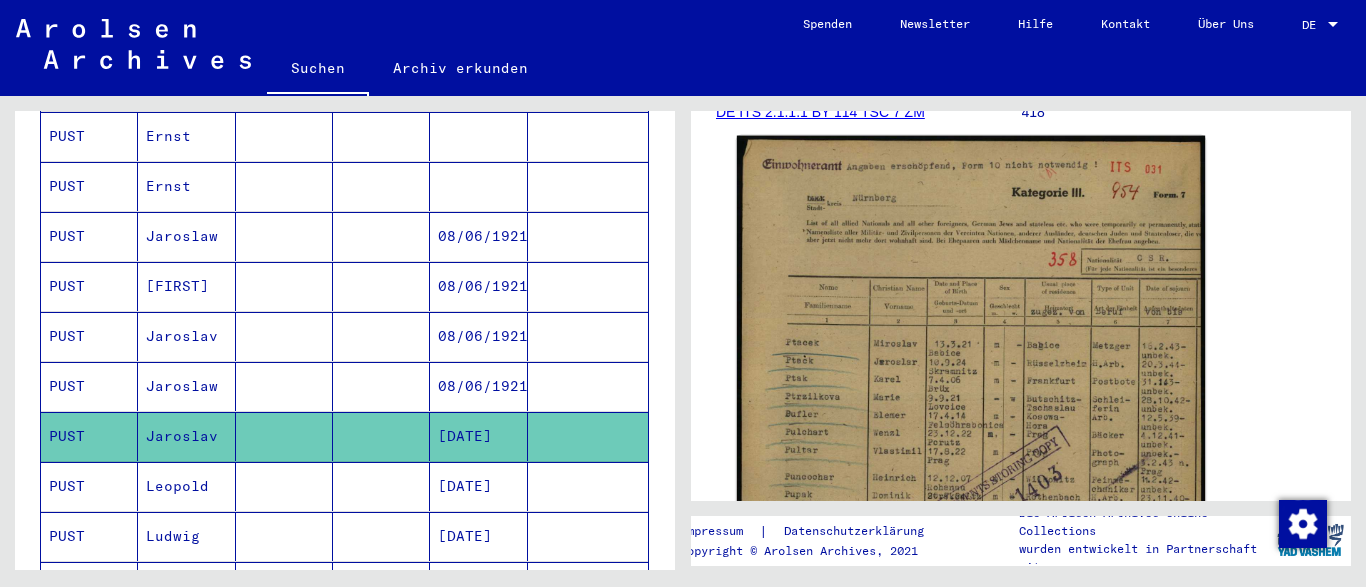 click 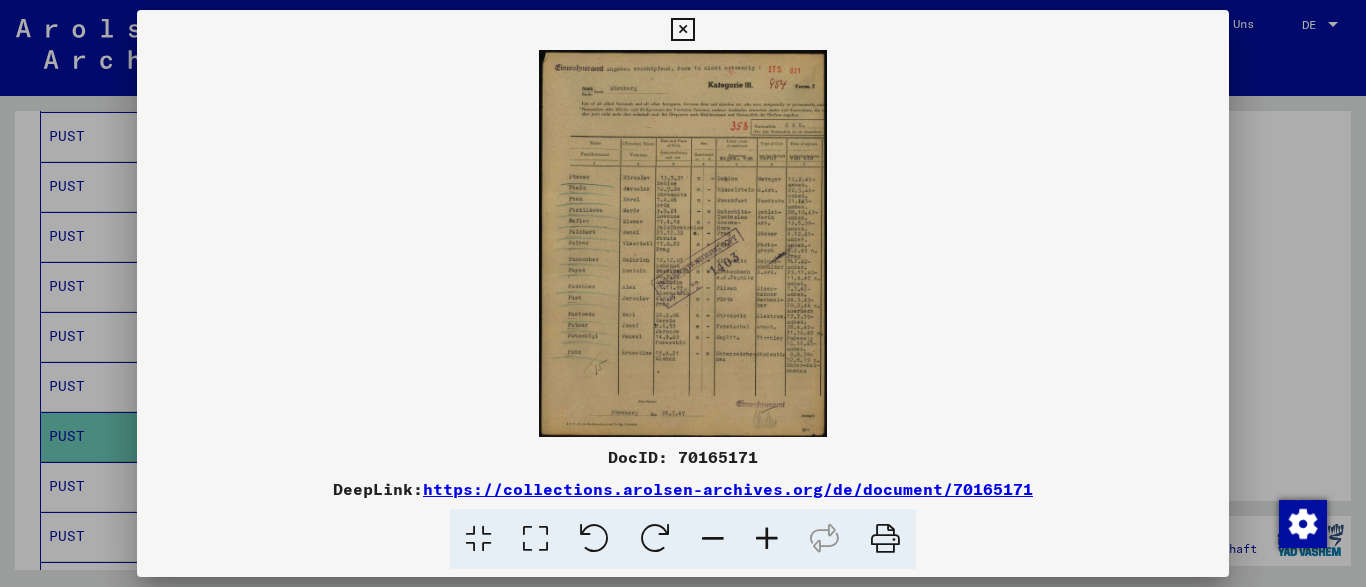 click at bounding box center (767, 539) 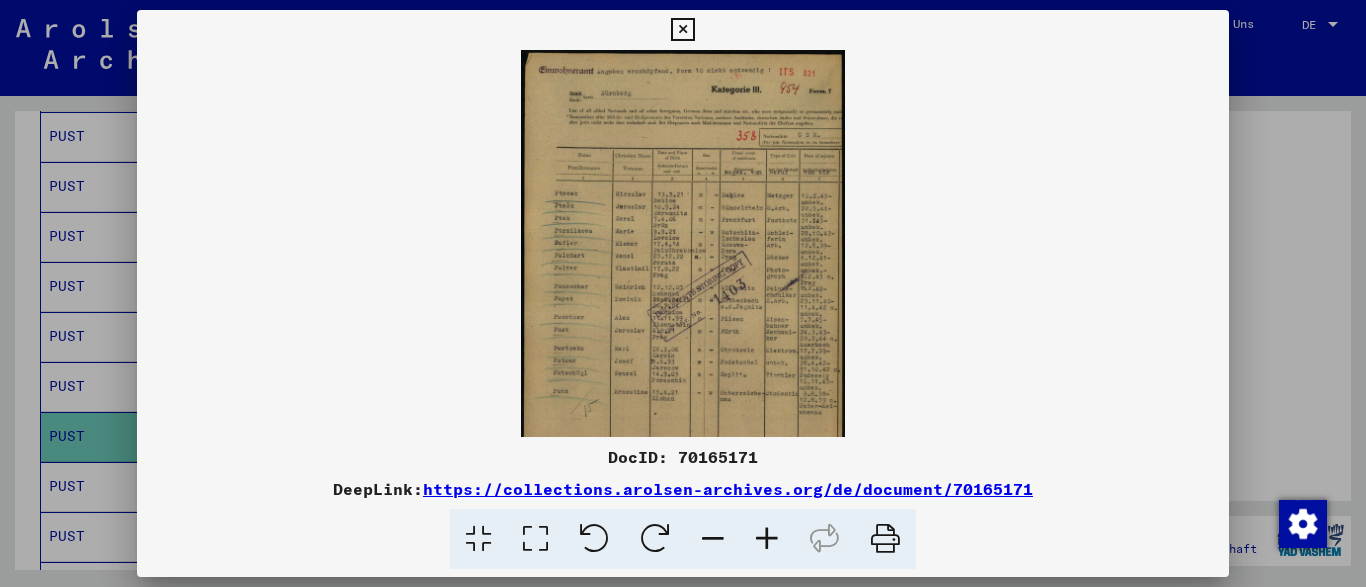 click at bounding box center (767, 539) 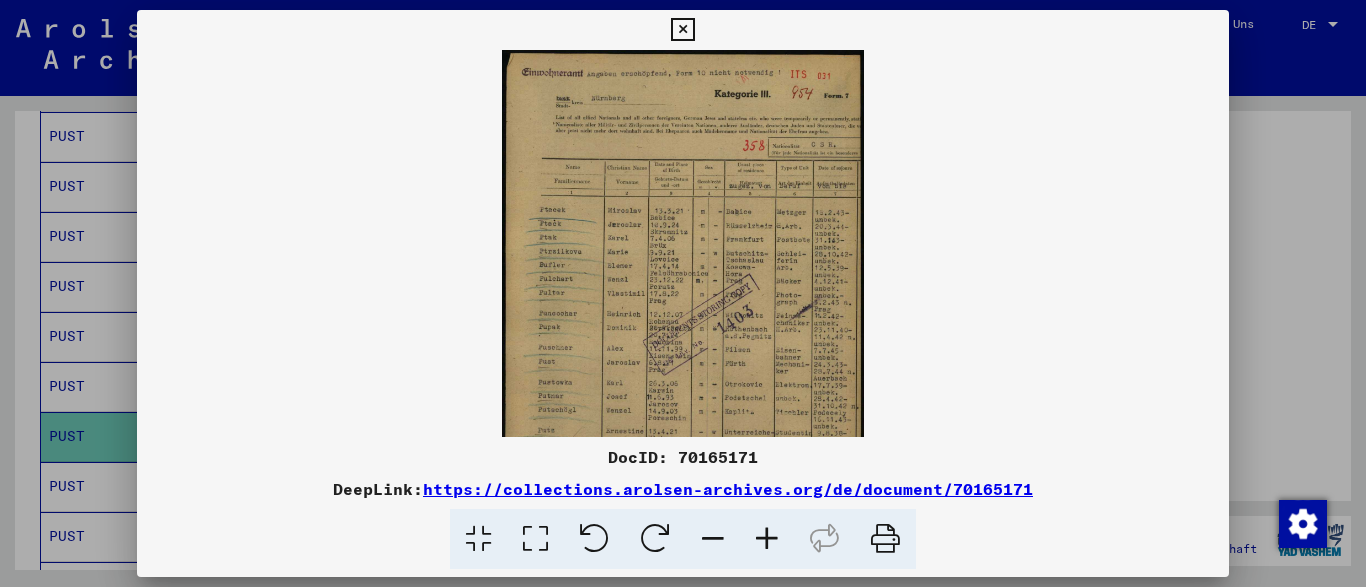 click at bounding box center (767, 539) 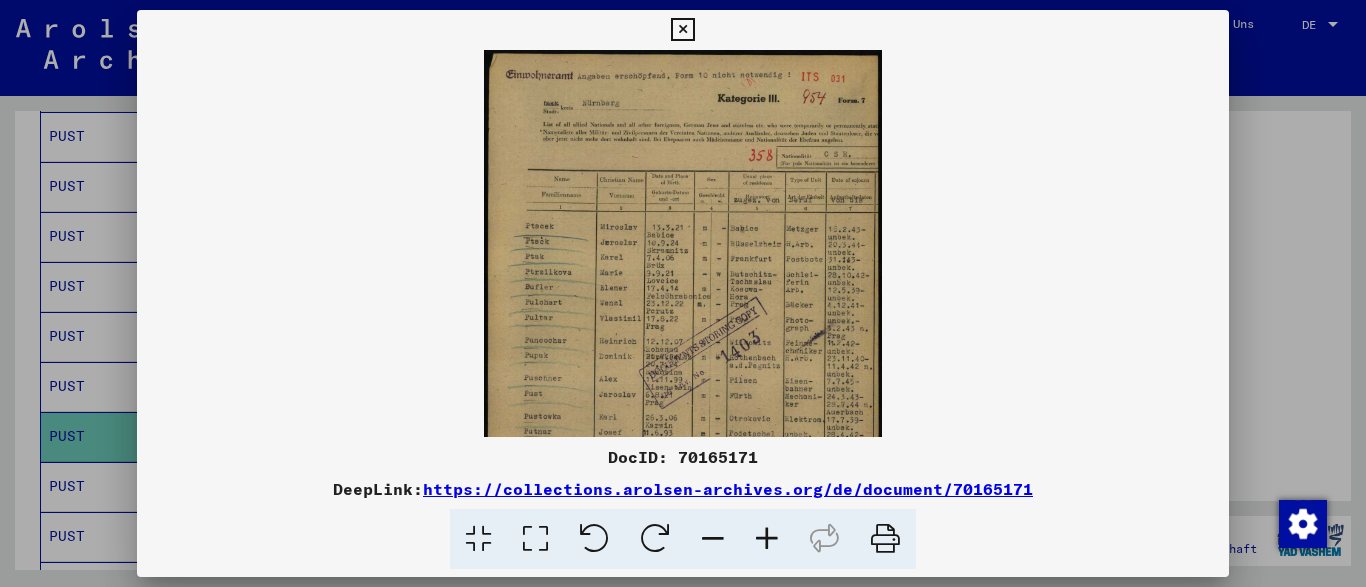 click at bounding box center [767, 539] 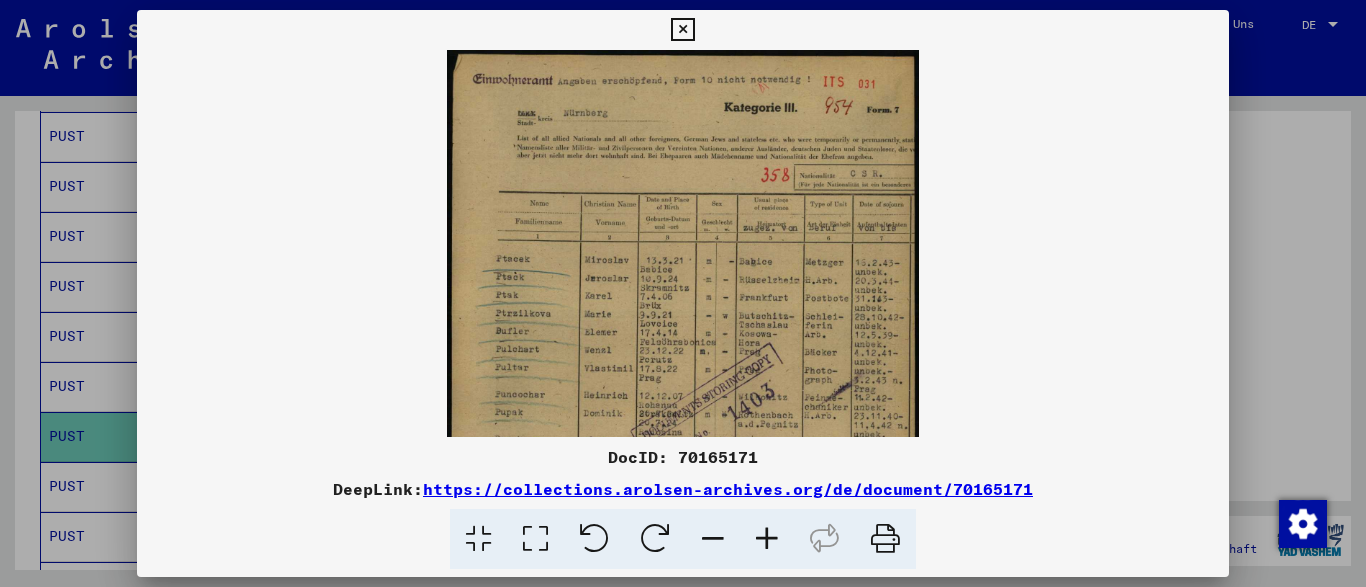 click at bounding box center (767, 539) 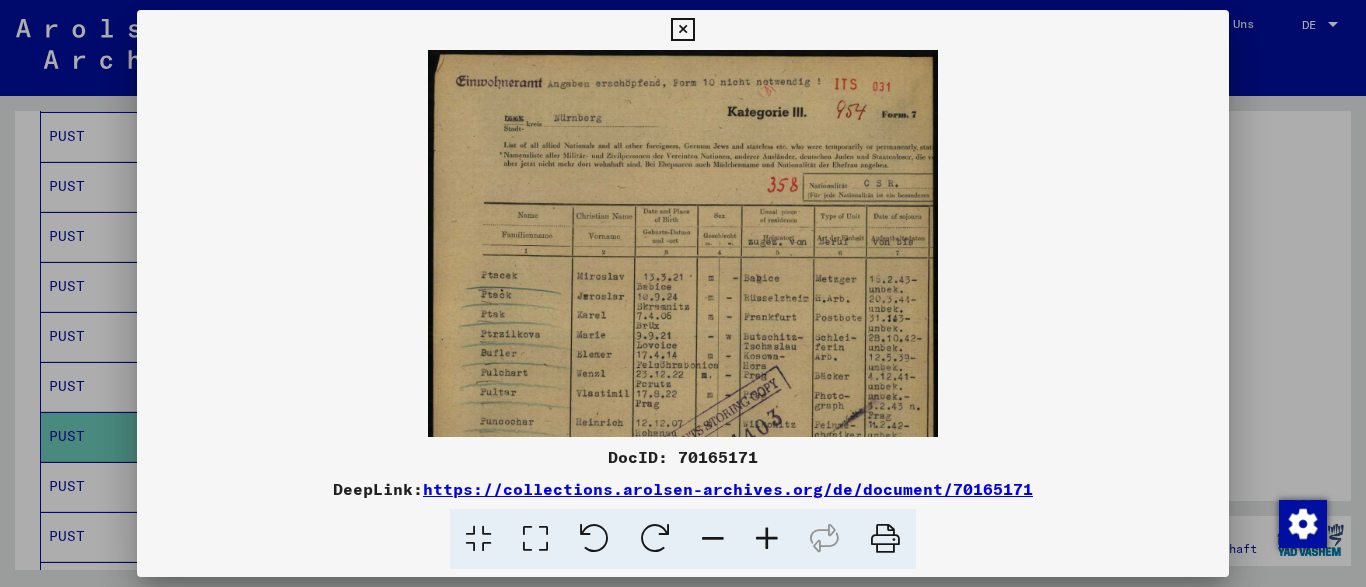 click at bounding box center [767, 539] 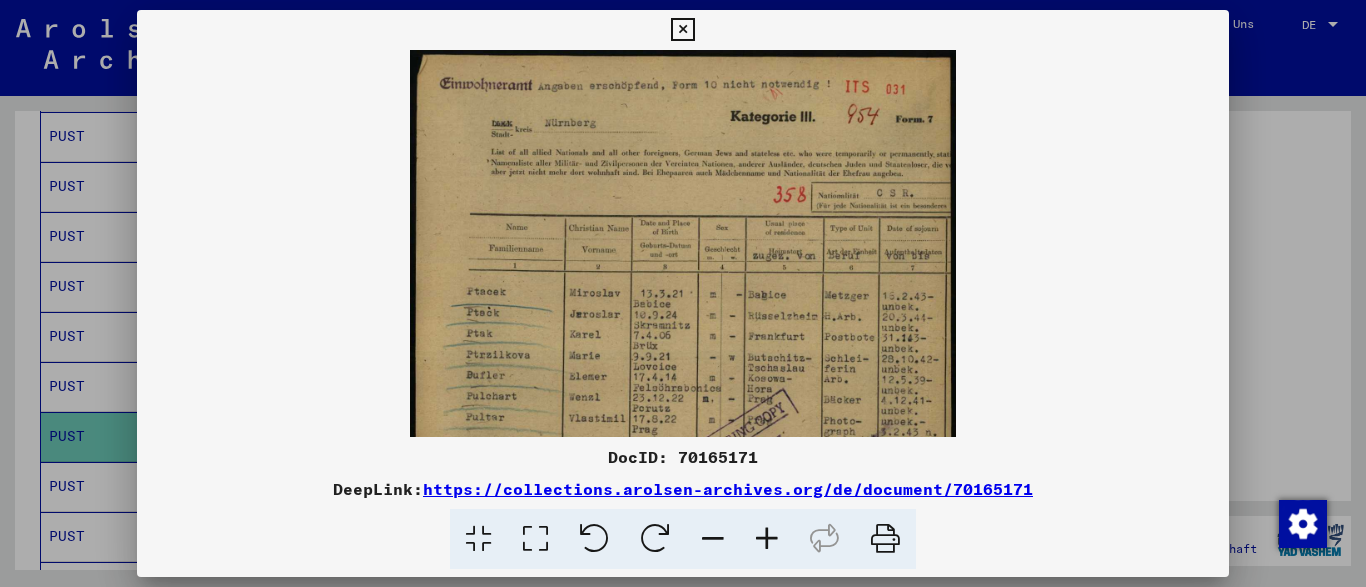 click at bounding box center (767, 539) 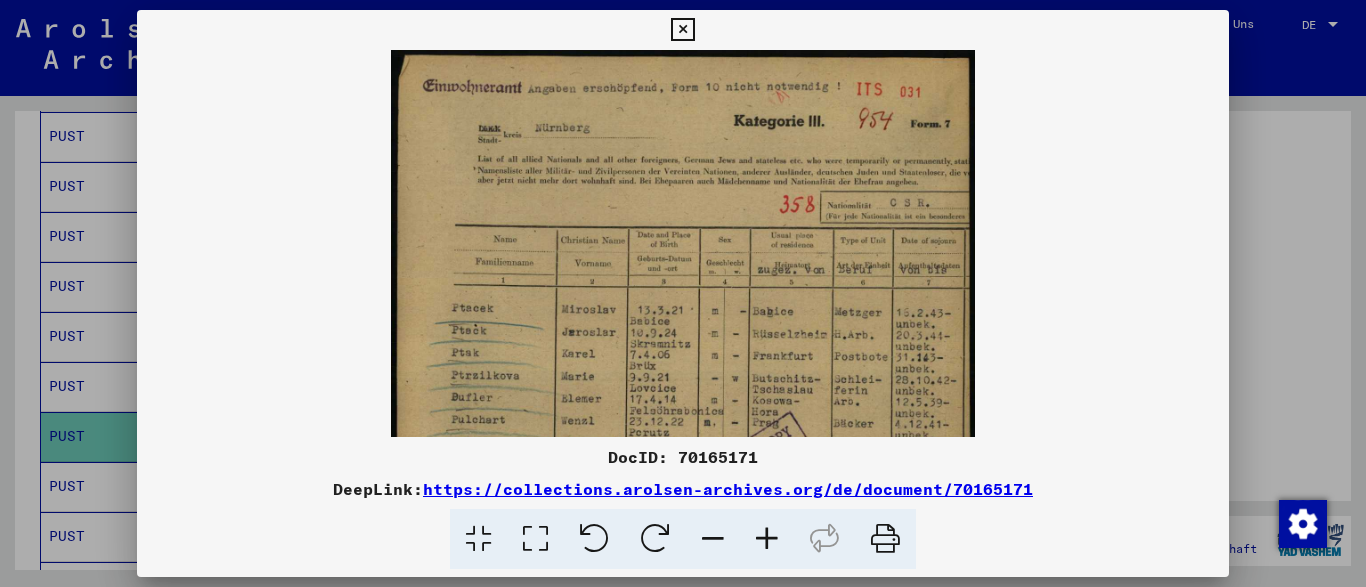 click at bounding box center (767, 539) 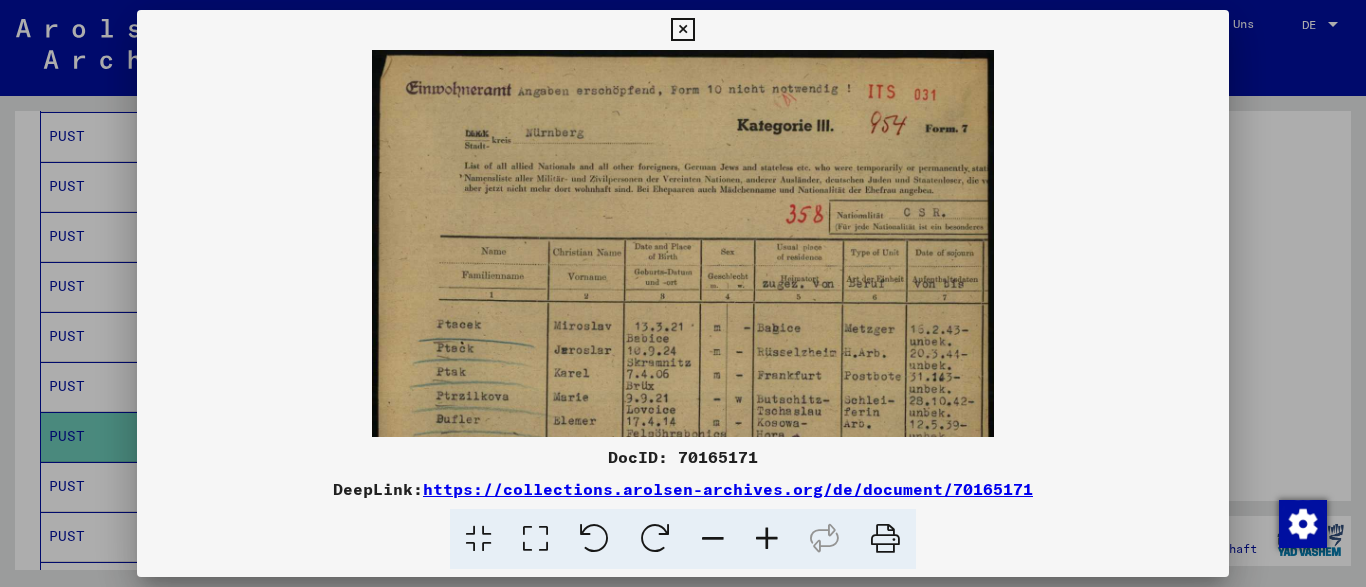 click at bounding box center [767, 539] 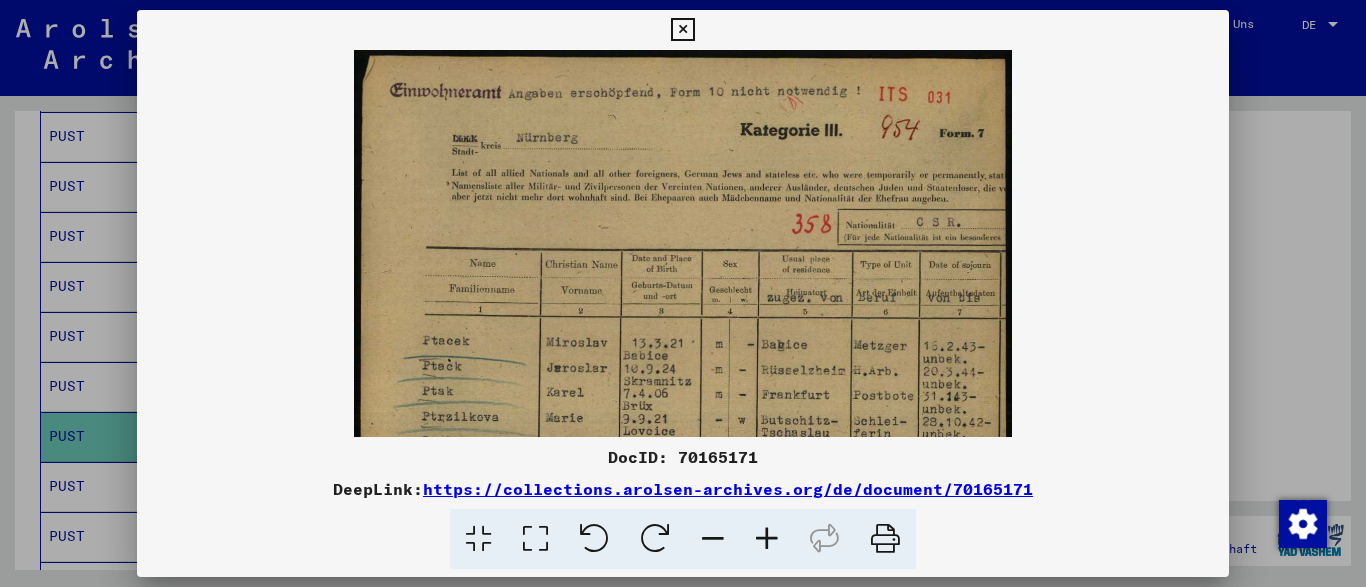 click at bounding box center [767, 539] 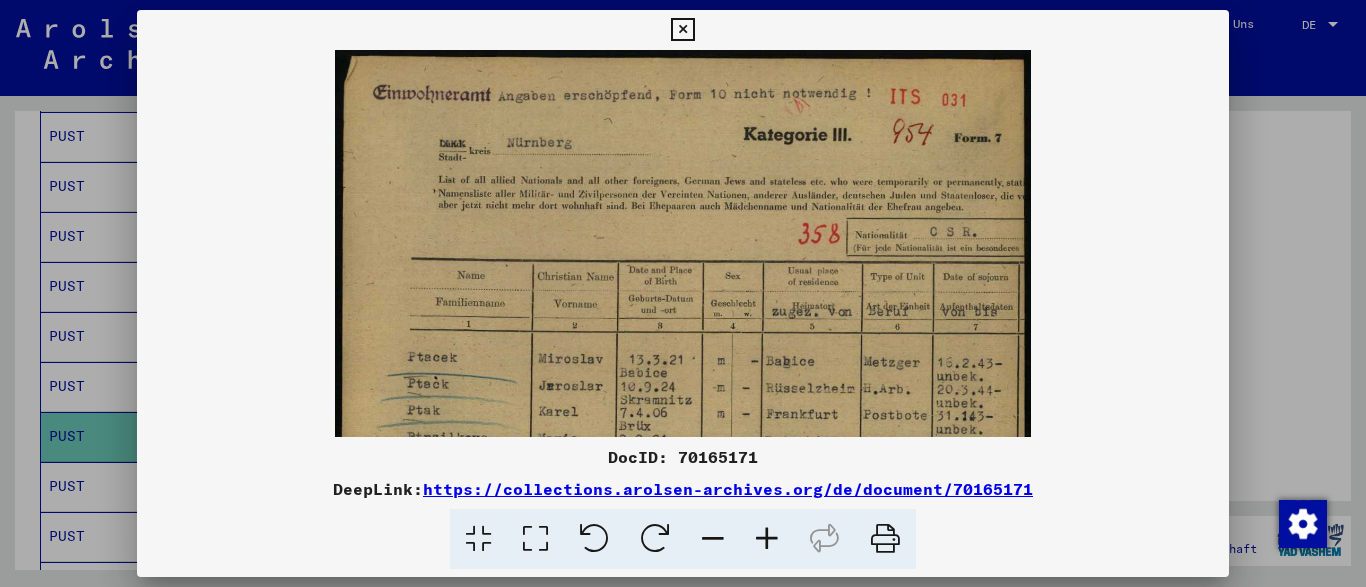 click at bounding box center [767, 539] 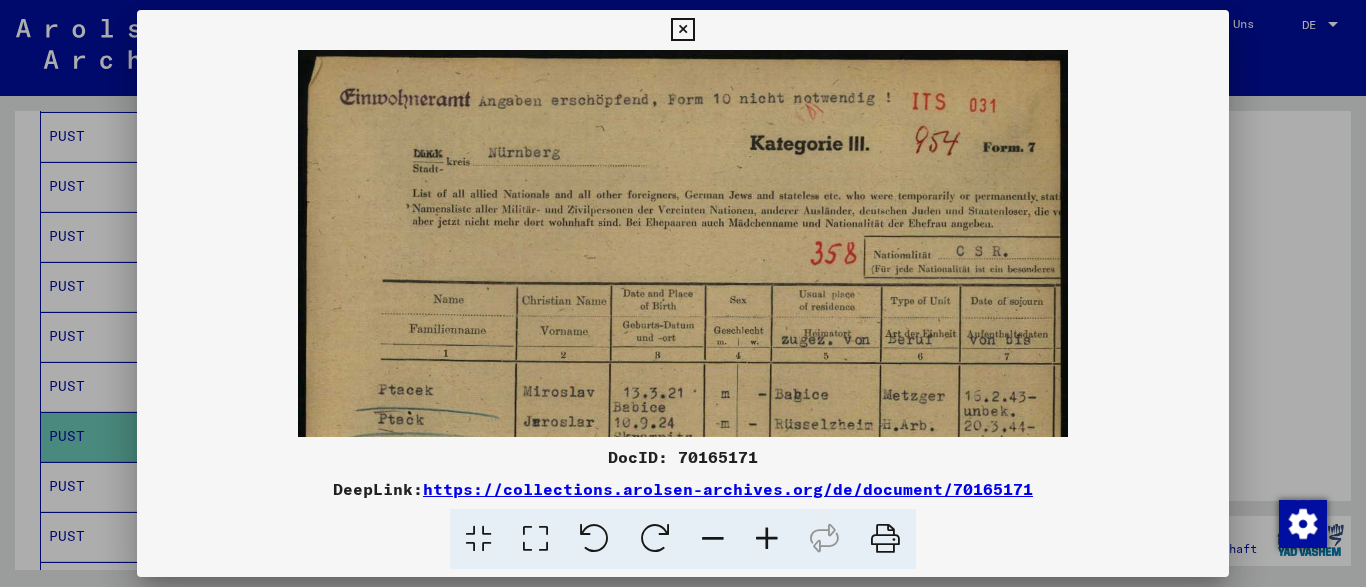 drag, startPoint x: 719, startPoint y: 393, endPoint x: 688, endPoint y: 273, distance: 123.9395 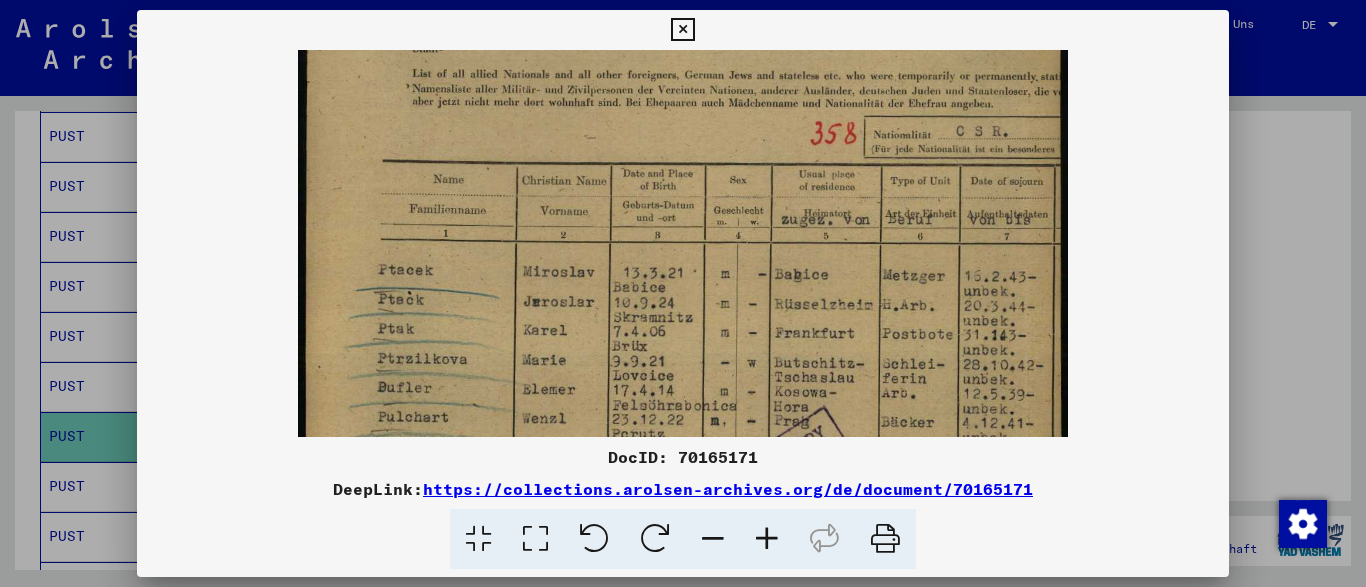 scroll, scrollTop: 164, scrollLeft: 0, axis: vertical 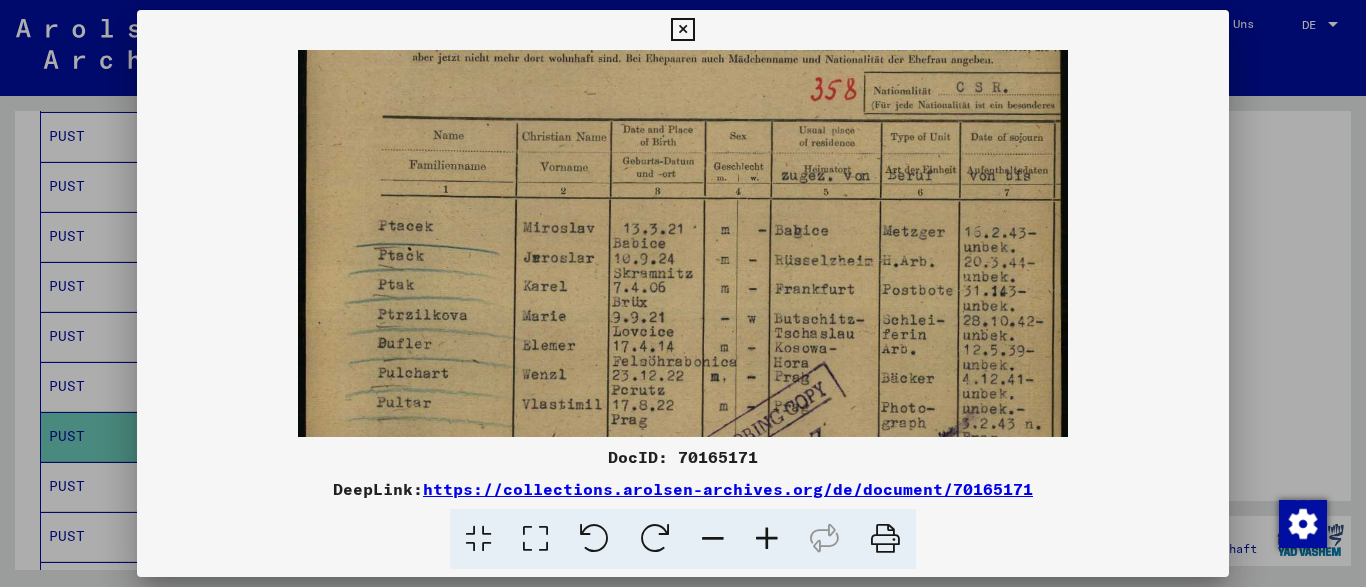 drag, startPoint x: 726, startPoint y: 339, endPoint x: 699, endPoint y: 295, distance: 51.62364 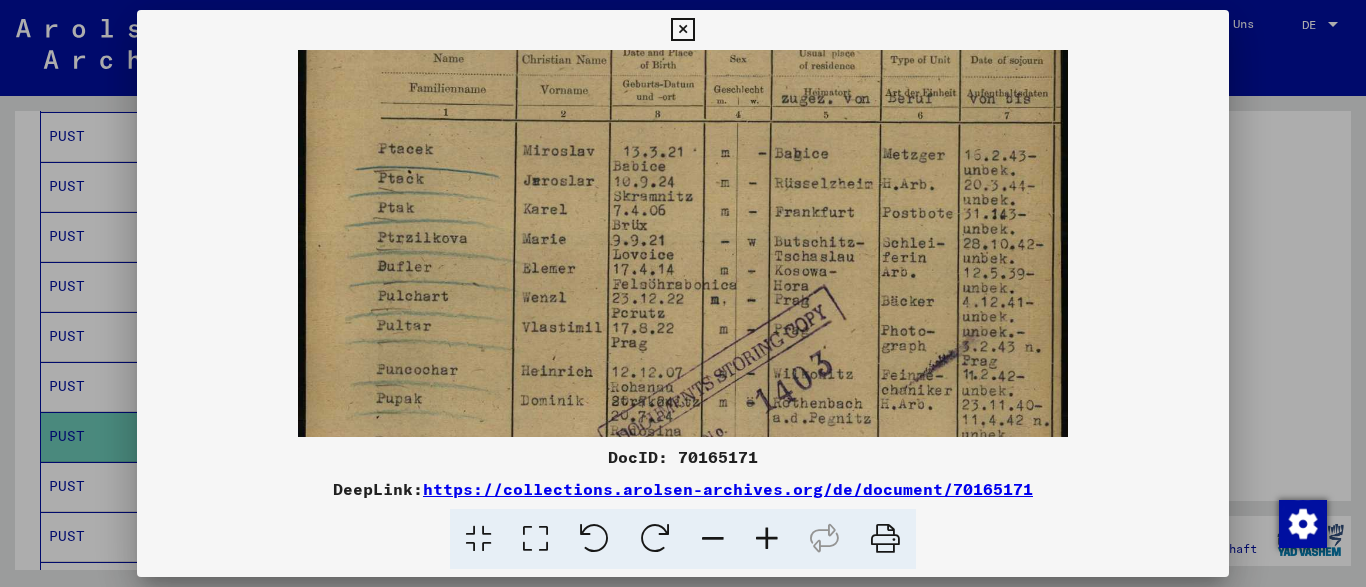 drag, startPoint x: 708, startPoint y: 357, endPoint x: 693, endPoint y: 218, distance: 139.807 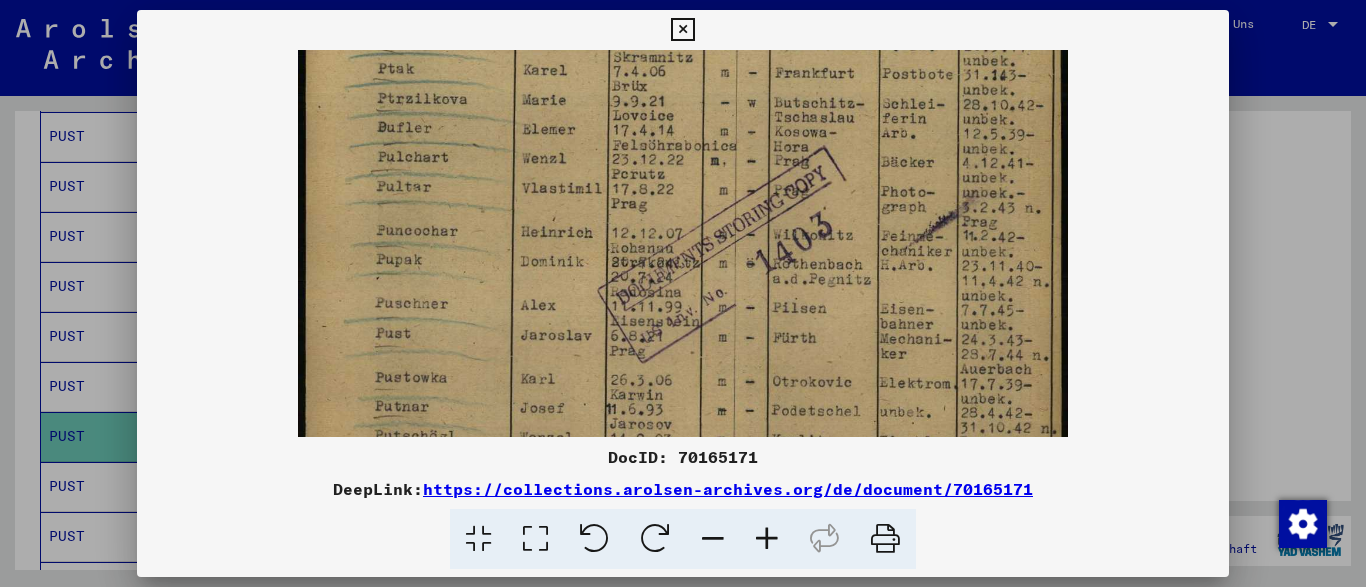 drag, startPoint x: 881, startPoint y: 371, endPoint x: 844, endPoint y: 371, distance: 37 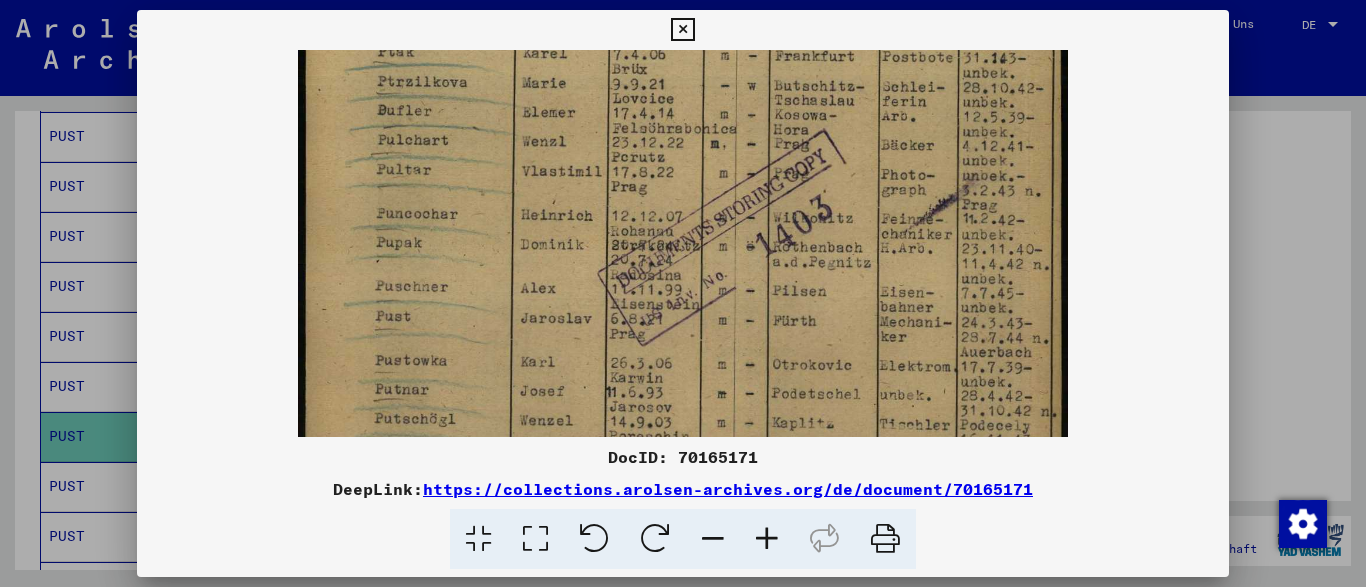 click at bounding box center [682, 30] 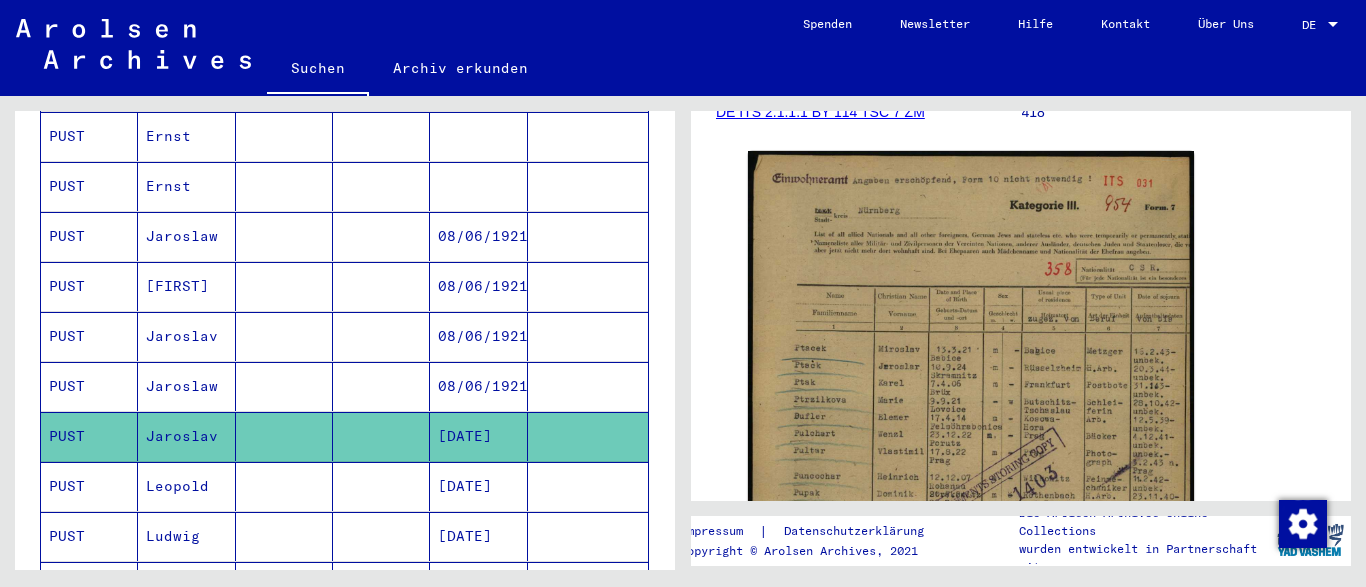 click on "Leopold" at bounding box center (186, 536) 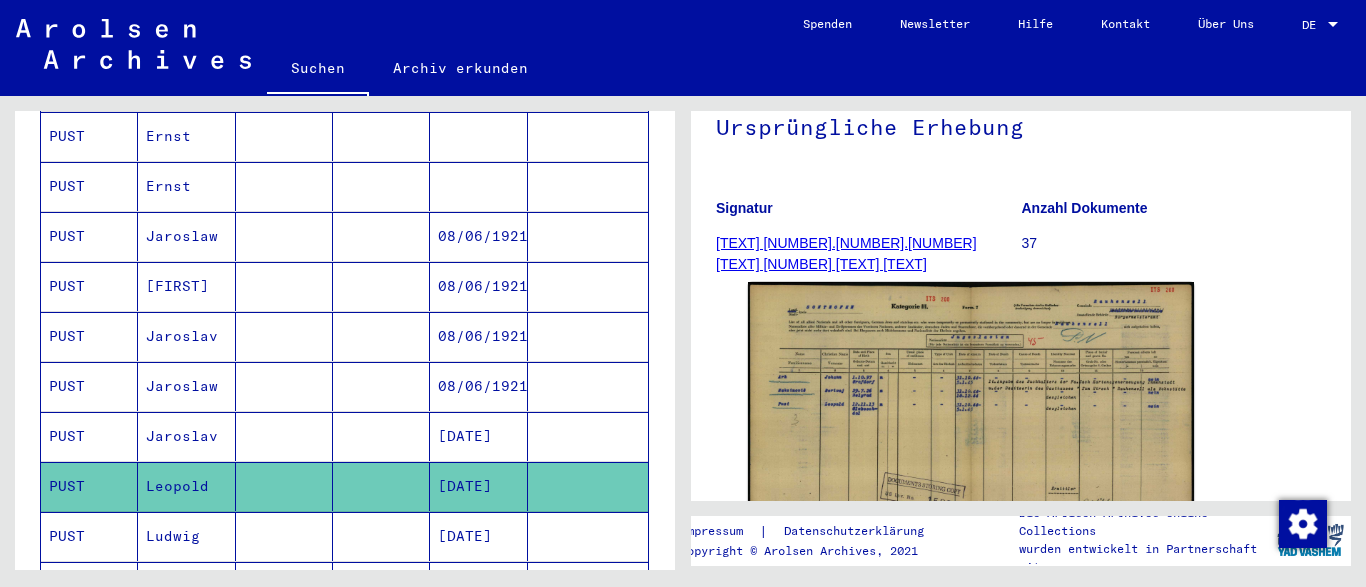 scroll, scrollTop: 328, scrollLeft: 0, axis: vertical 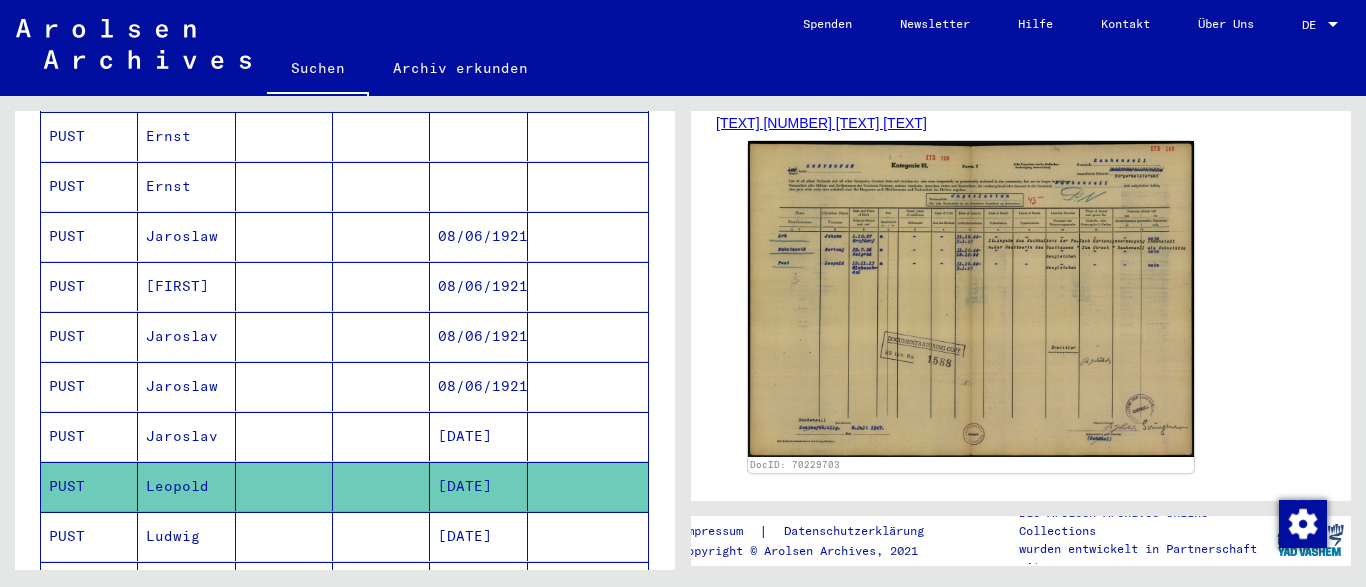 click at bounding box center (381, 586) 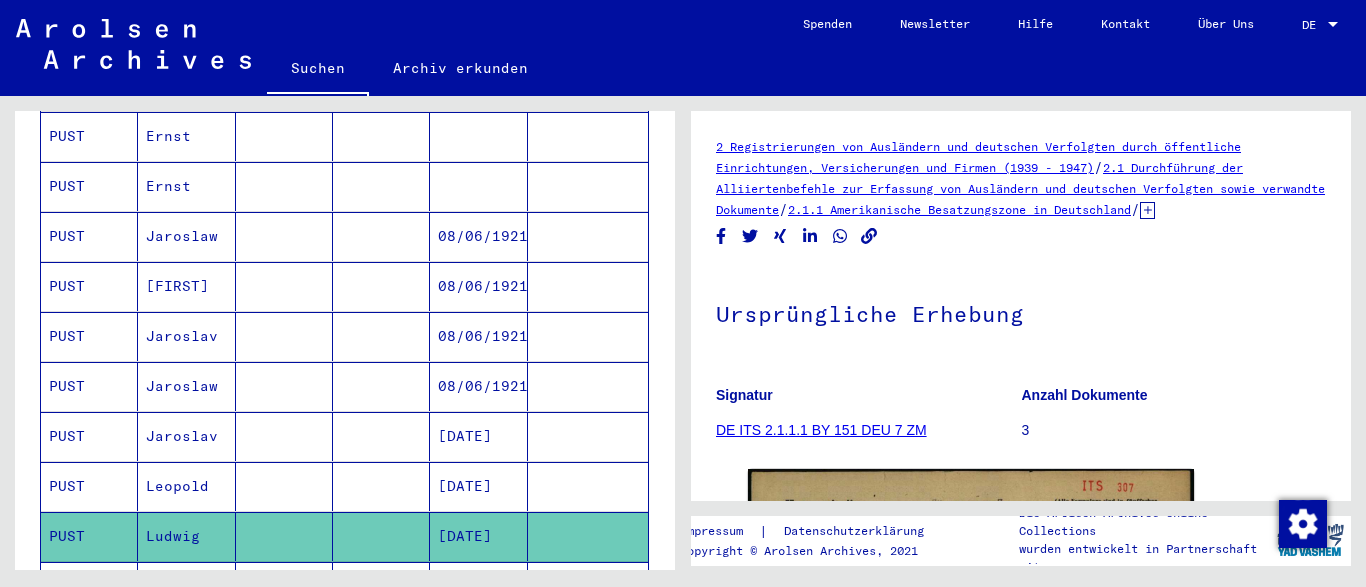scroll, scrollTop: 436, scrollLeft: 0, axis: vertical 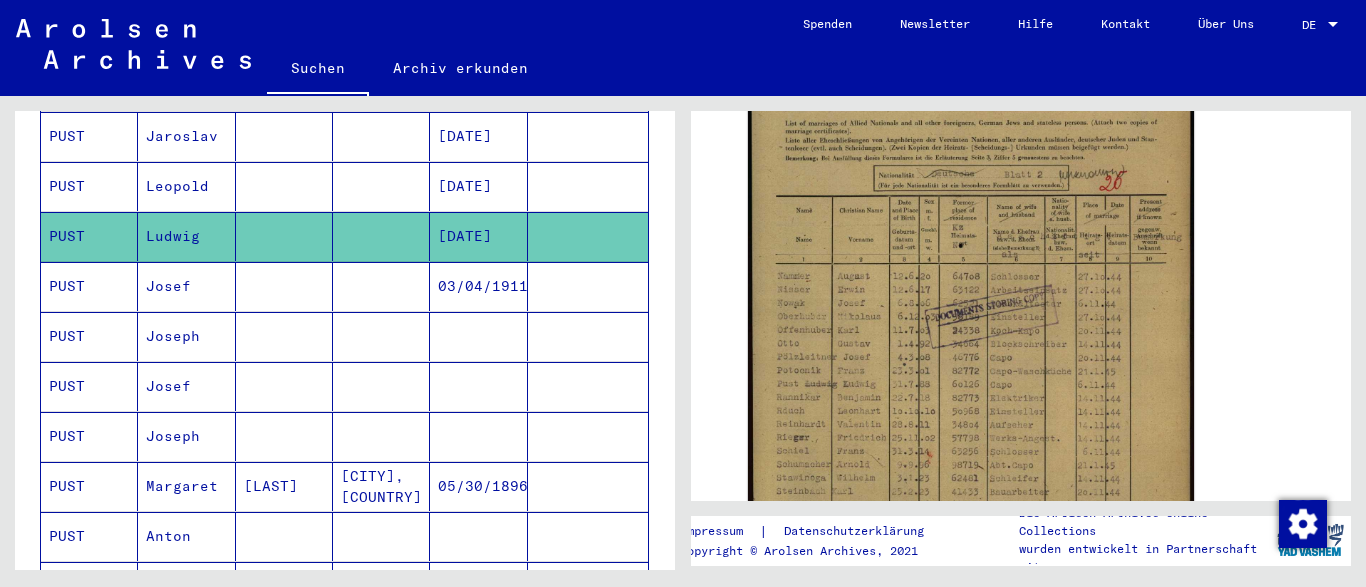 click on "Josef" at bounding box center [186, 336] 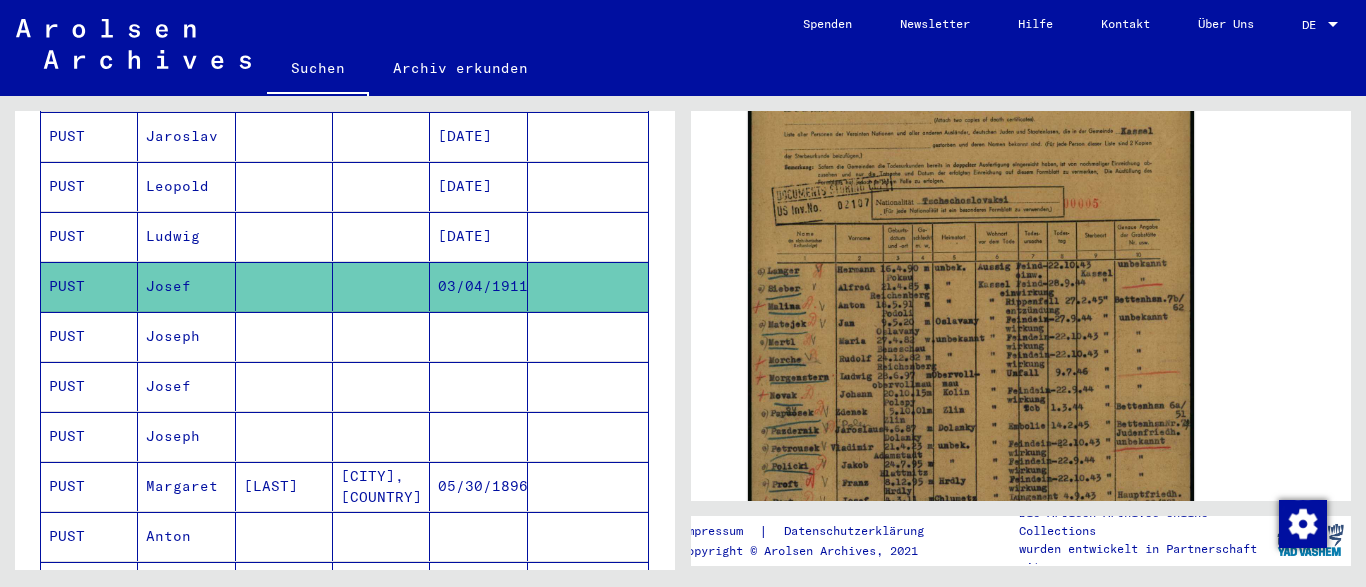 scroll, scrollTop: 504, scrollLeft: 0, axis: vertical 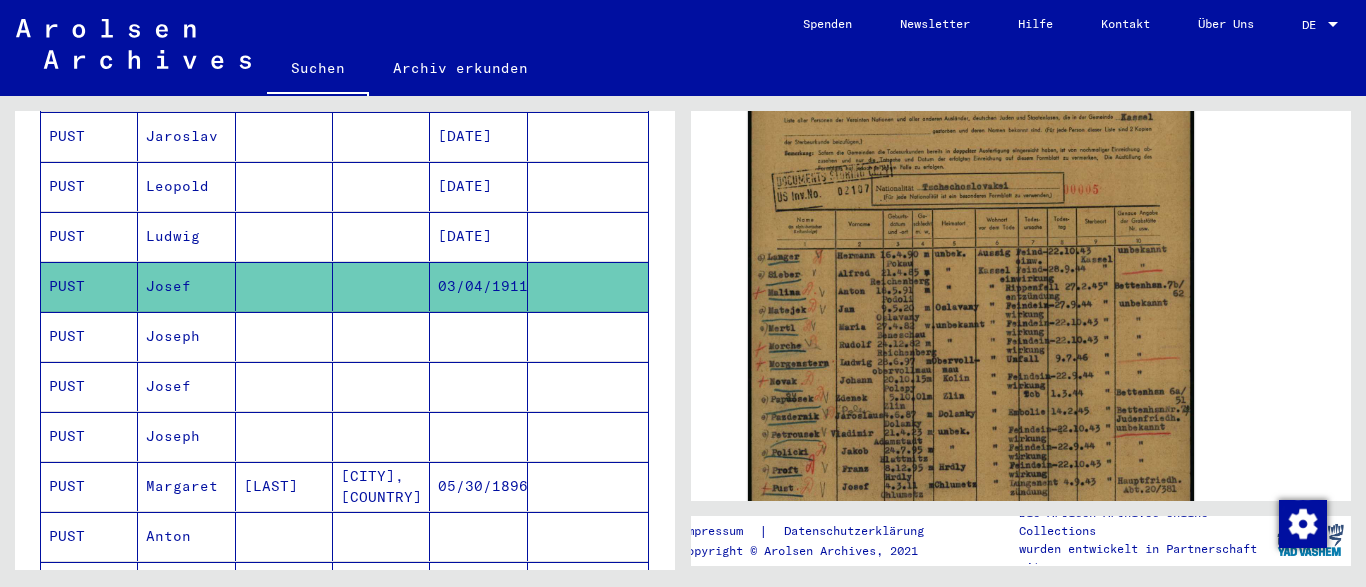 click on "Joseph" at bounding box center (186, 386) 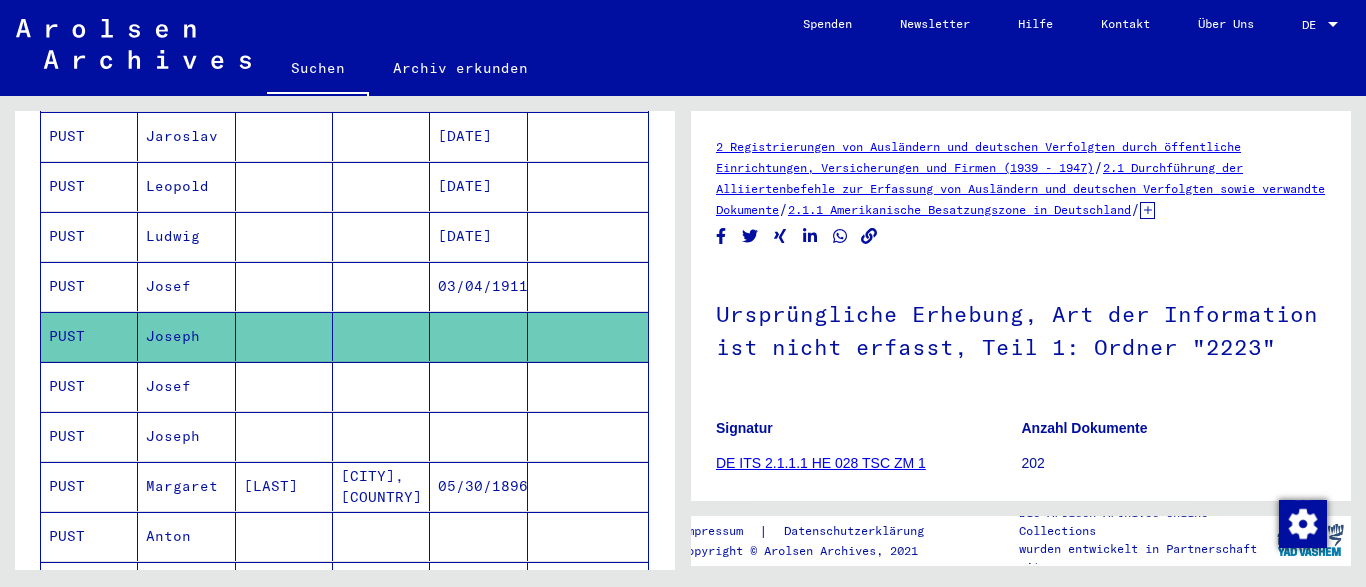 scroll, scrollTop: 507, scrollLeft: 0, axis: vertical 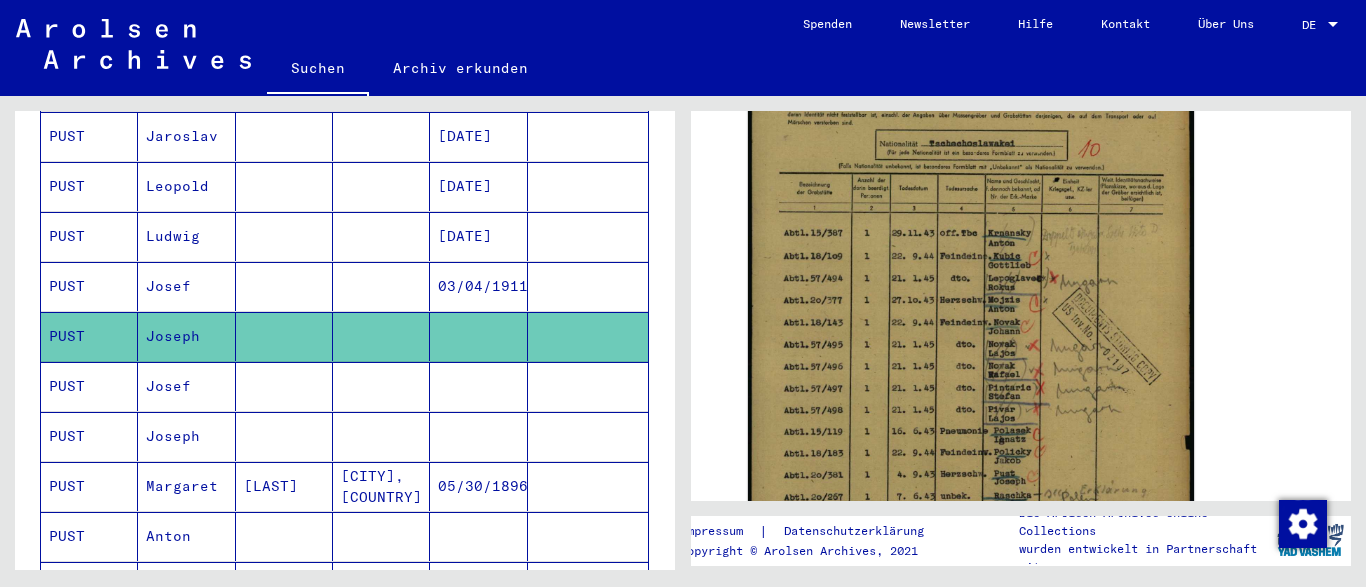 click on "Josef" at bounding box center (186, 436) 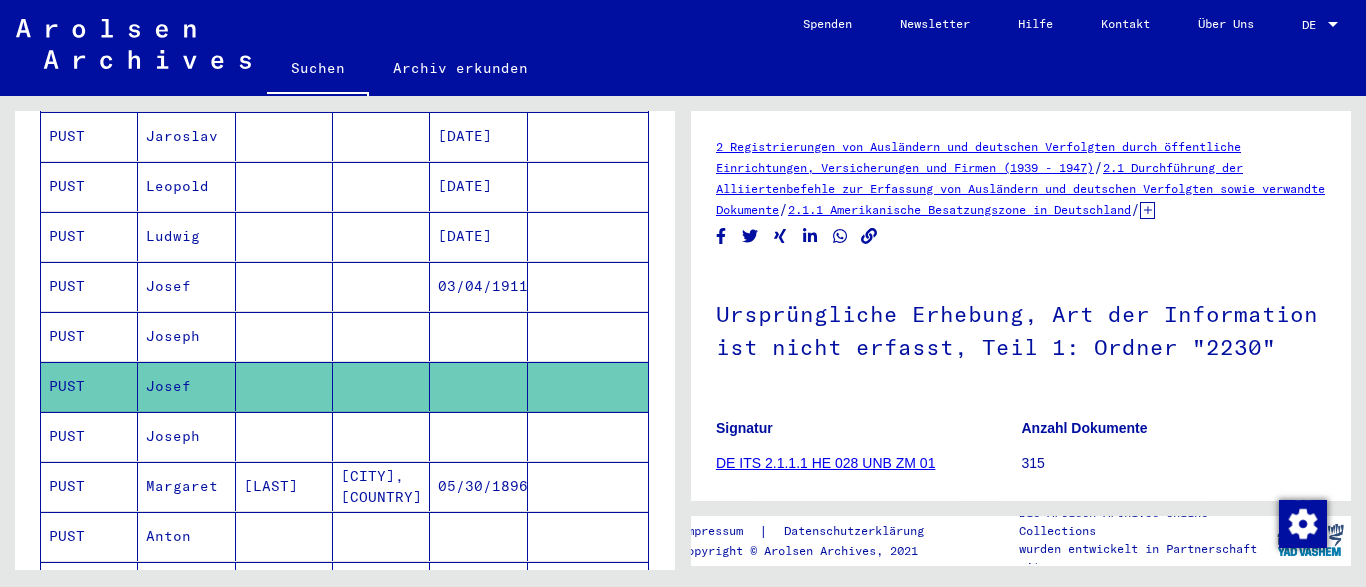 scroll, scrollTop: 202, scrollLeft: 0, axis: vertical 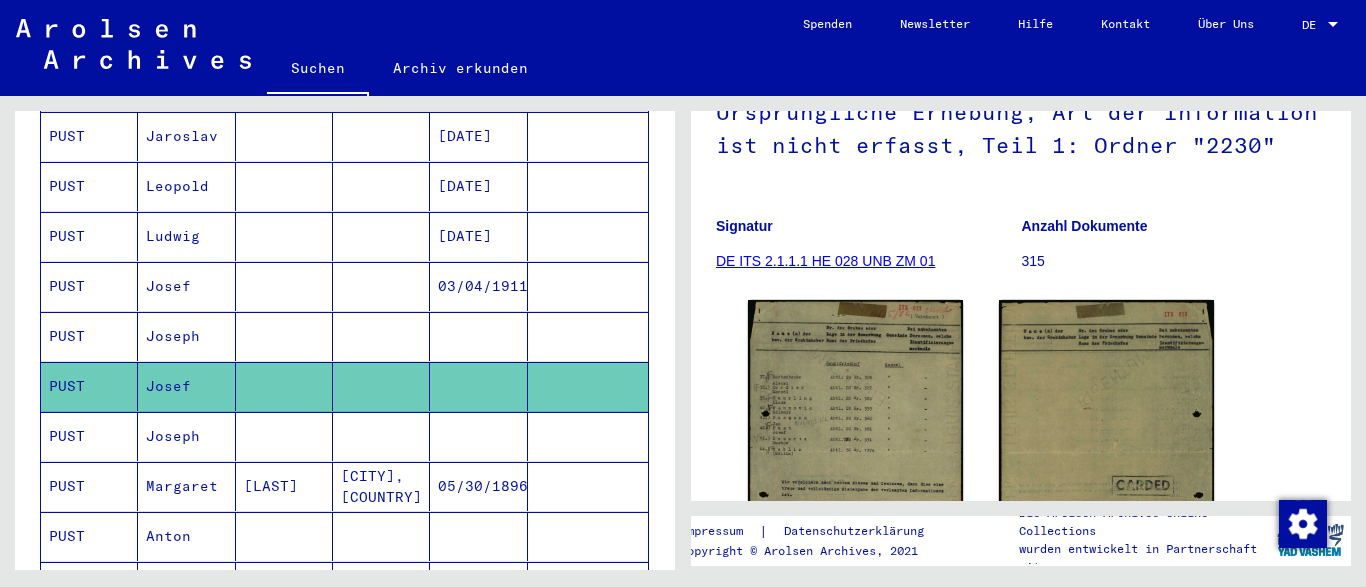 click on "Joseph" at bounding box center (186, 486) 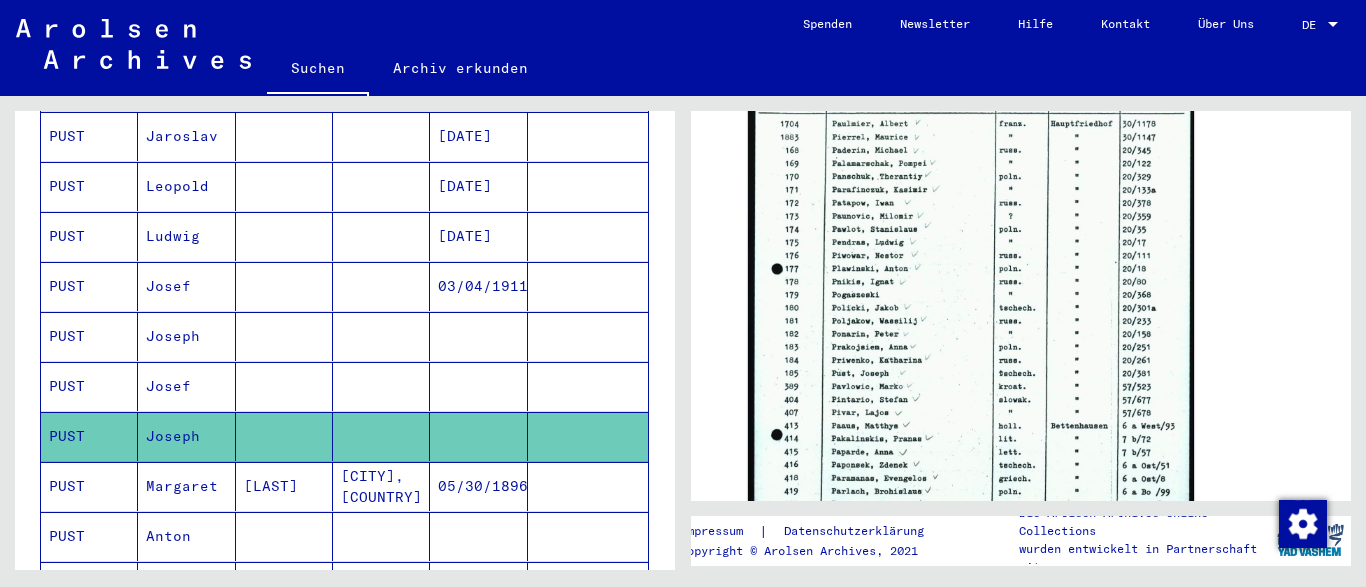 scroll, scrollTop: 901, scrollLeft: 0, axis: vertical 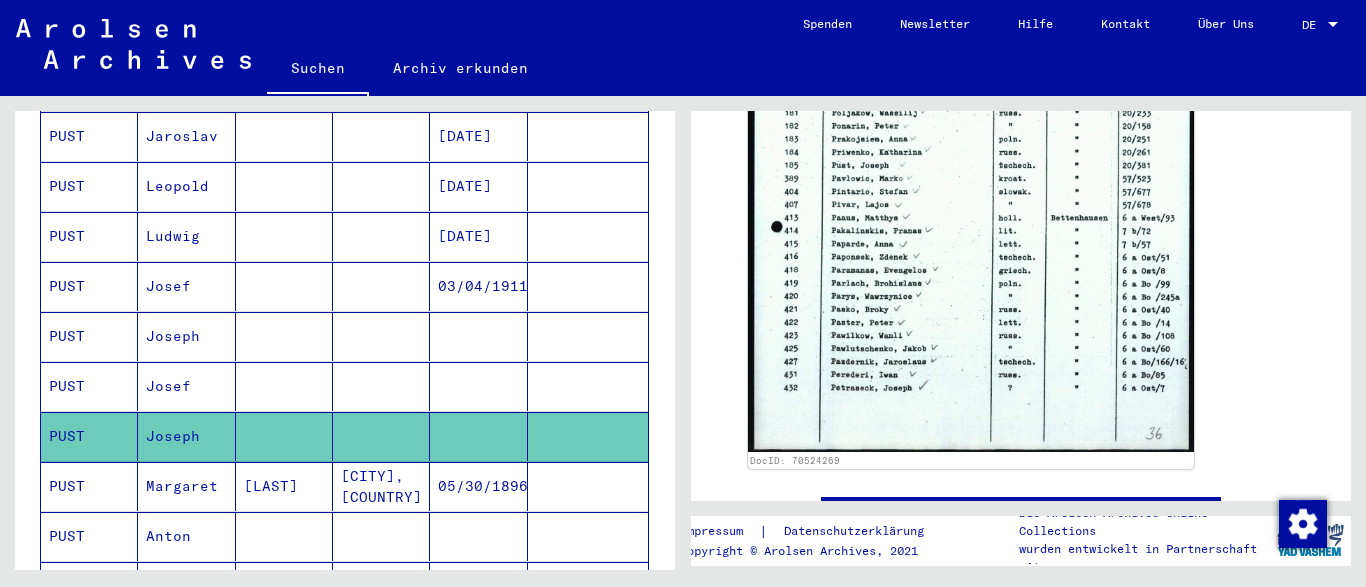 click on "Margaret" at bounding box center [186, 536] 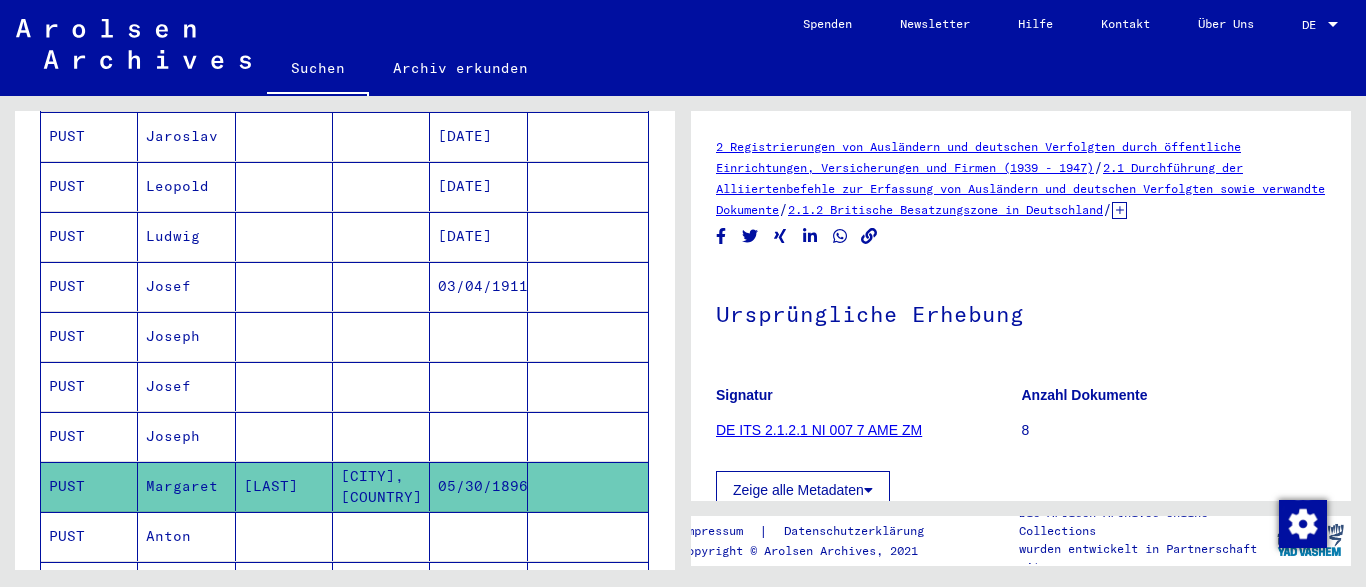 scroll, scrollTop: 349, scrollLeft: 0, axis: vertical 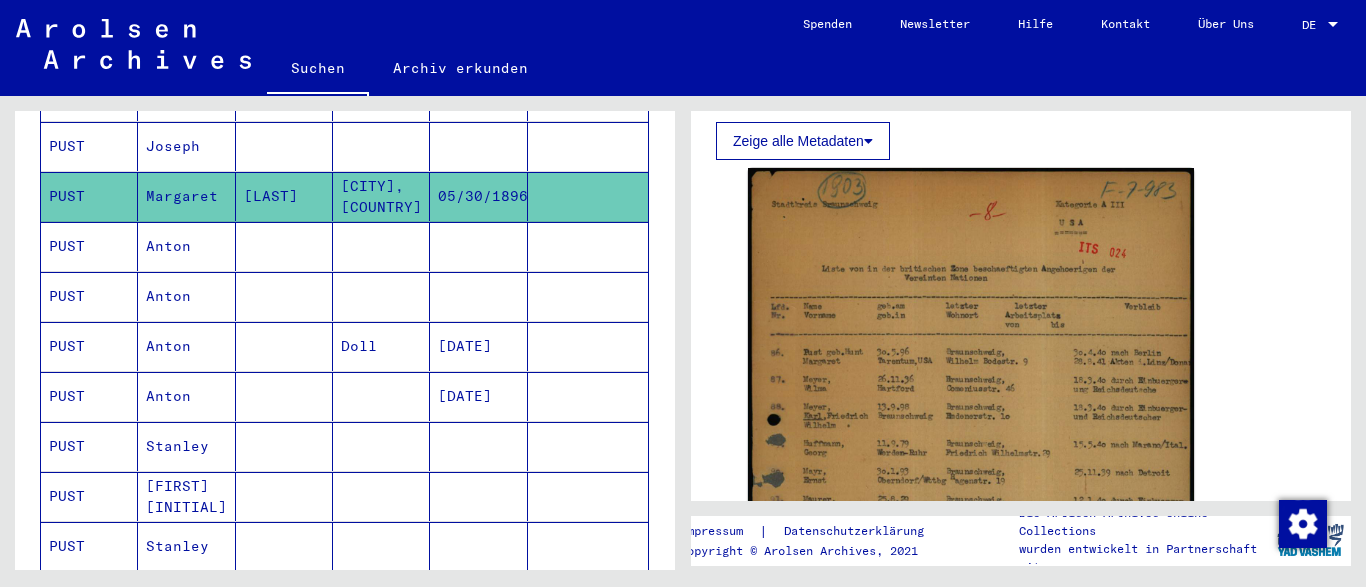 click on "Anton" at bounding box center (186, 296) 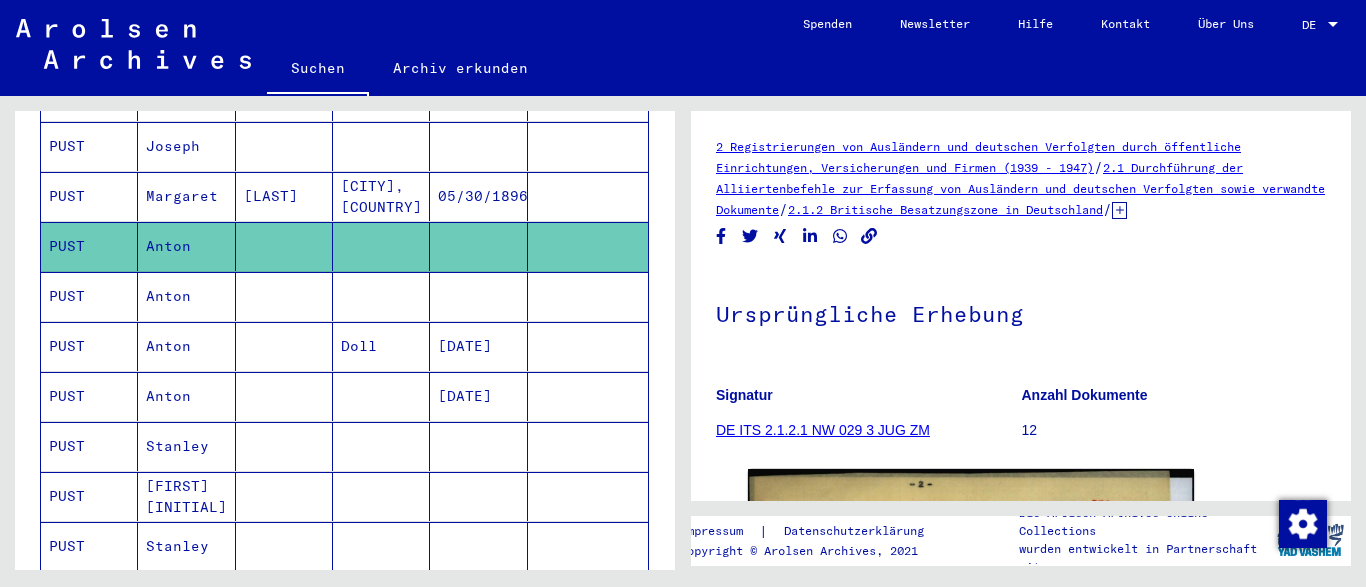 scroll, scrollTop: 470, scrollLeft: 0, axis: vertical 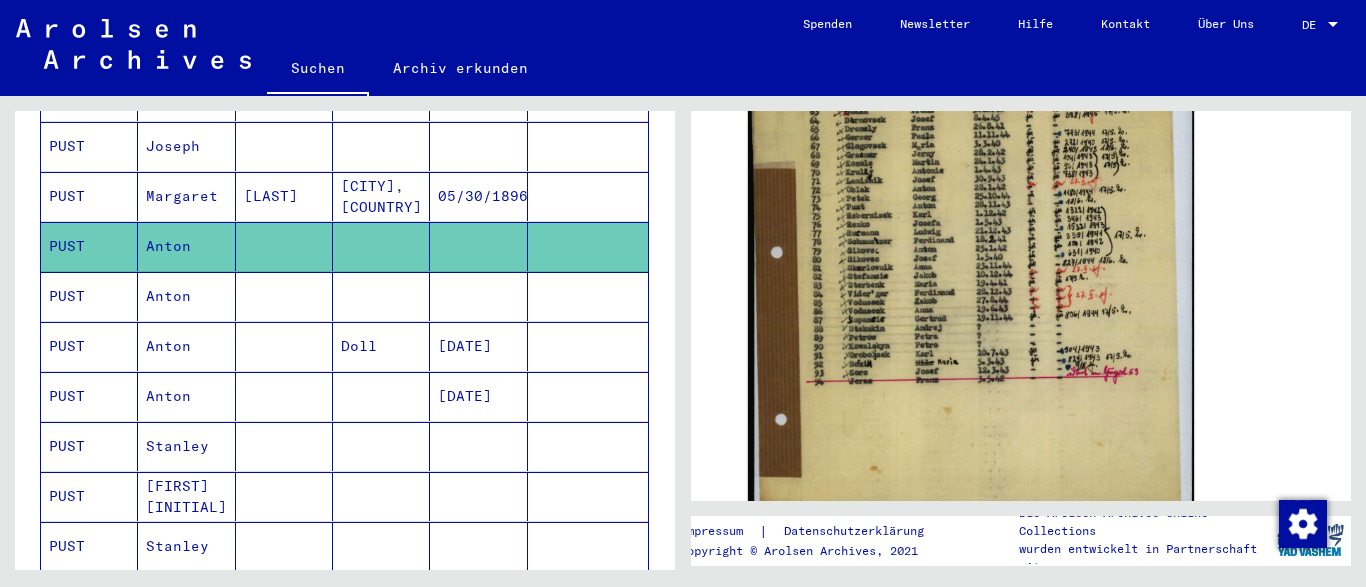 drag, startPoint x: 147, startPoint y: 329, endPoint x: 1015, endPoint y: 405, distance: 871.32086 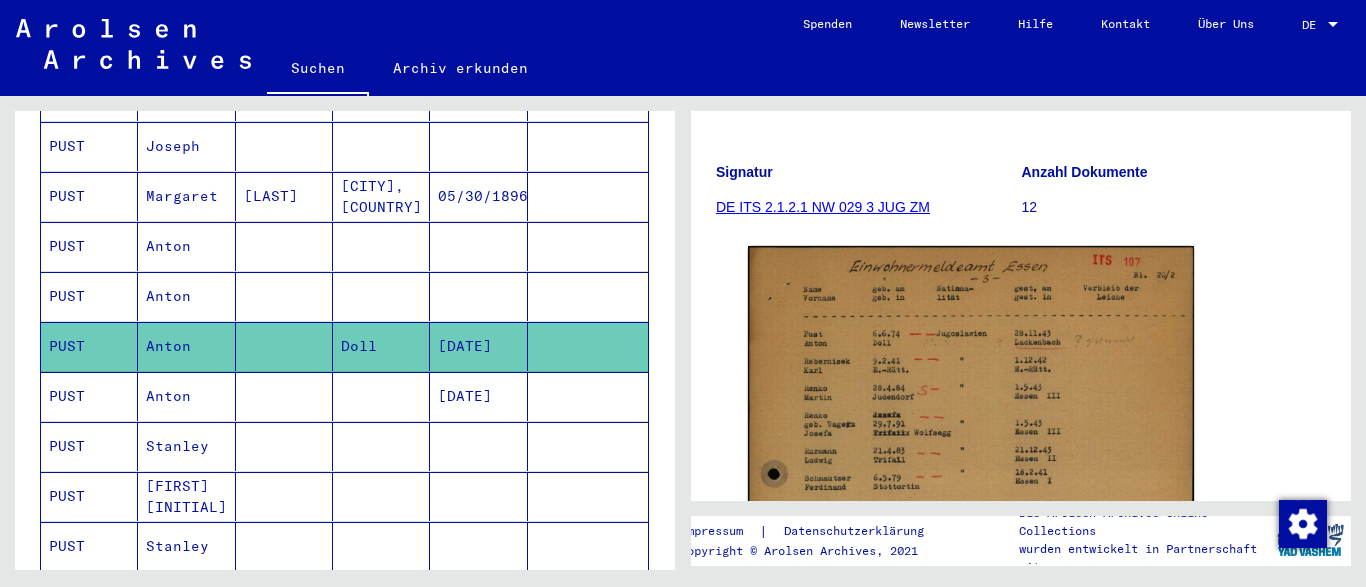 scroll, scrollTop: 265, scrollLeft: 0, axis: vertical 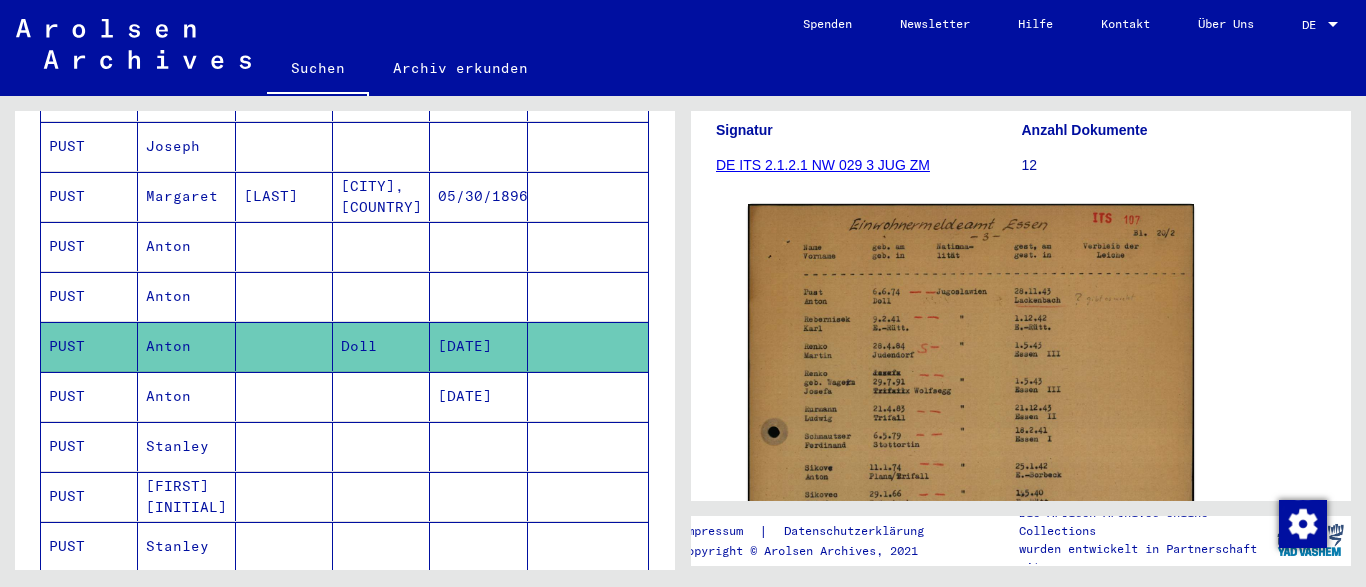click on "Stanley" at bounding box center [186, 496] 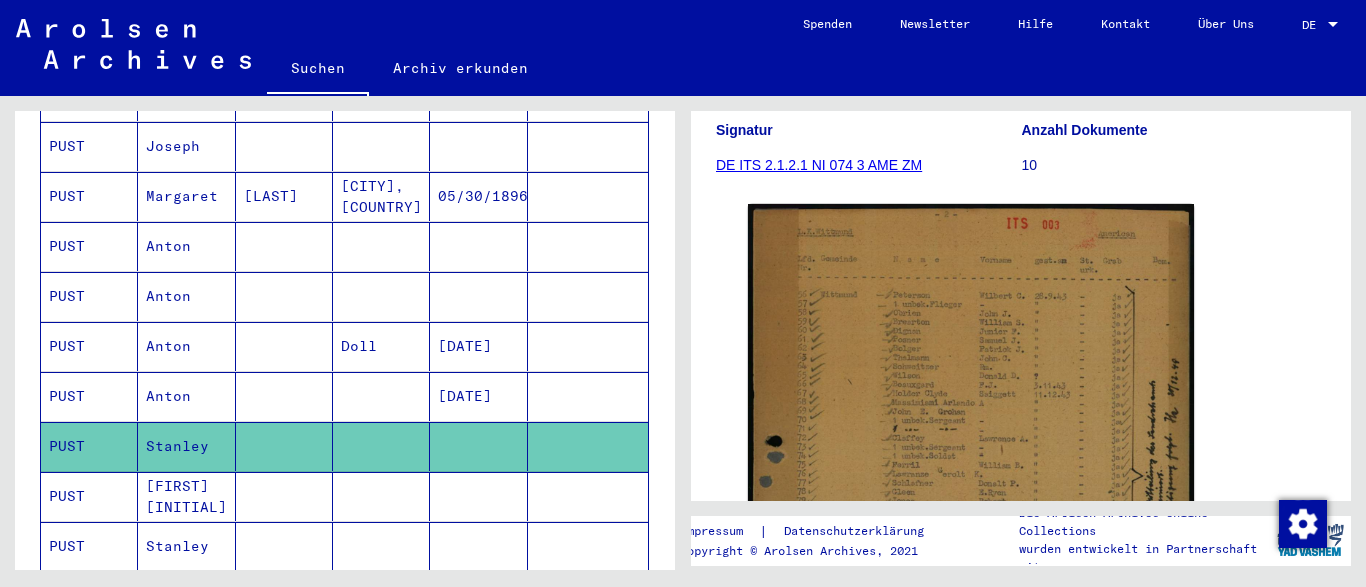 scroll, scrollTop: 0, scrollLeft: 0, axis: both 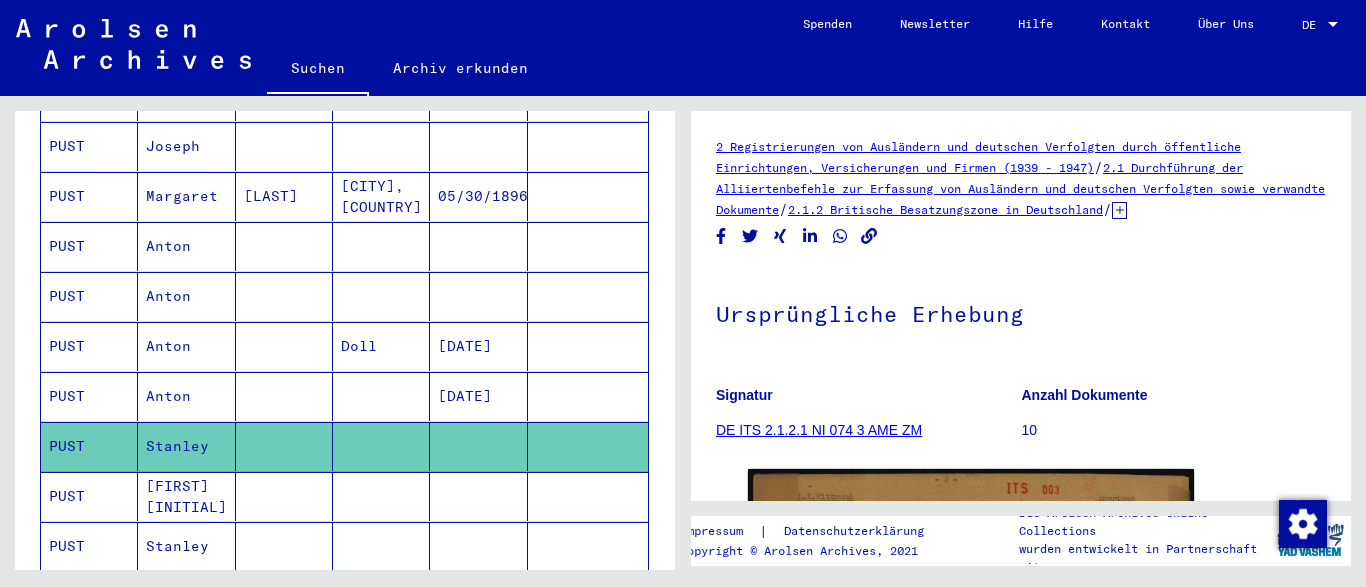 drag, startPoint x: 1351, startPoint y: 166, endPoint x: 1352, endPoint y: 220, distance: 54.00926 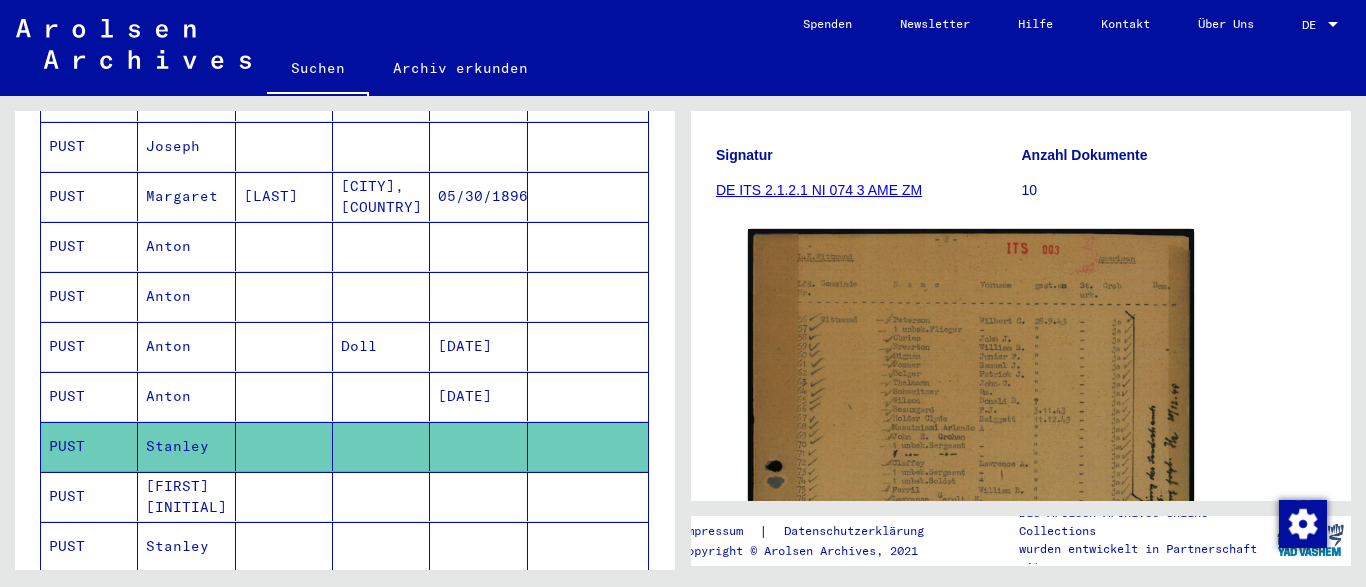 click on "[FIRST] [INITIAL]" at bounding box center (186, 546) 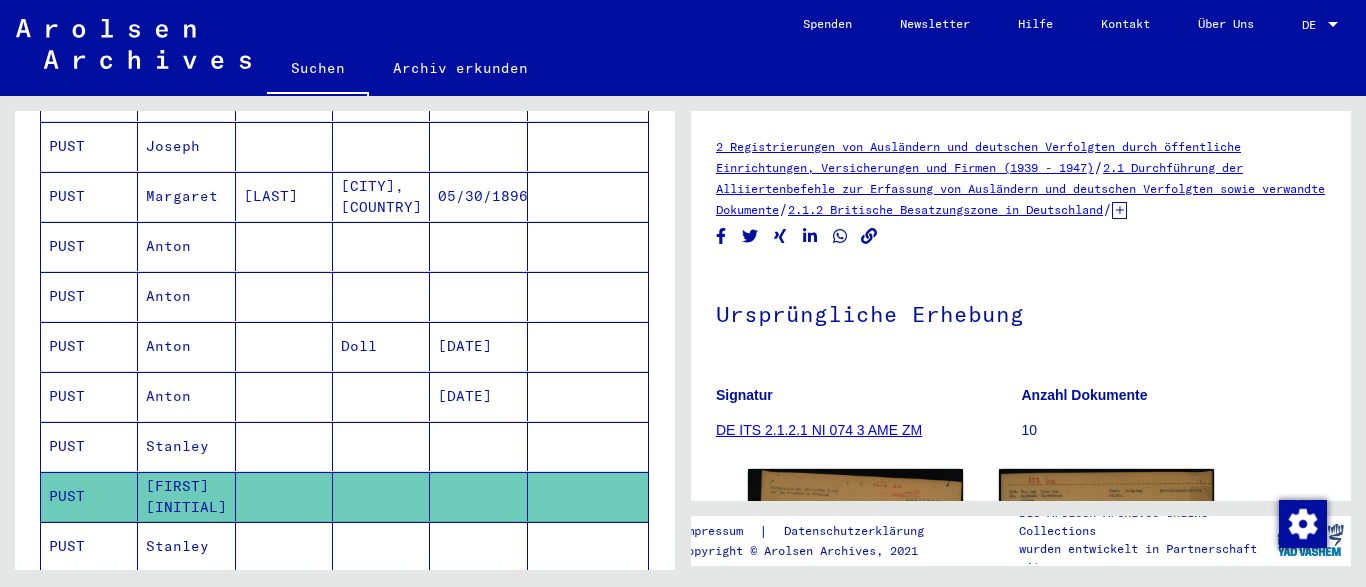 scroll, scrollTop: 462, scrollLeft: 0, axis: vertical 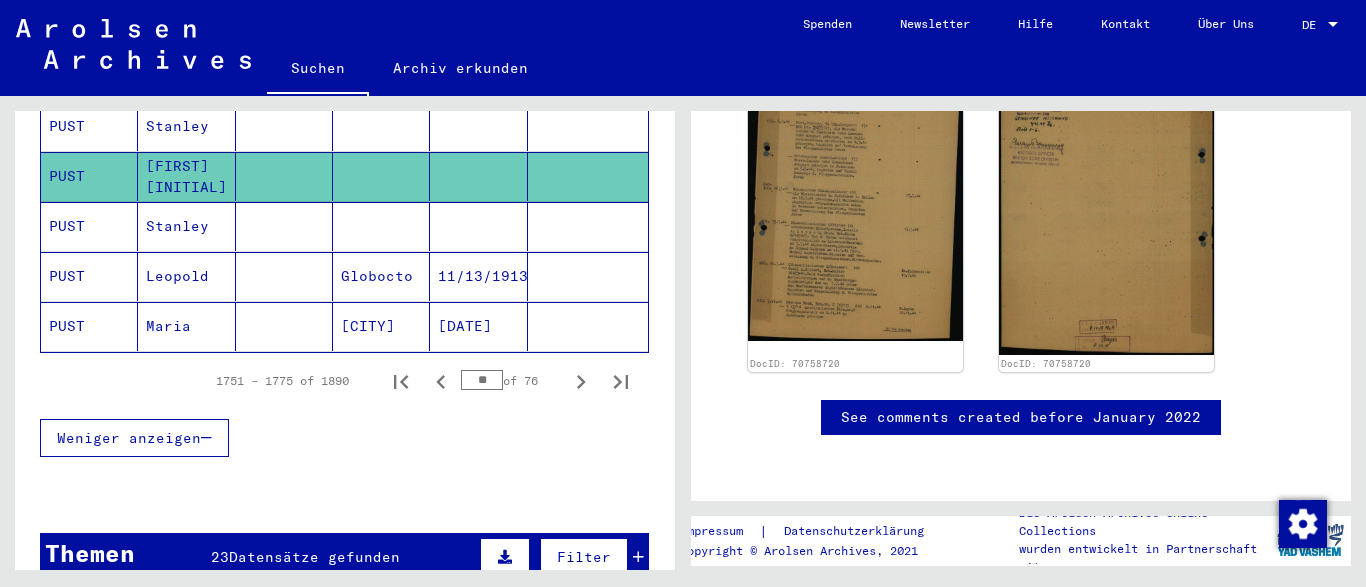 click on "Leopold" at bounding box center [186, 326] 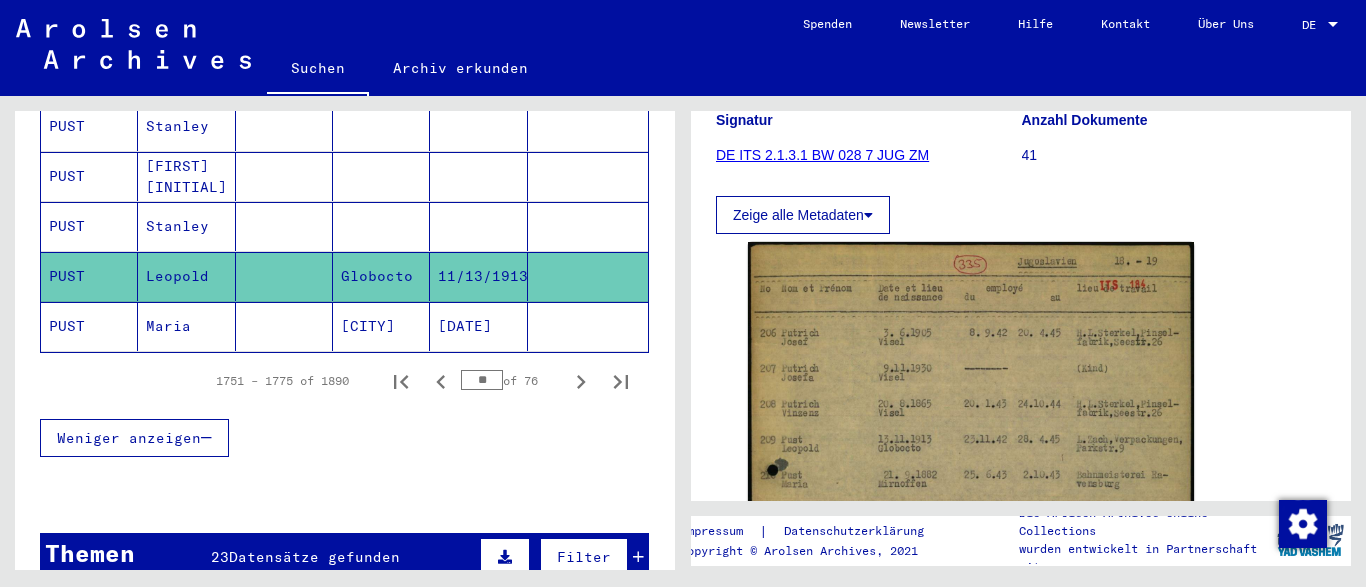scroll, scrollTop: 383, scrollLeft: 0, axis: vertical 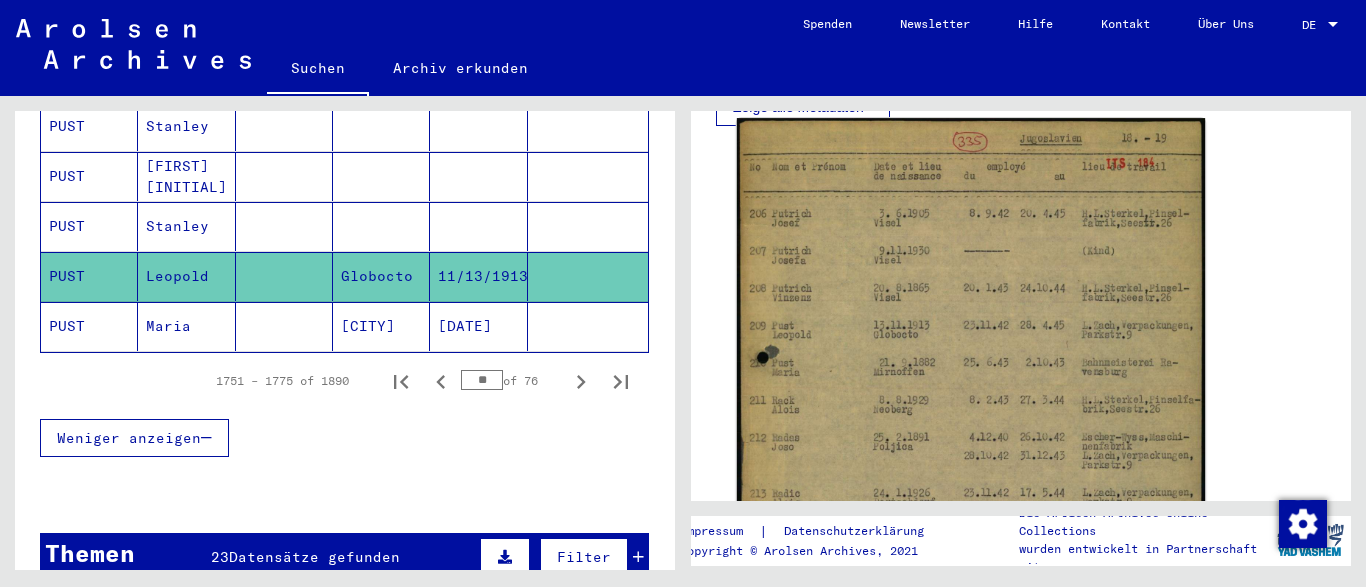 click 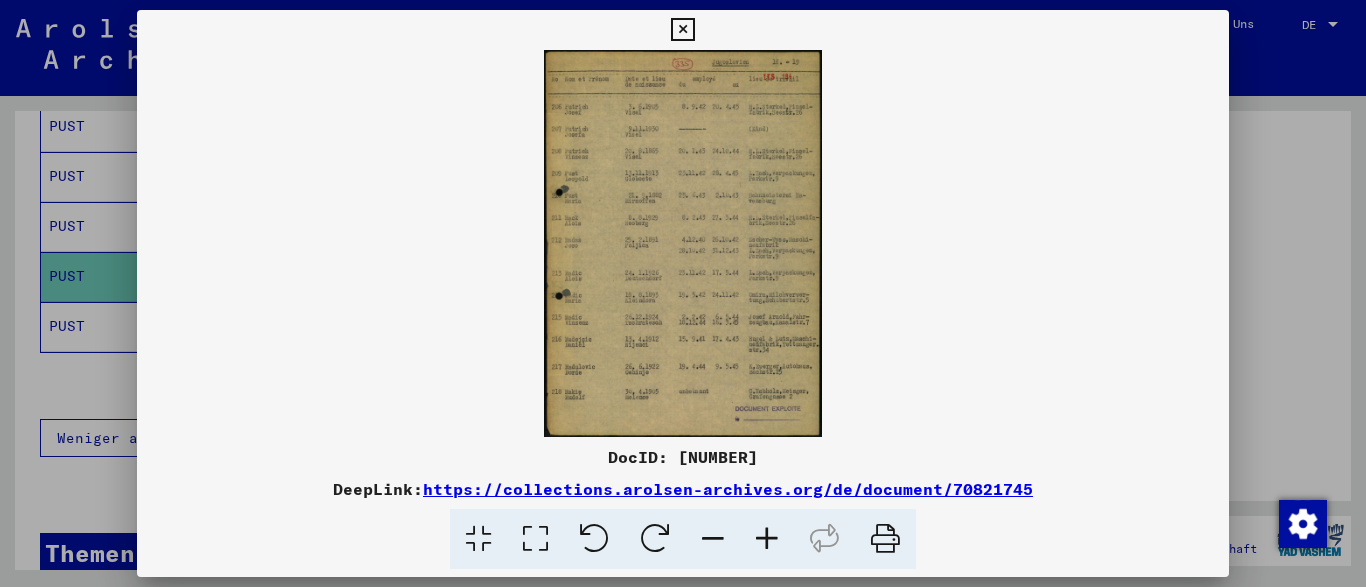 click at bounding box center (767, 539) 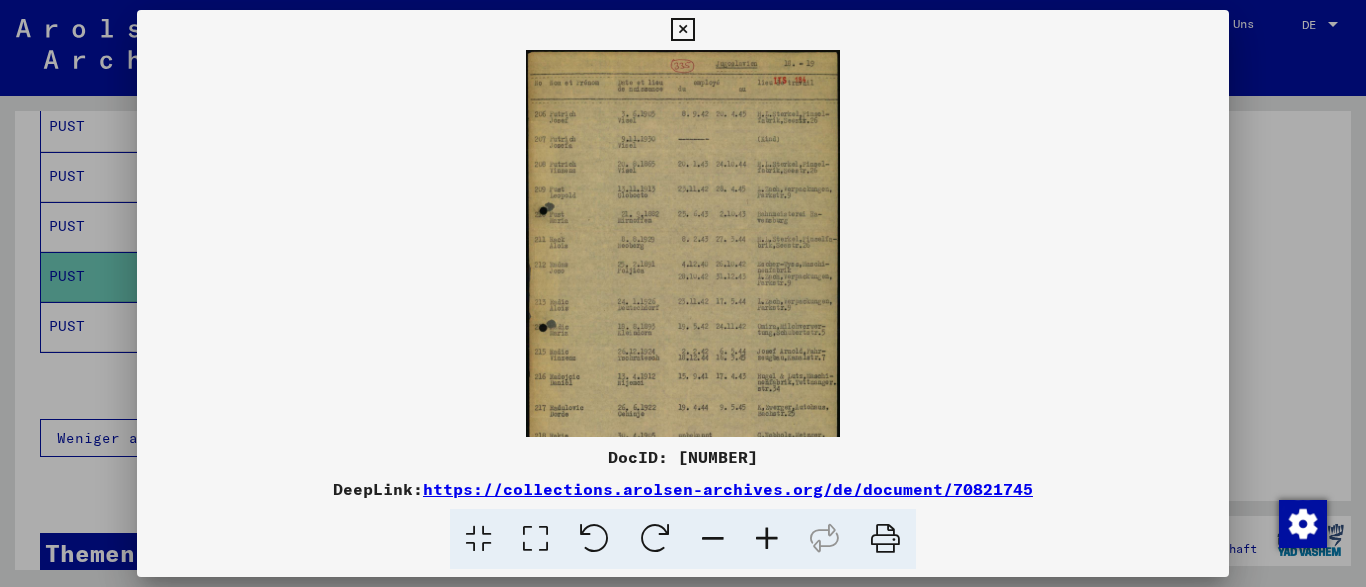 click at bounding box center [767, 539] 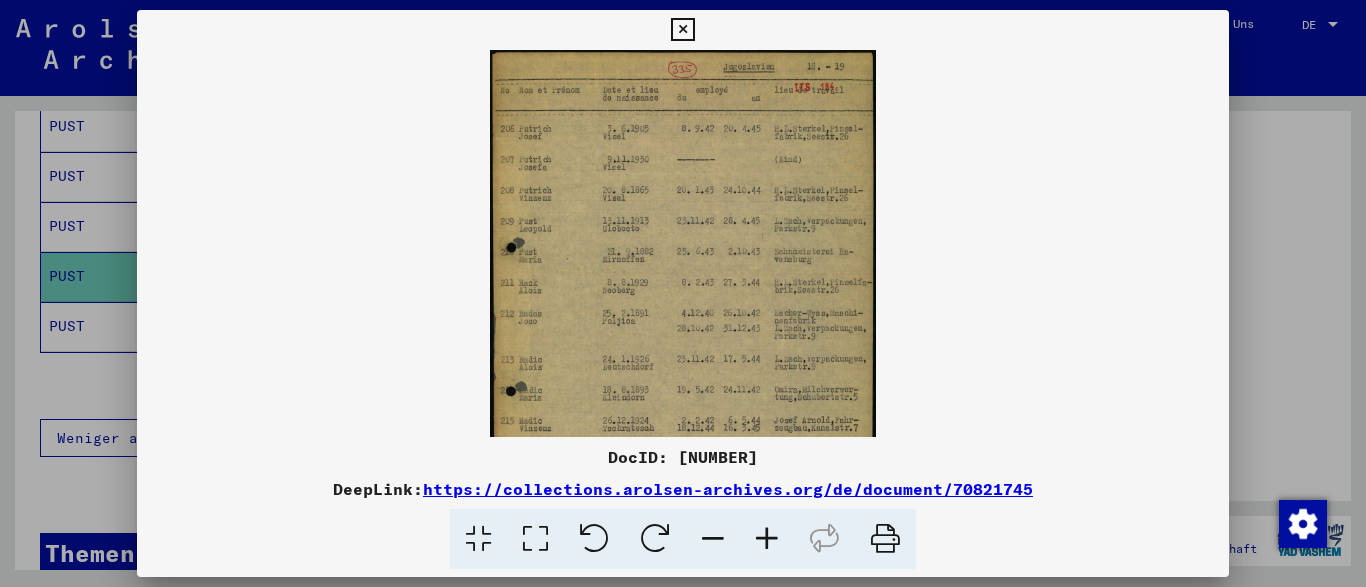 click at bounding box center (767, 539) 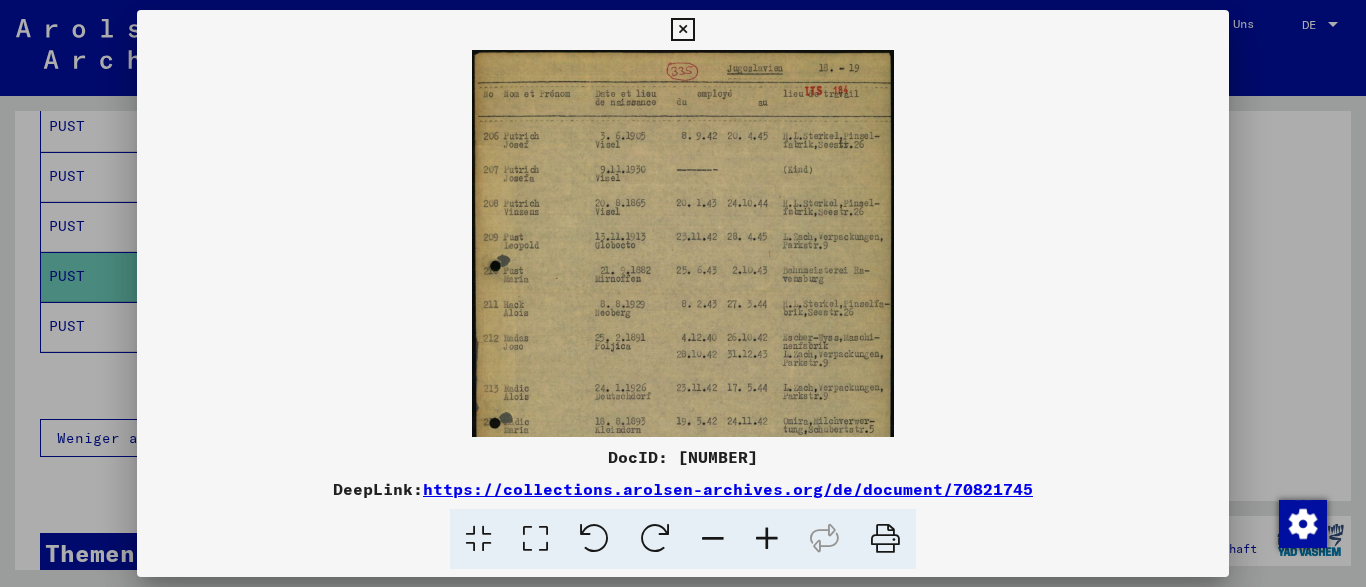 click at bounding box center (767, 539) 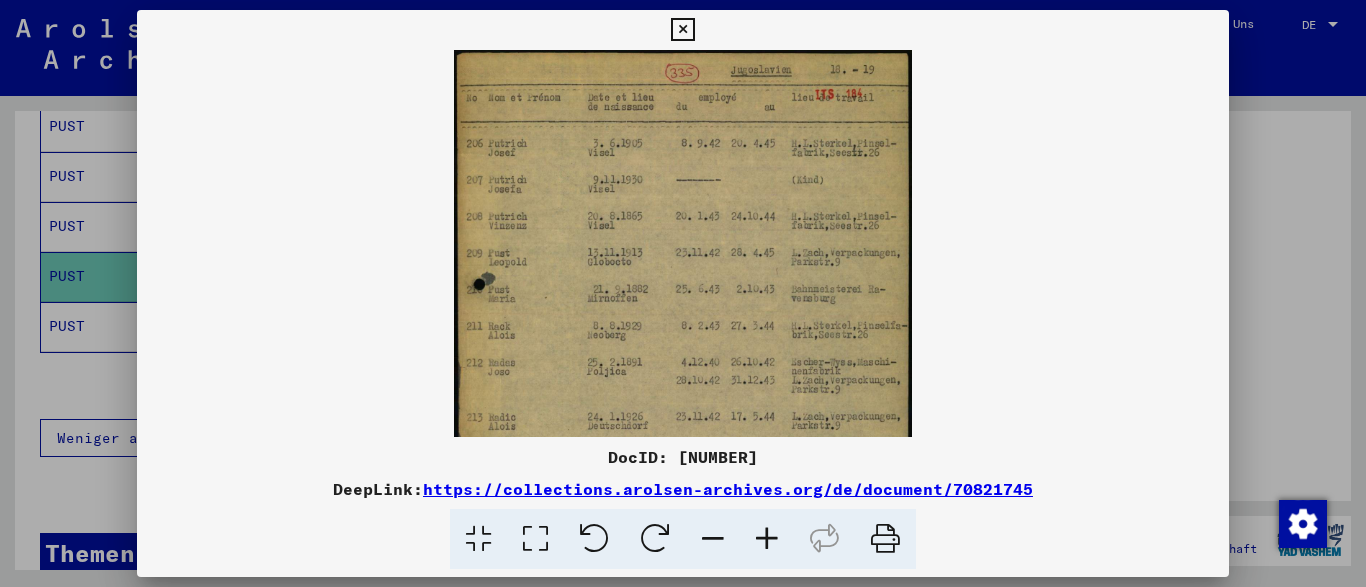 click at bounding box center [767, 539] 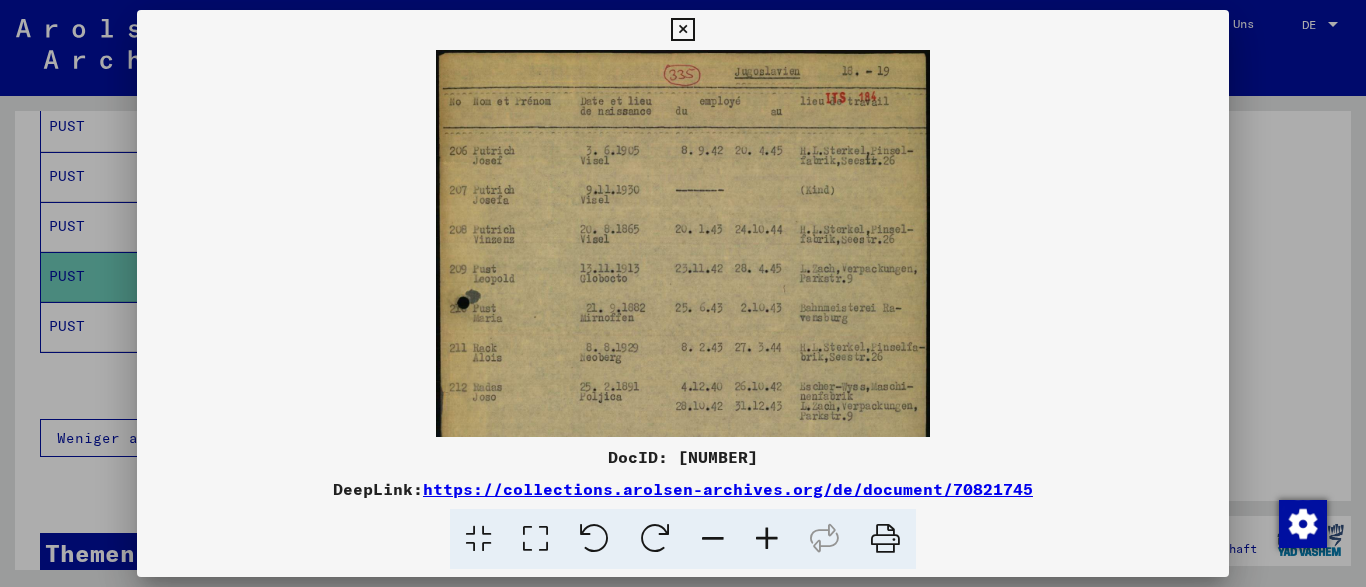 click at bounding box center [767, 539] 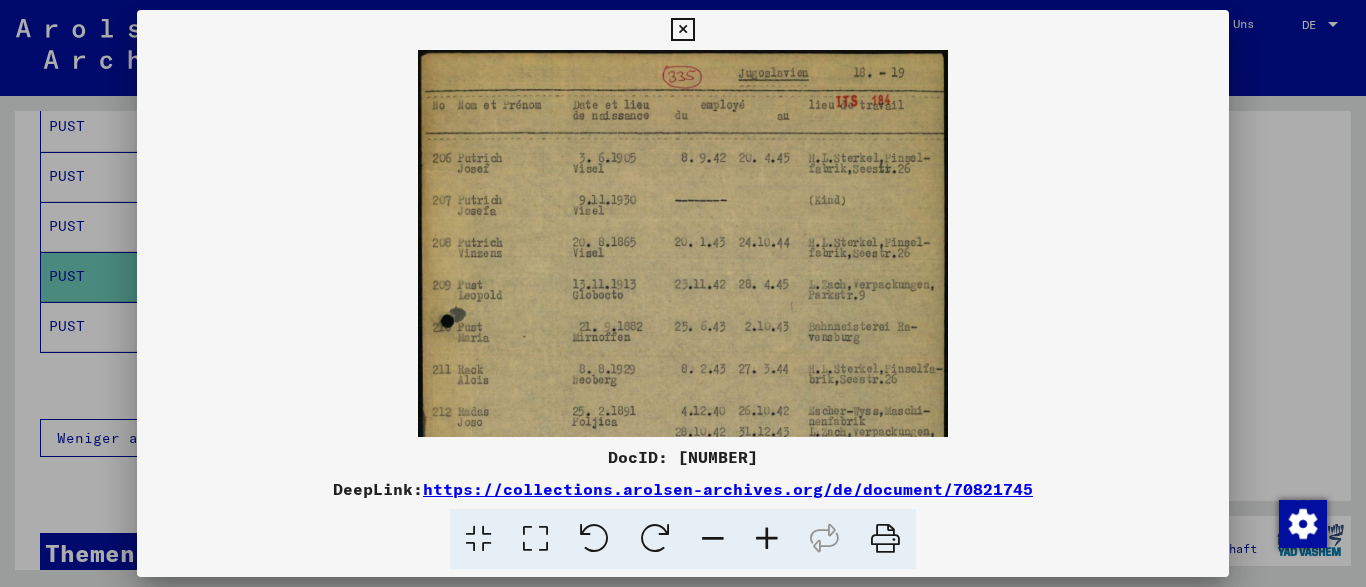 click at bounding box center (767, 539) 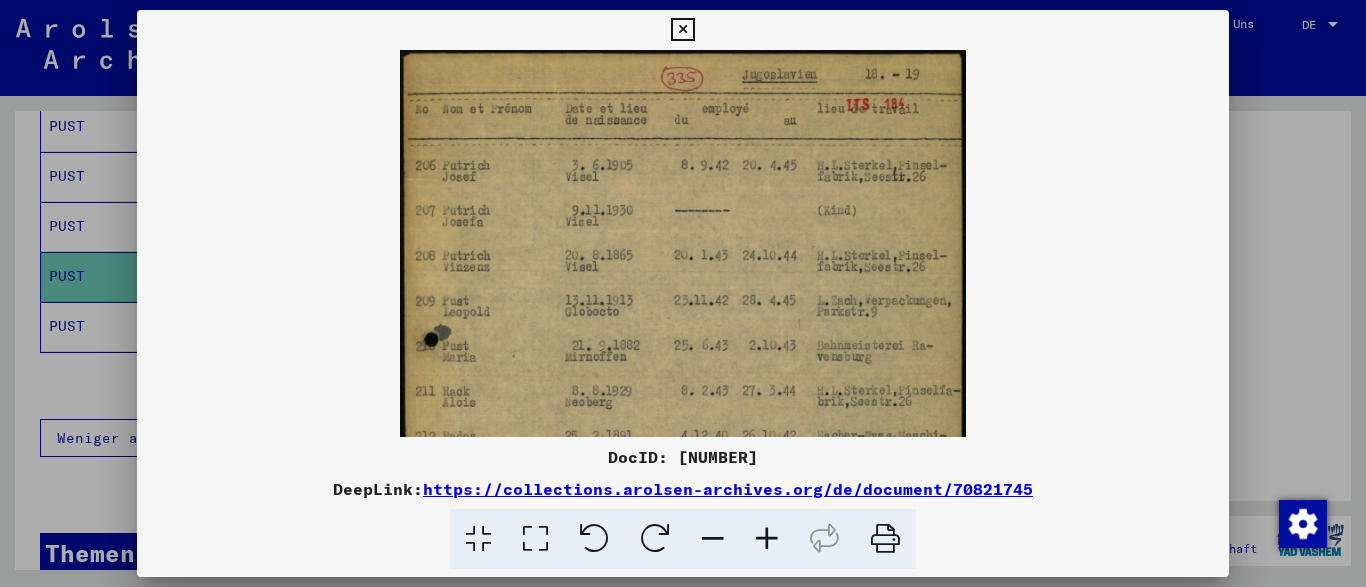 click at bounding box center (767, 539) 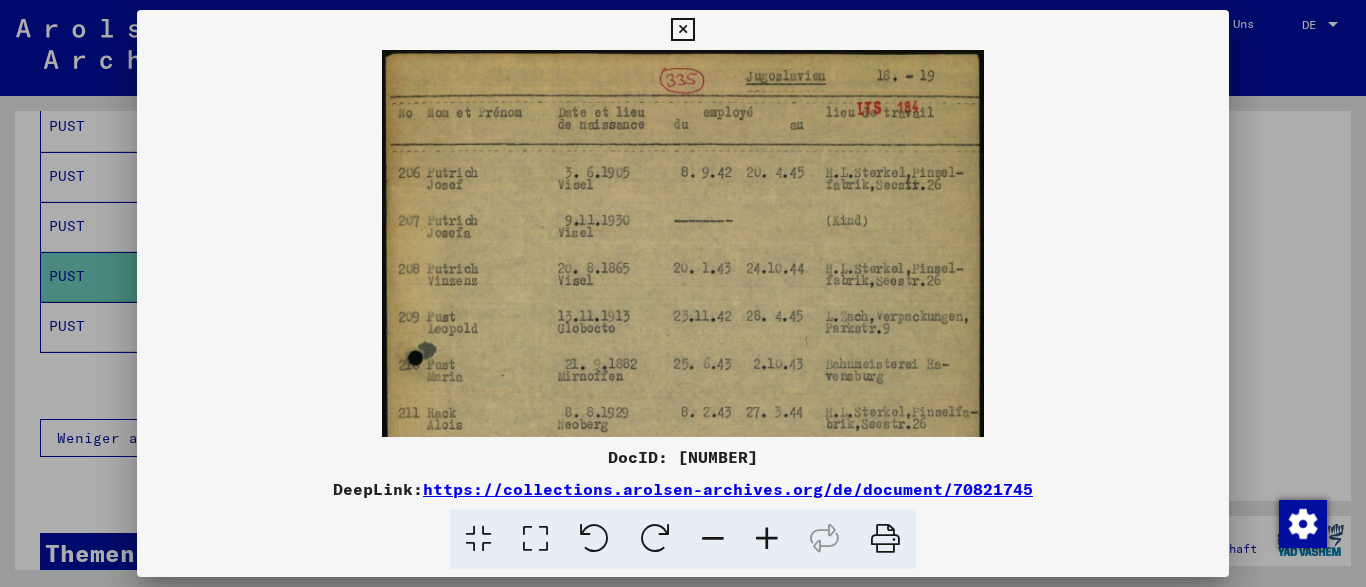 click at bounding box center [767, 539] 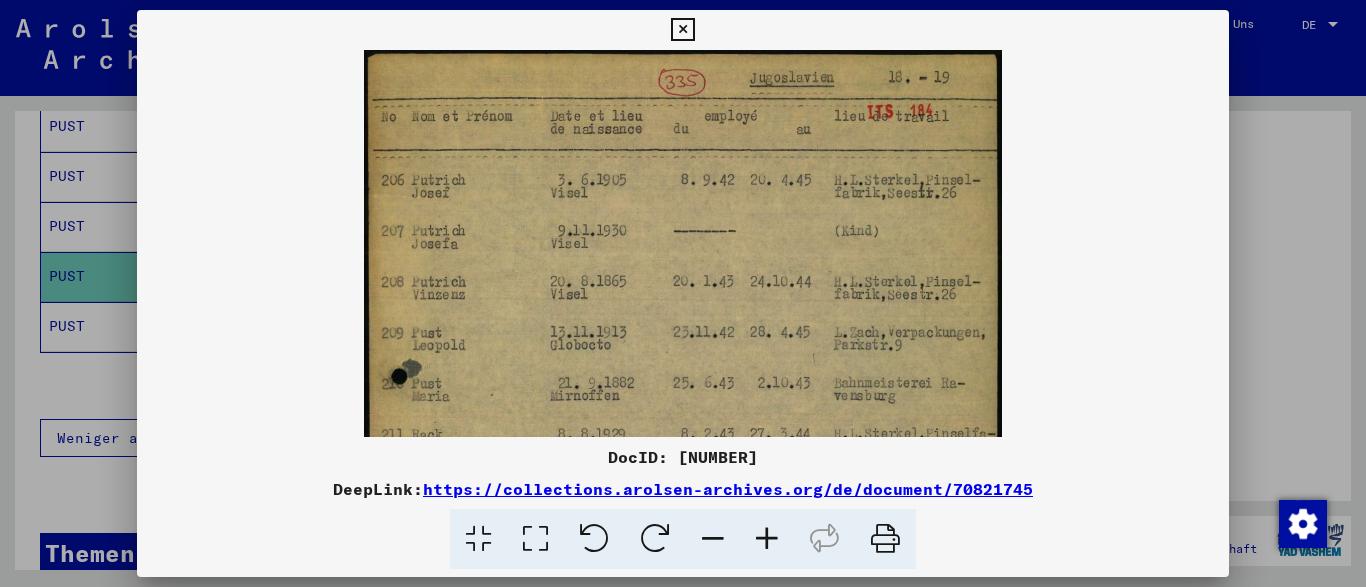 click at bounding box center [682, 30] 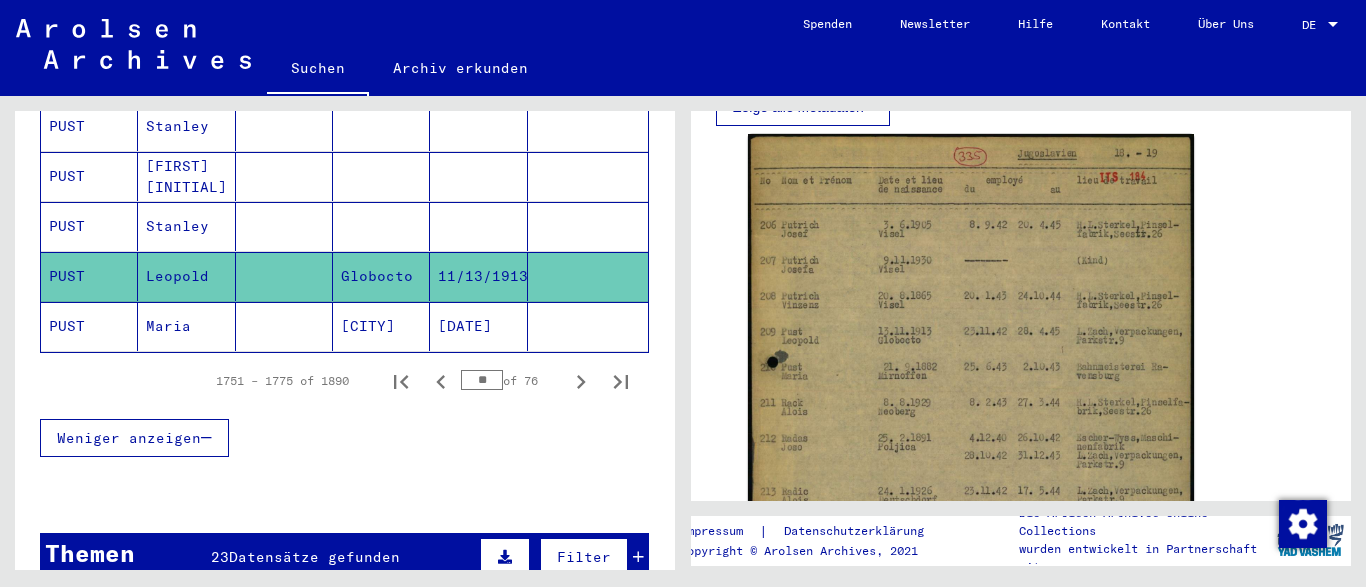 click on "[CITY]" 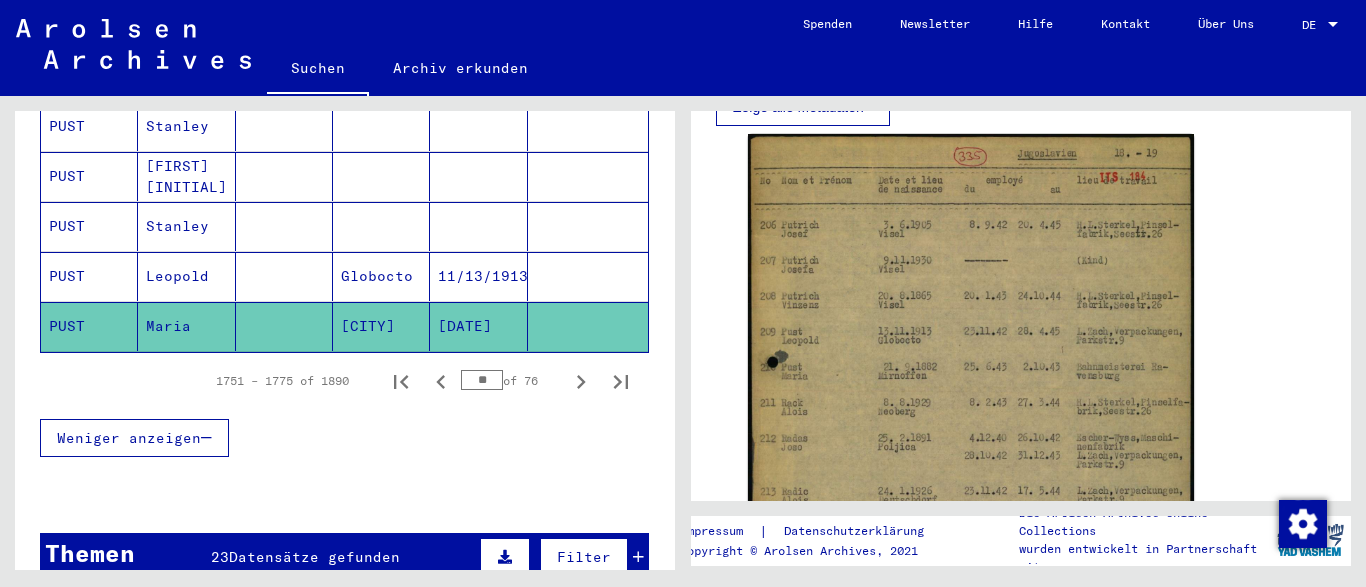 click on "[CITY]" 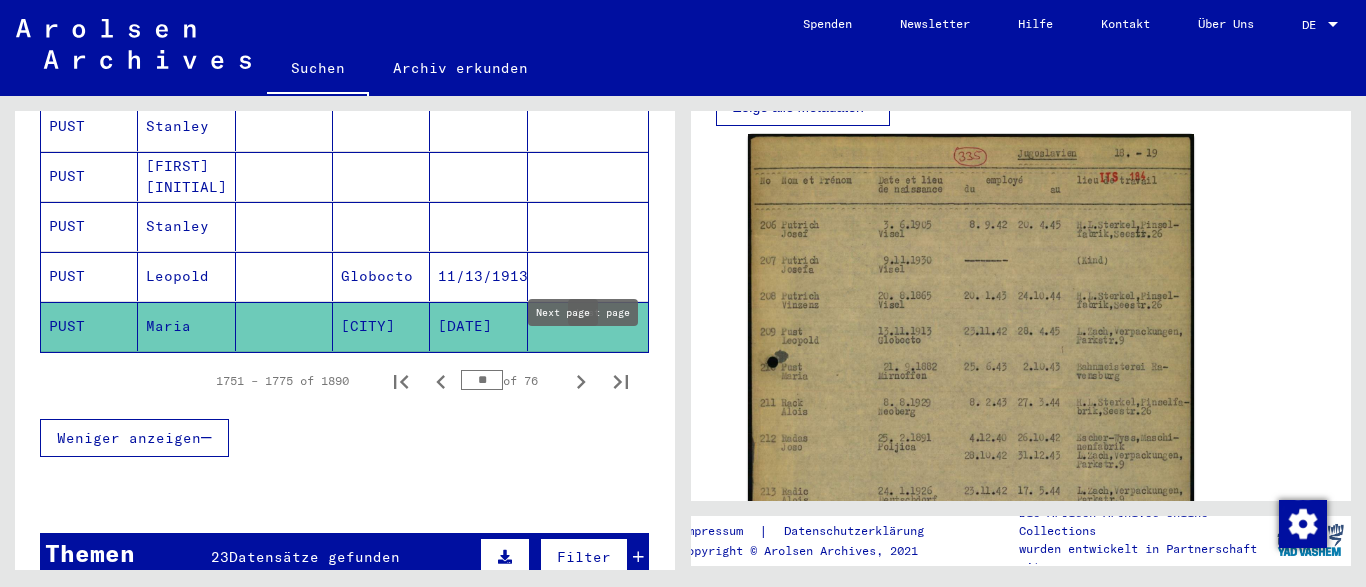 click 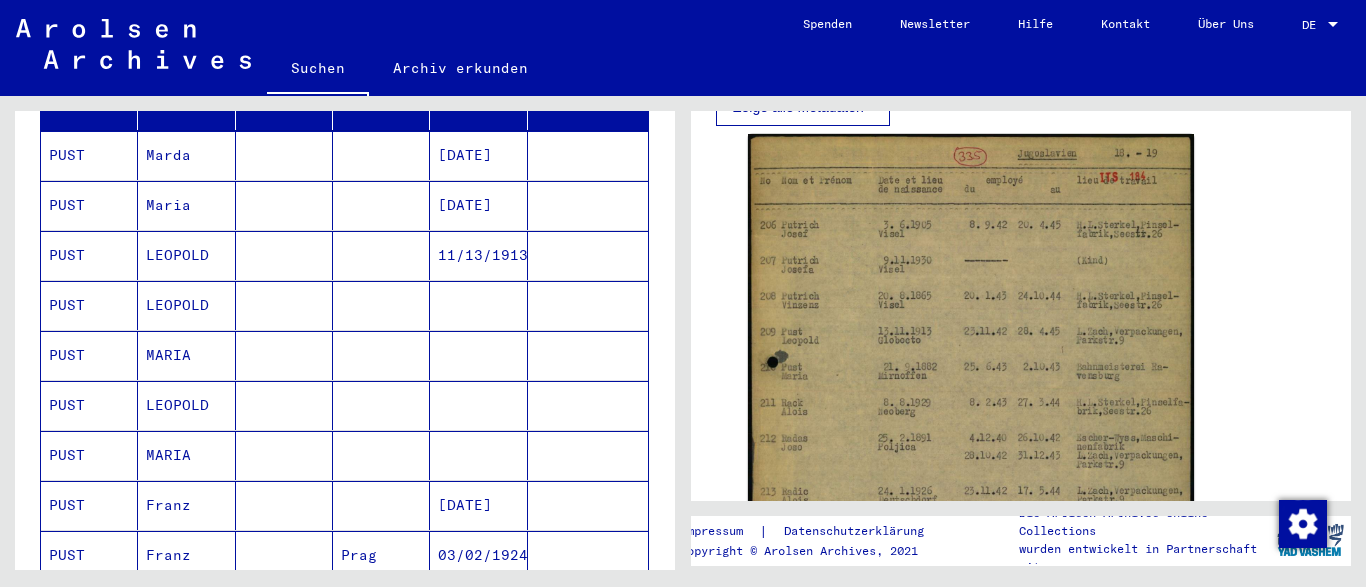 scroll, scrollTop: 279, scrollLeft: 0, axis: vertical 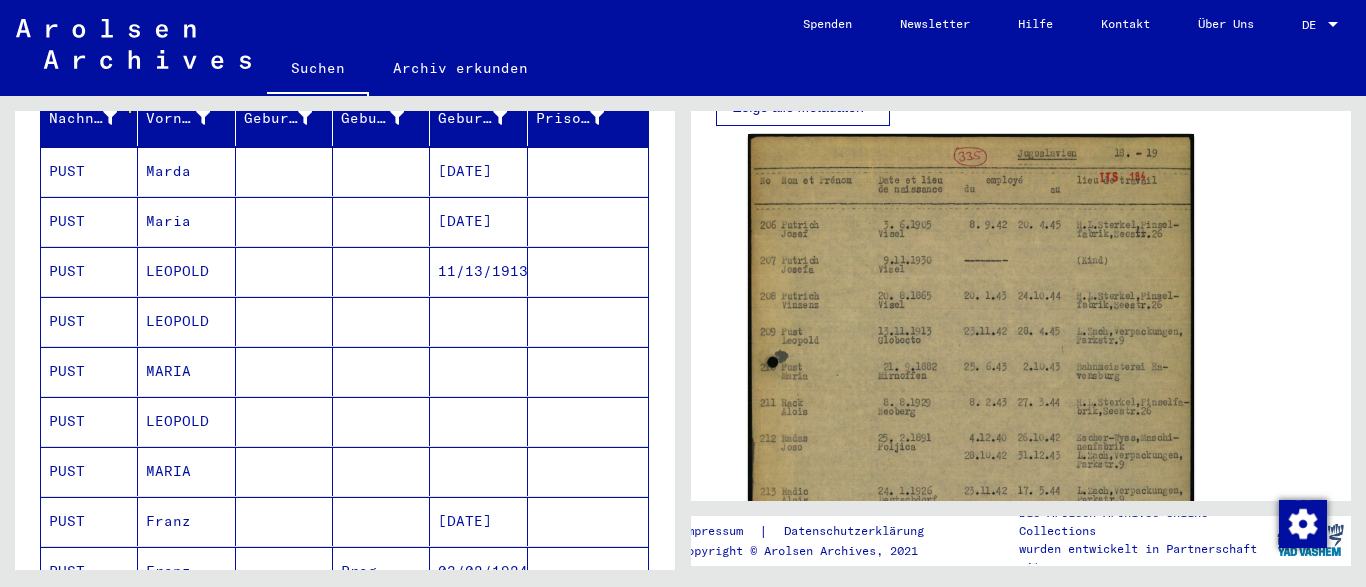 click at bounding box center [284, 221] 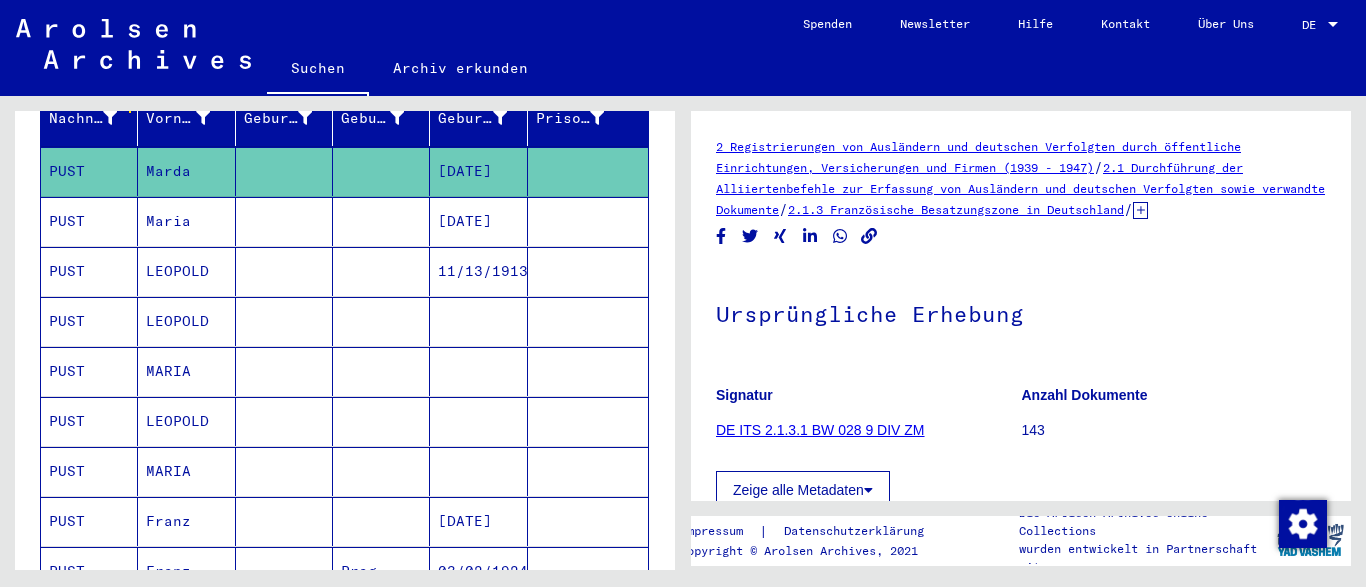 scroll, scrollTop: 380, scrollLeft: 0, axis: vertical 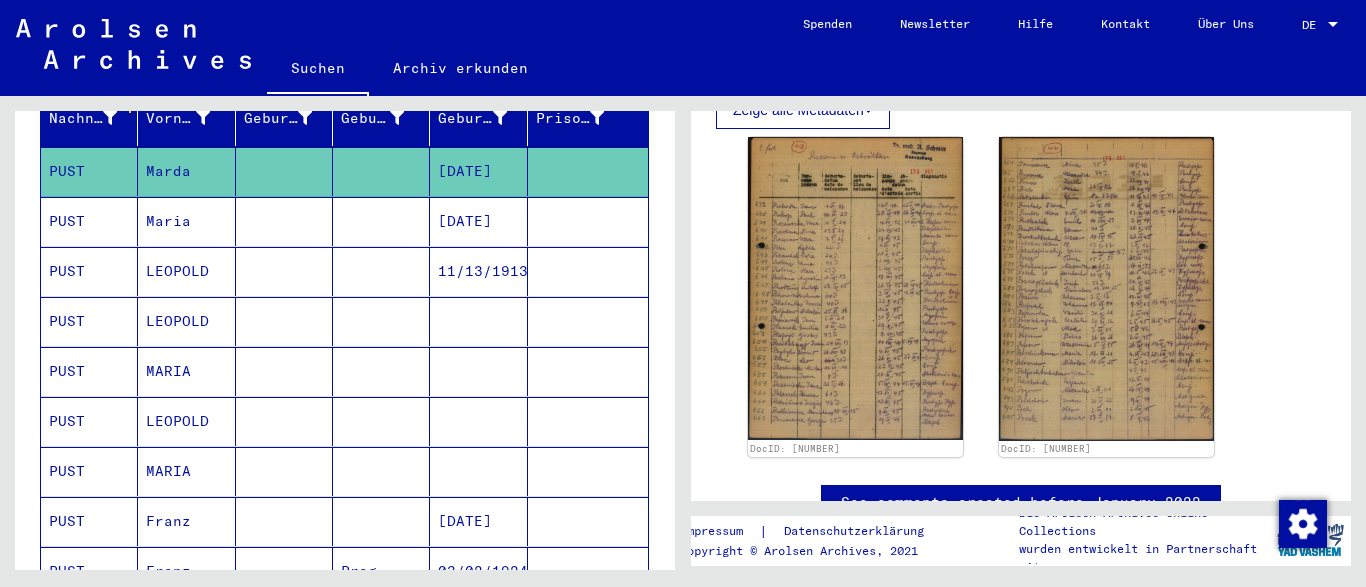 click on "MARIA" at bounding box center [186, 521] 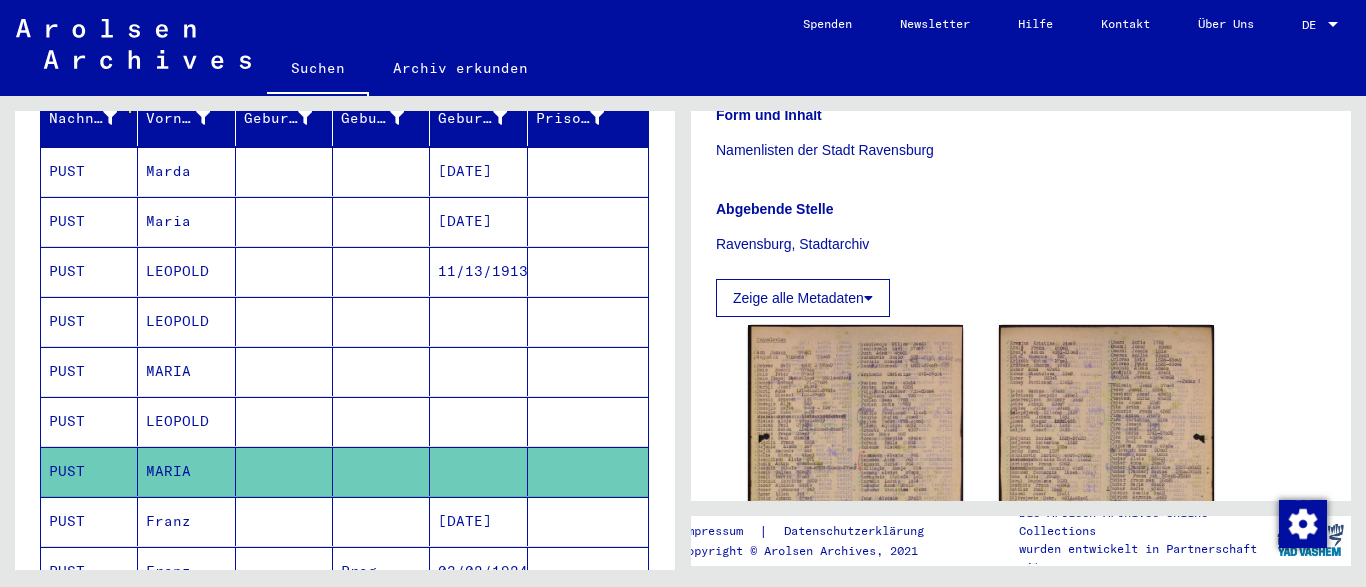scroll, scrollTop: 0, scrollLeft: 0, axis: both 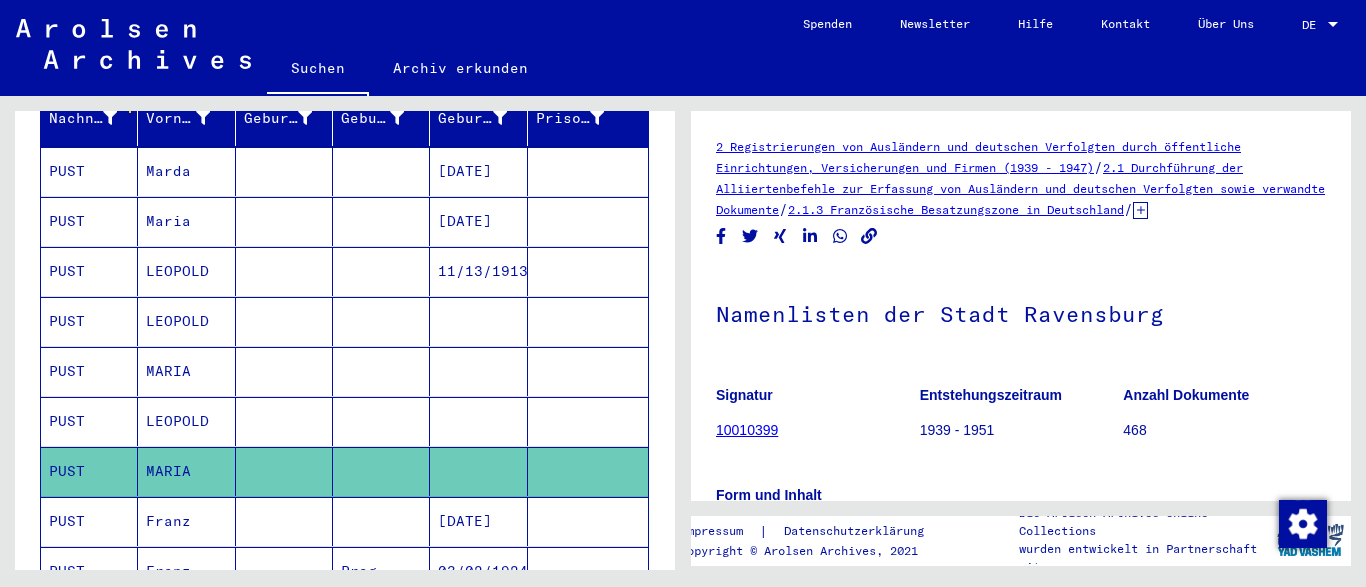 click at bounding box center [381, 421] 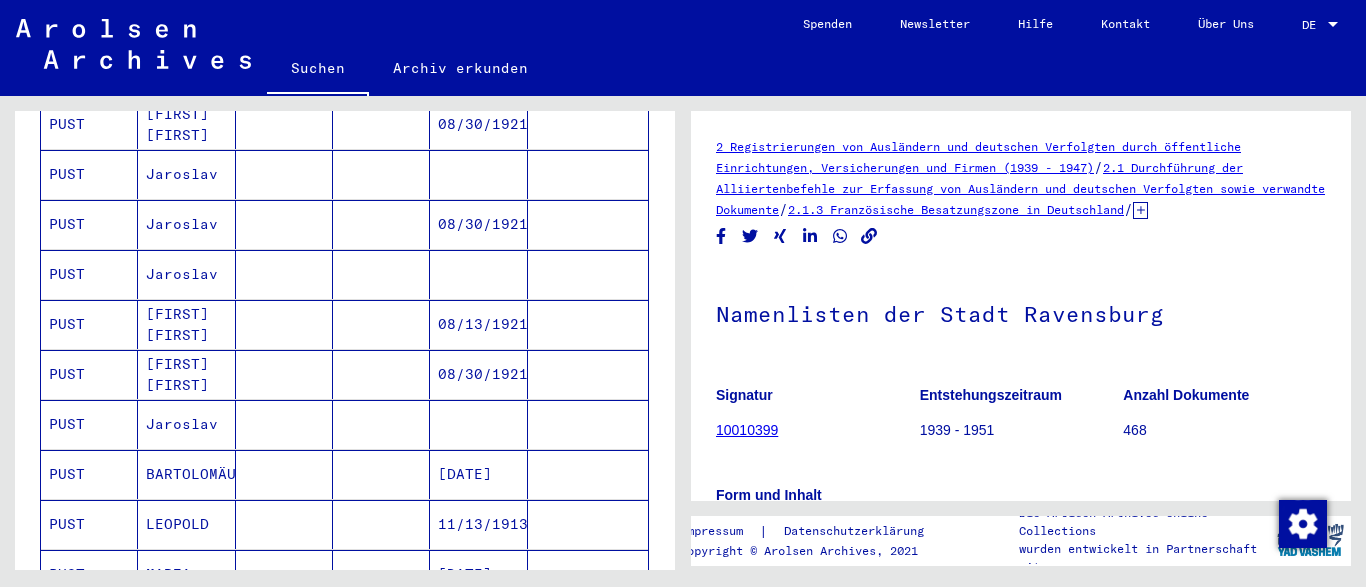 scroll, scrollTop: 1205, scrollLeft: 0, axis: vertical 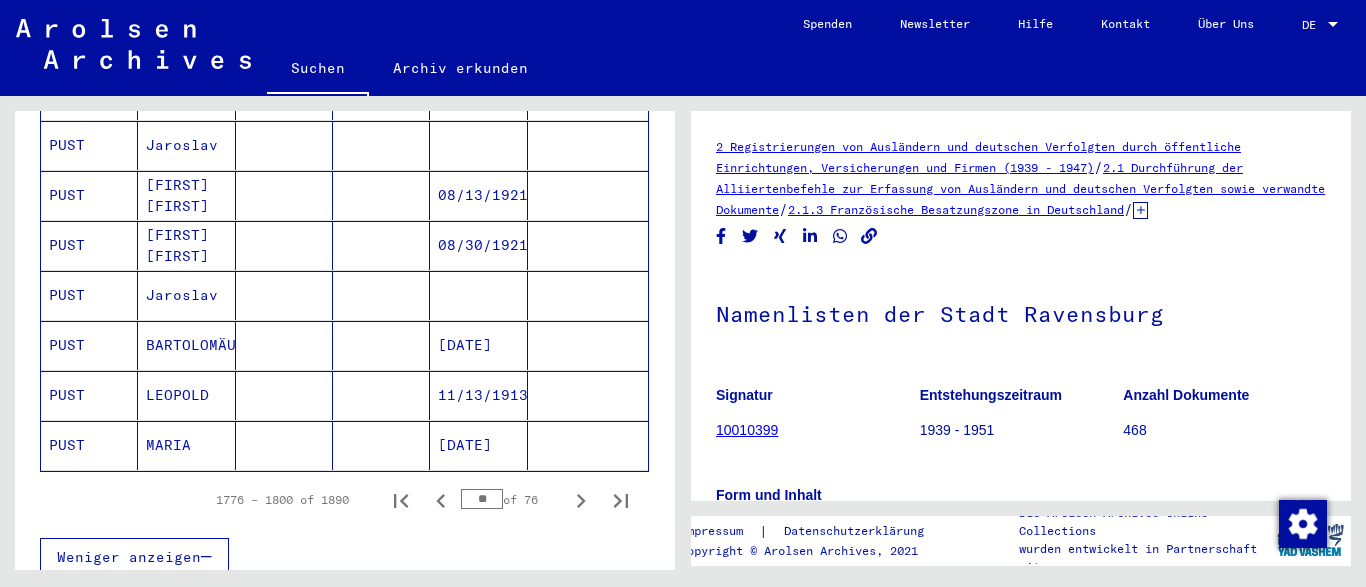 click on "BARTOLOMÄUS" at bounding box center [186, 395] 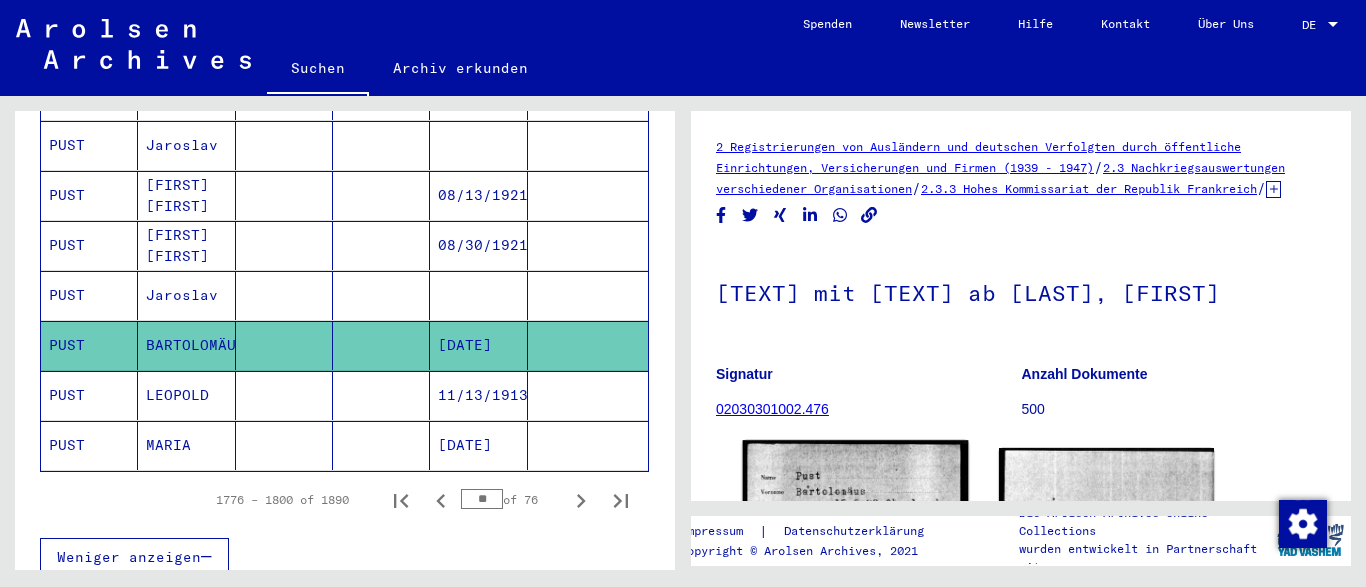 scroll, scrollTop: 346, scrollLeft: 0, axis: vertical 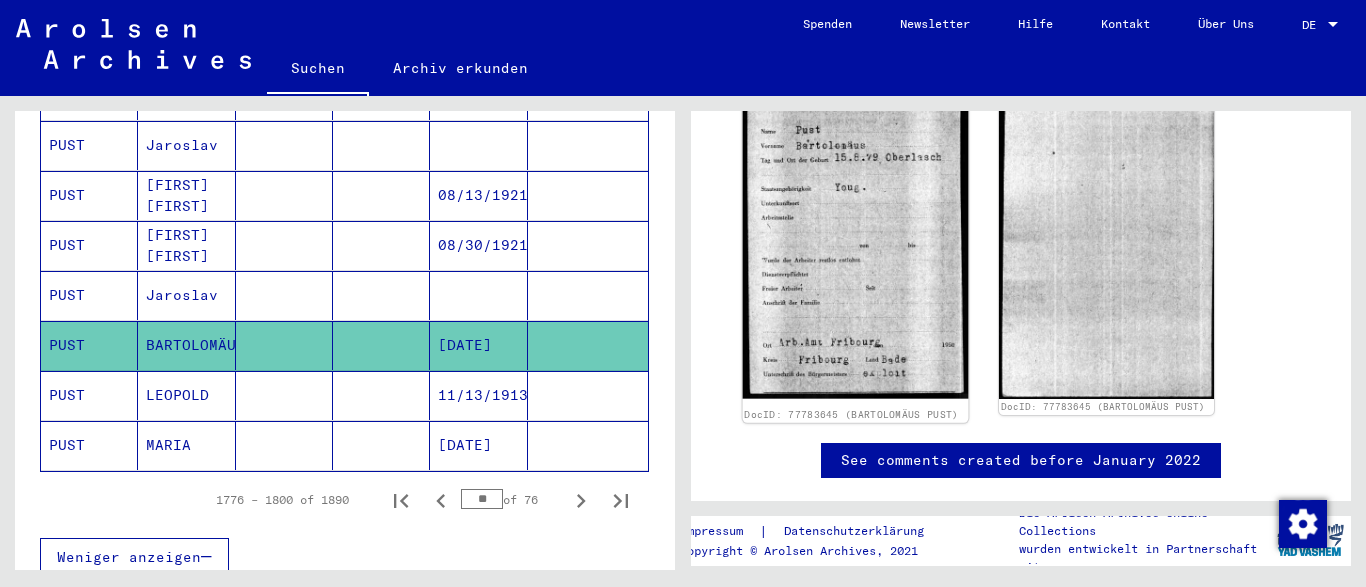 click 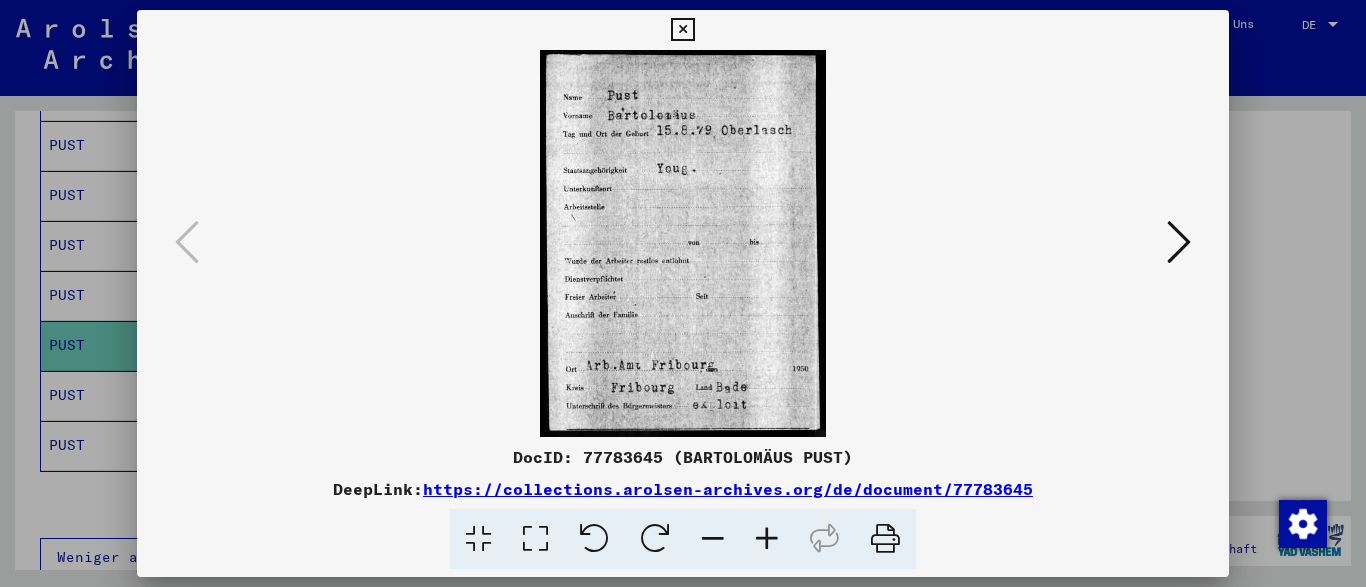 click at bounding box center (1179, 242) 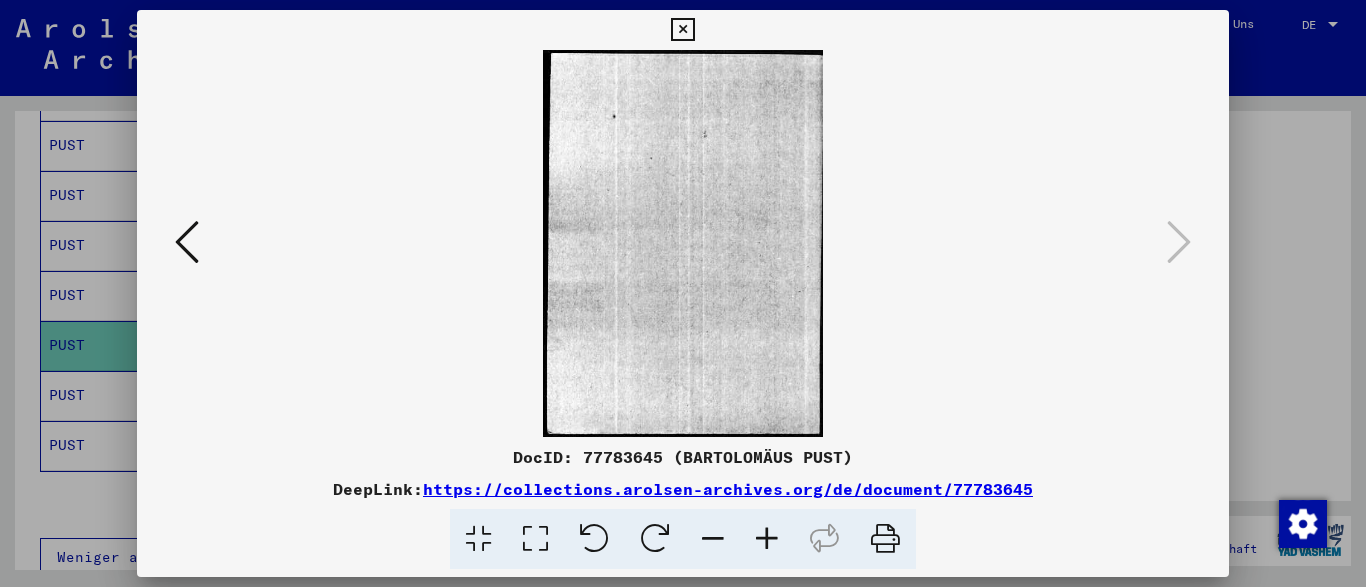 click at bounding box center [682, 30] 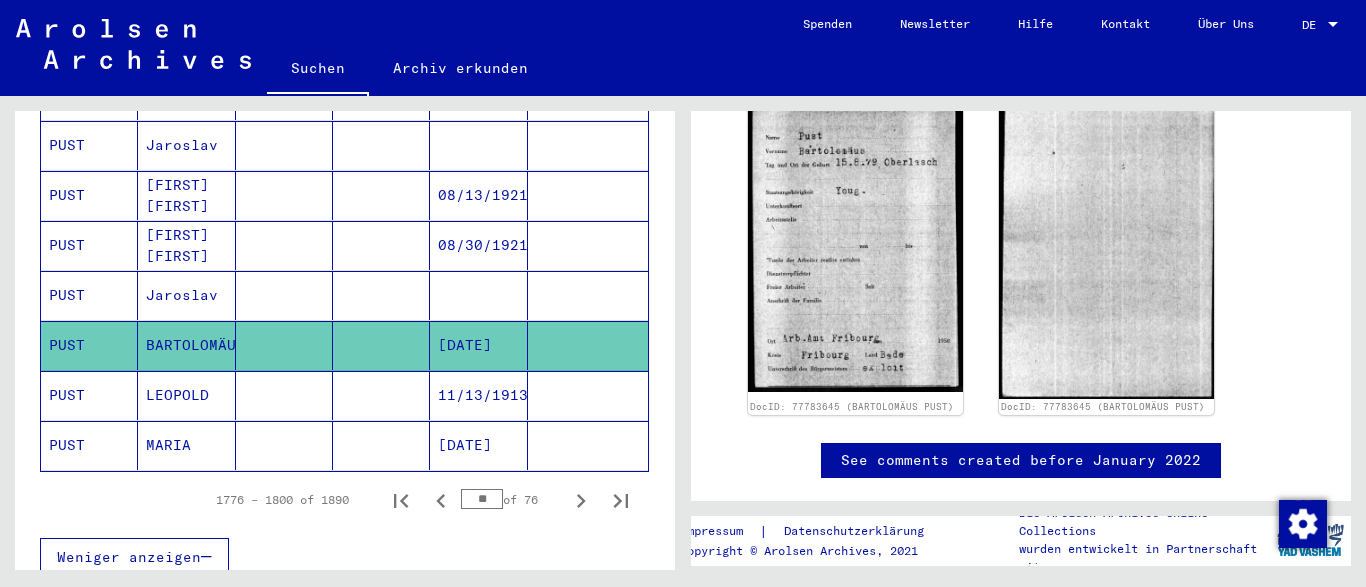 click on "LEOPOLD" at bounding box center [186, 445] 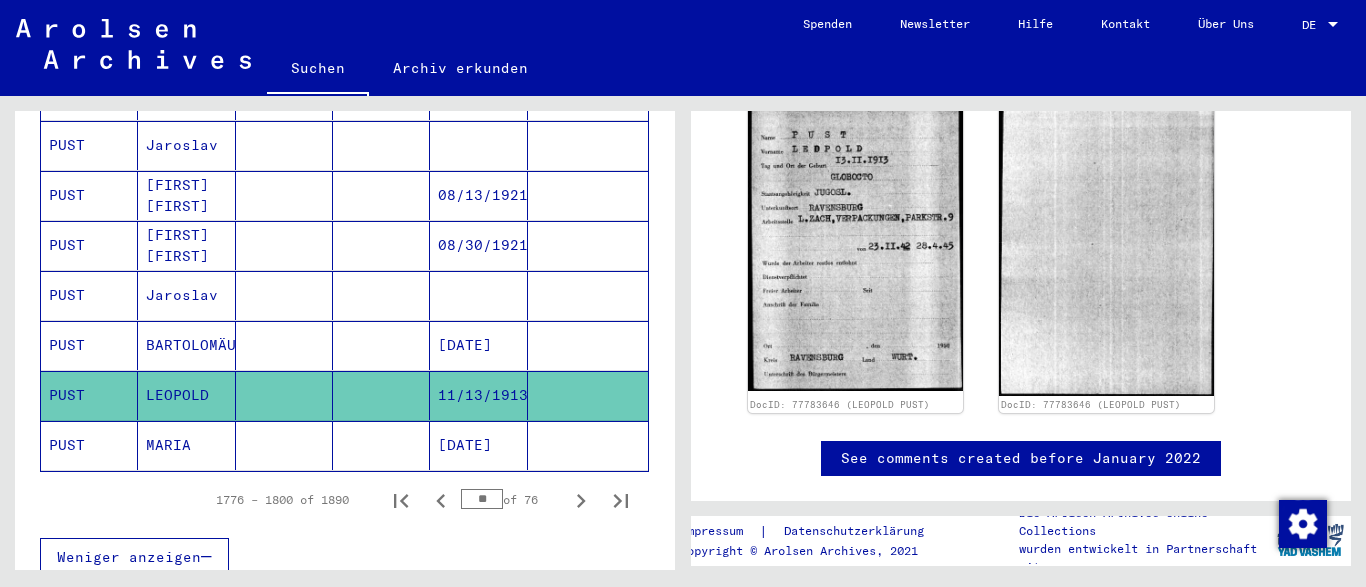 scroll, scrollTop: 0, scrollLeft: 0, axis: both 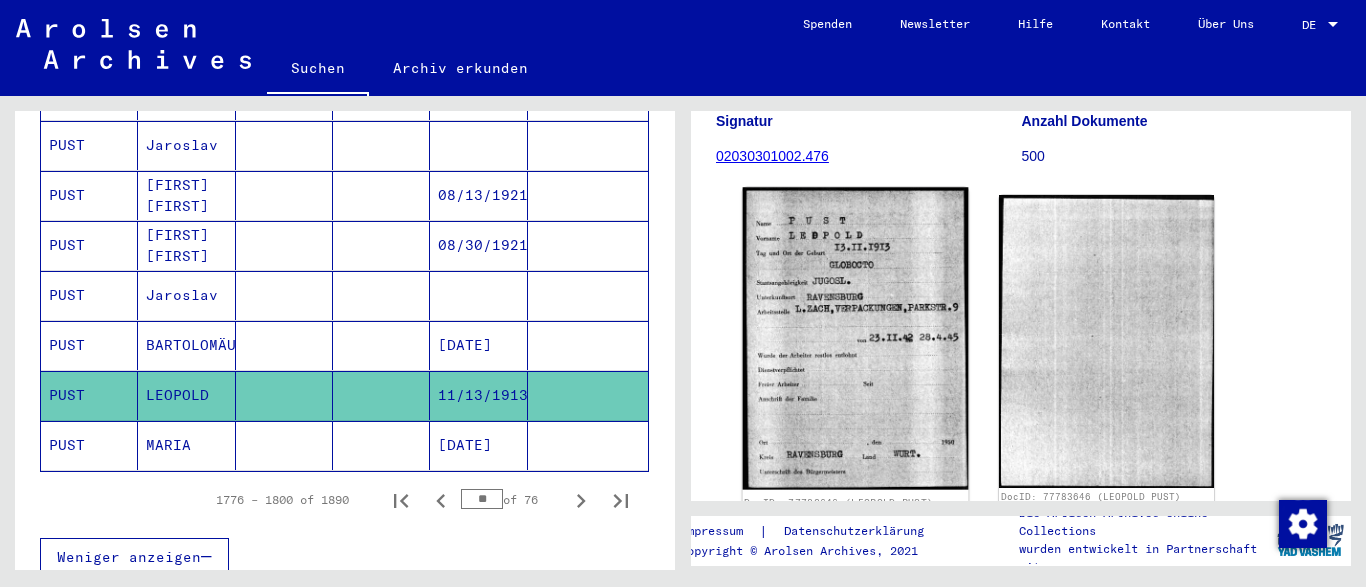 click 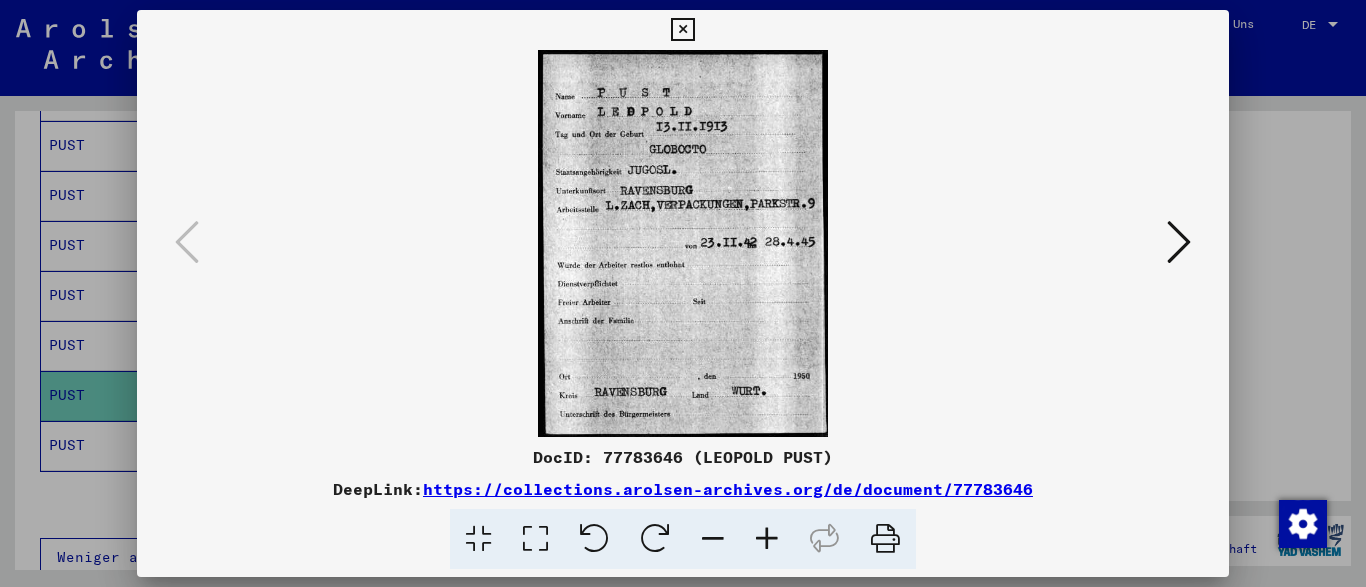 click at bounding box center [682, 30] 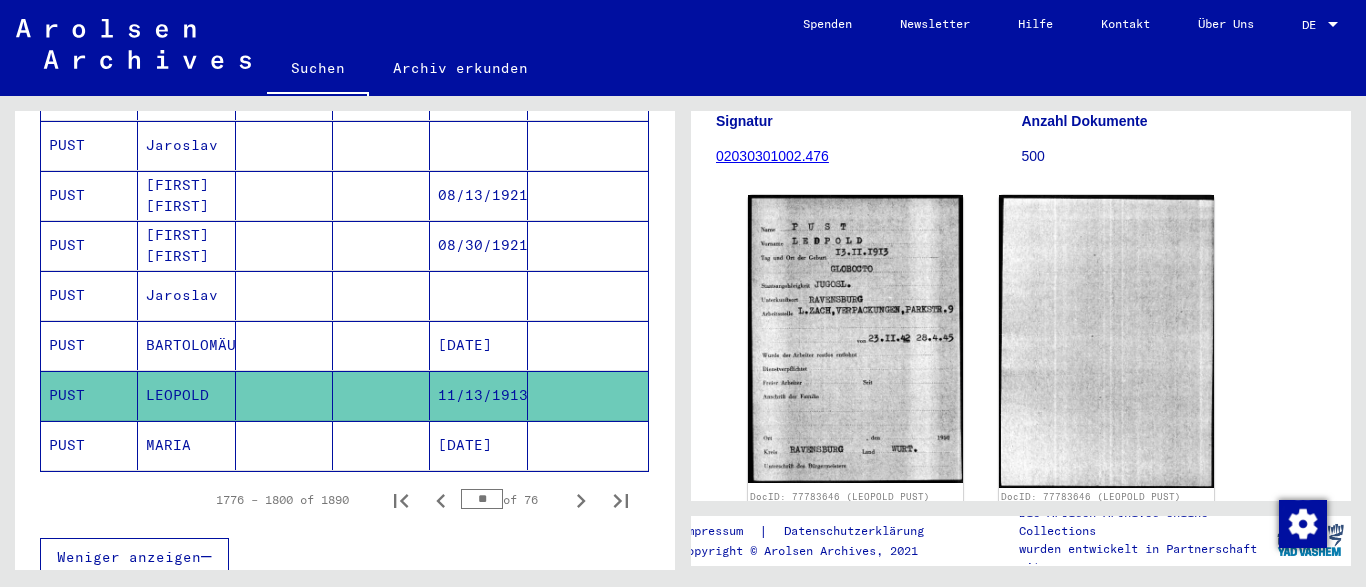 click on "MARIA" 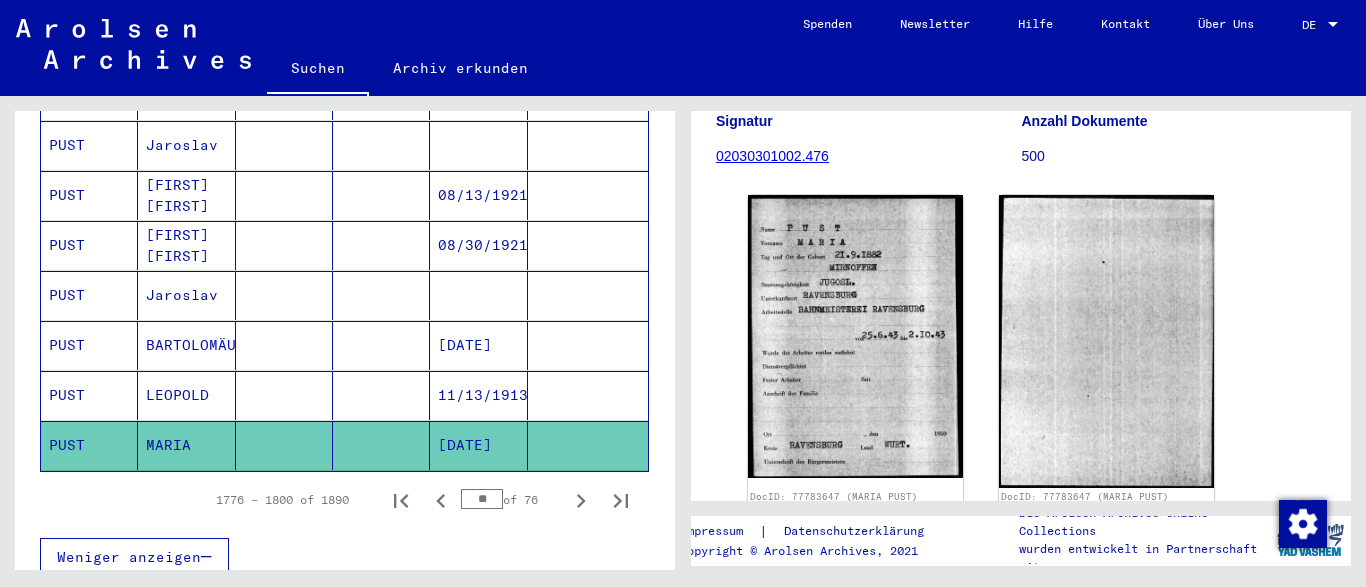 scroll, scrollTop: 0, scrollLeft: 0, axis: both 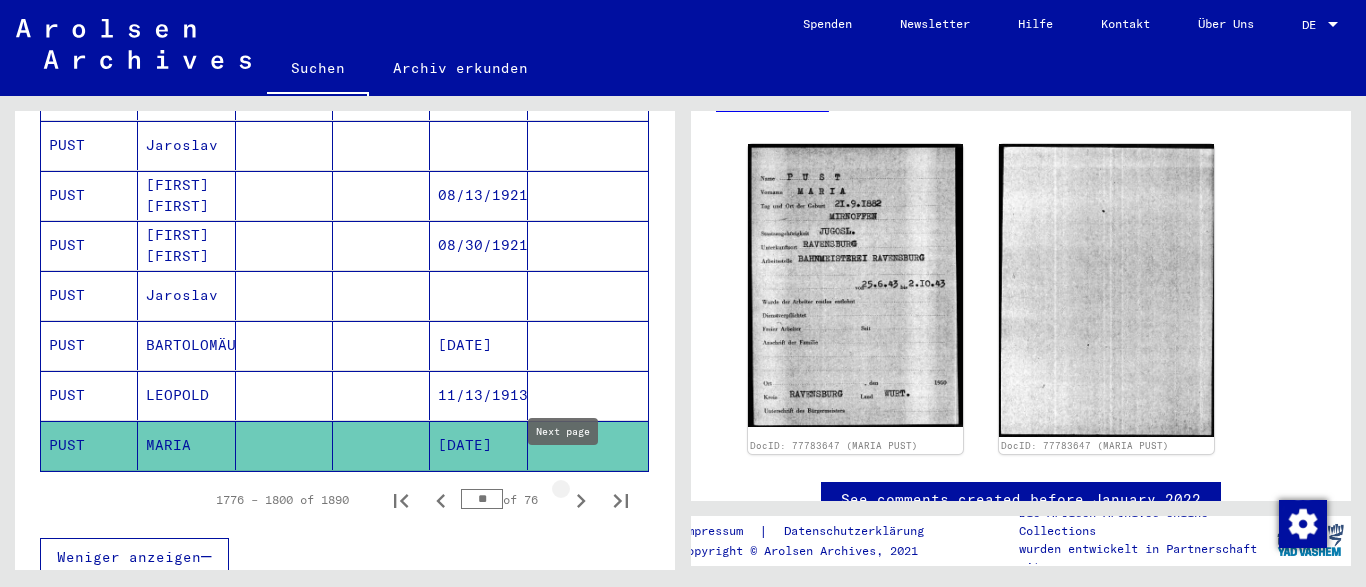 click 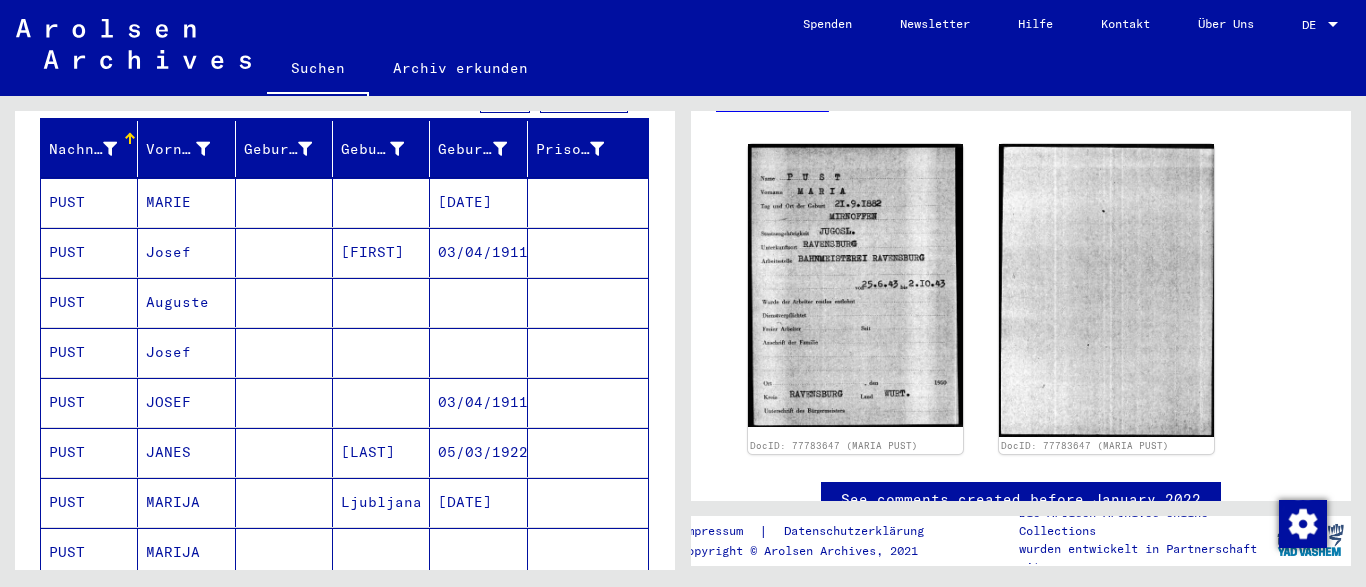 scroll, scrollTop: 202, scrollLeft: 0, axis: vertical 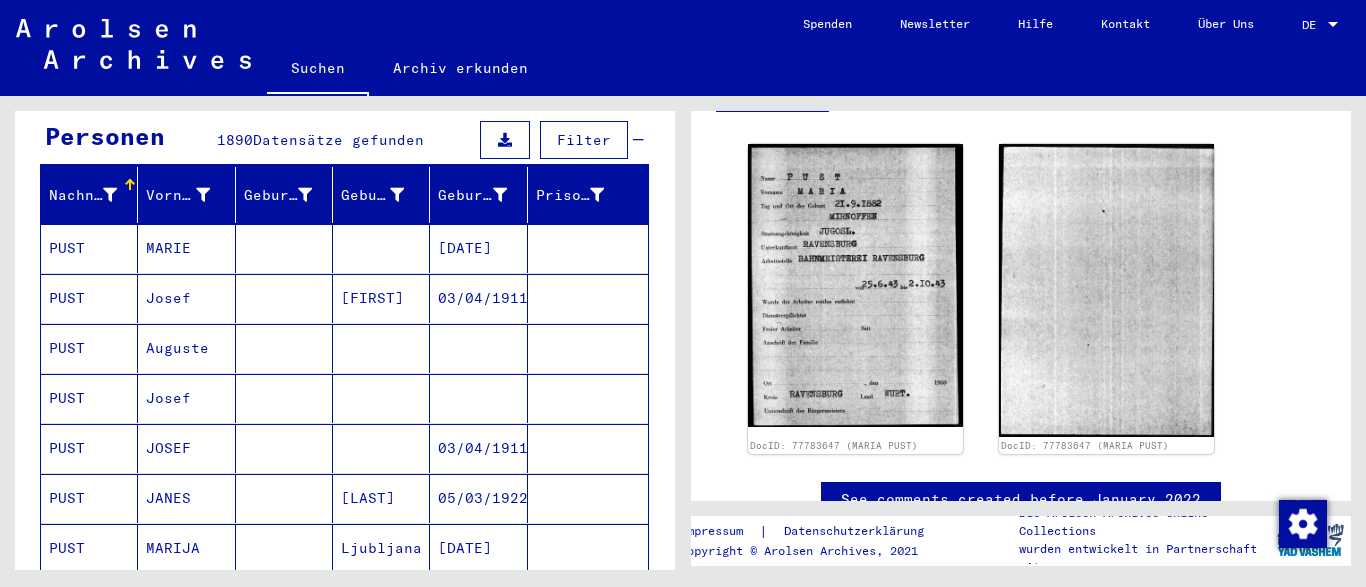 click on "Josef" at bounding box center [186, 348] 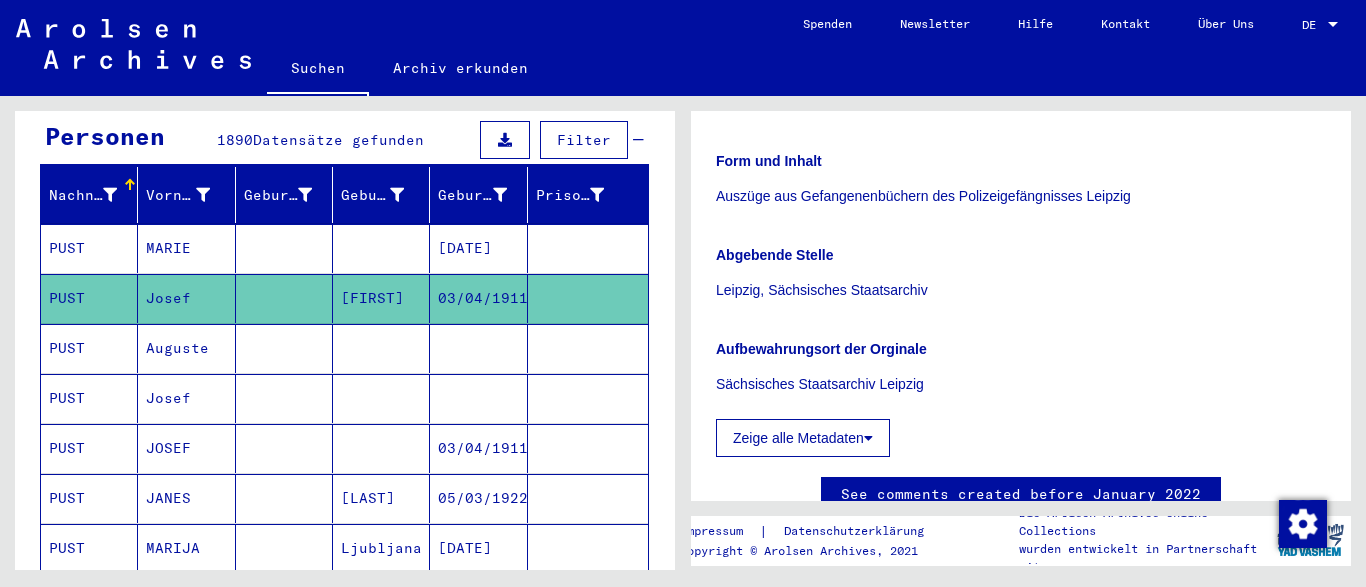 scroll, scrollTop: 0, scrollLeft: 0, axis: both 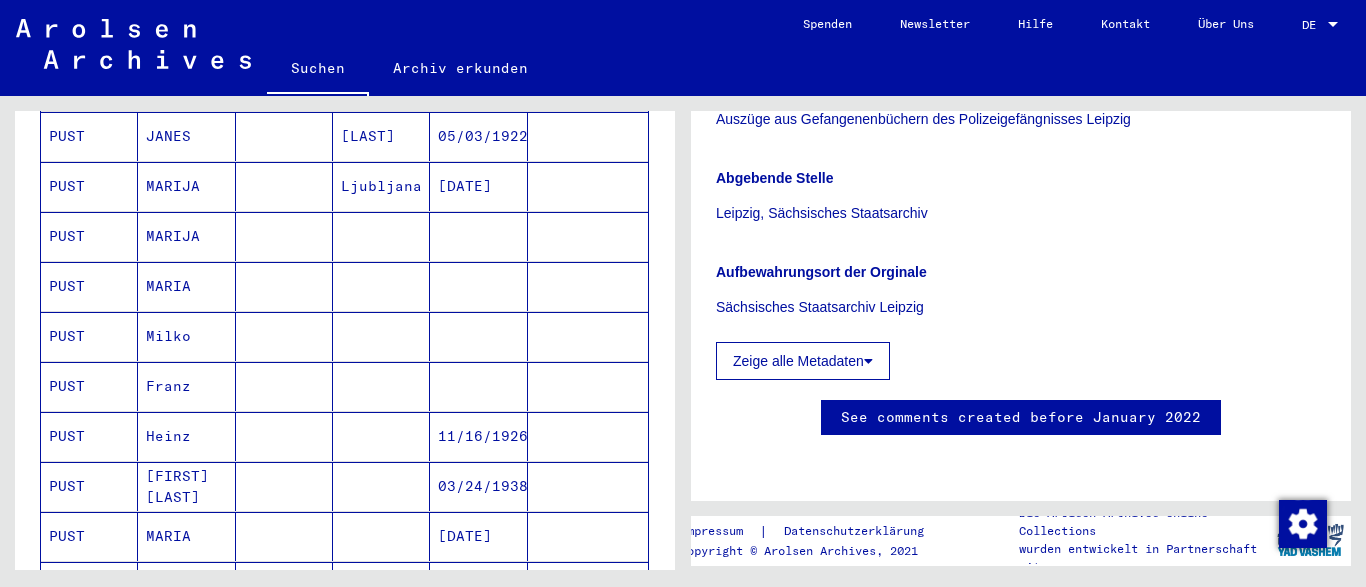 click on "Milko" at bounding box center (186, 386) 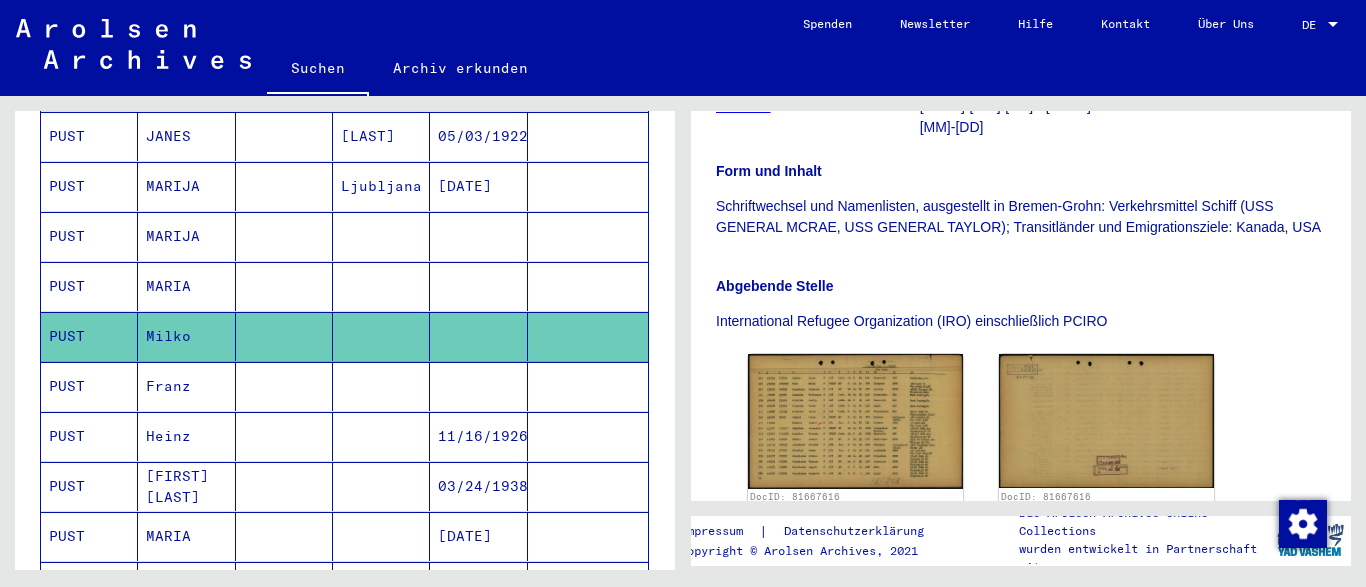 scroll, scrollTop: 0, scrollLeft: 0, axis: both 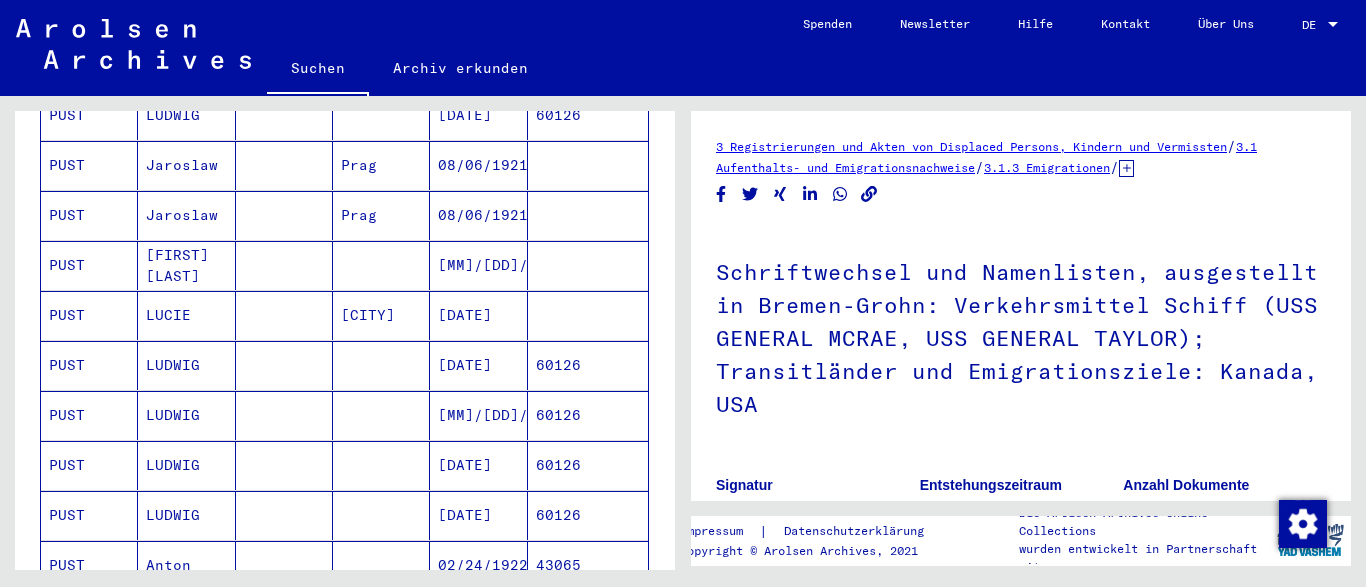 click on "[FIRST] [LAST]" at bounding box center (186, 315) 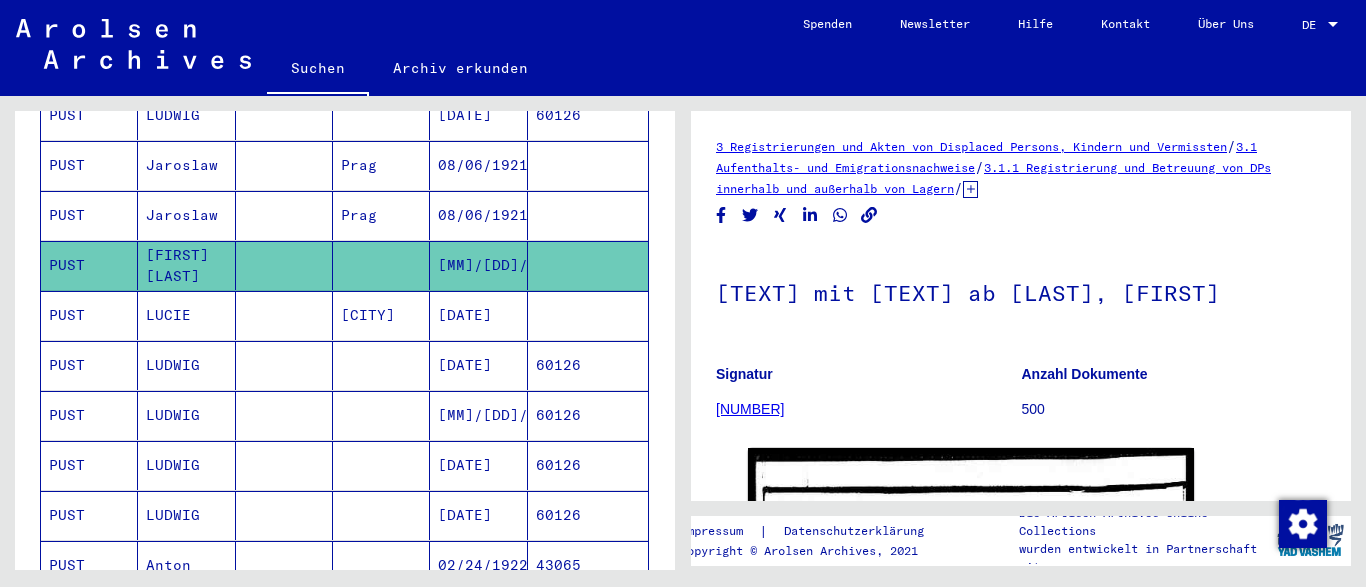 scroll, scrollTop: 230, scrollLeft: 0, axis: vertical 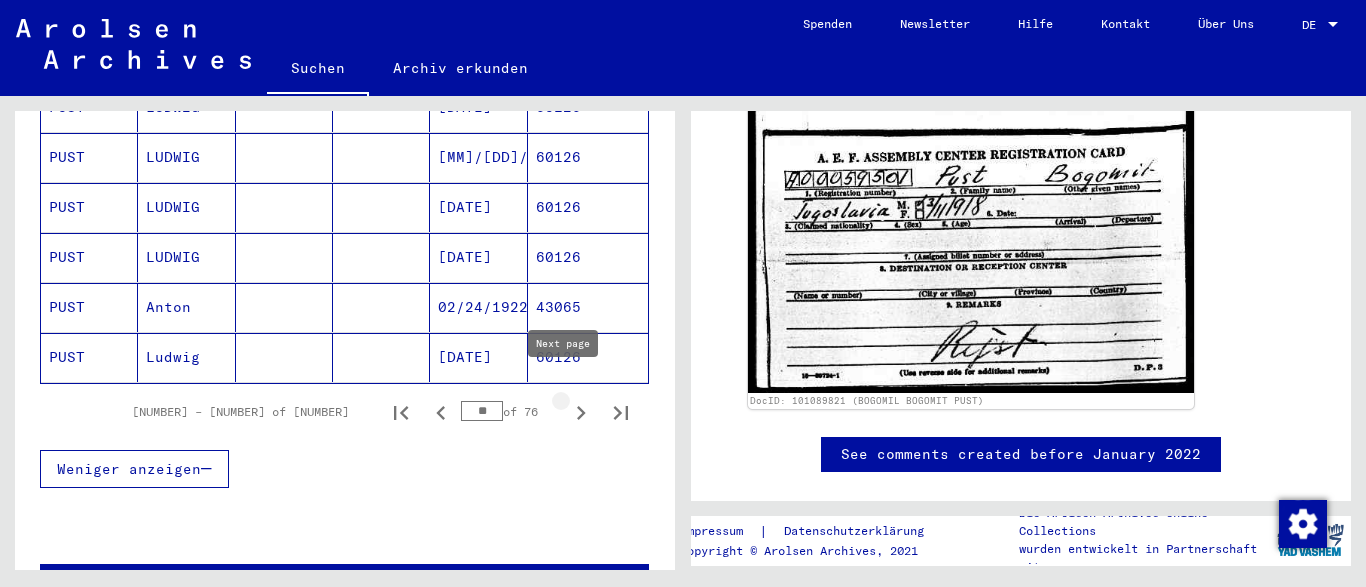 click 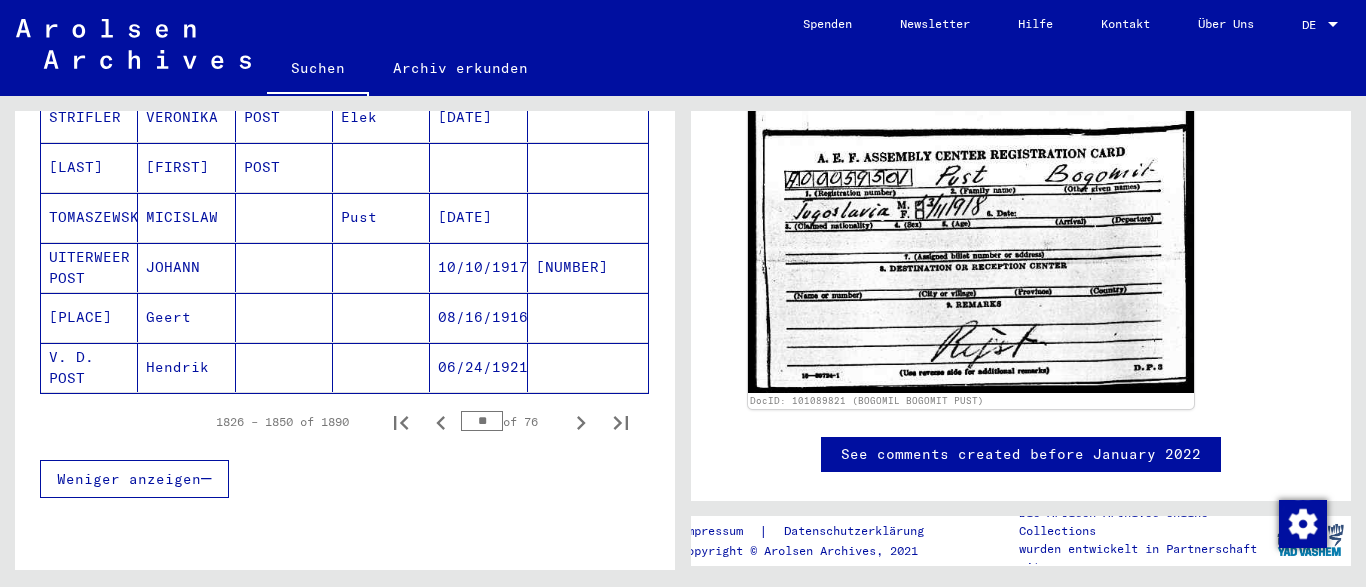 scroll, scrollTop: 1304, scrollLeft: 0, axis: vertical 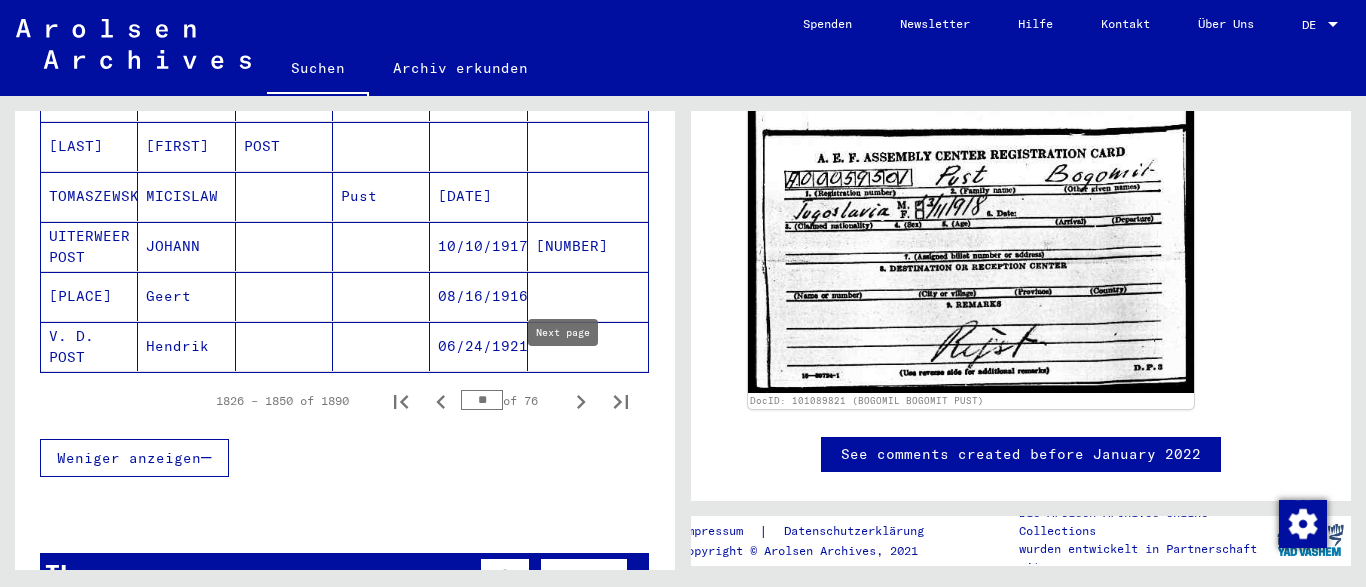 click 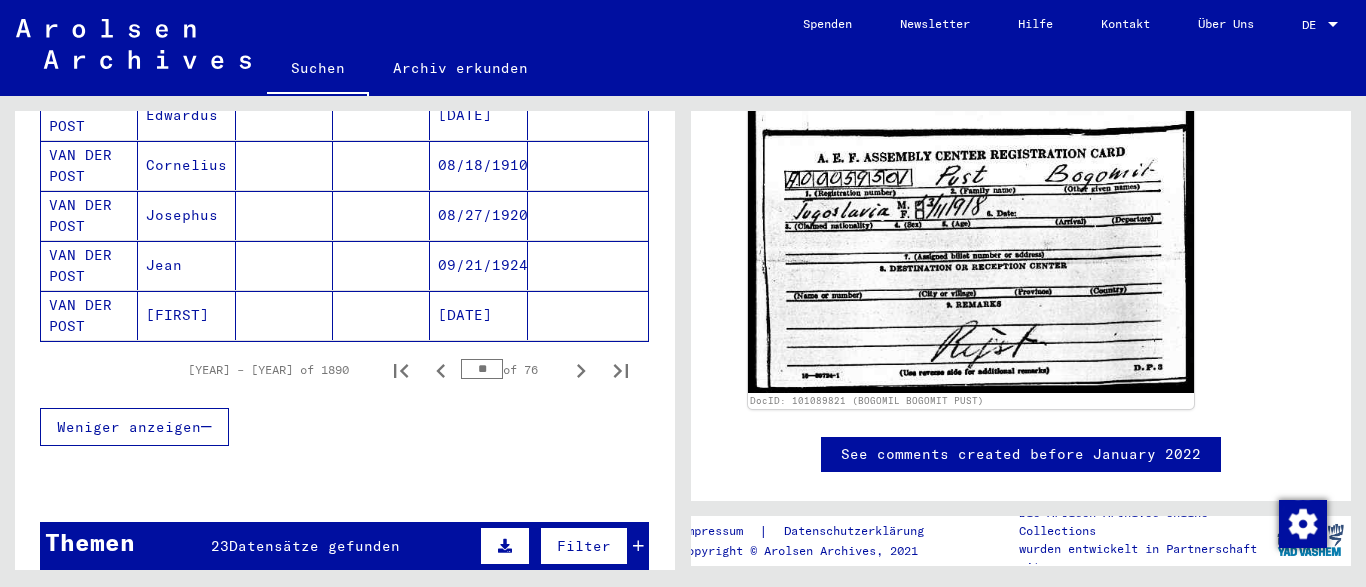 scroll, scrollTop: 1557, scrollLeft: 0, axis: vertical 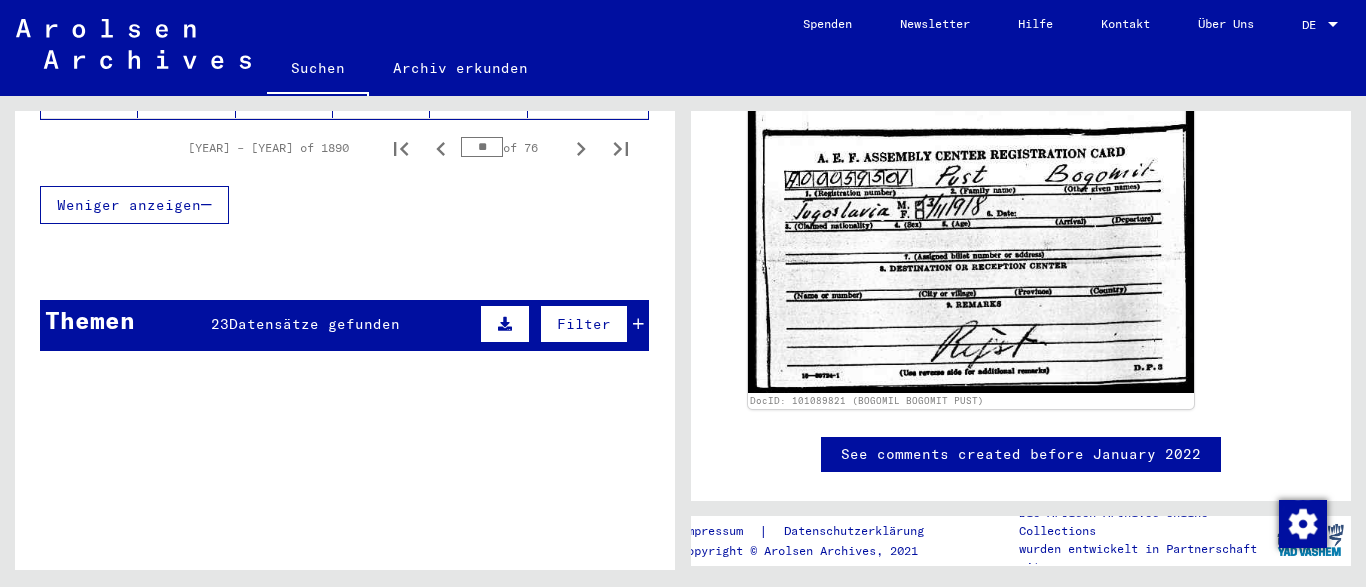 click on "Datensätze gefunden" at bounding box center [314, 324] 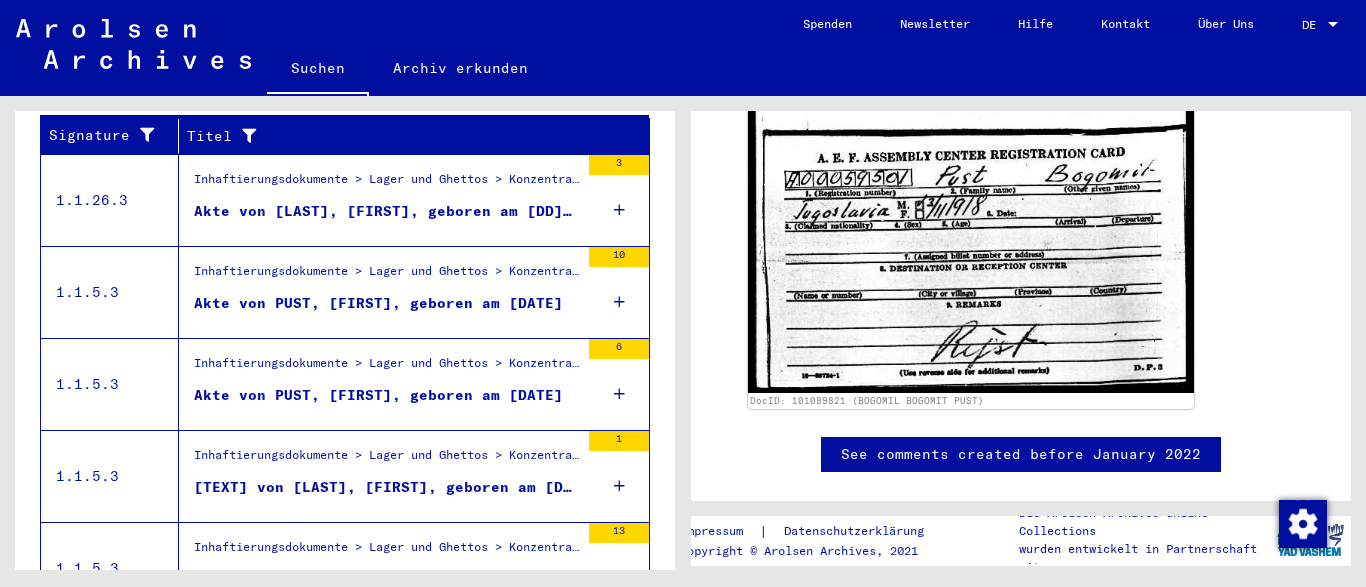 scroll, scrollTop: 1873, scrollLeft: 0, axis: vertical 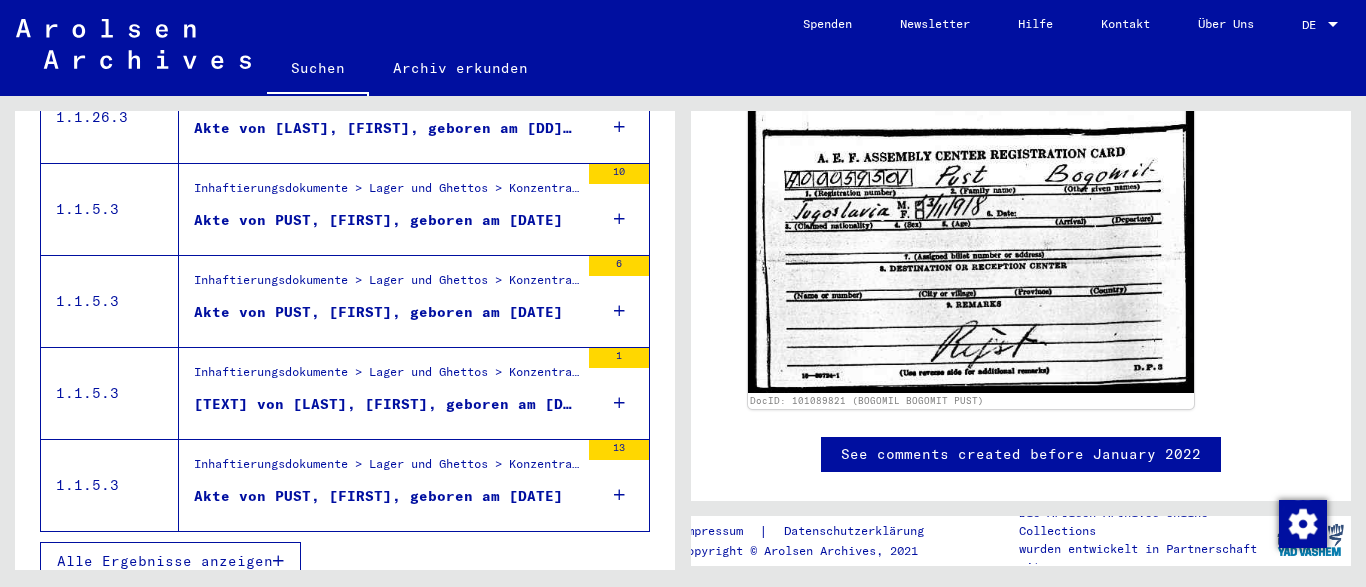 click on "Alle Ergebnisse anzeigen" at bounding box center [165, 561] 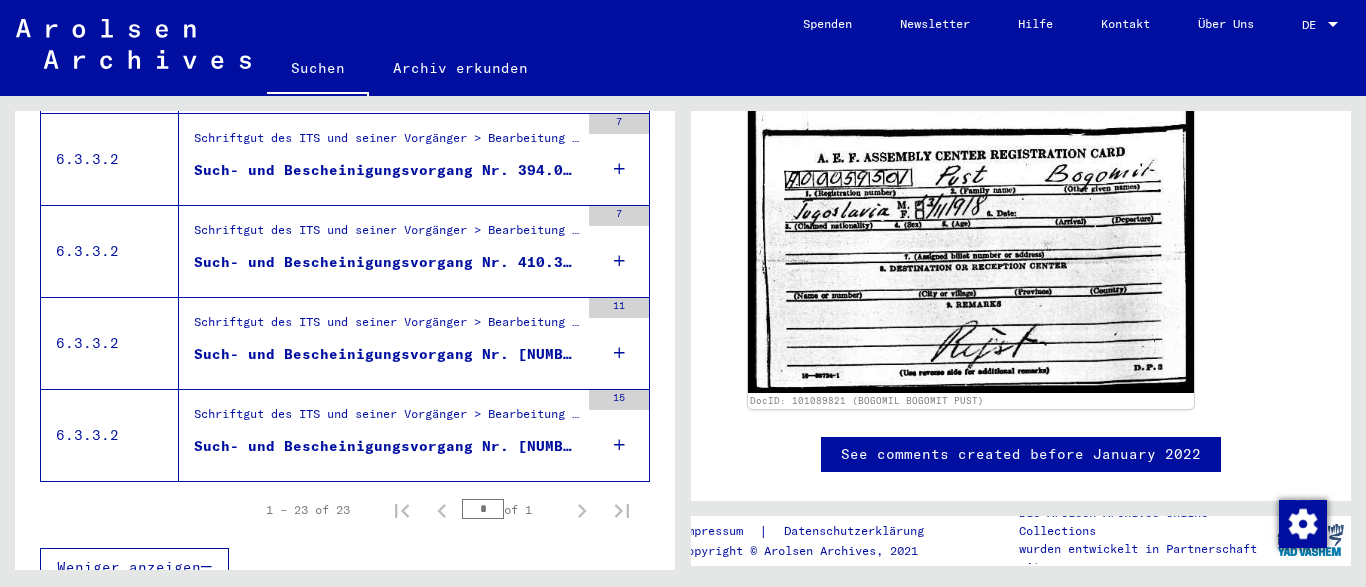 scroll, scrollTop: 2163, scrollLeft: 0, axis: vertical 